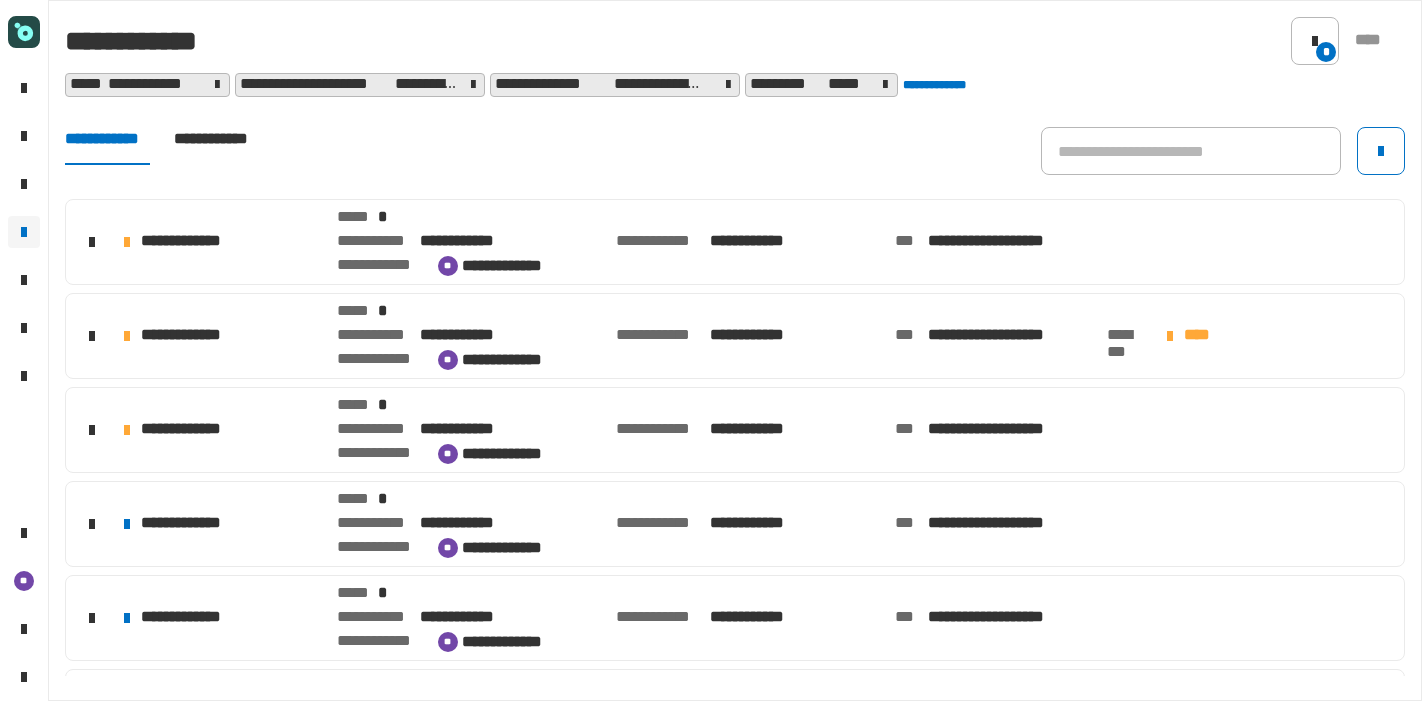 scroll, scrollTop: 0, scrollLeft: 0, axis: both 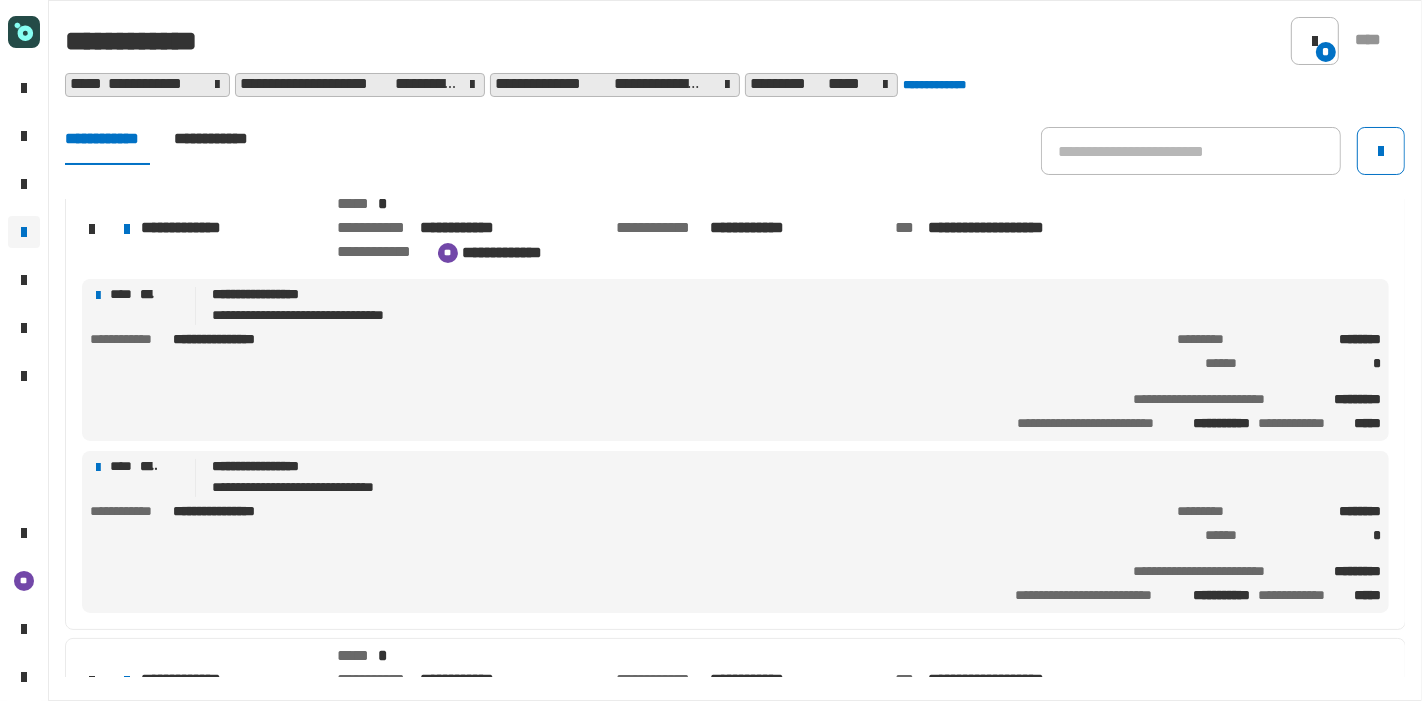 click on "**********" 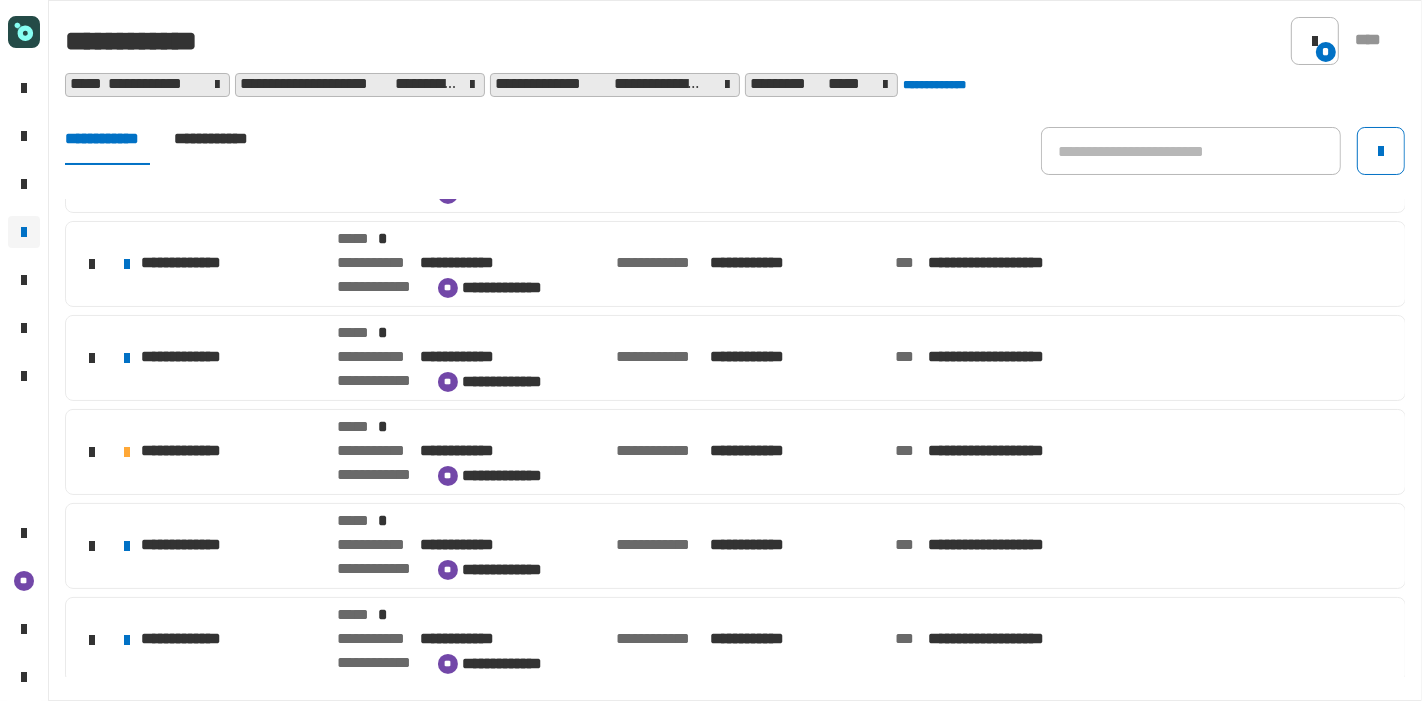 click on "**********" 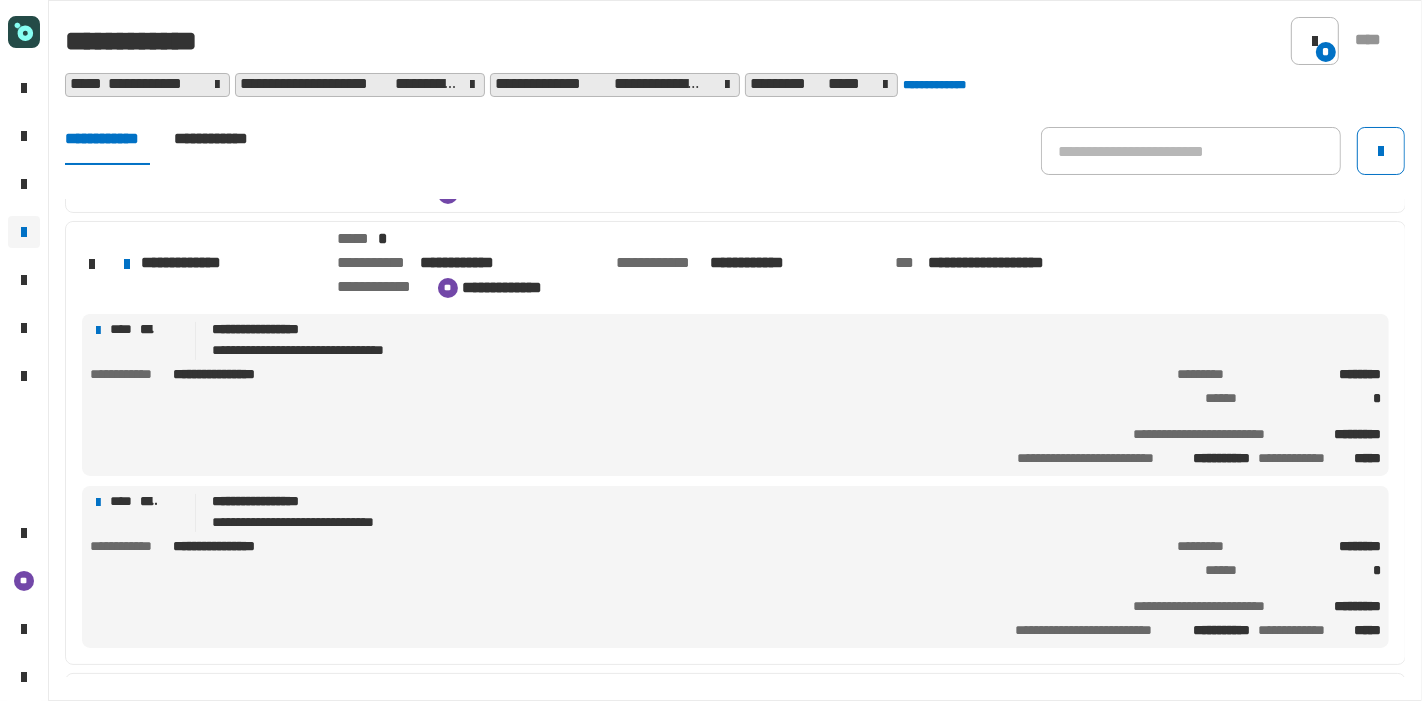 click on "**********" 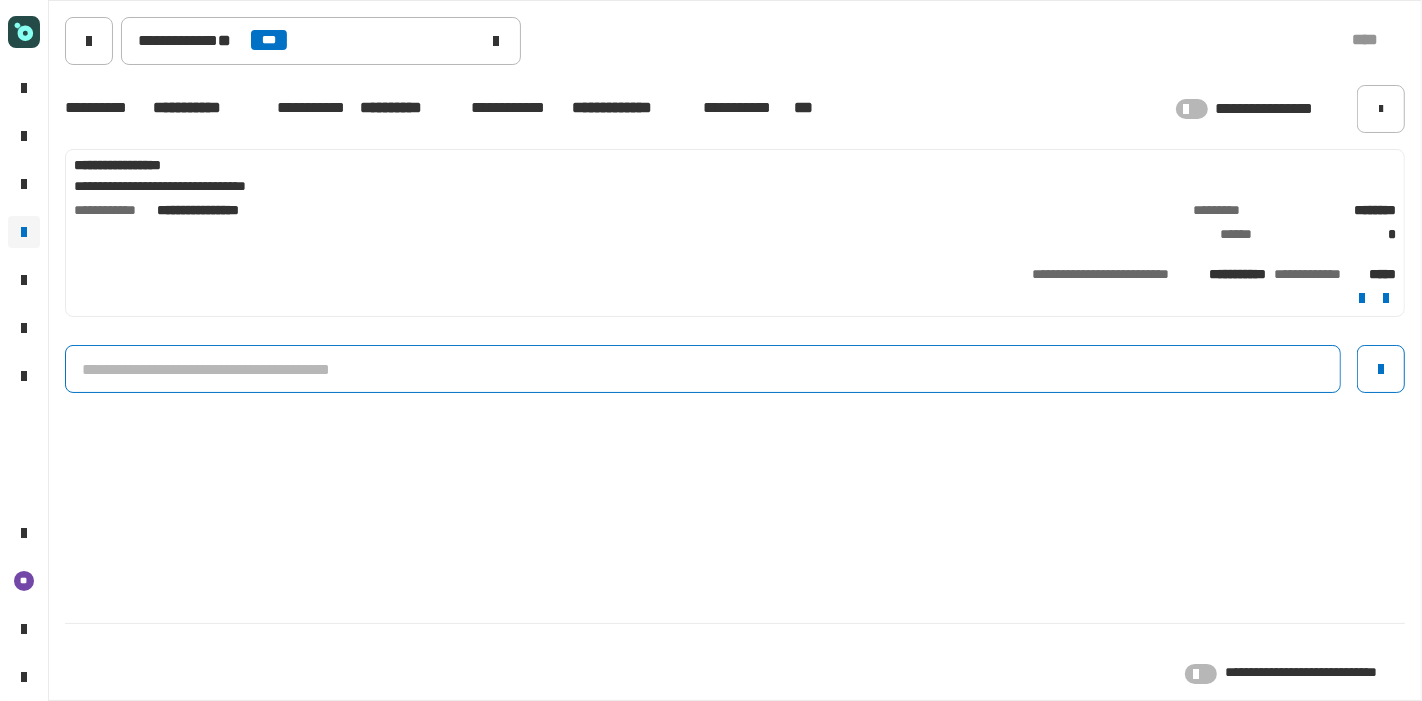 click 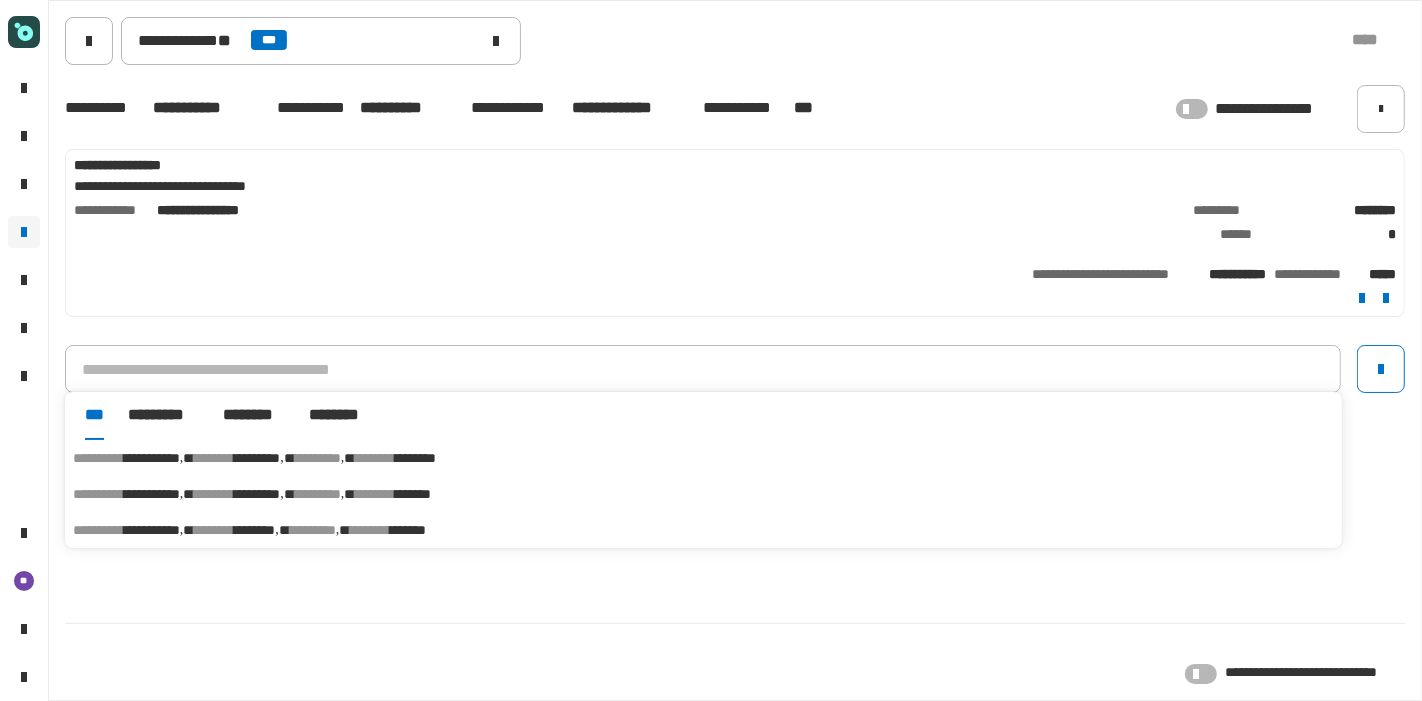 click on "********" at bounding box center [375, 458] 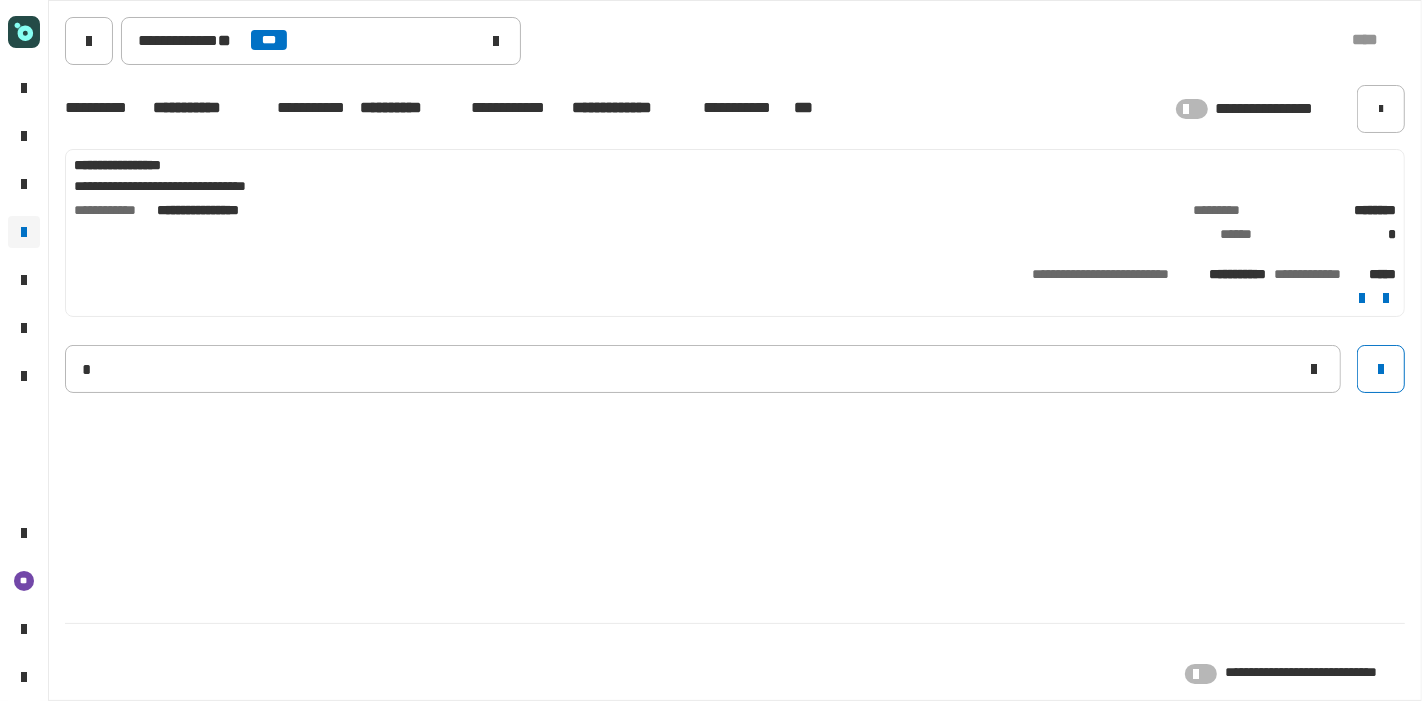 type 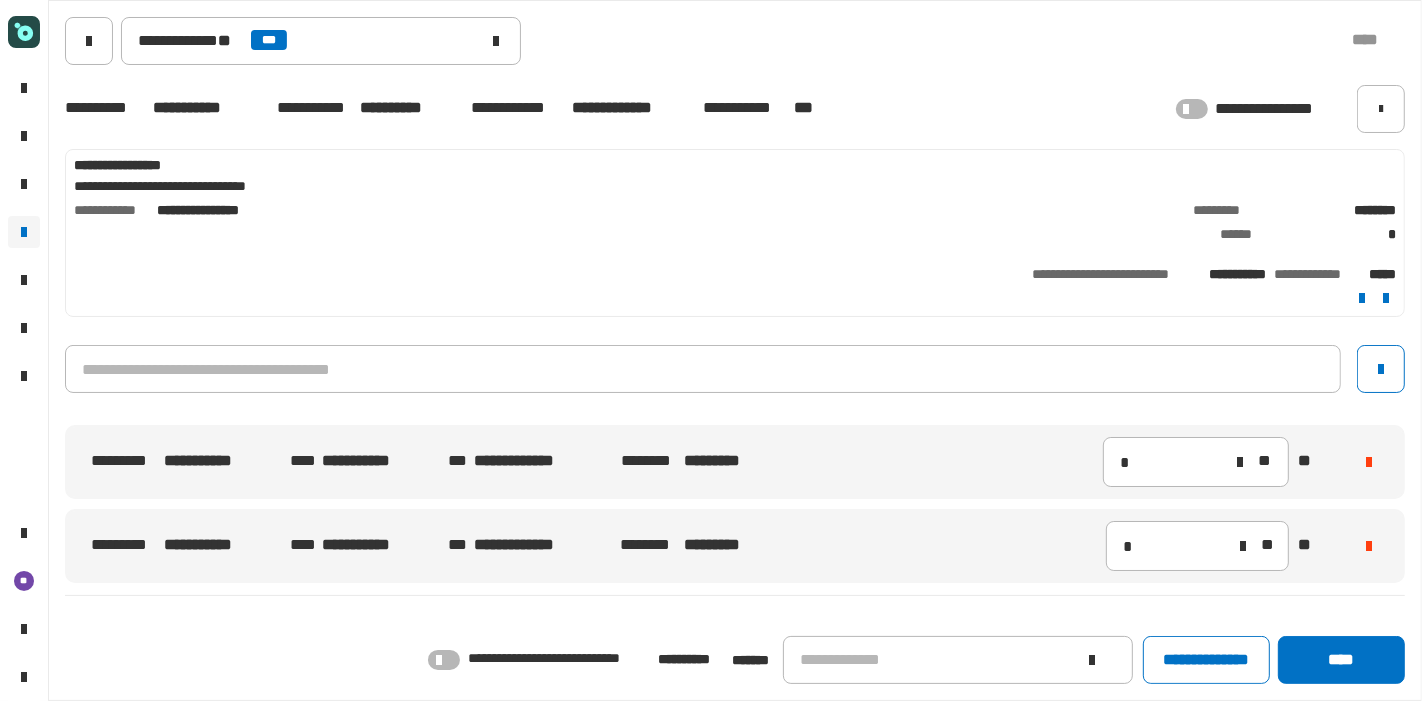 click on "**********" 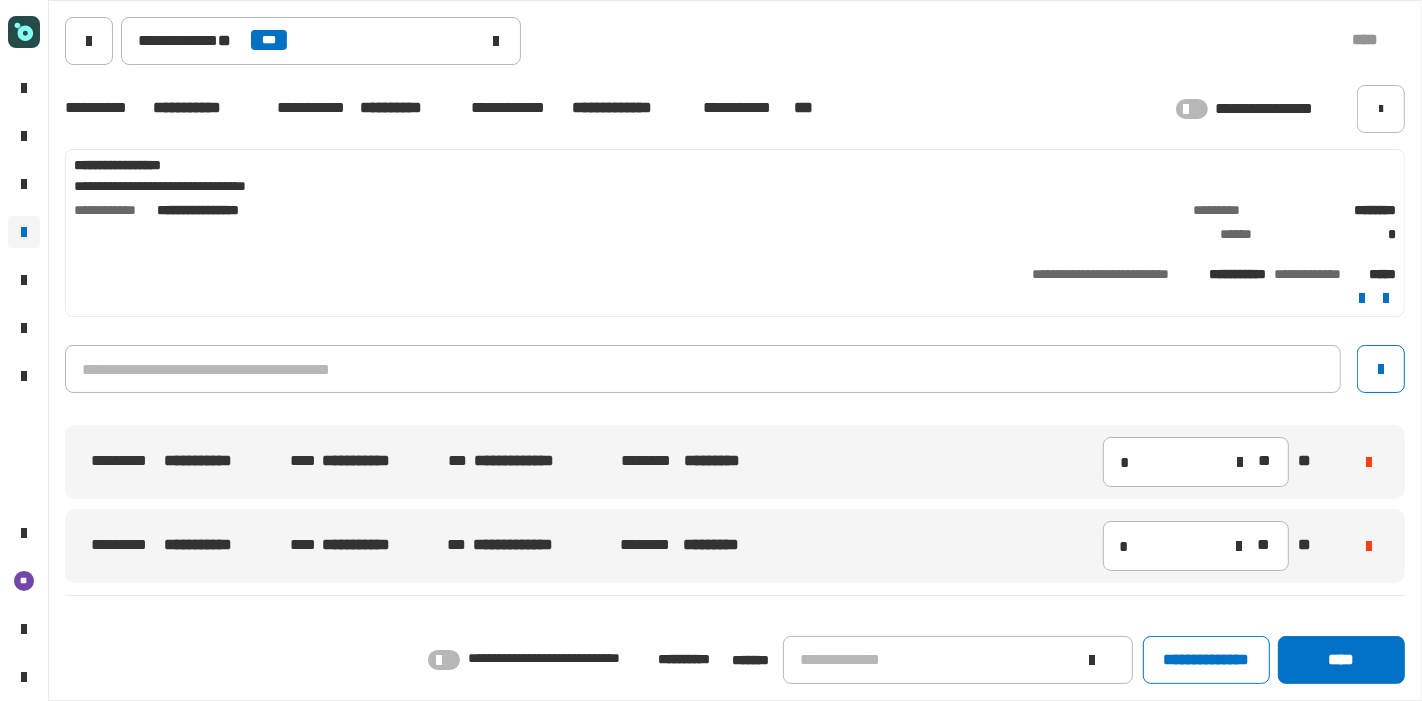 click 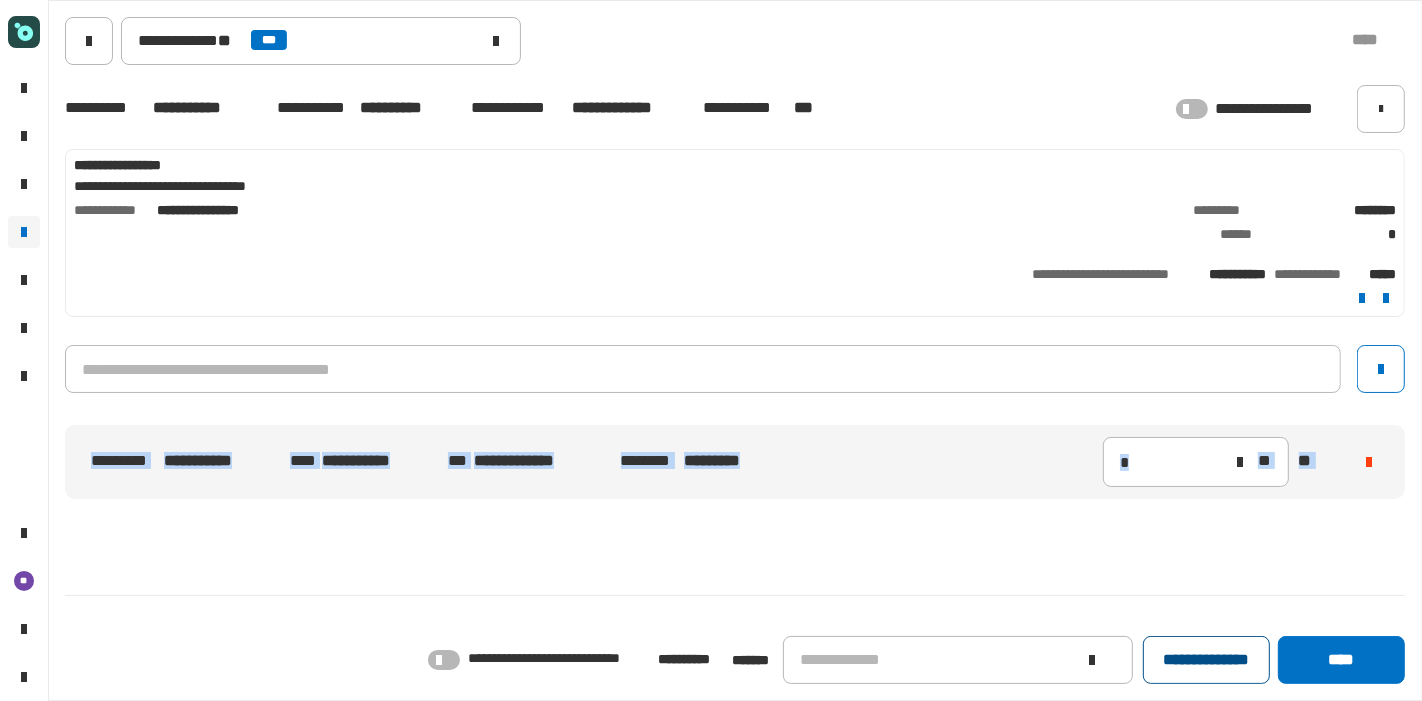 click on "**********" 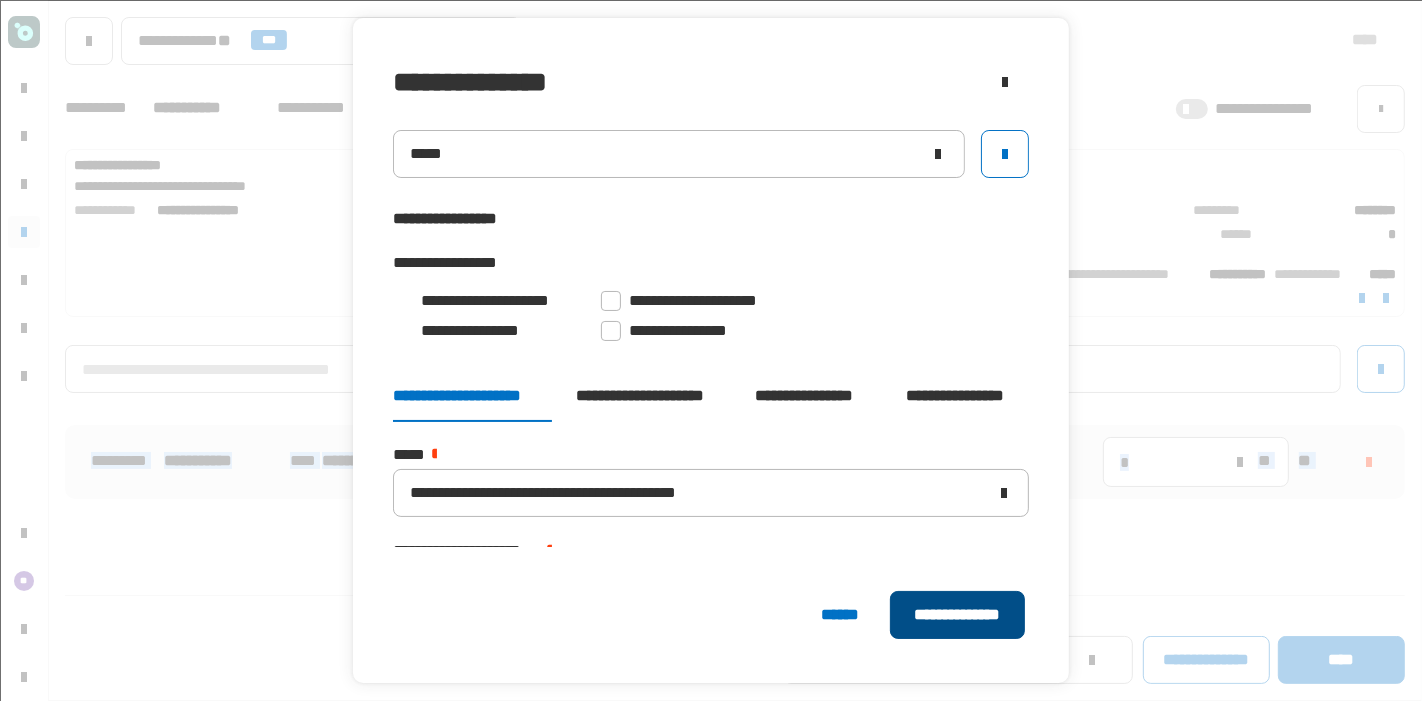 click on "**********" 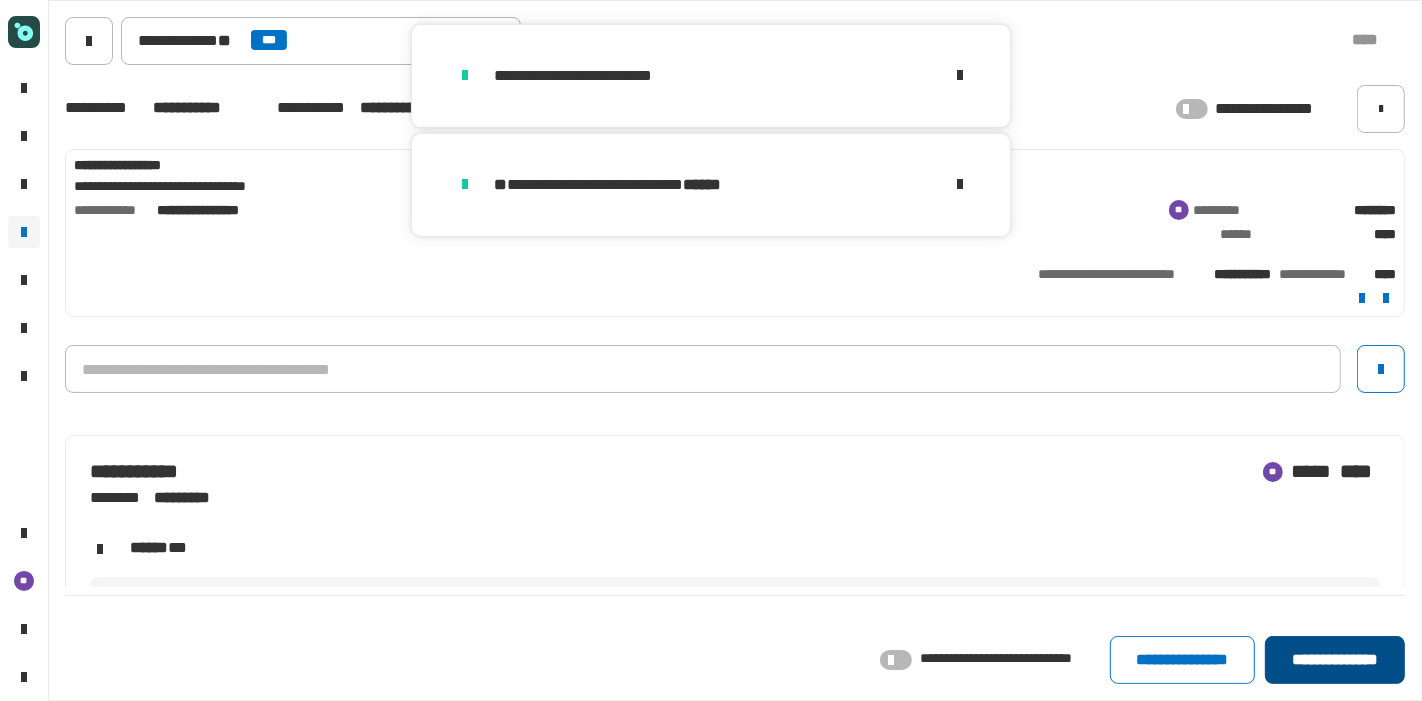 click on "**********" 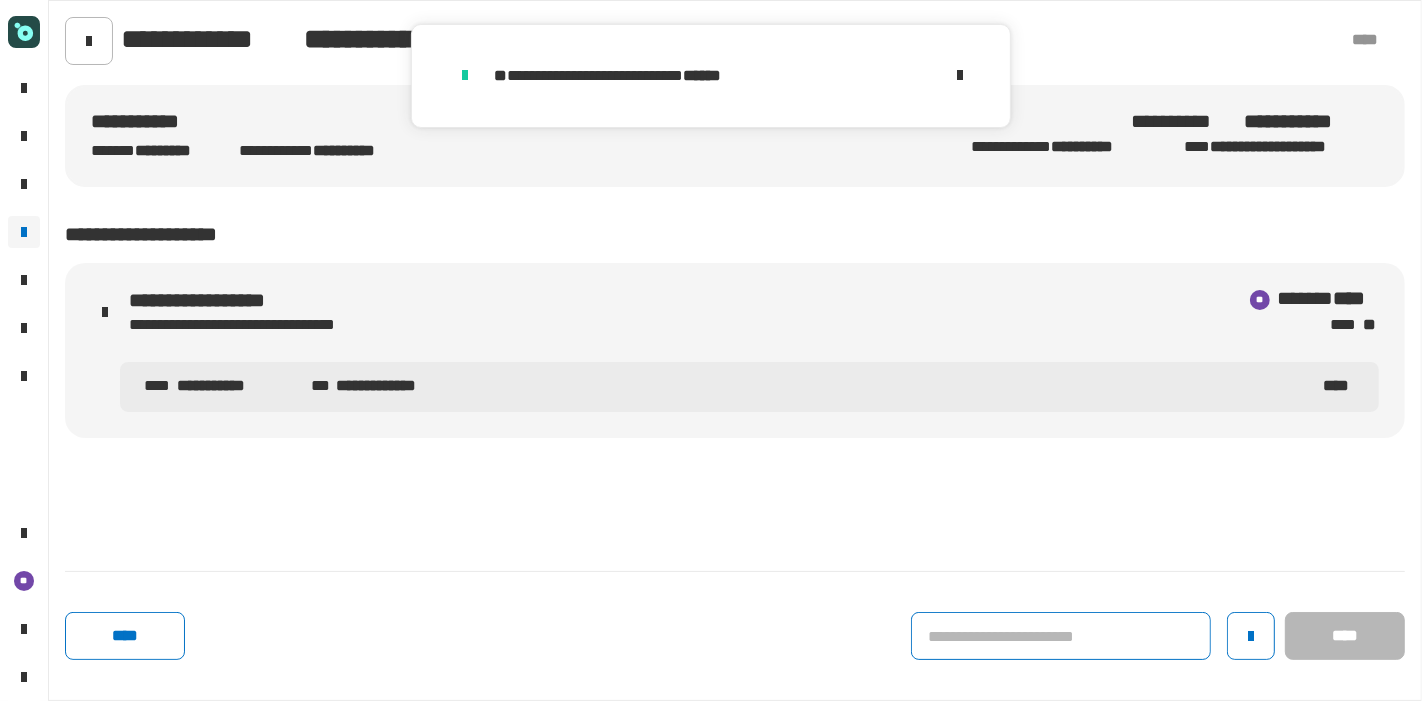 click 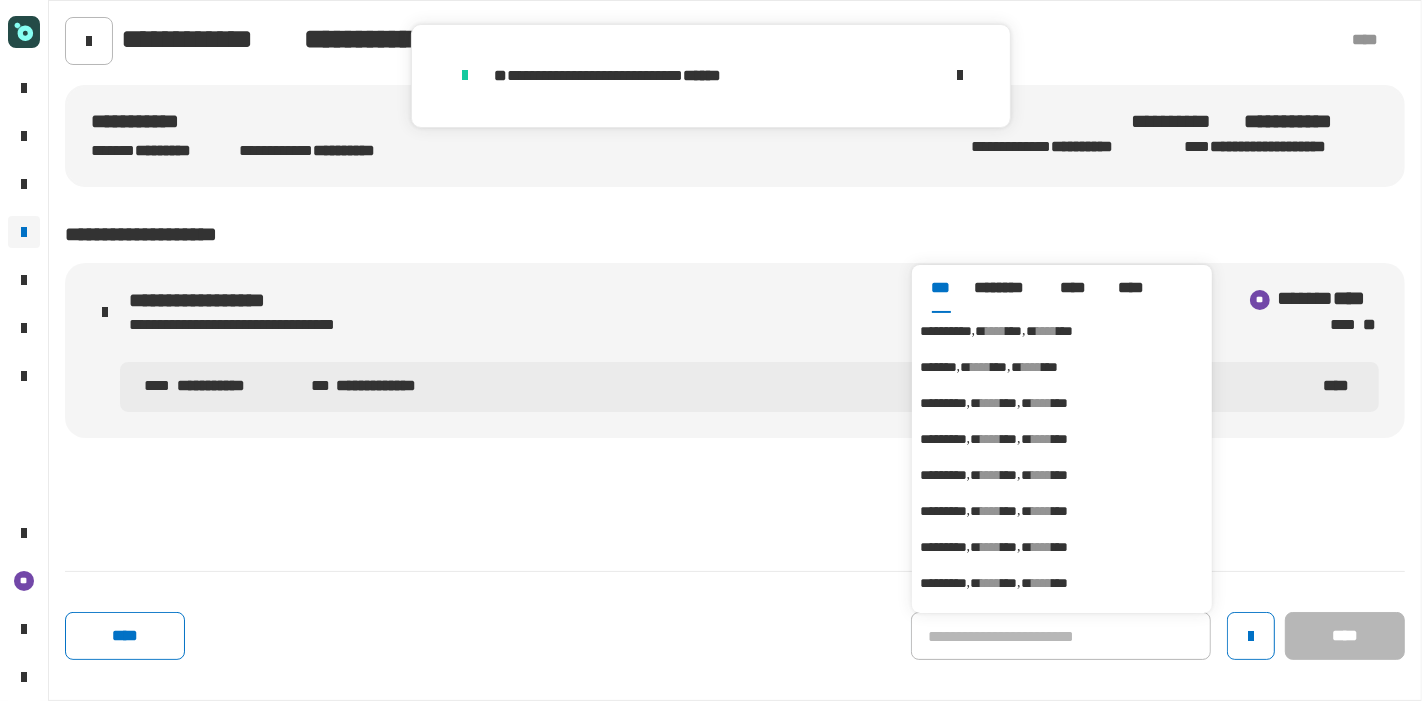 click on "**********" at bounding box center (946, 331) 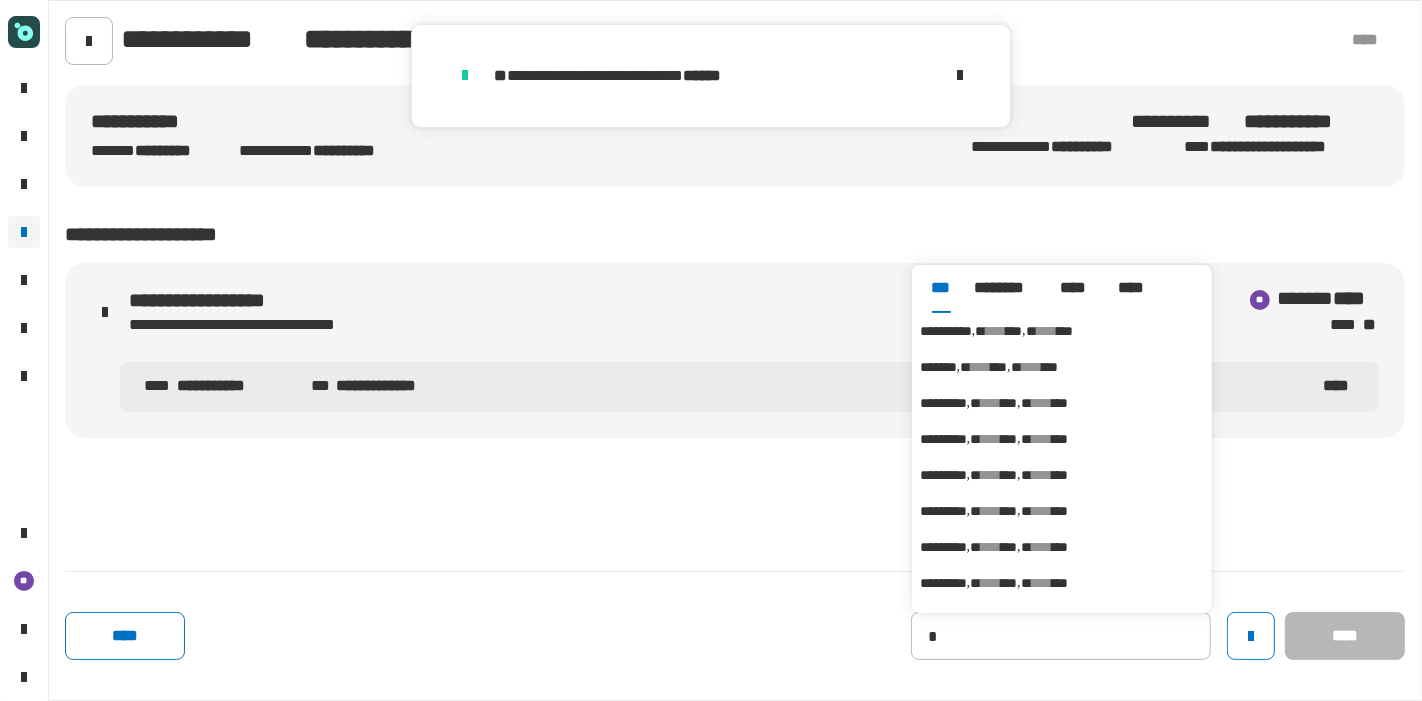 type on "**********" 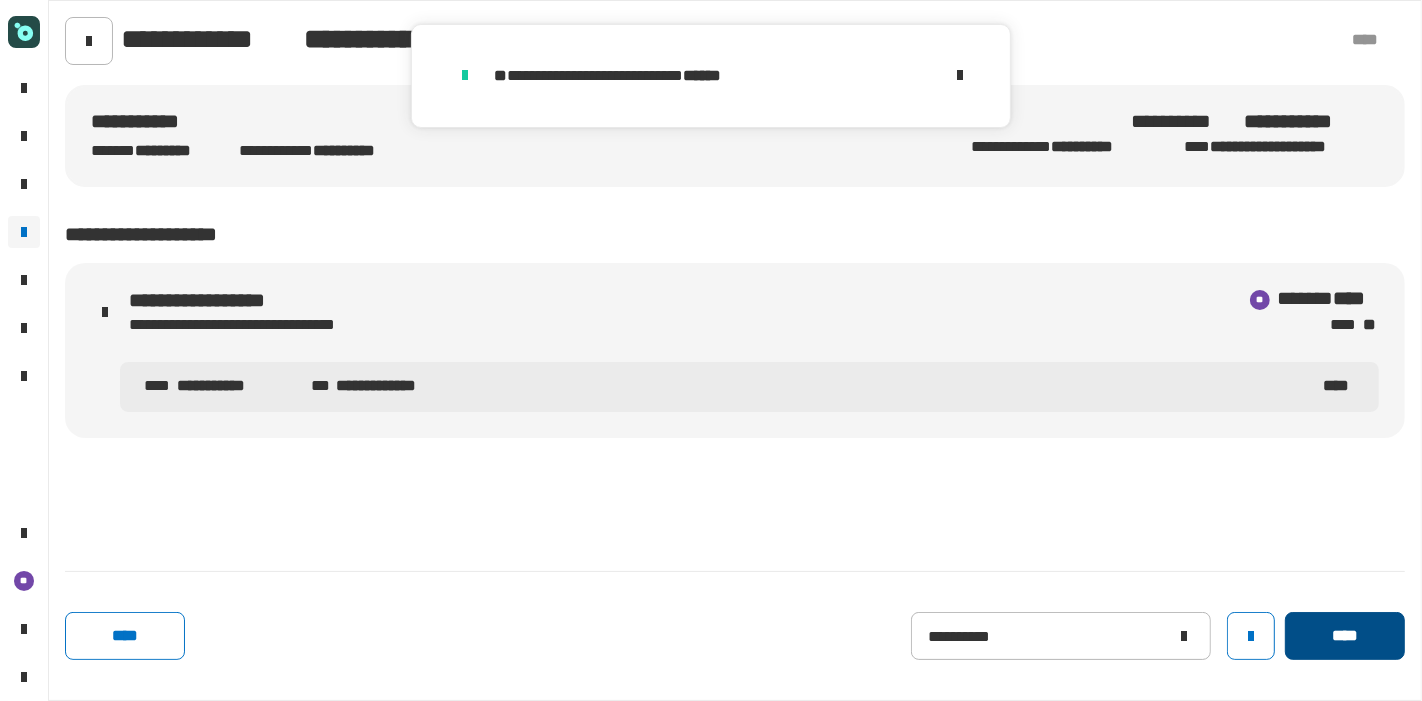 click on "****" 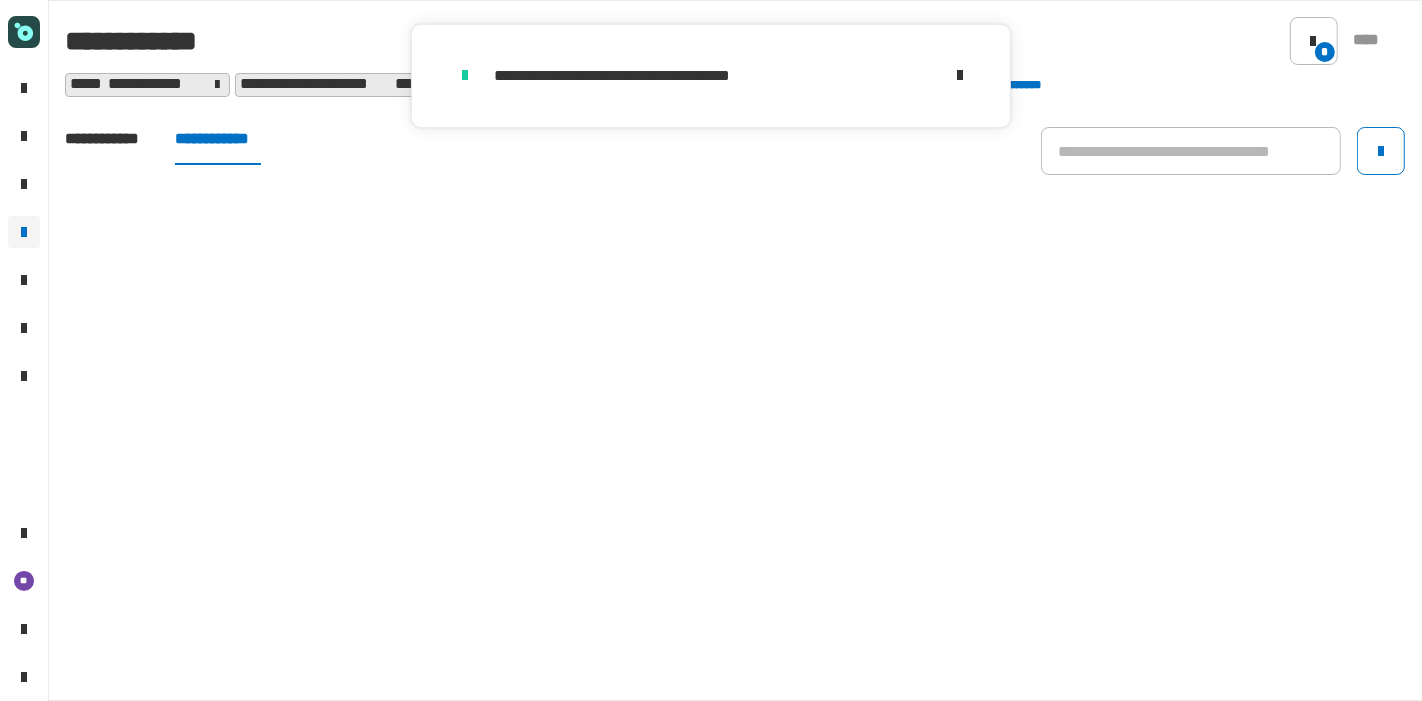 click on "**********" 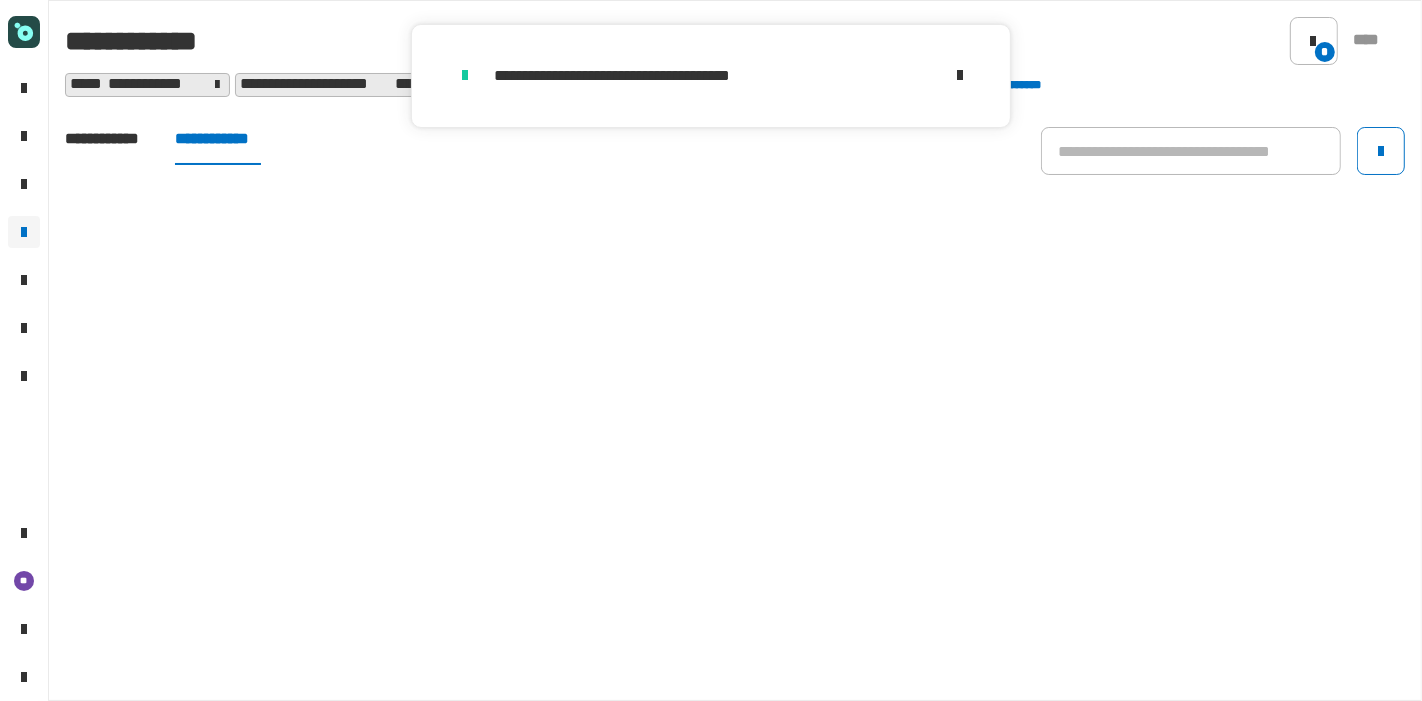 click on "**********" 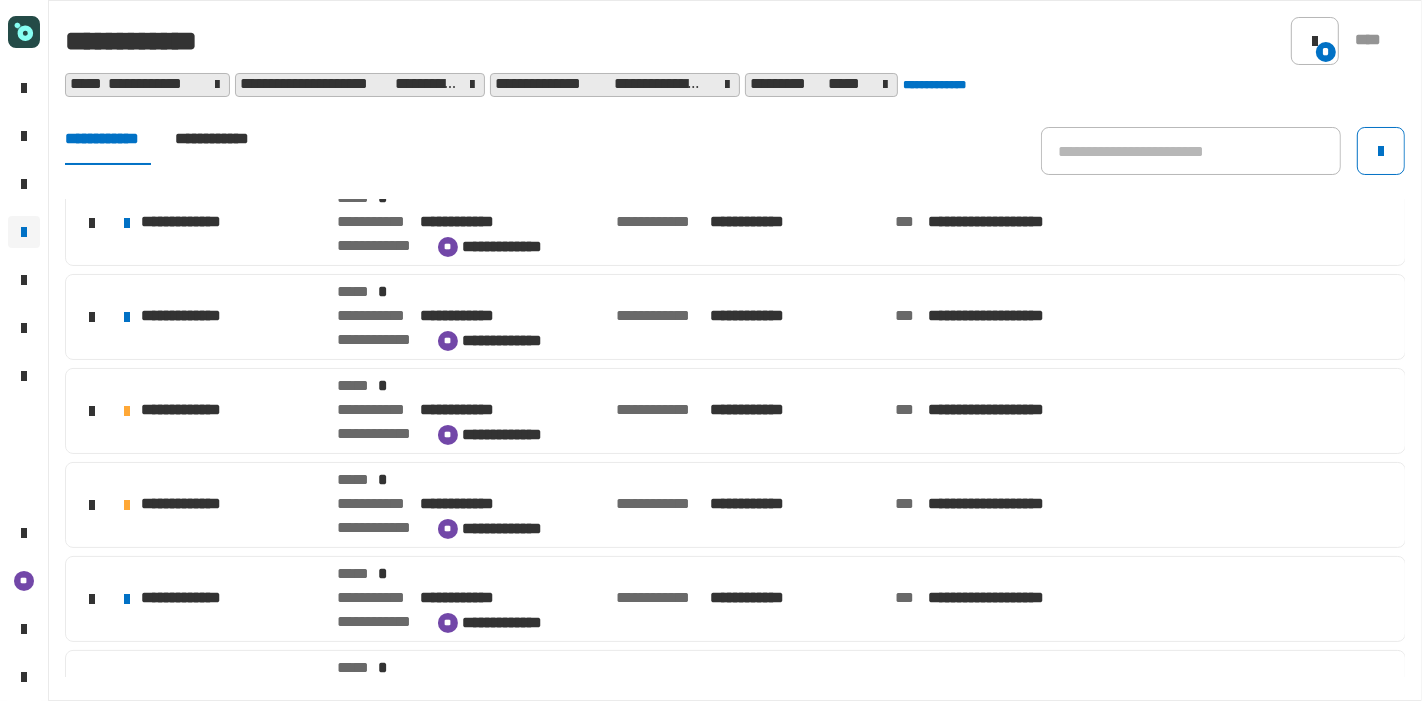 scroll, scrollTop: 302, scrollLeft: 0, axis: vertical 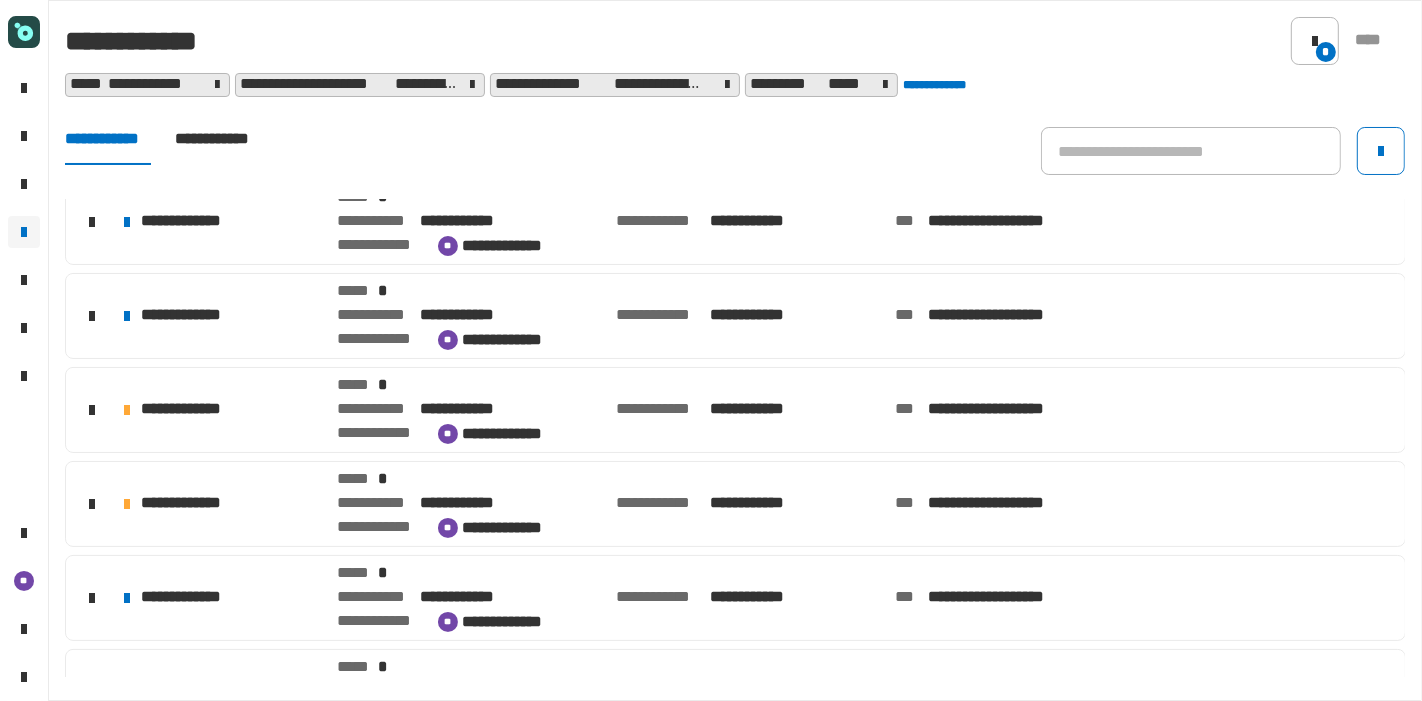 click on "**********" 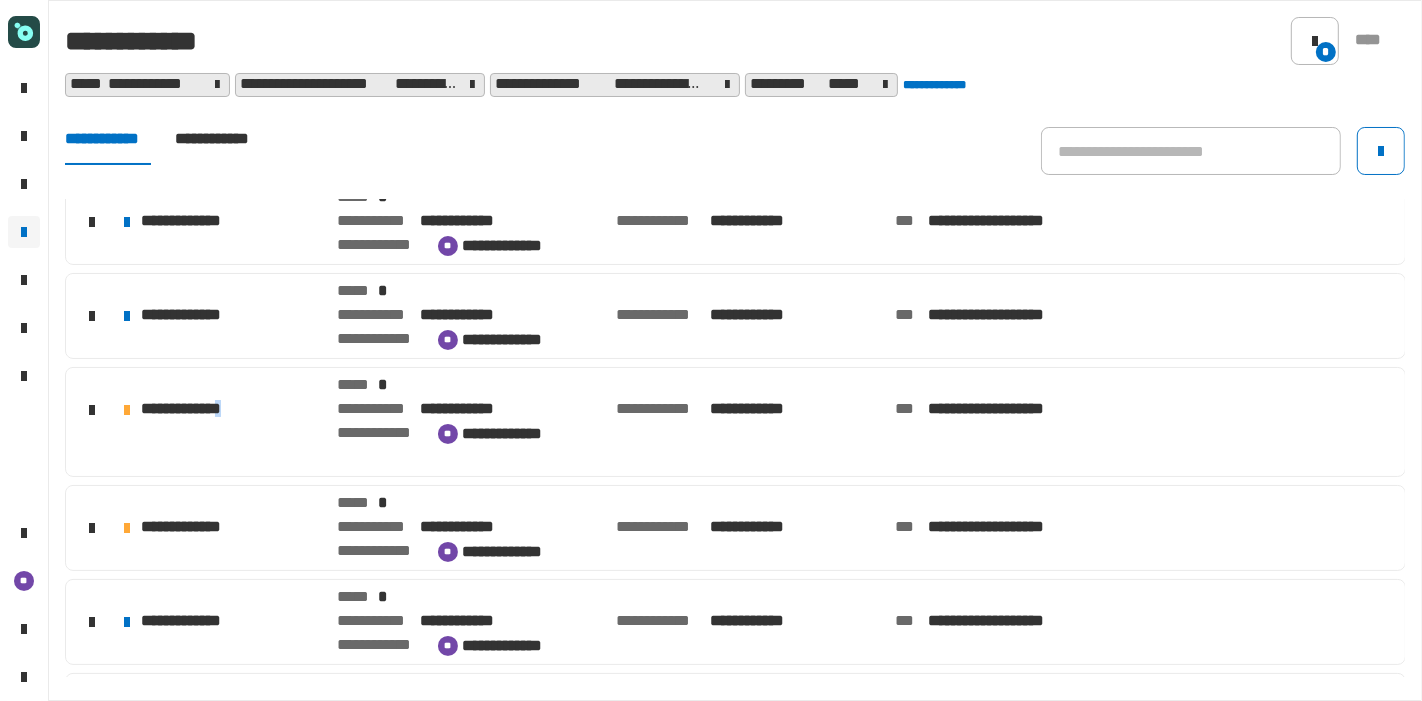 click on "**********" 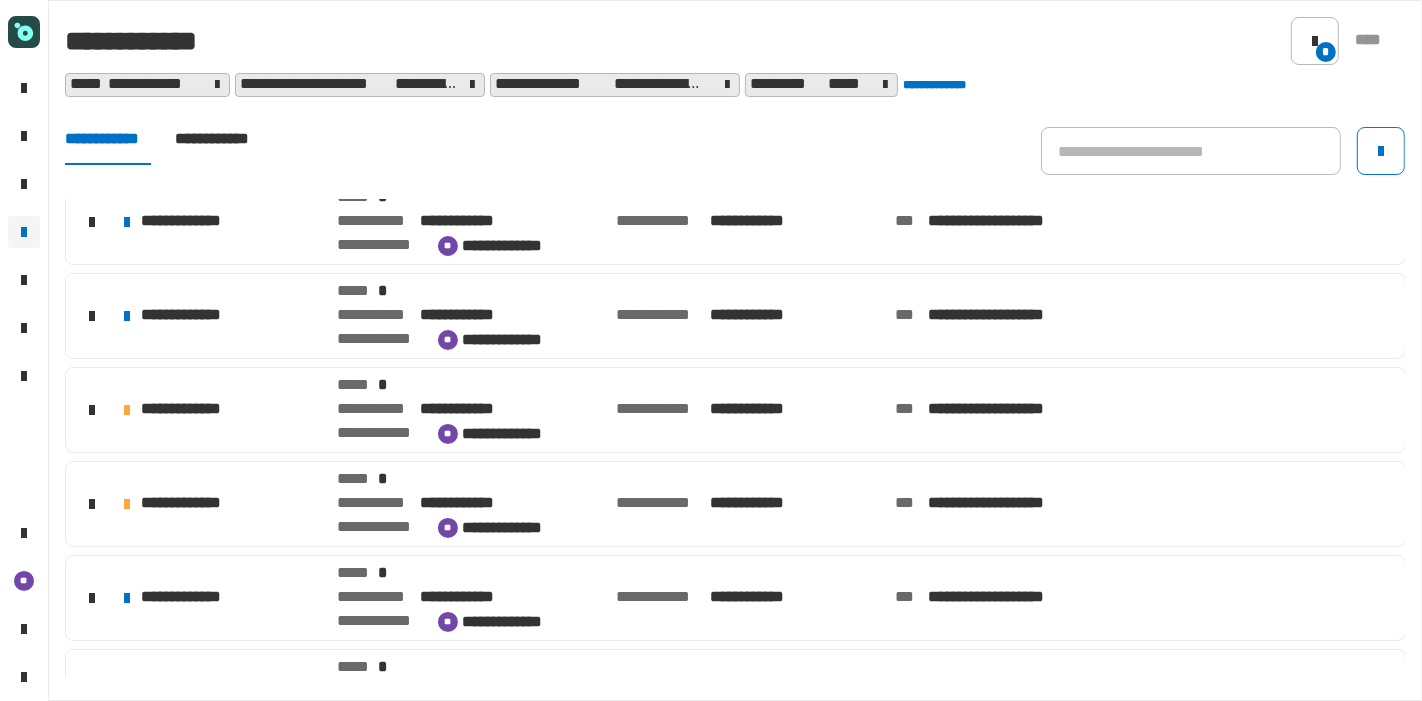 click on "**********" 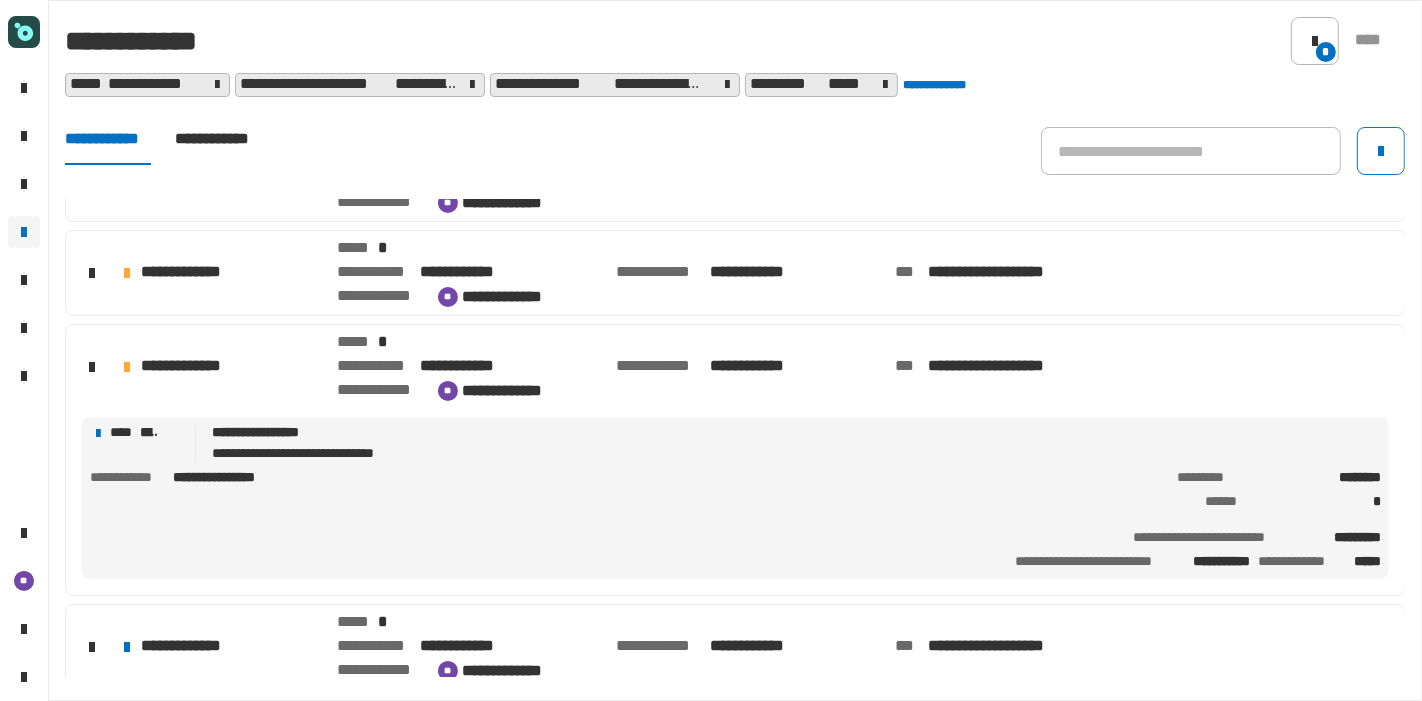 scroll, scrollTop: 440, scrollLeft: 0, axis: vertical 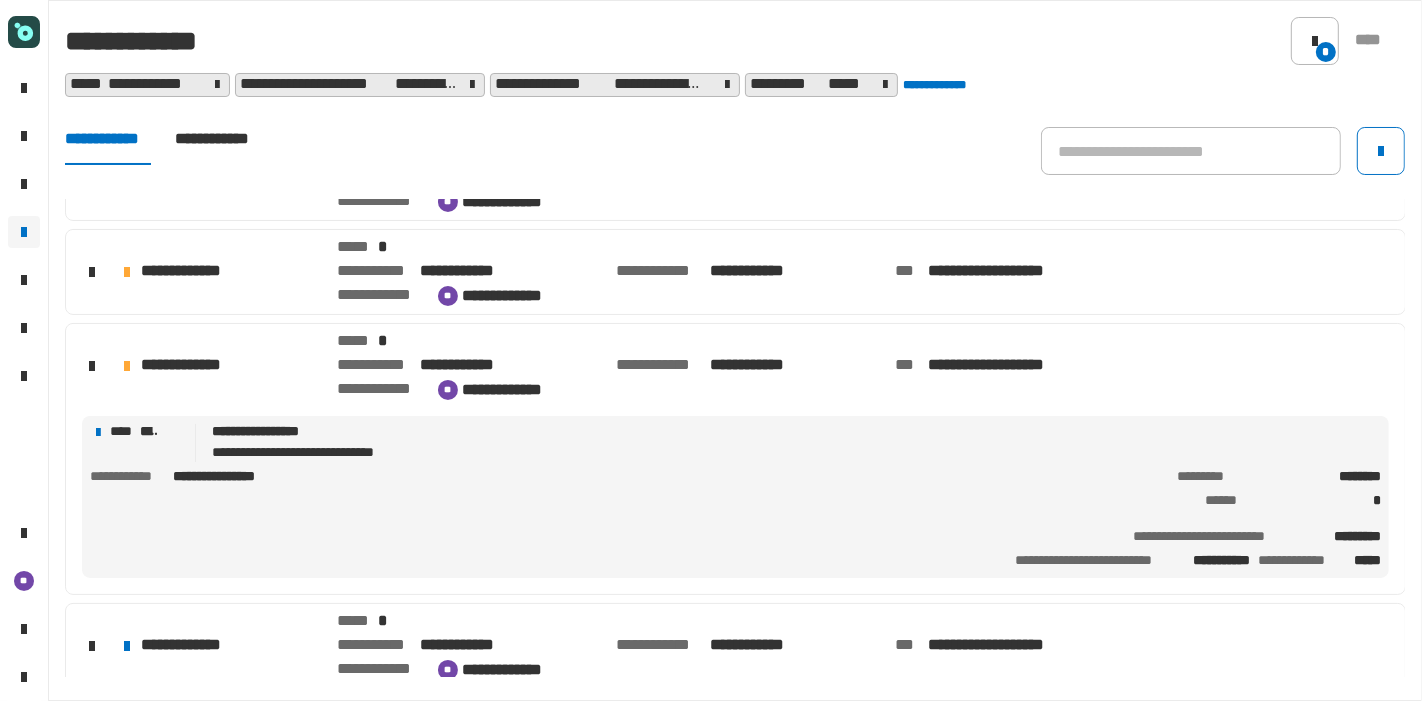 click on "**********" 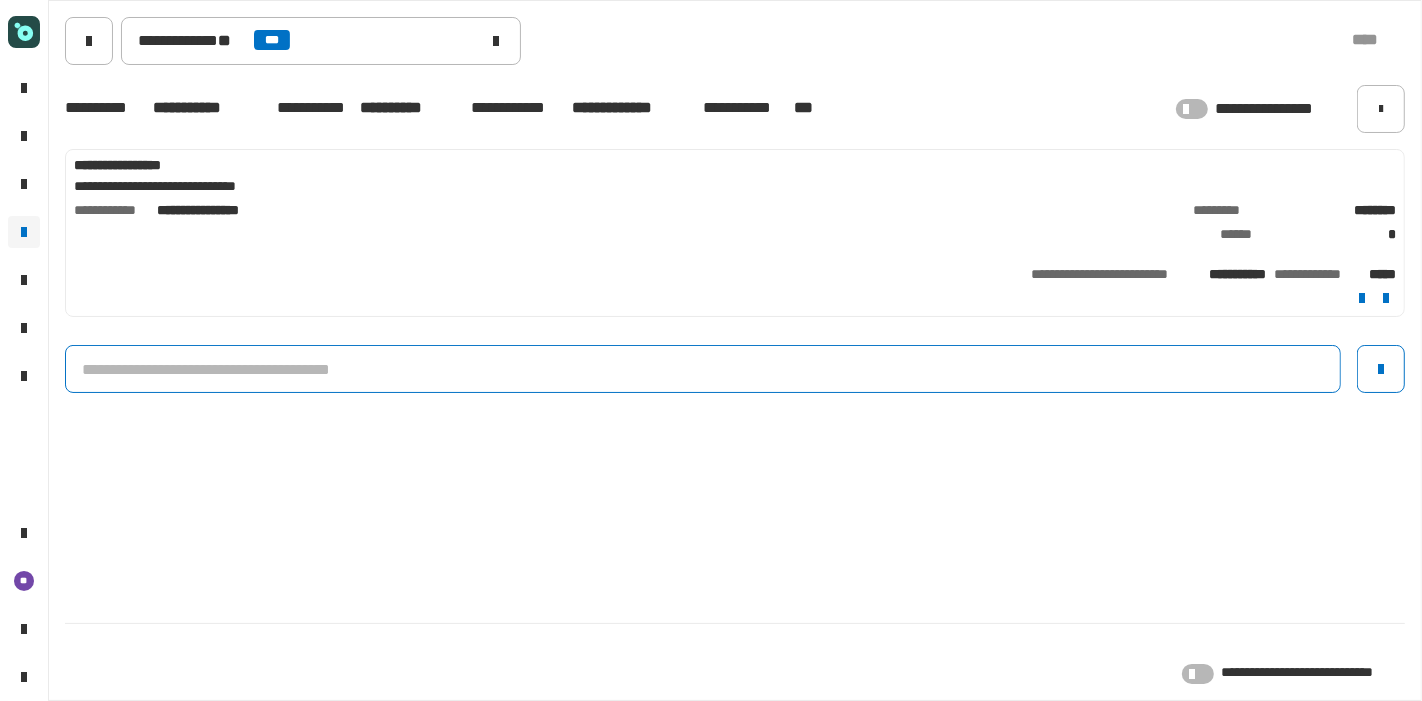 click 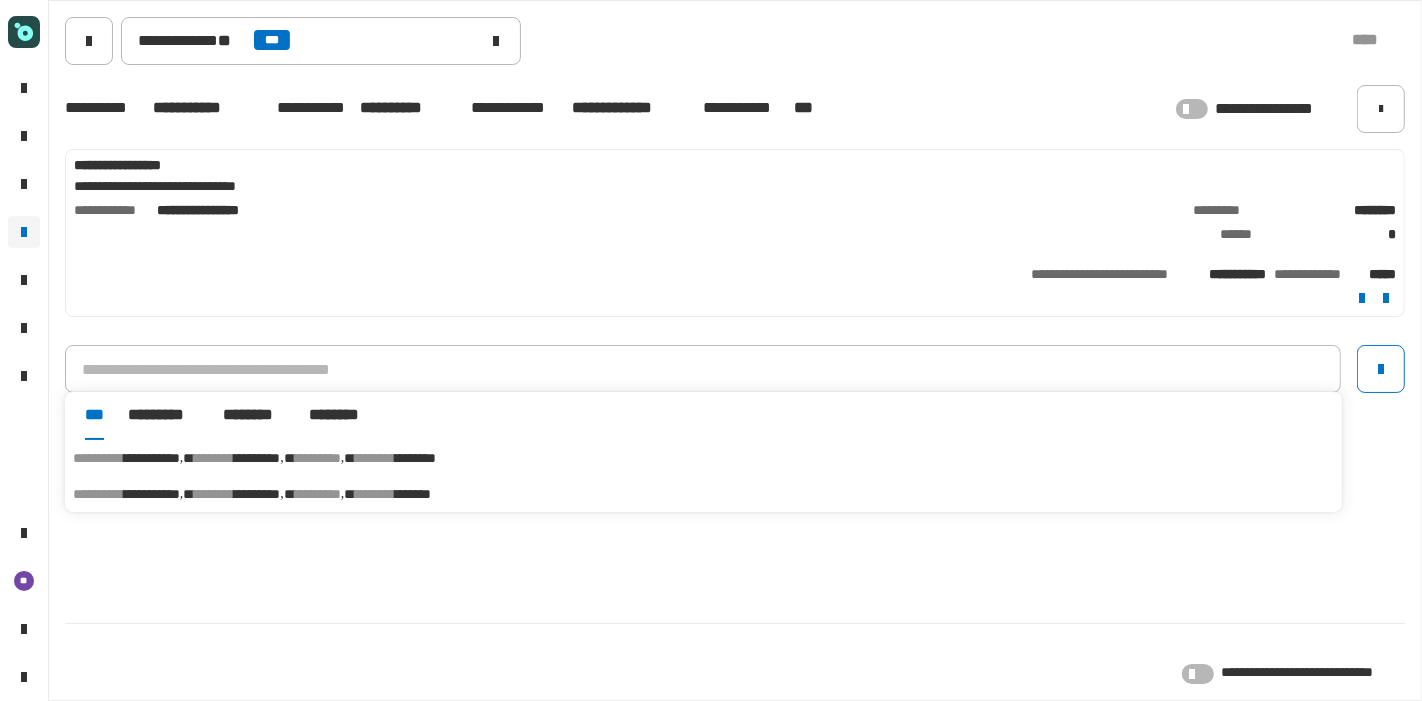 click on "*******" at bounding box center [413, 494] 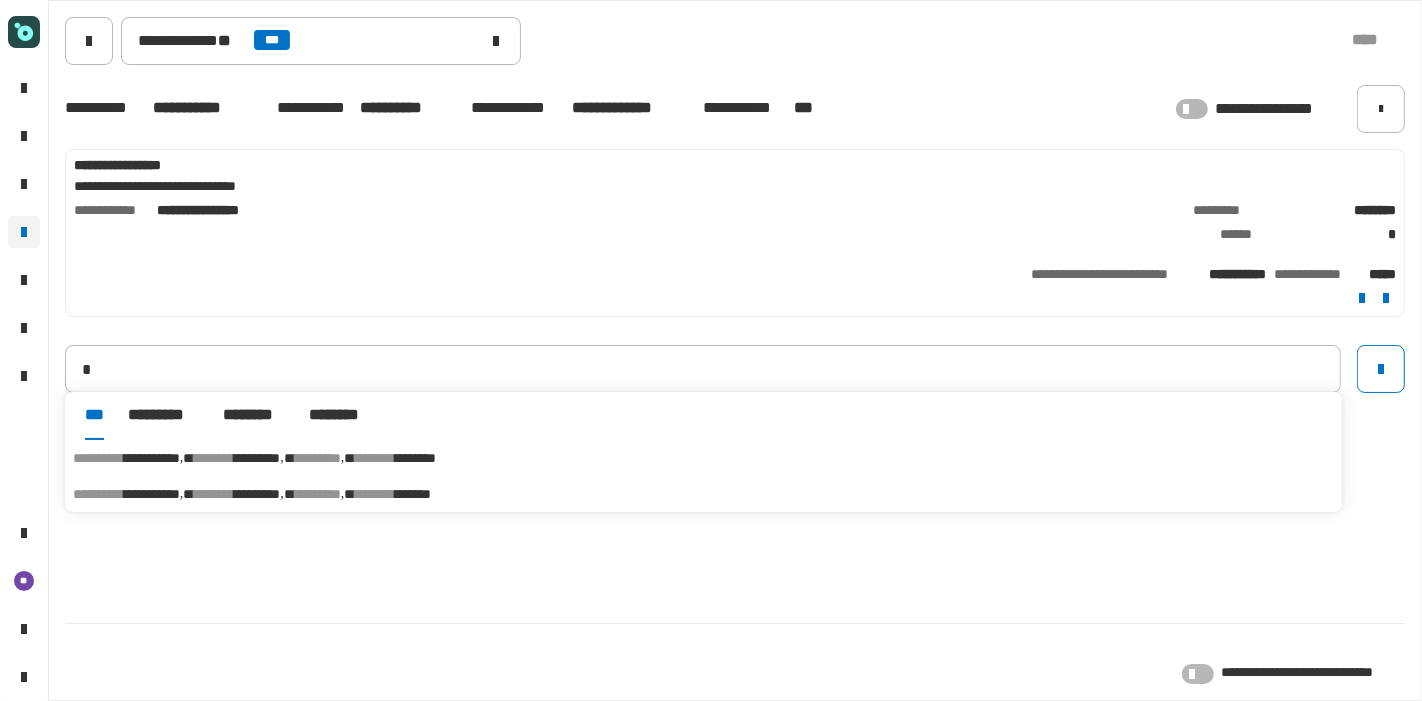 type on "**********" 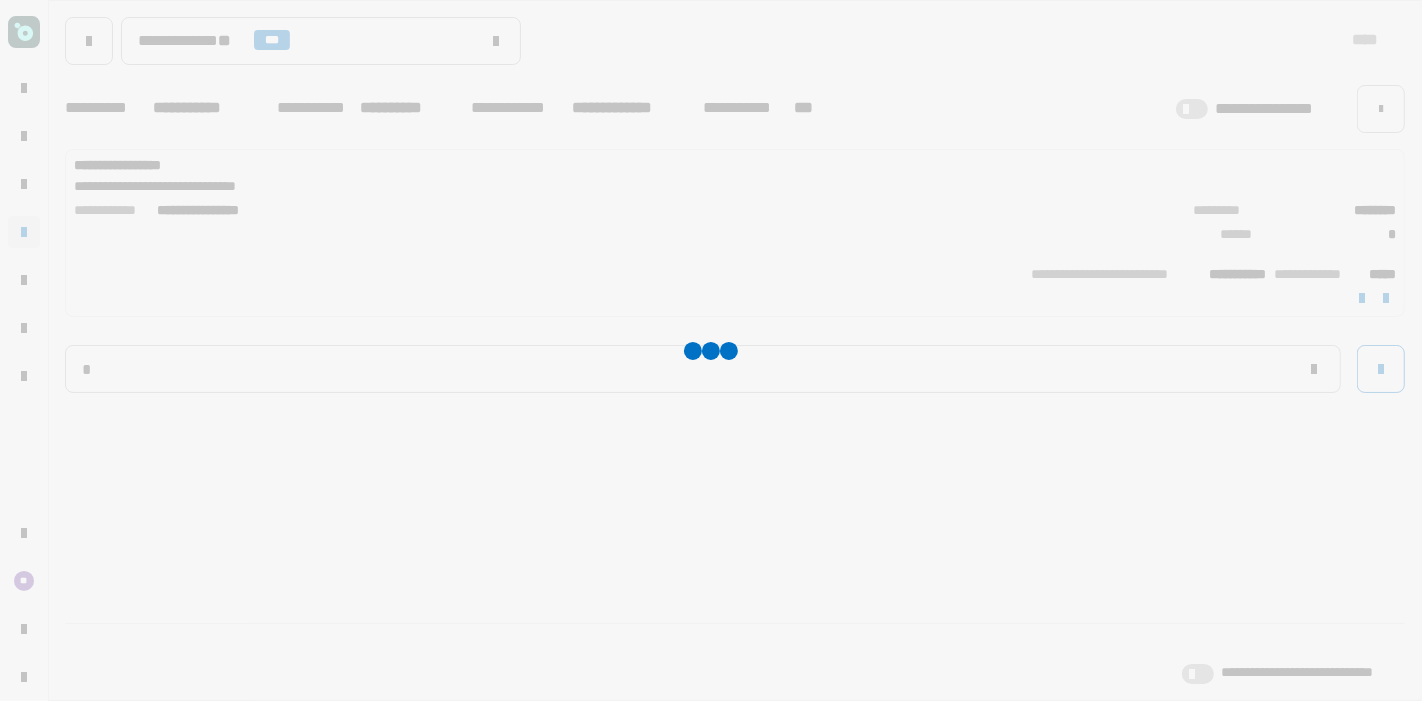 type 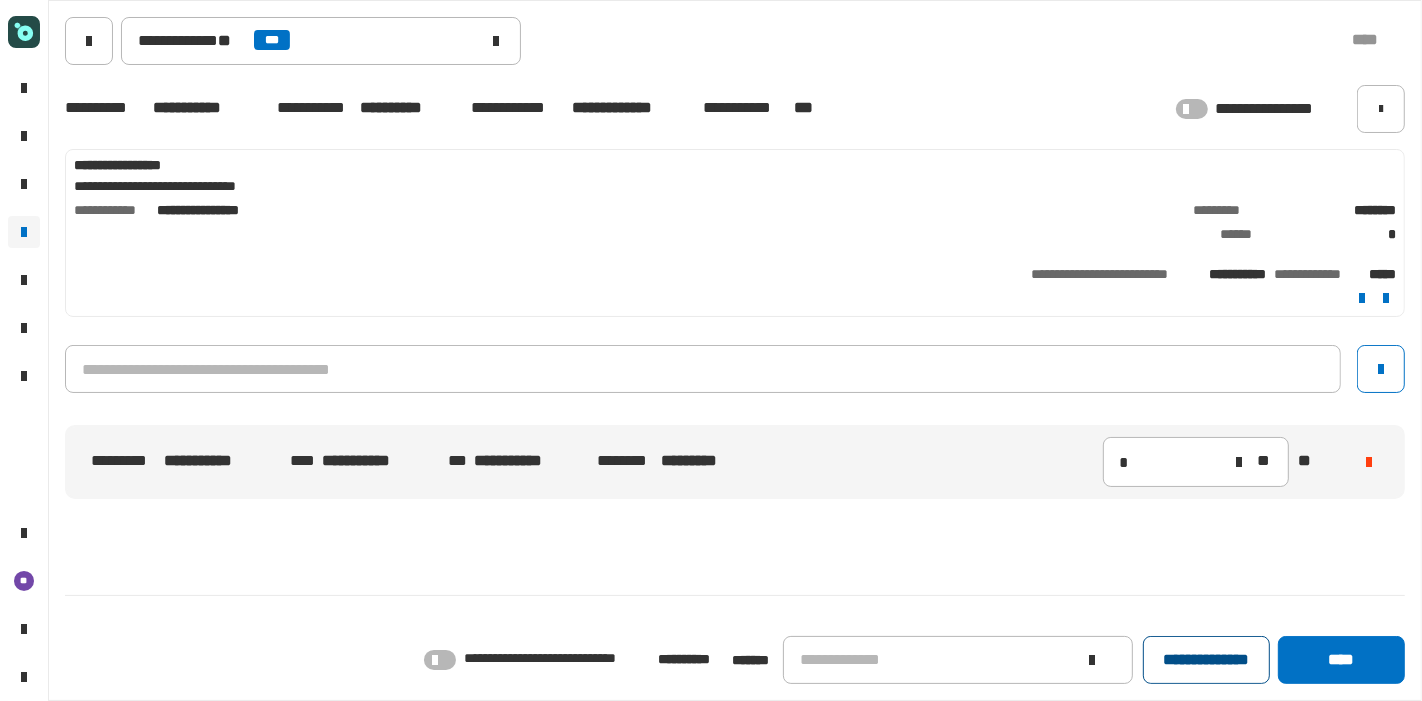 click on "**********" 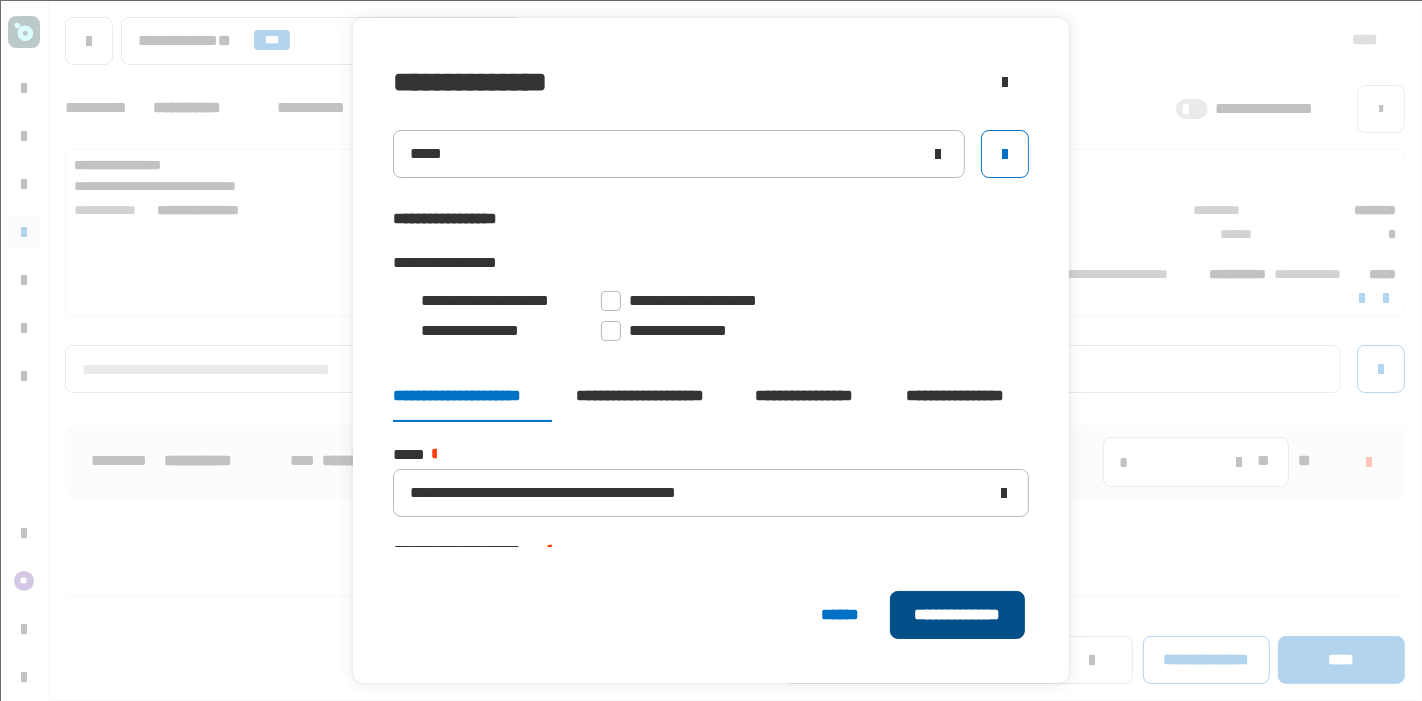 click on "**********" 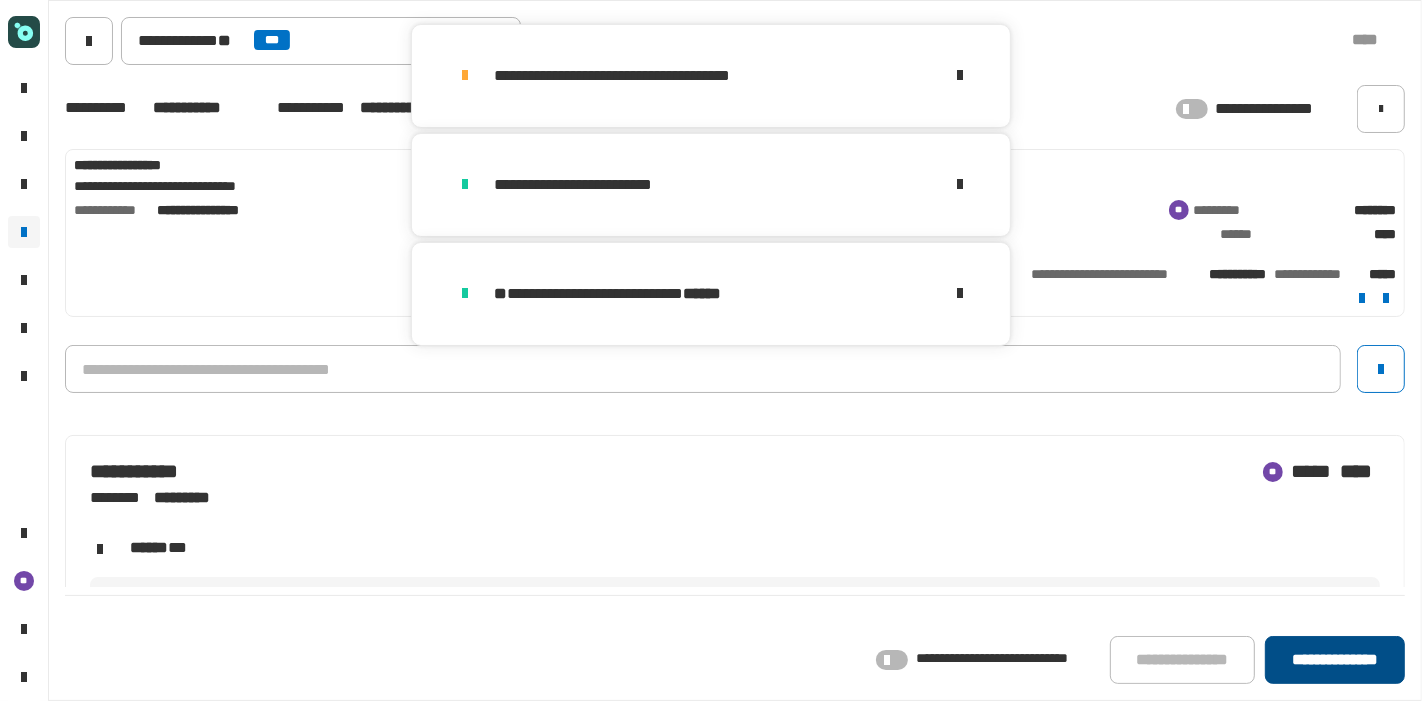 click on "**********" 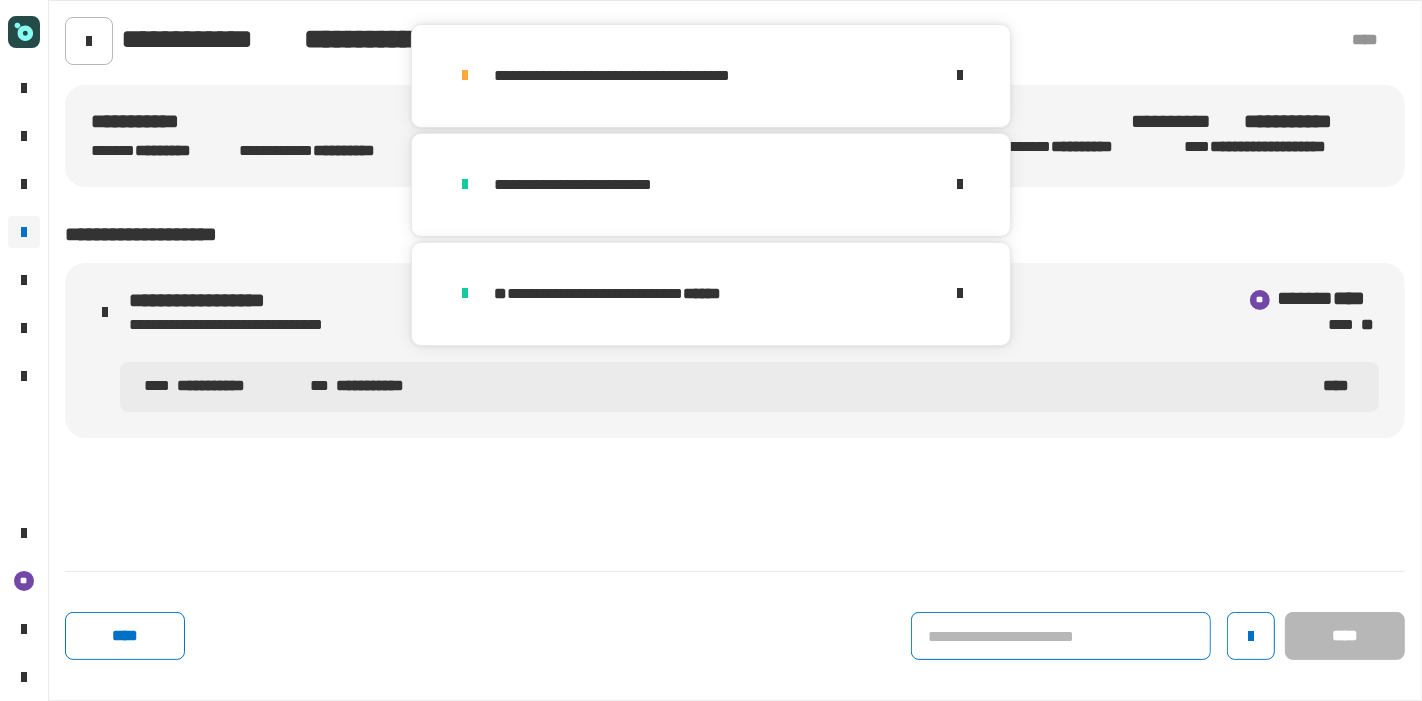 click 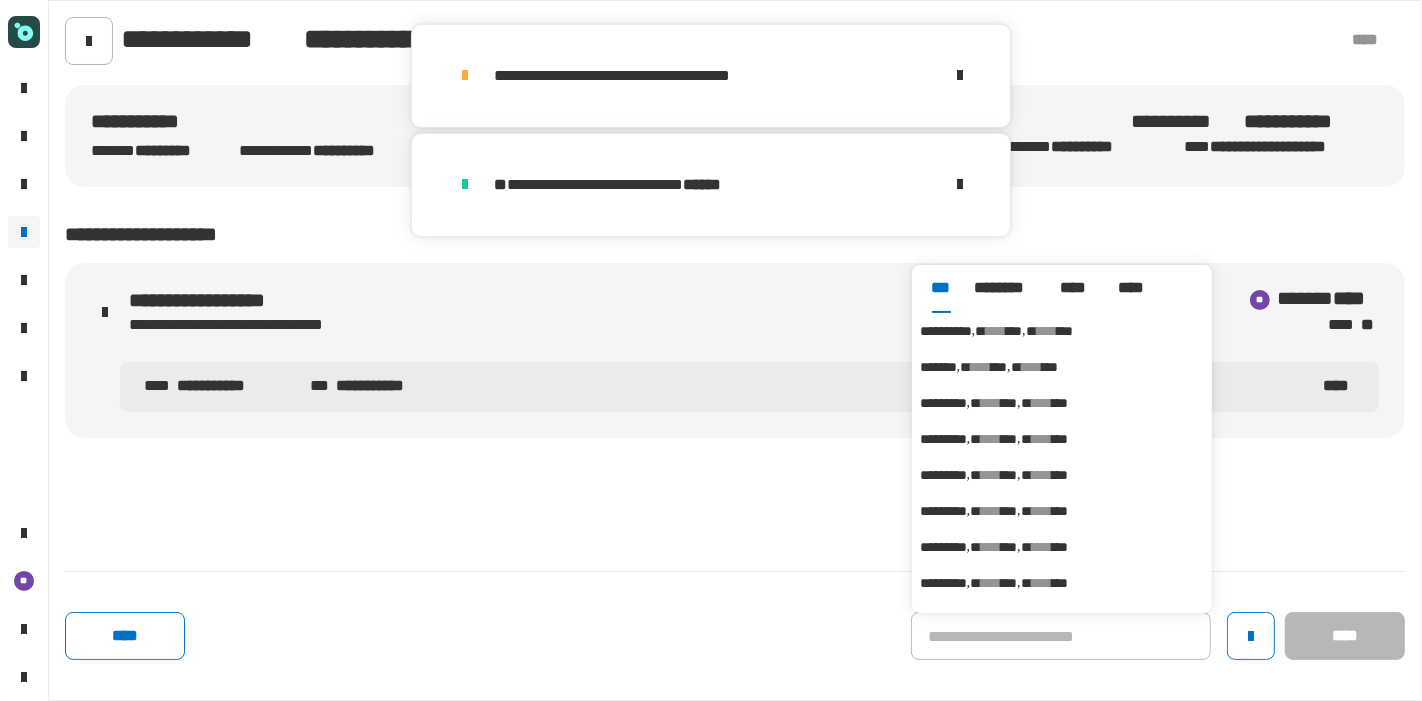 click on "****" at bounding box center [996, 331] 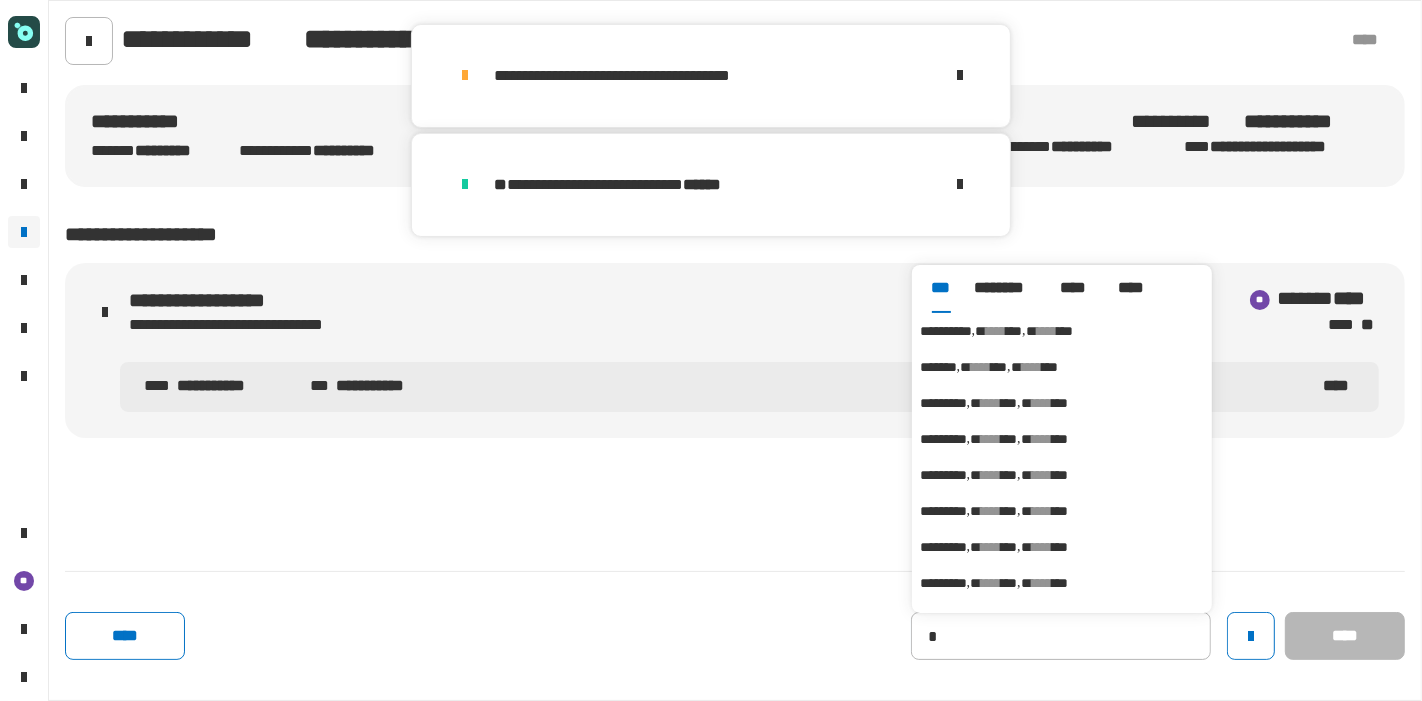 type on "**********" 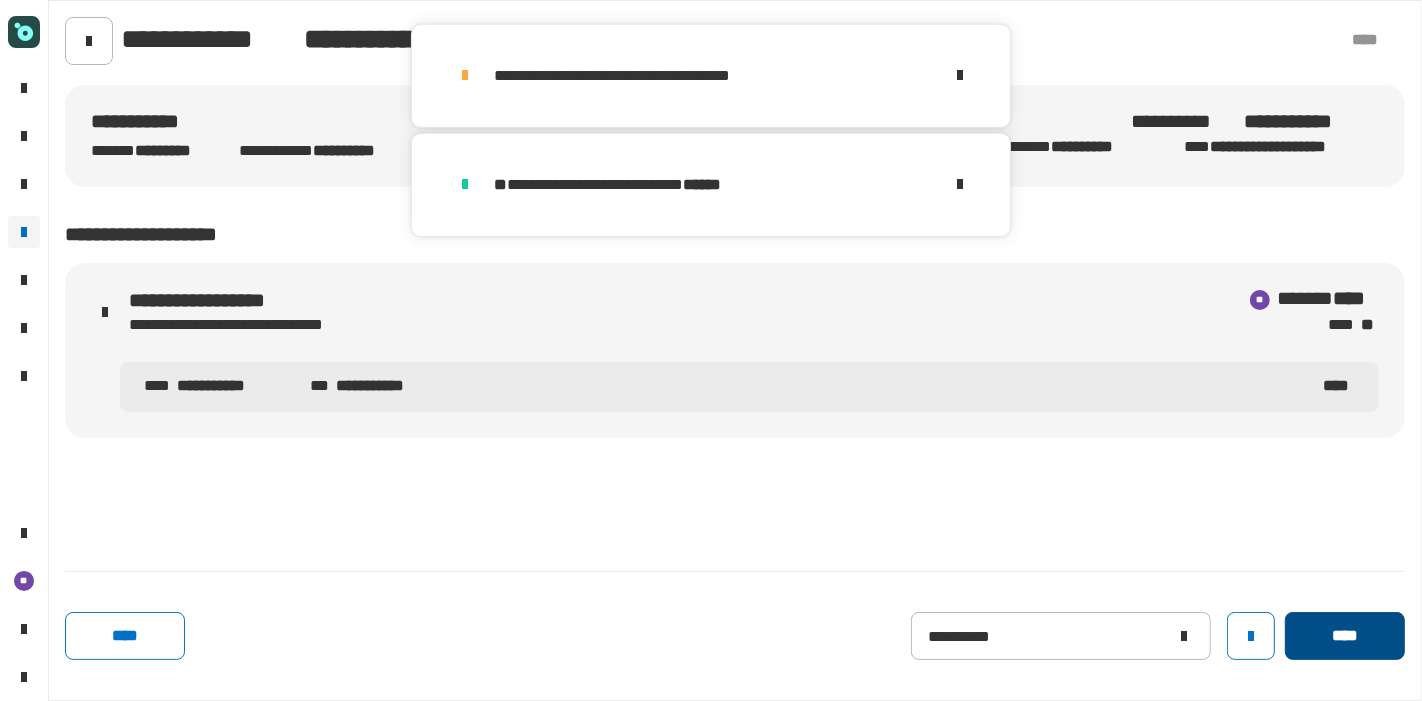 click on "****" 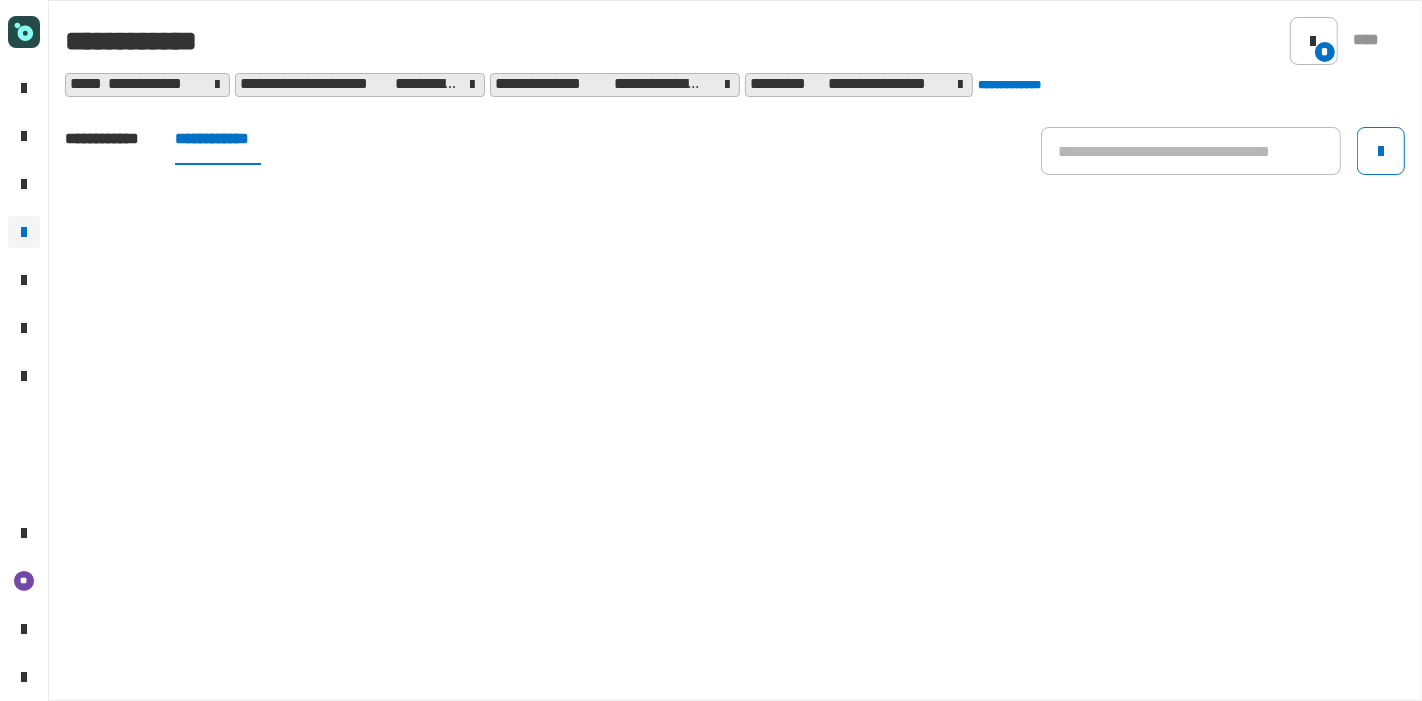 click on "**********" 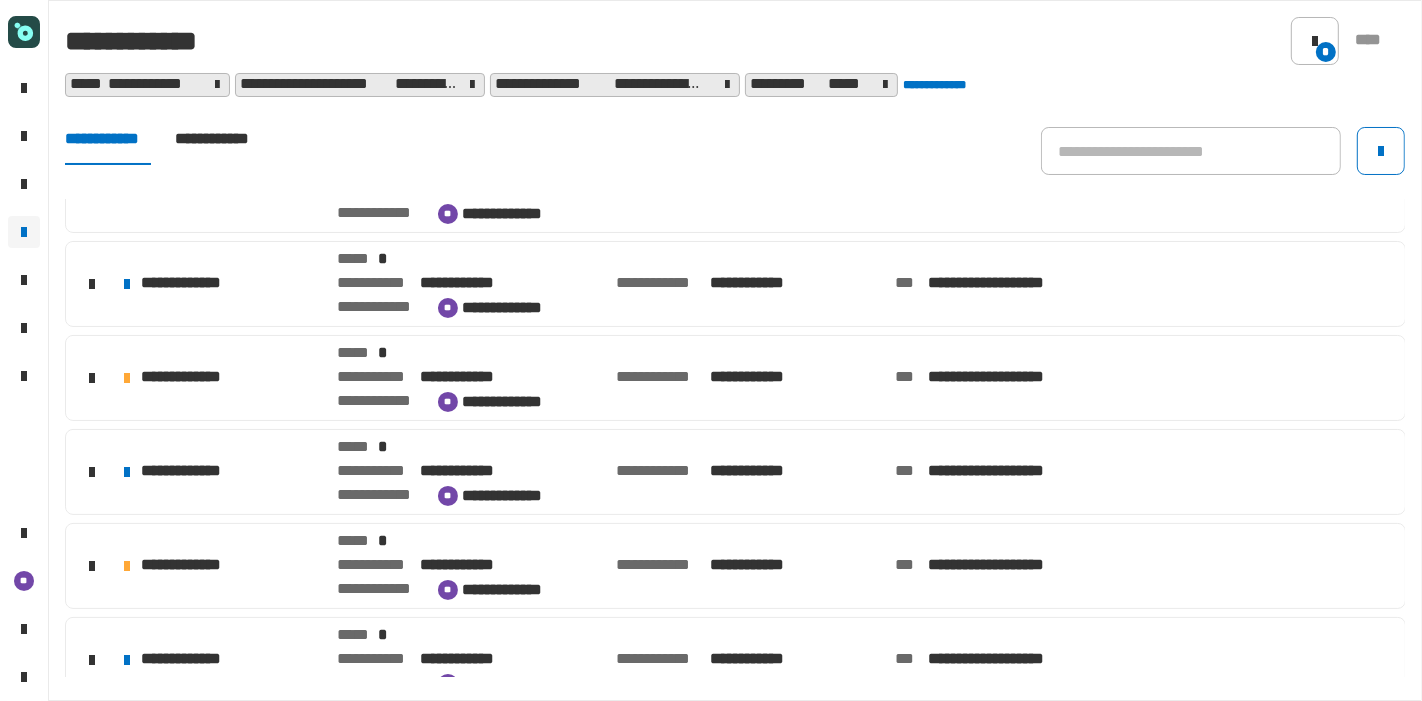 scroll, scrollTop: 334, scrollLeft: 0, axis: vertical 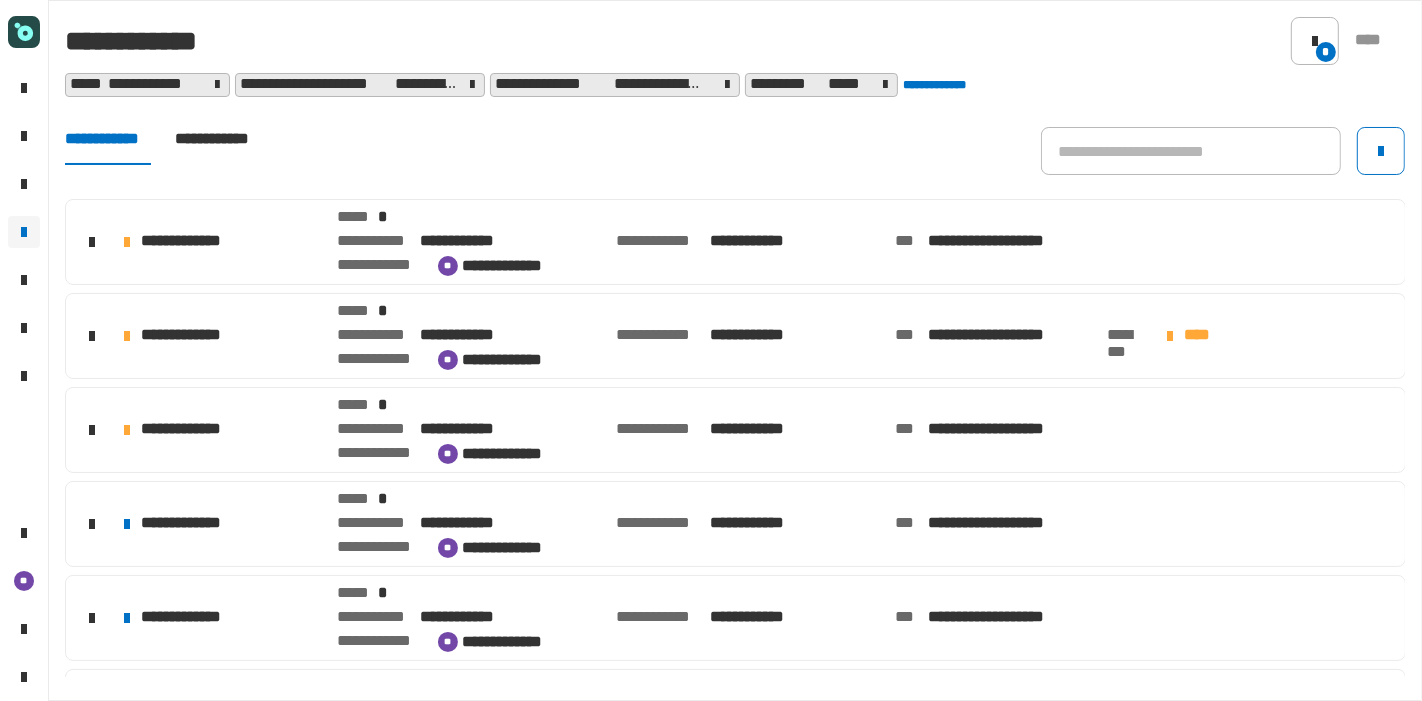 click on "**********" 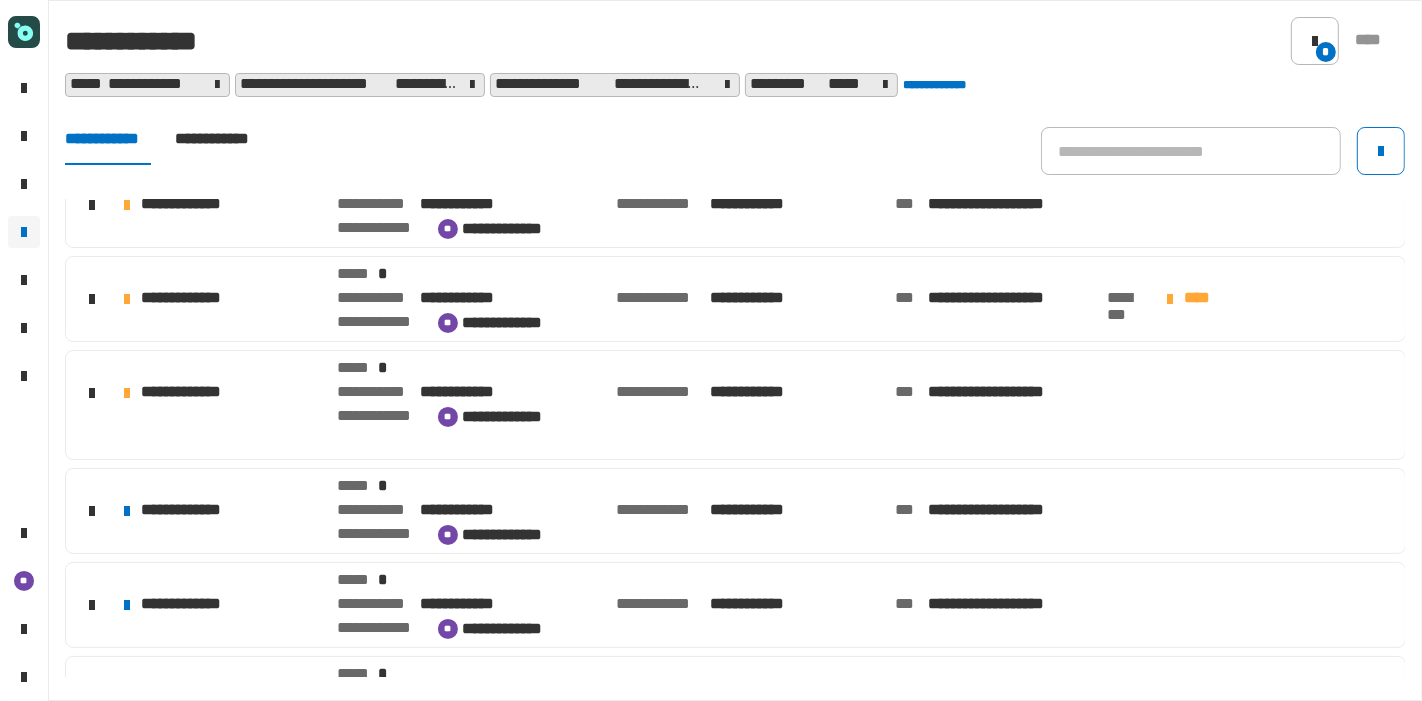 scroll, scrollTop: 45, scrollLeft: 0, axis: vertical 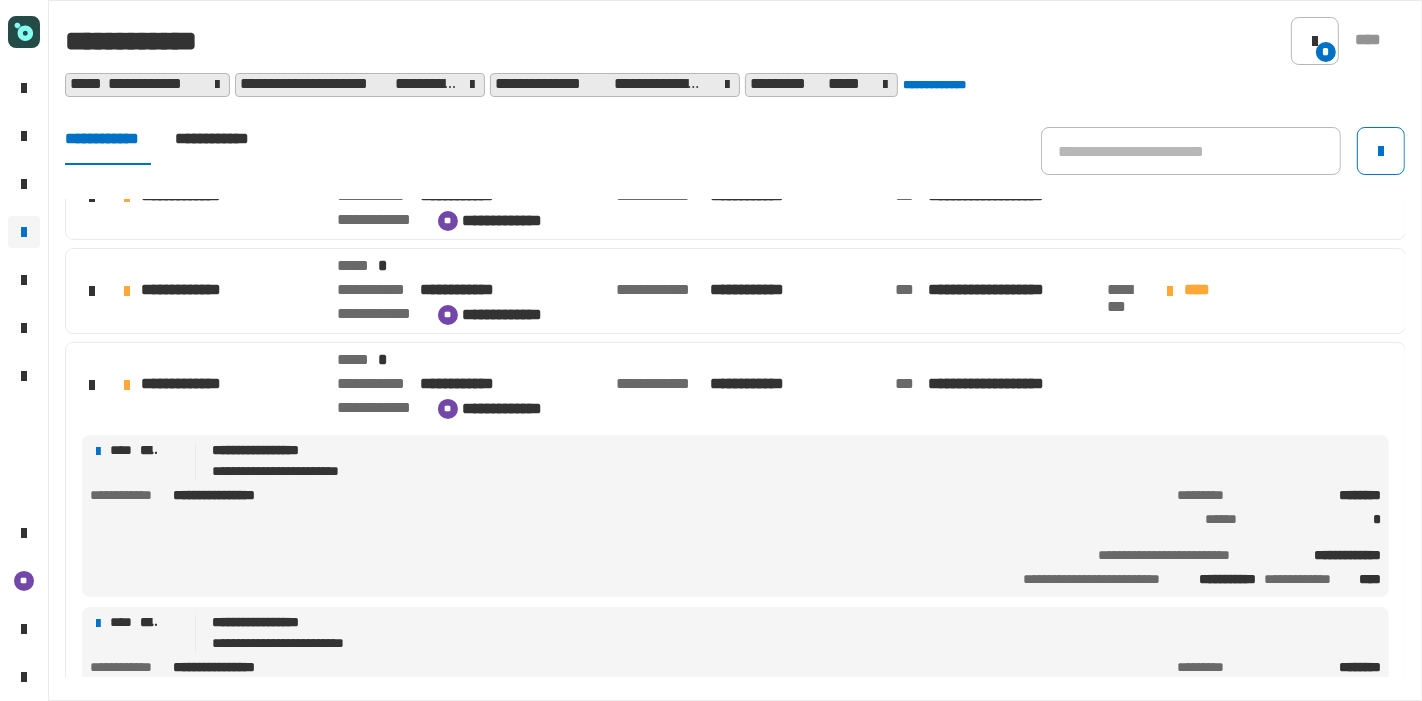 click on "**********" 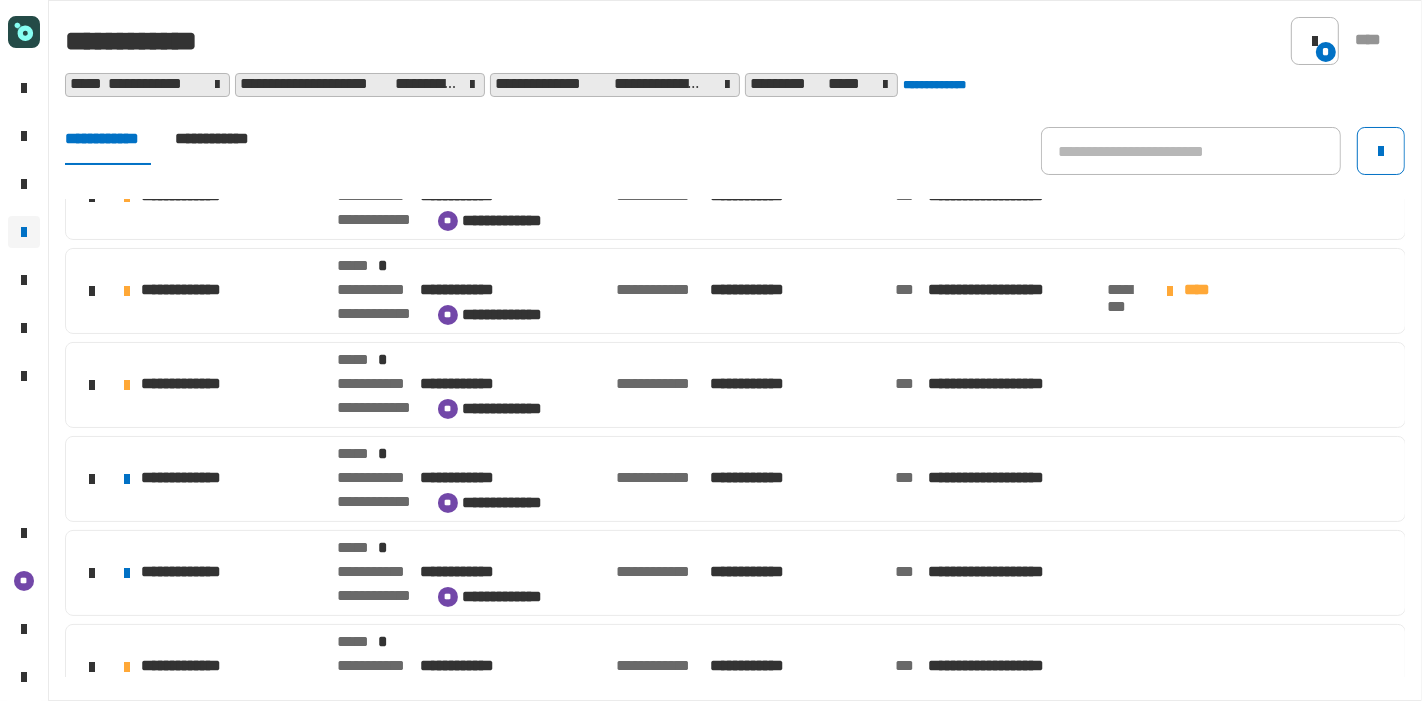 click on "**********" 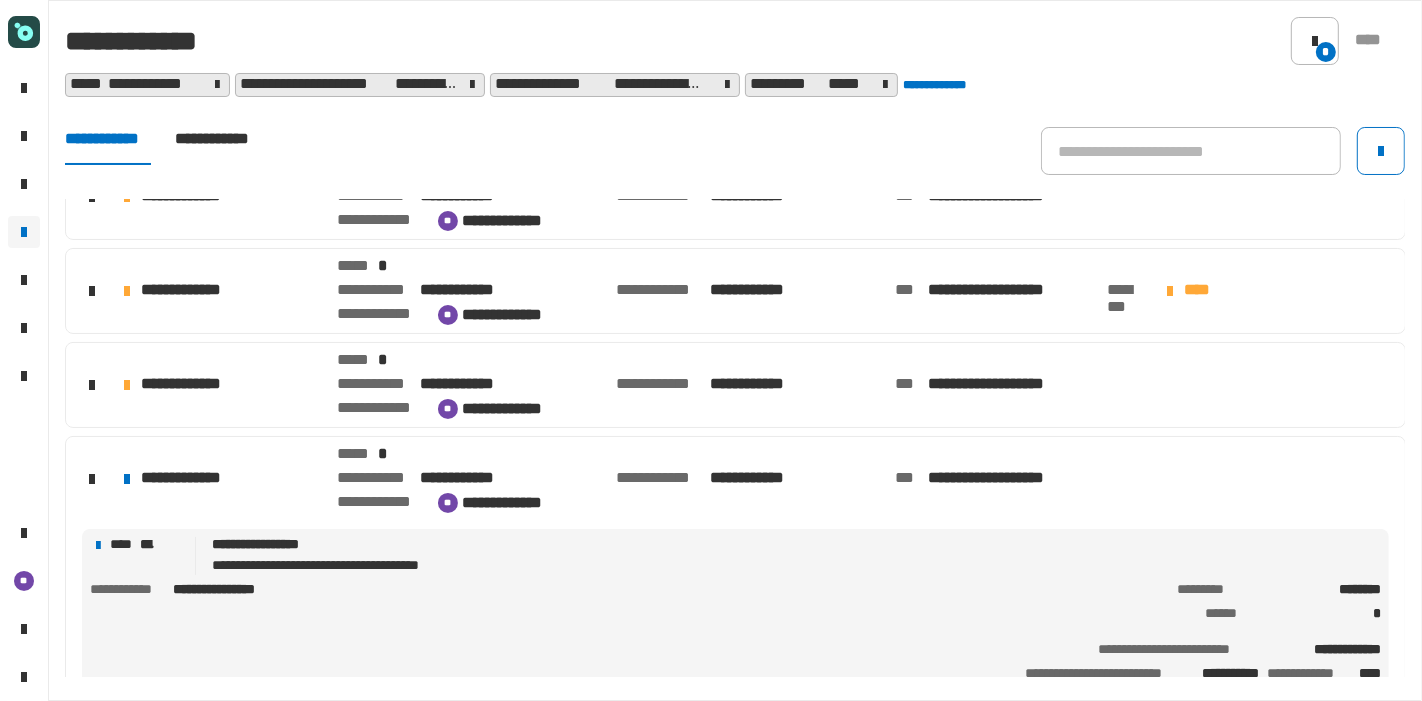 scroll, scrollTop: 93, scrollLeft: 0, axis: vertical 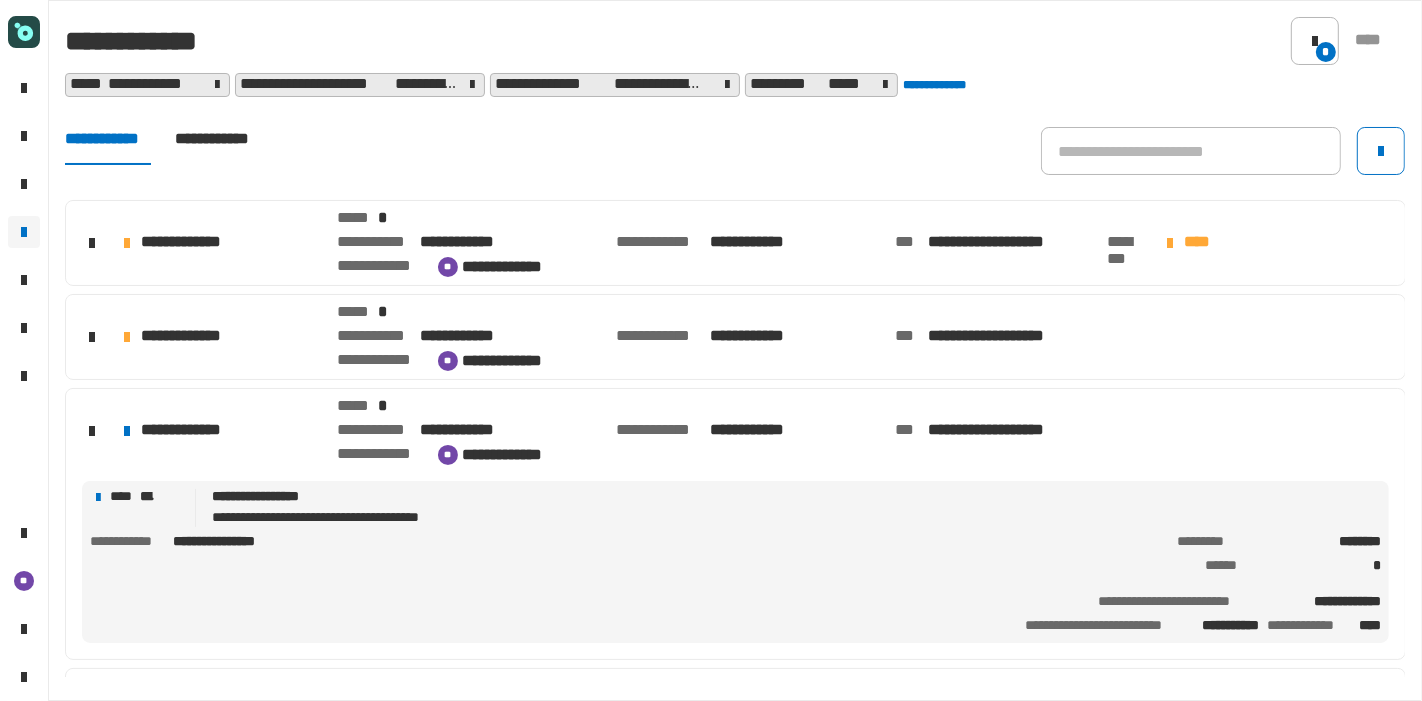click on "**********" 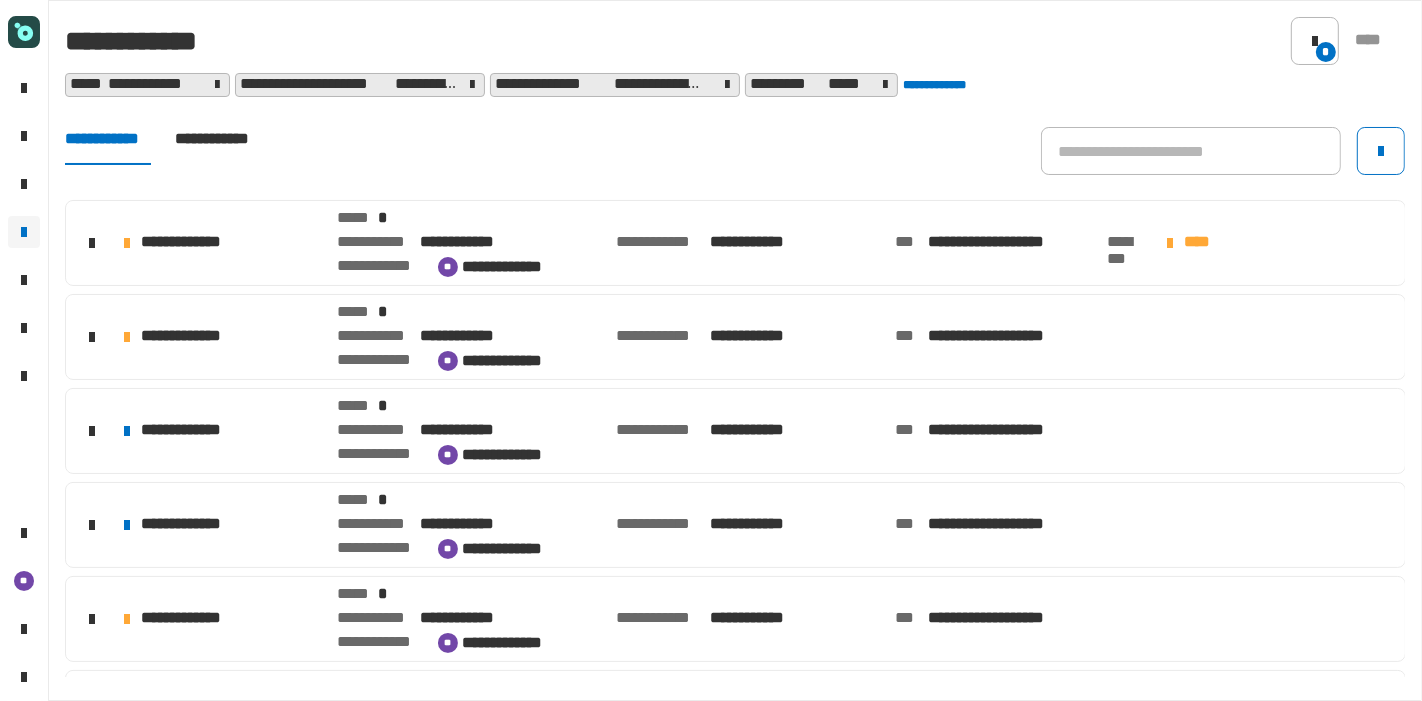 click on "**********" 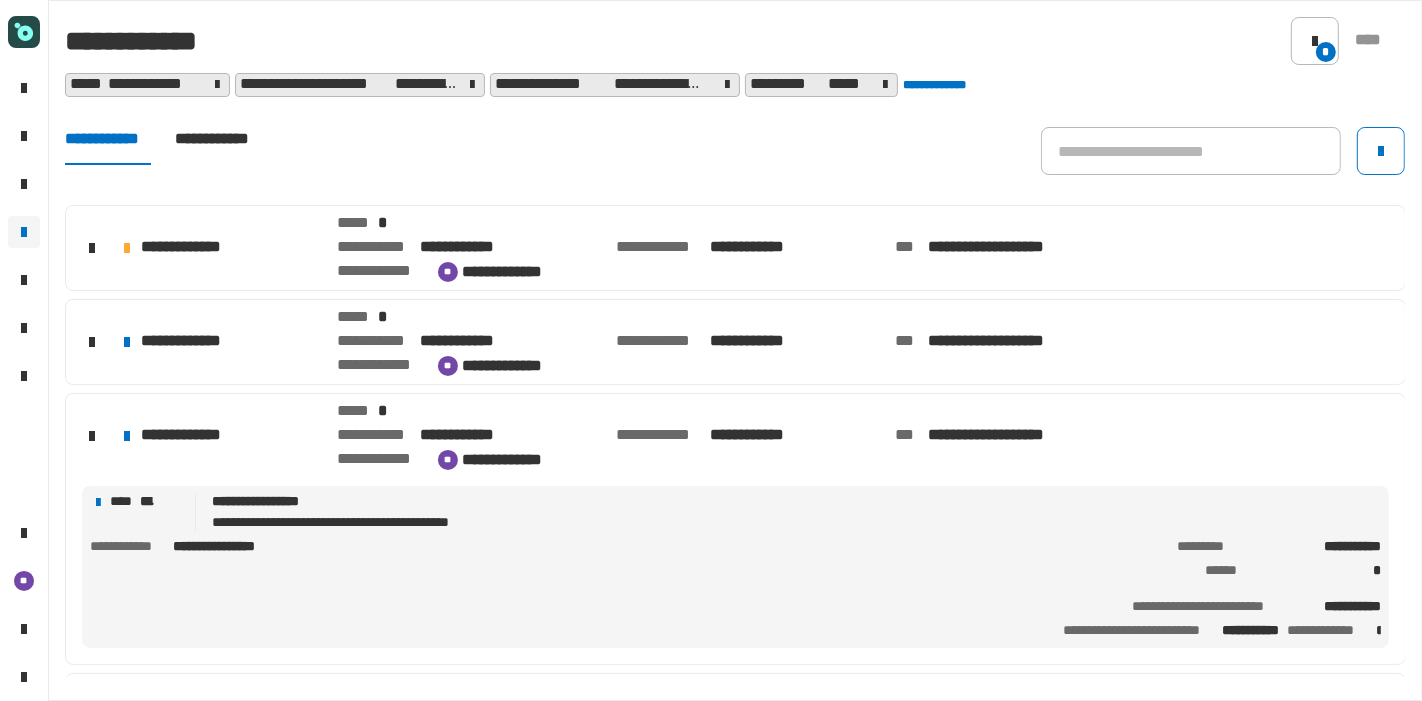 scroll, scrollTop: 193, scrollLeft: 0, axis: vertical 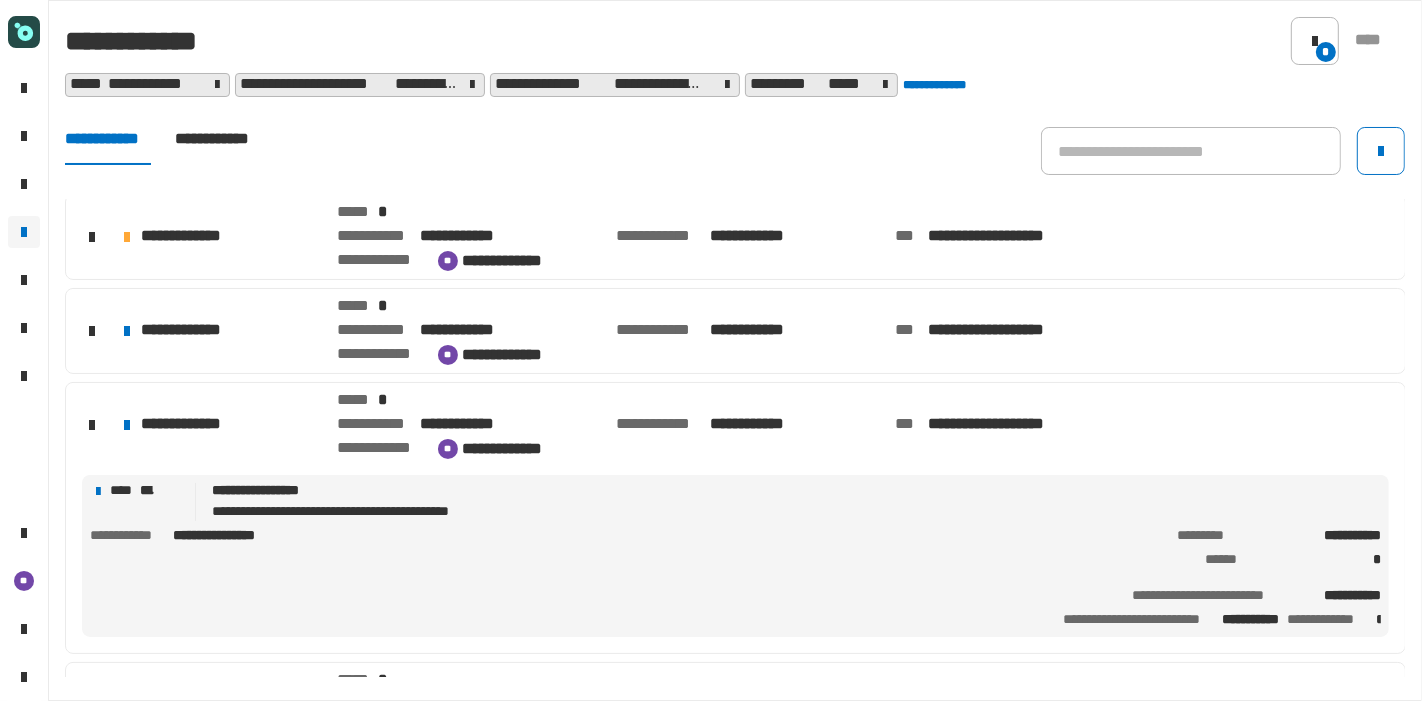 click on "**********" 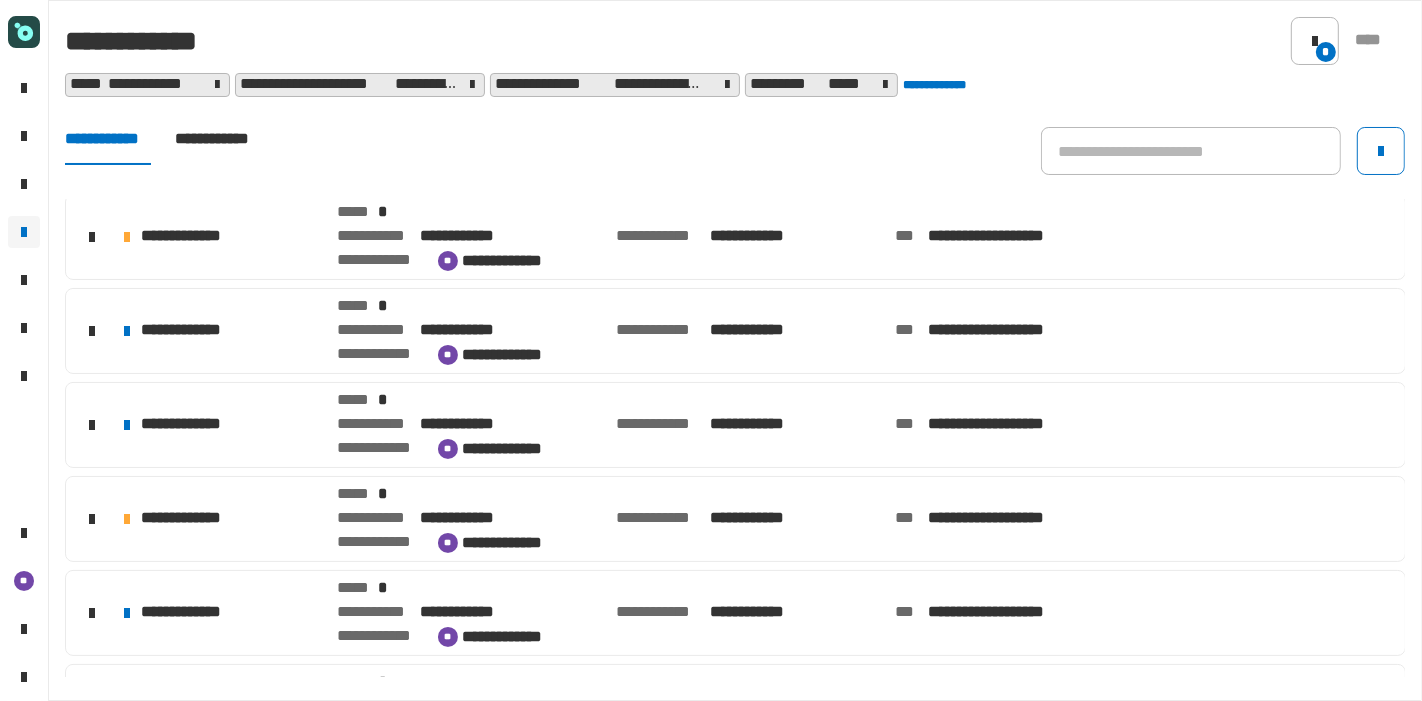 click on "**********" 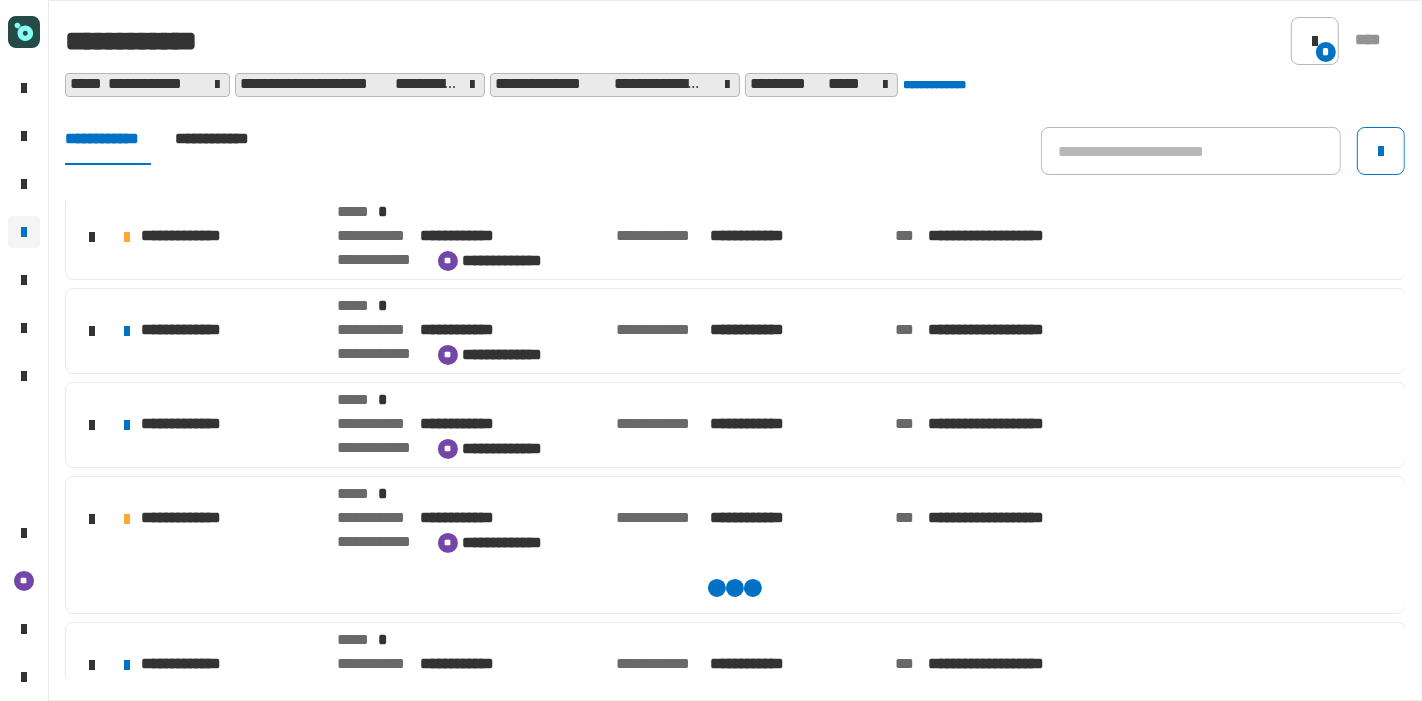 scroll, scrollTop: 248, scrollLeft: 0, axis: vertical 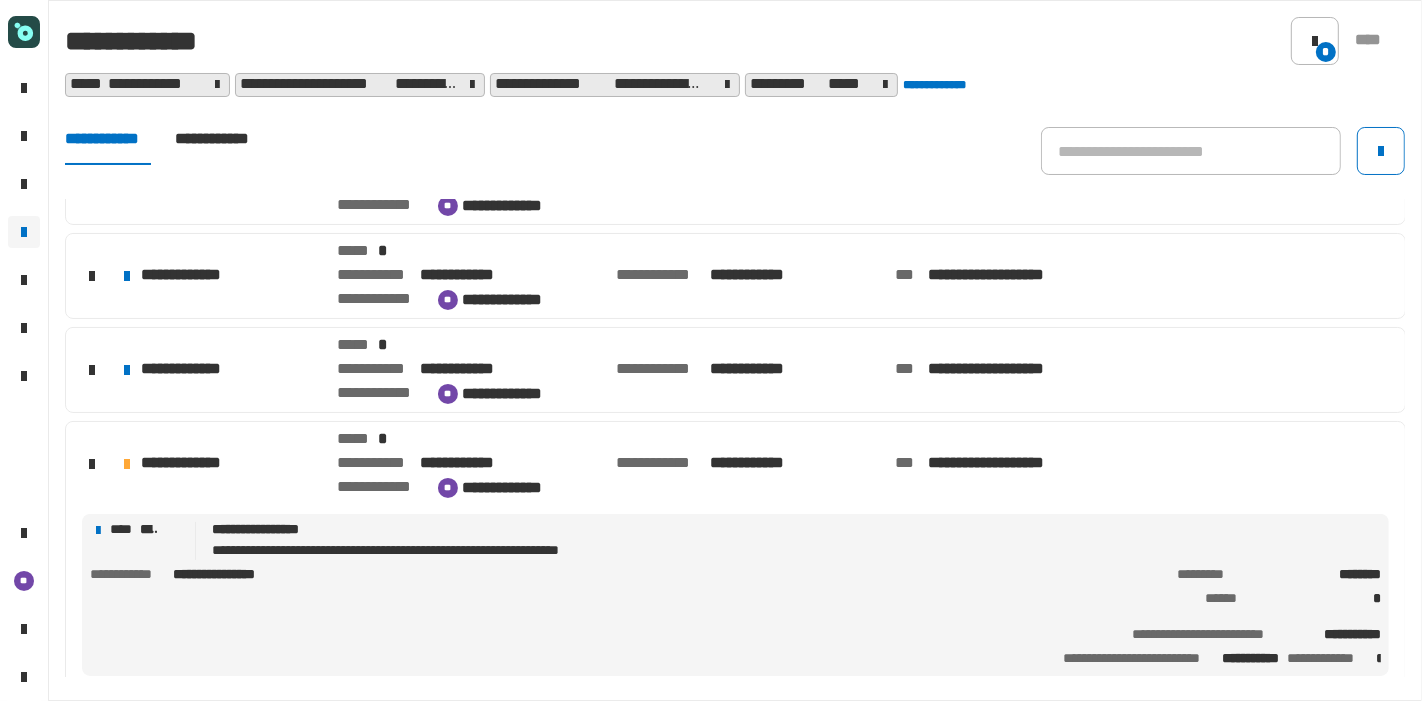 click on "**********" 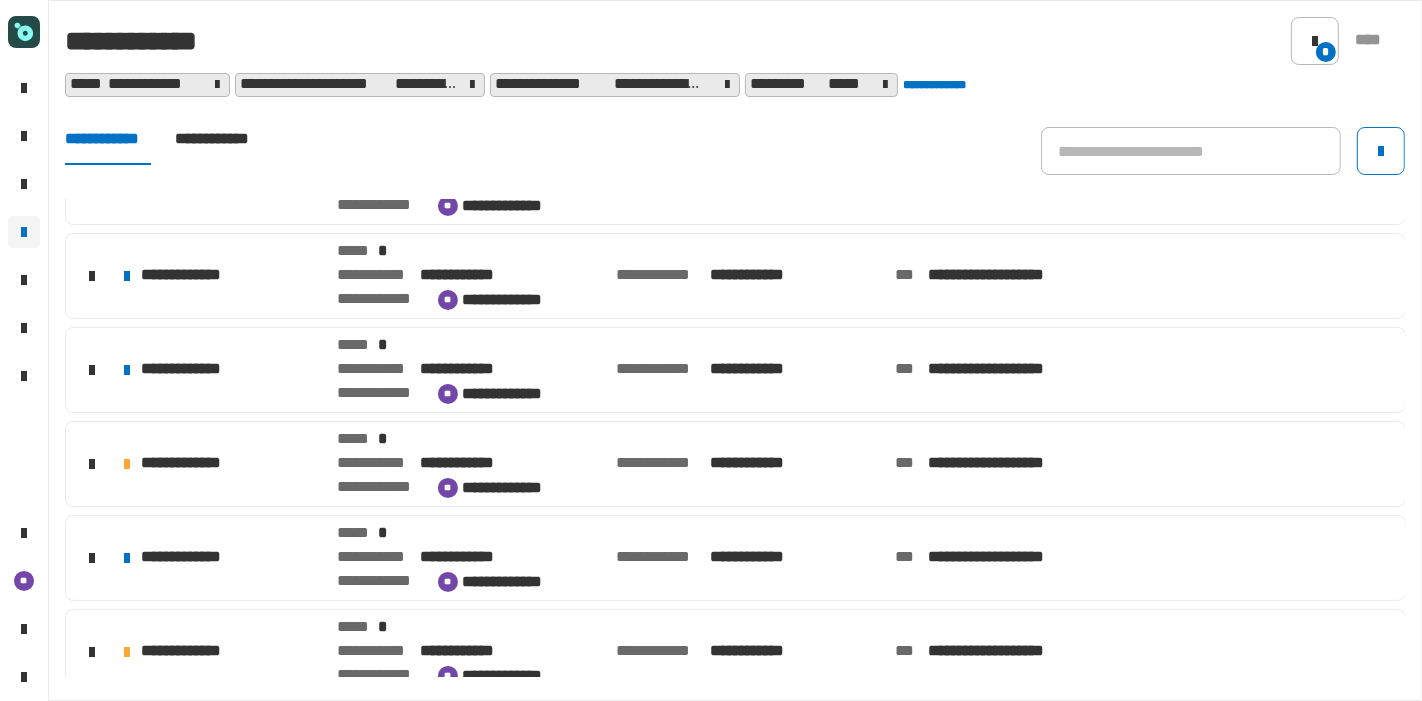 click on "**********" 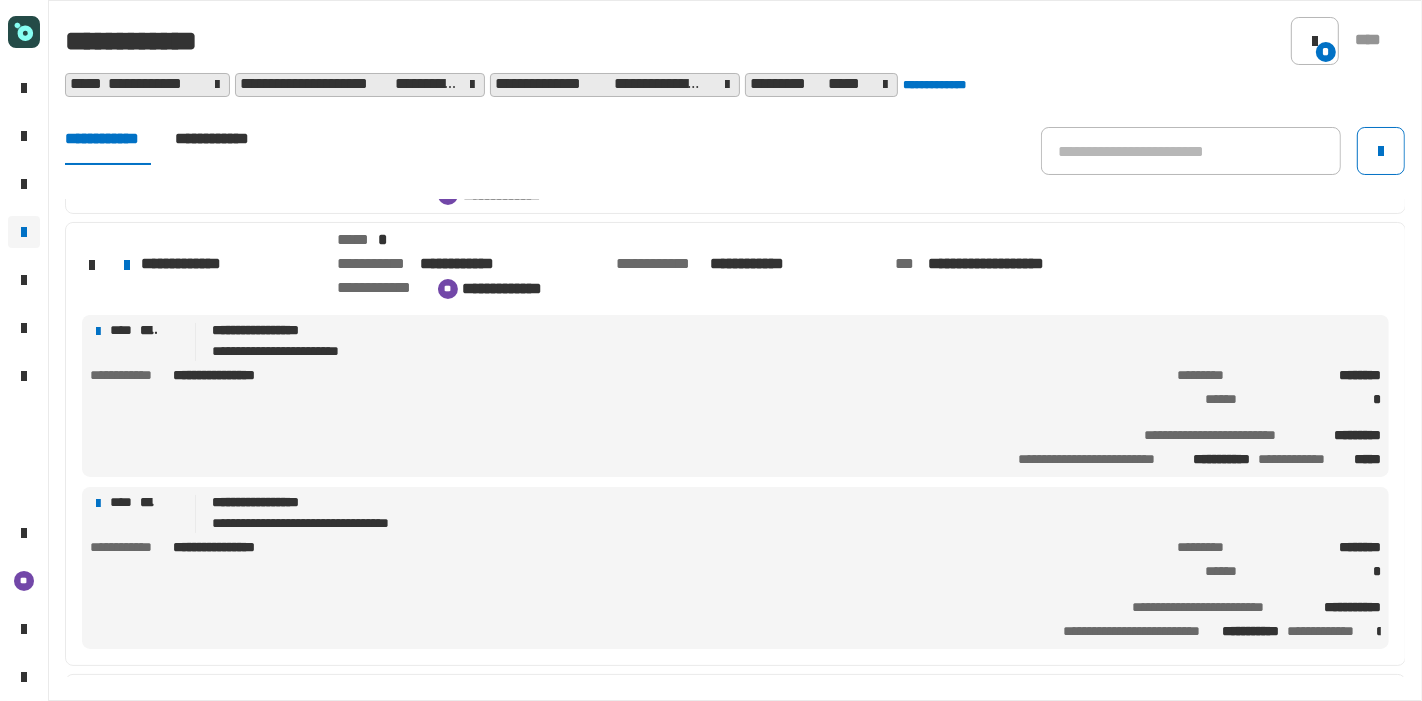 scroll, scrollTop: 571, scrollLeft: 0, axis: vertical 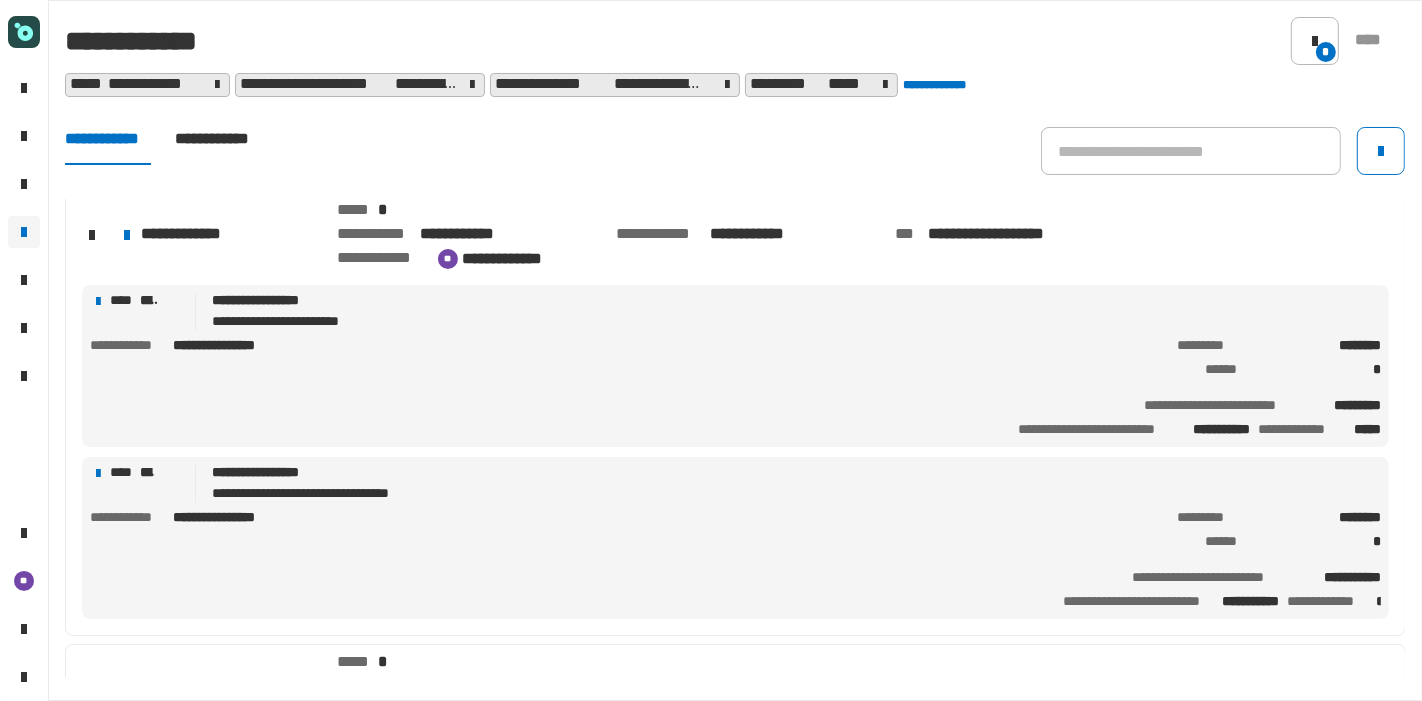 click on "**********" 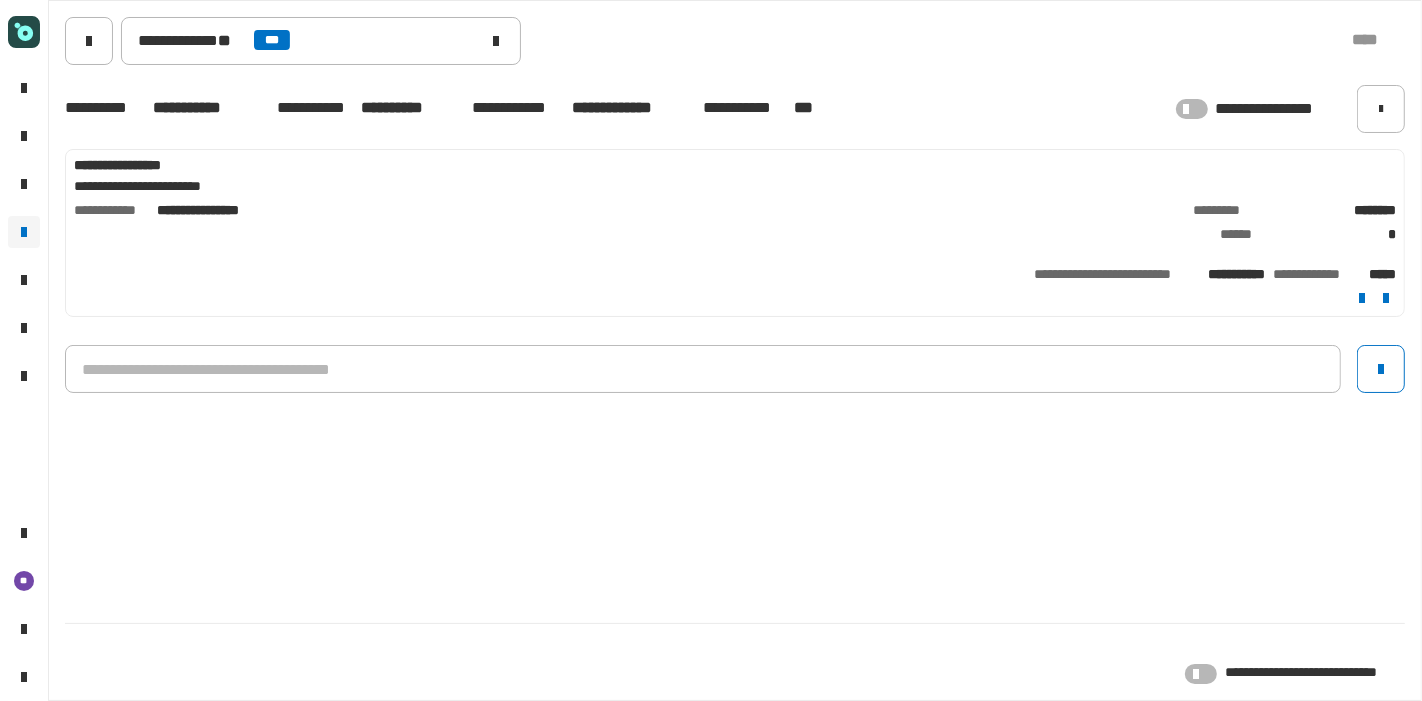 click 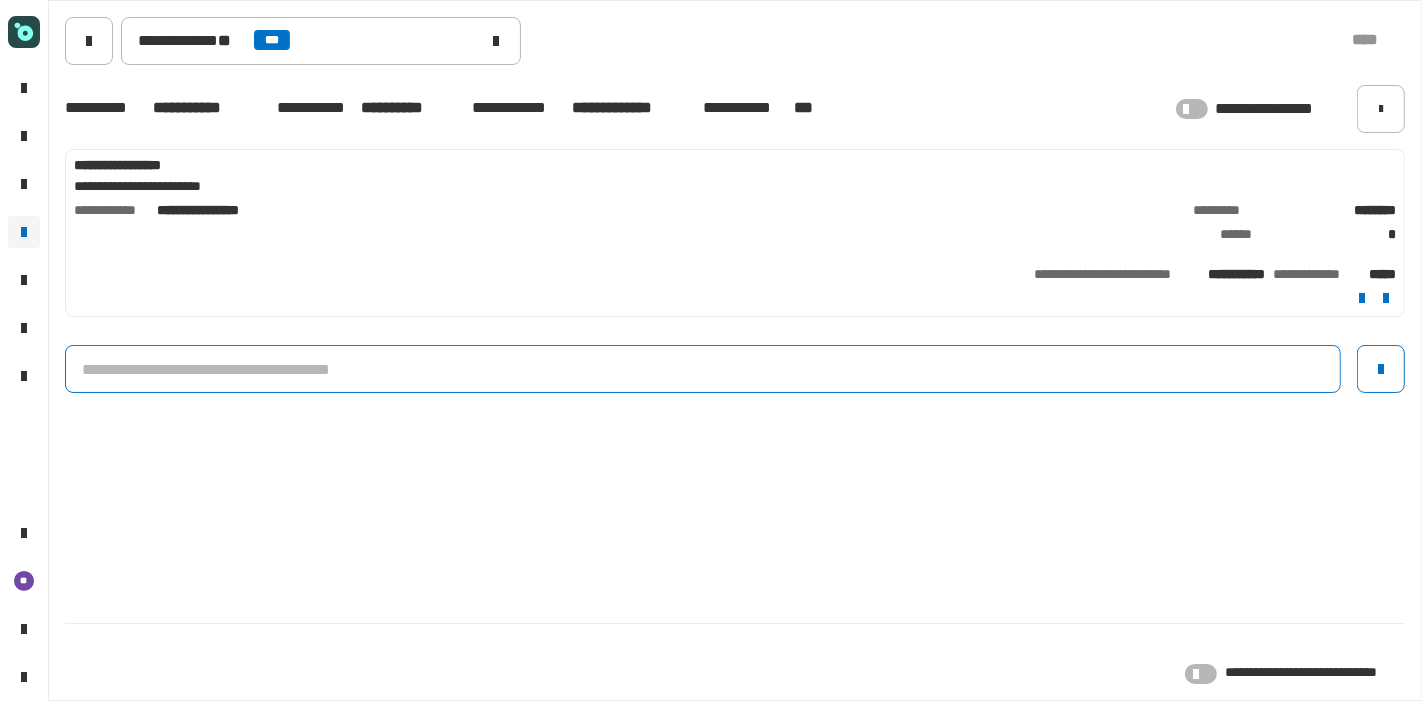 click 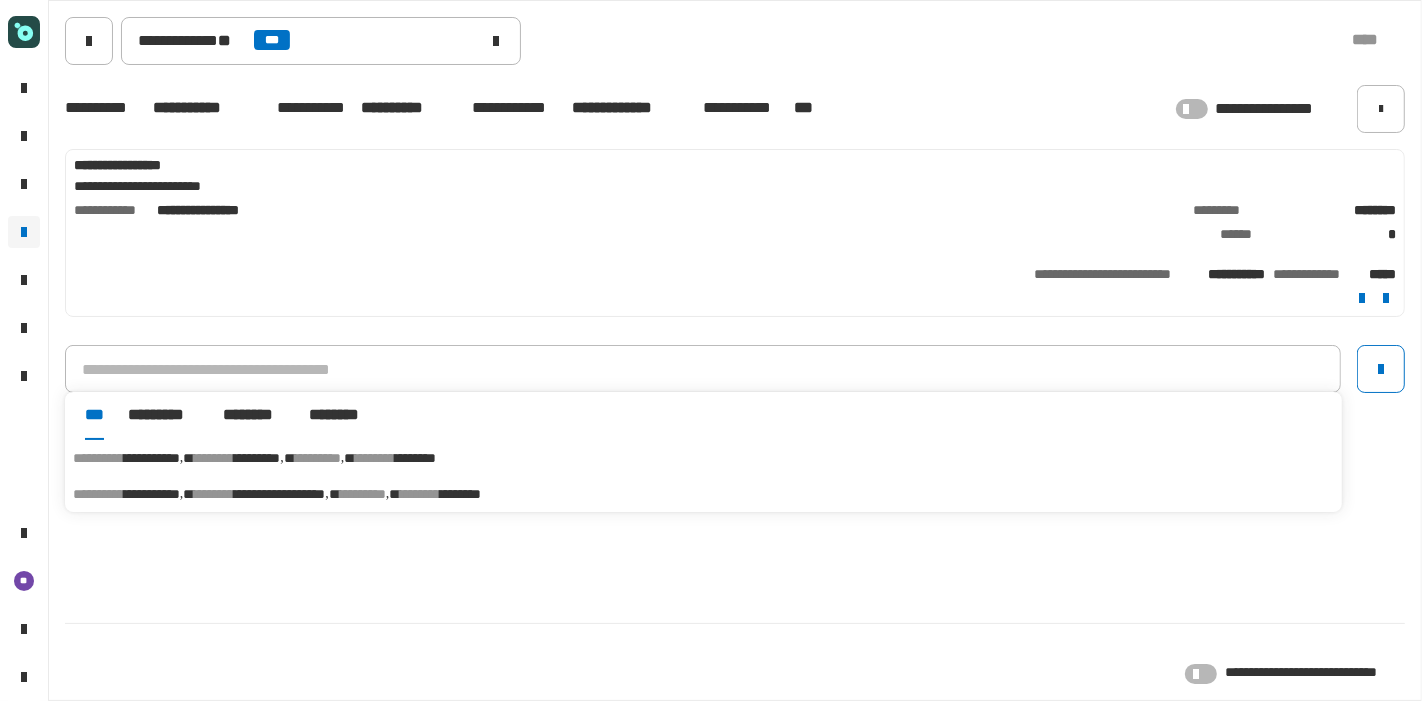 click on "********" at bounding box center (415, 458) 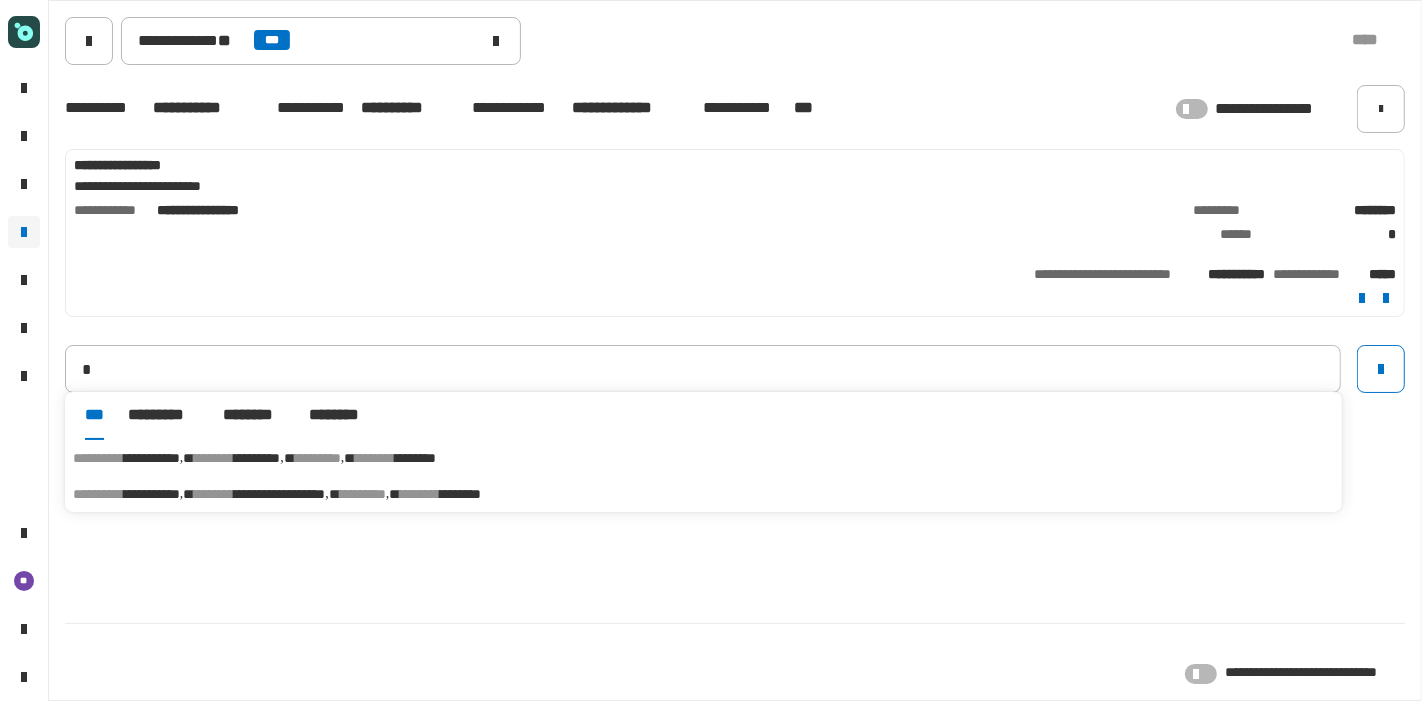 type on "**********" 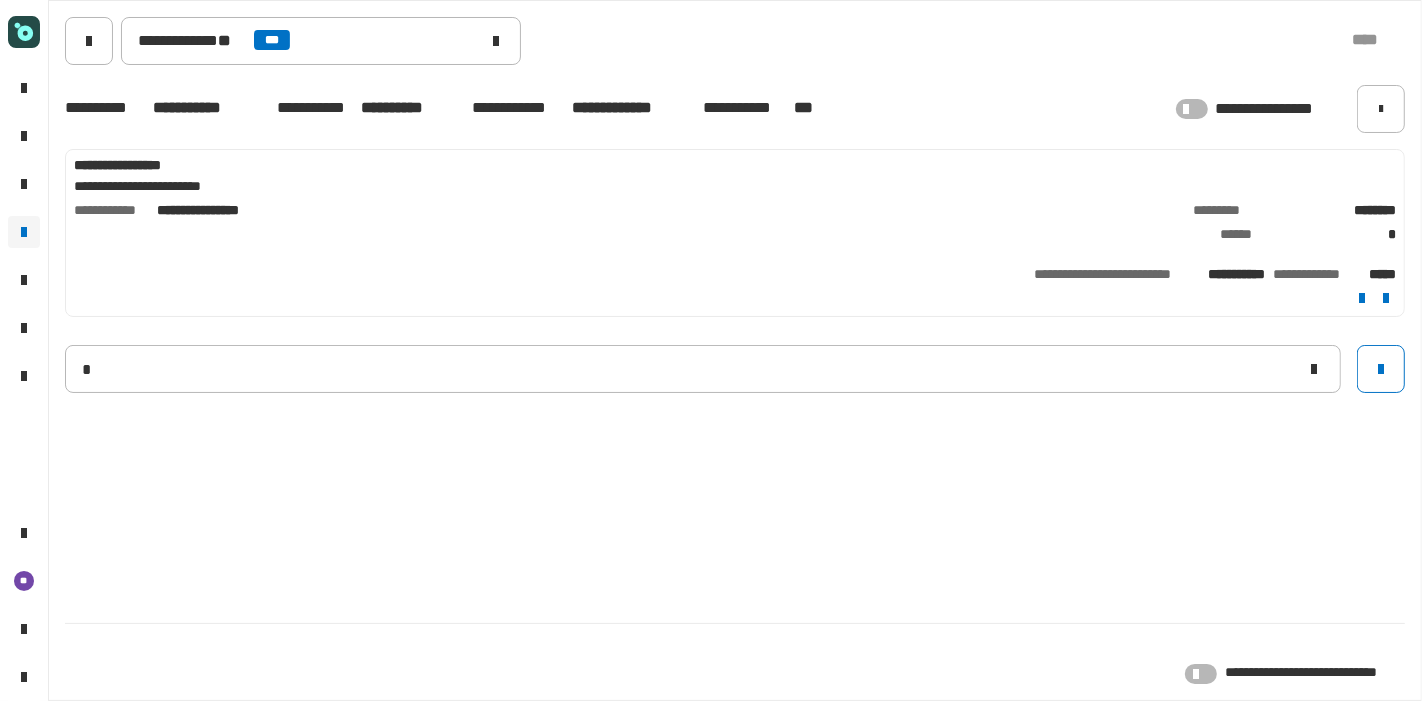 type 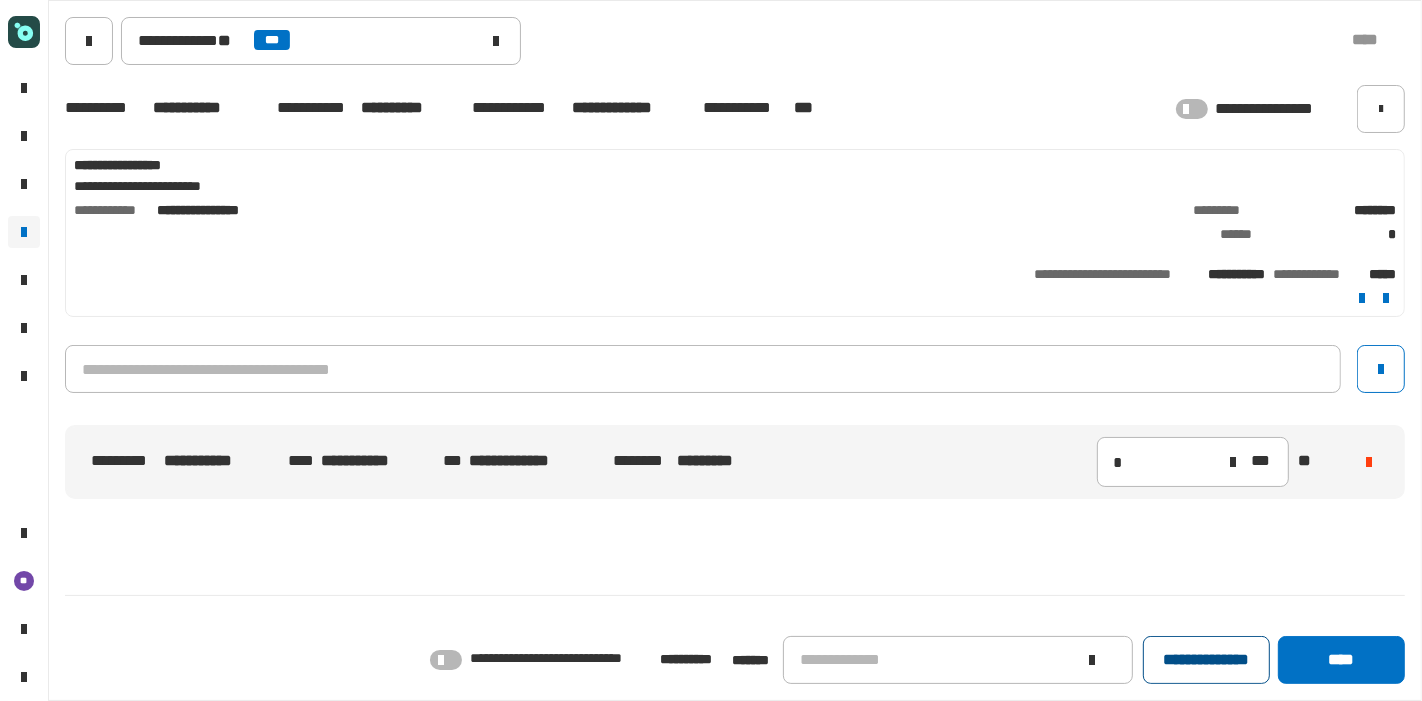 click on "**********" 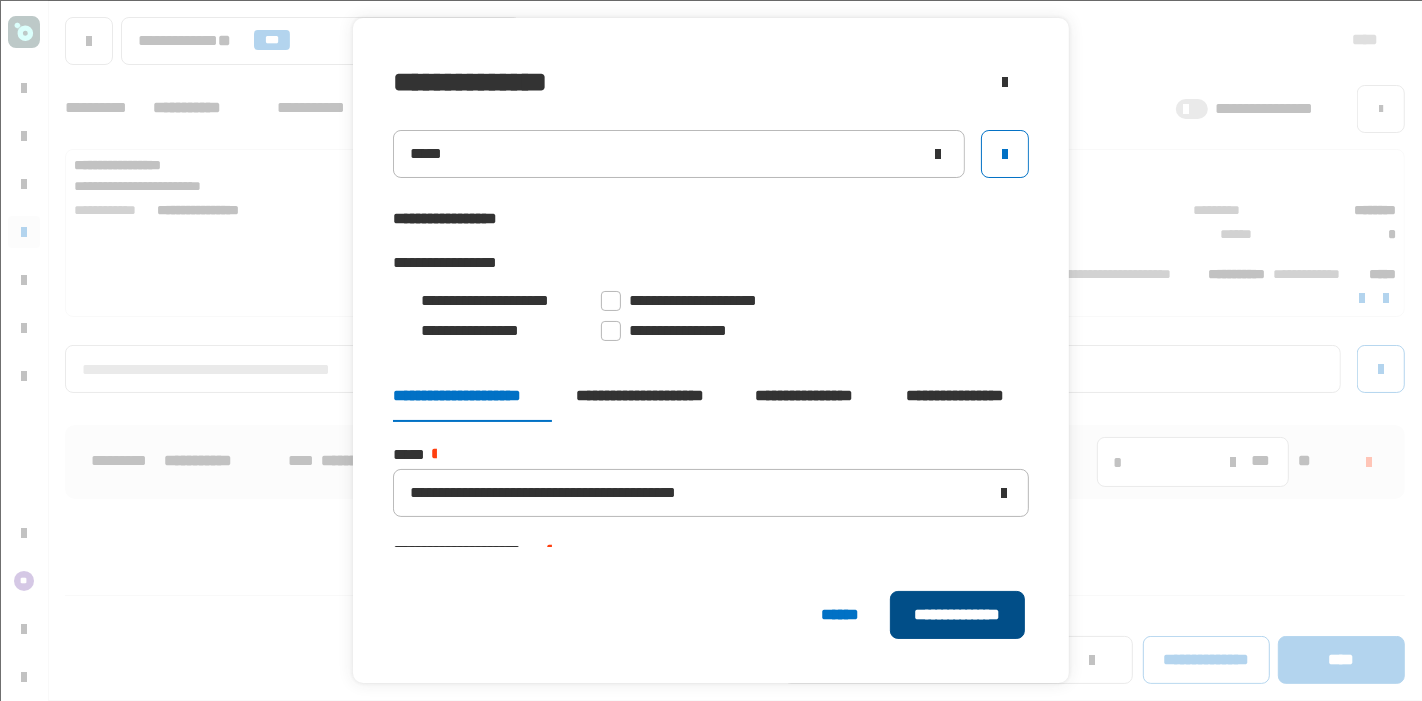 click on "**********" 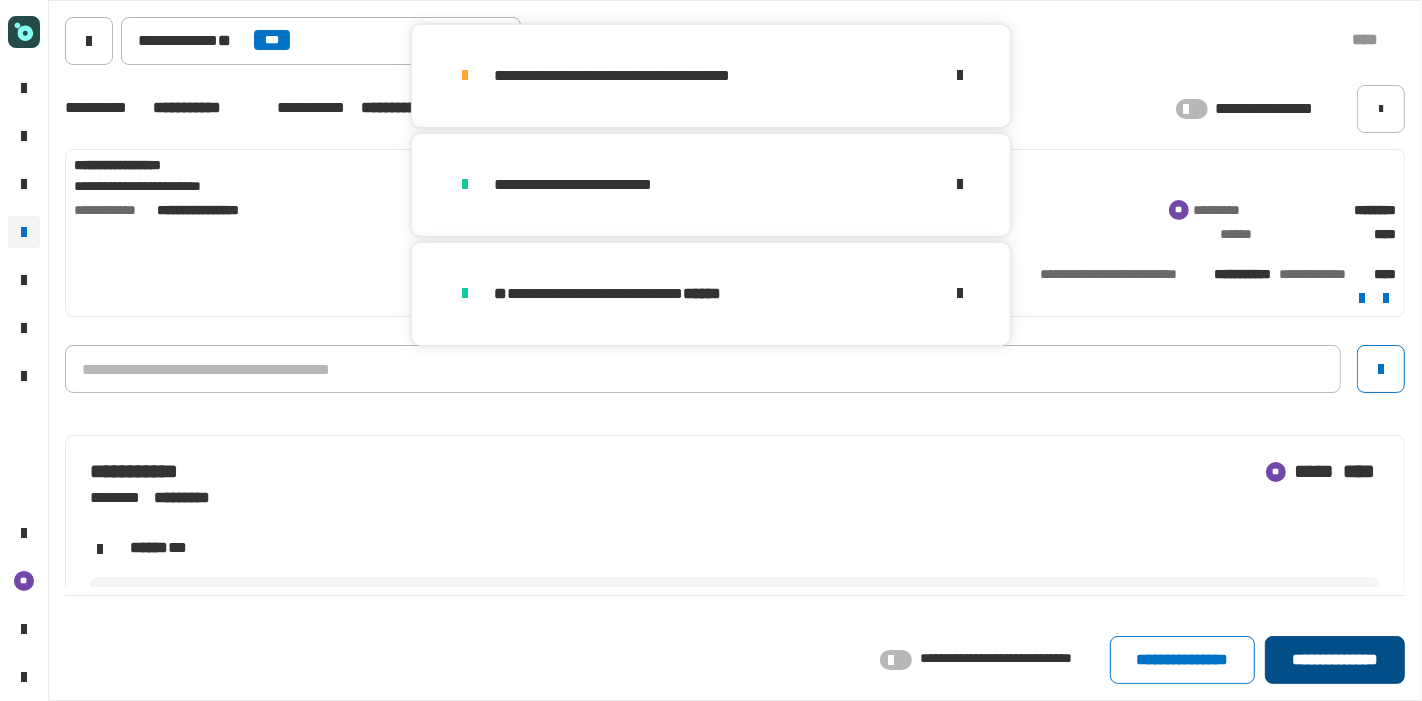 click on "**********" 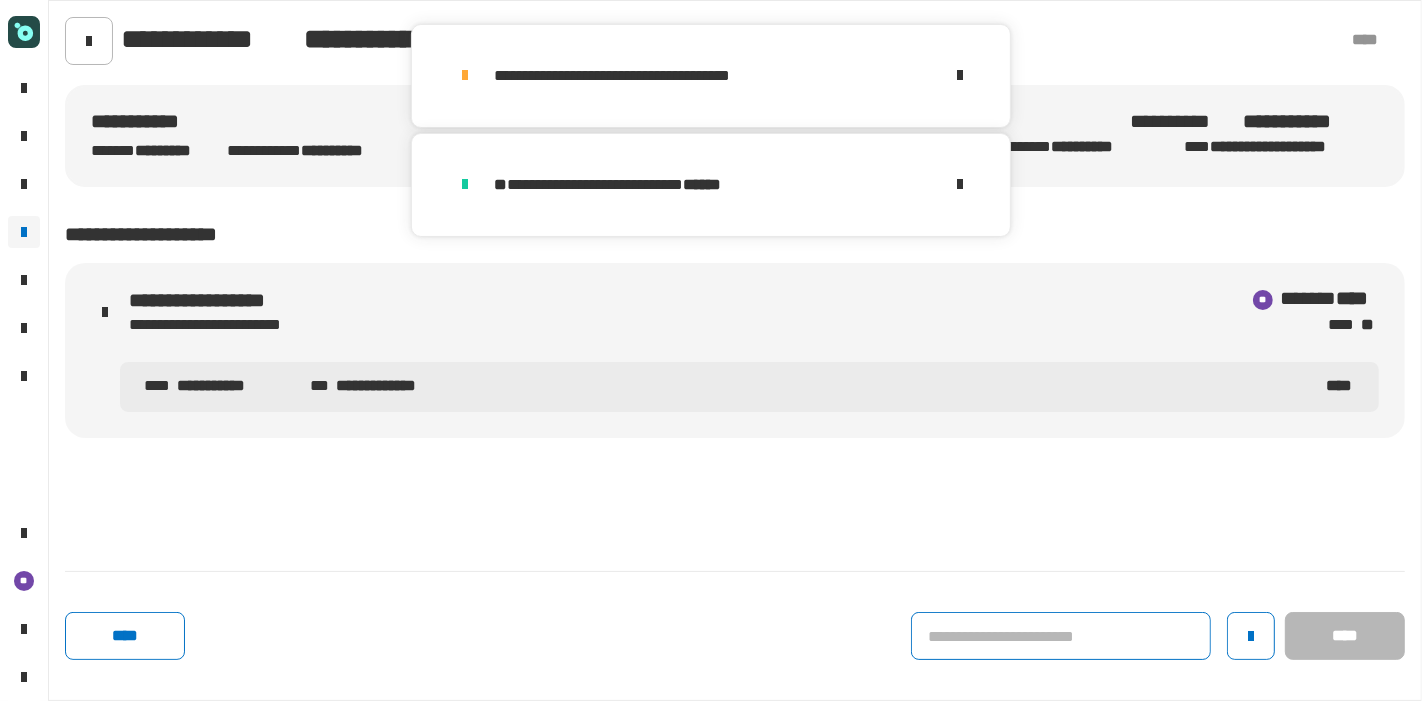 click 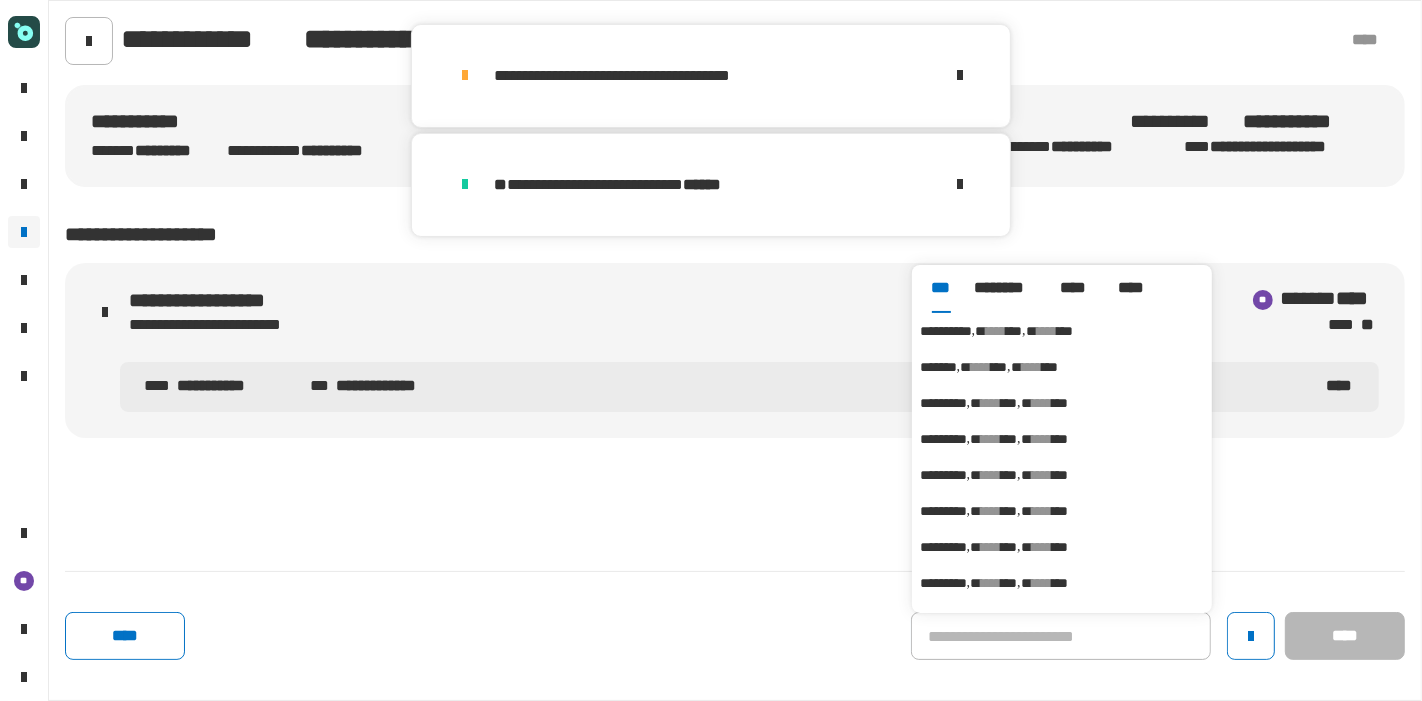 click on "**********" at bounding box center (1062, 331) 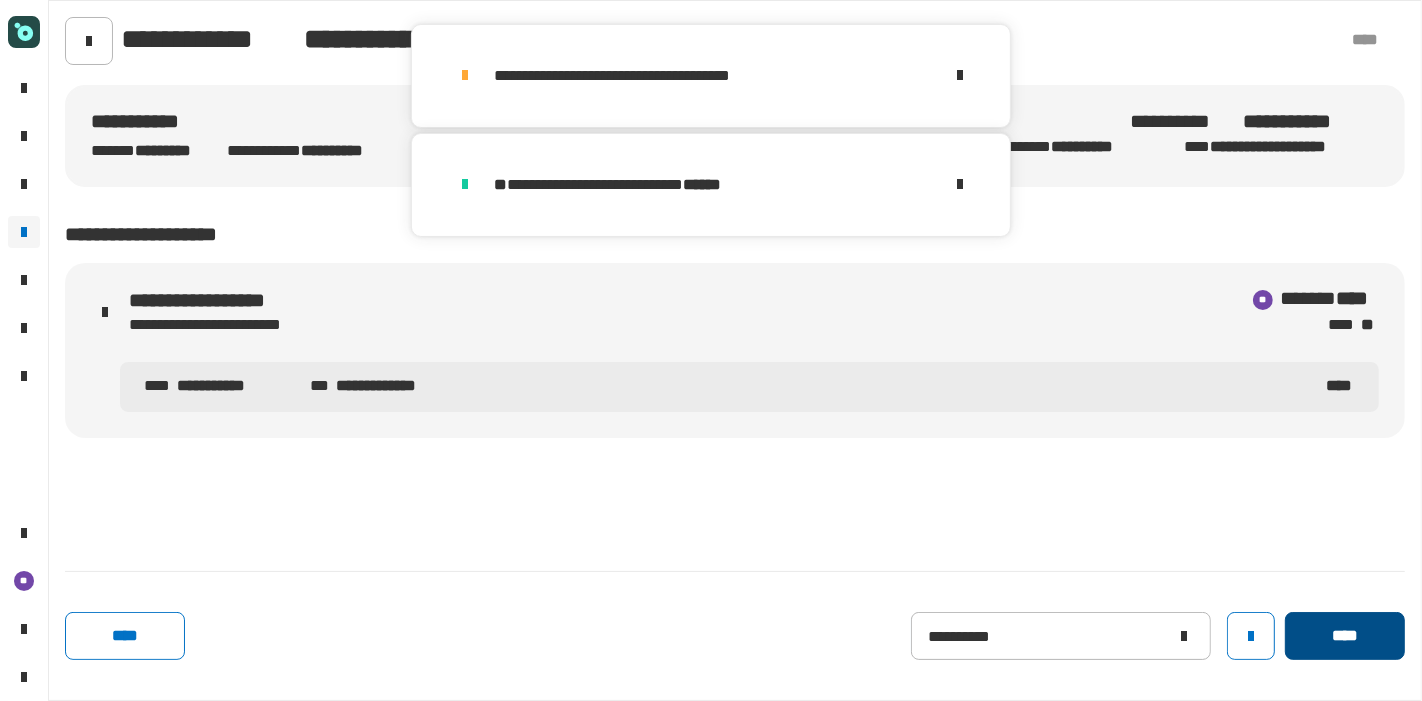click on "****" 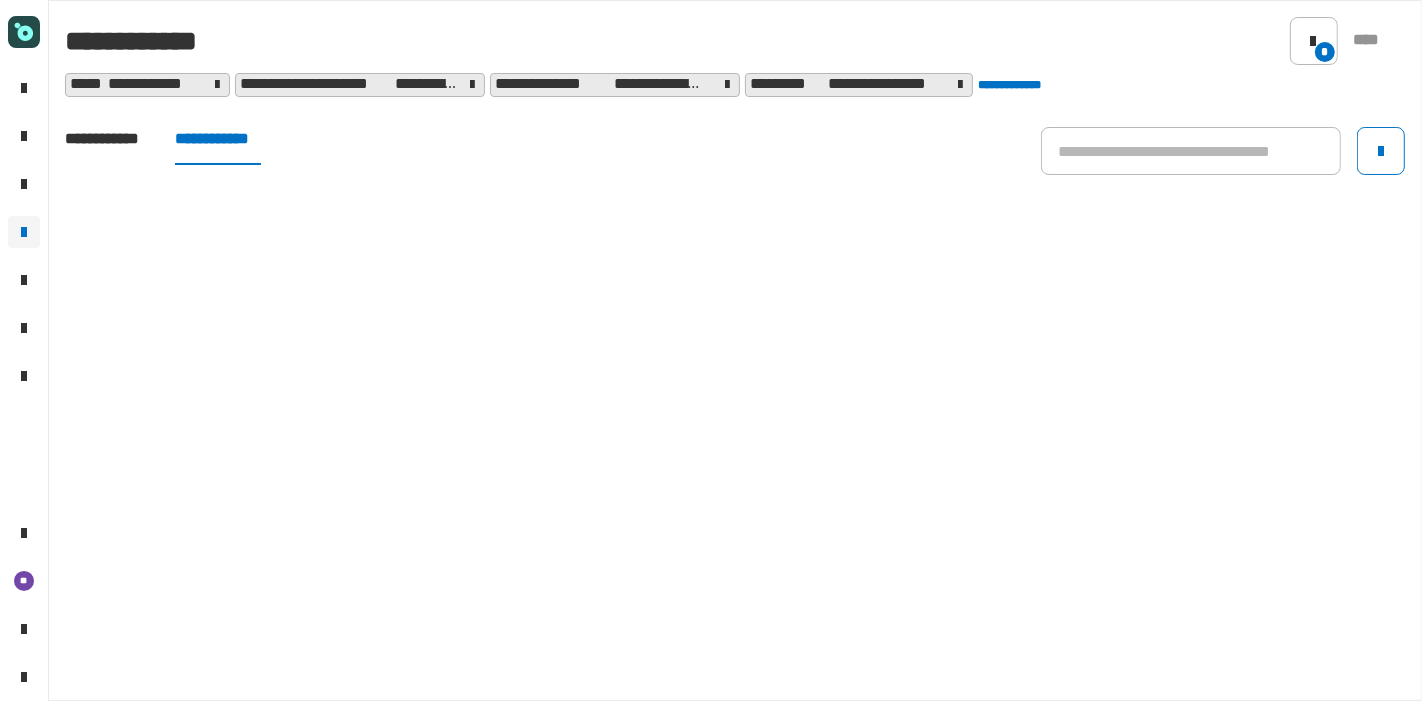 click on "**********" 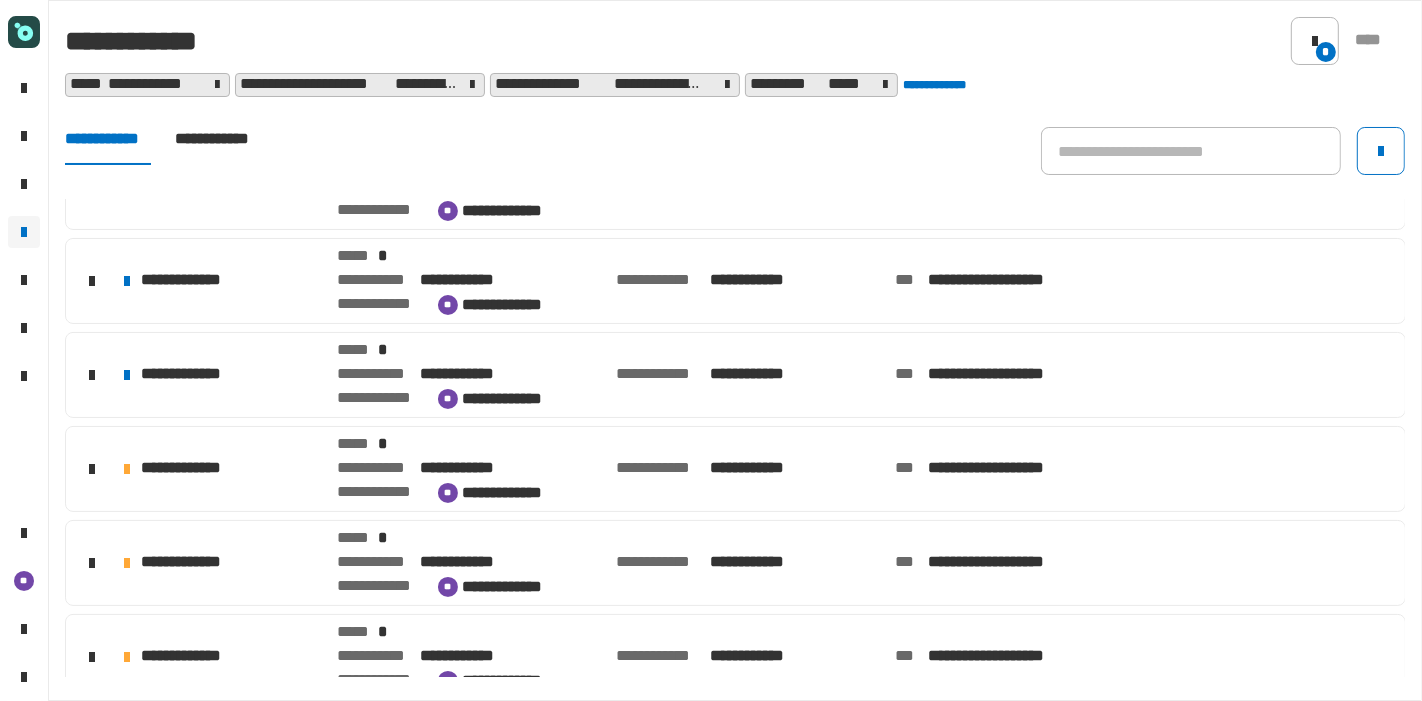 scroll, scrollTop: 244, scrollLeft: 0, axis: vertical 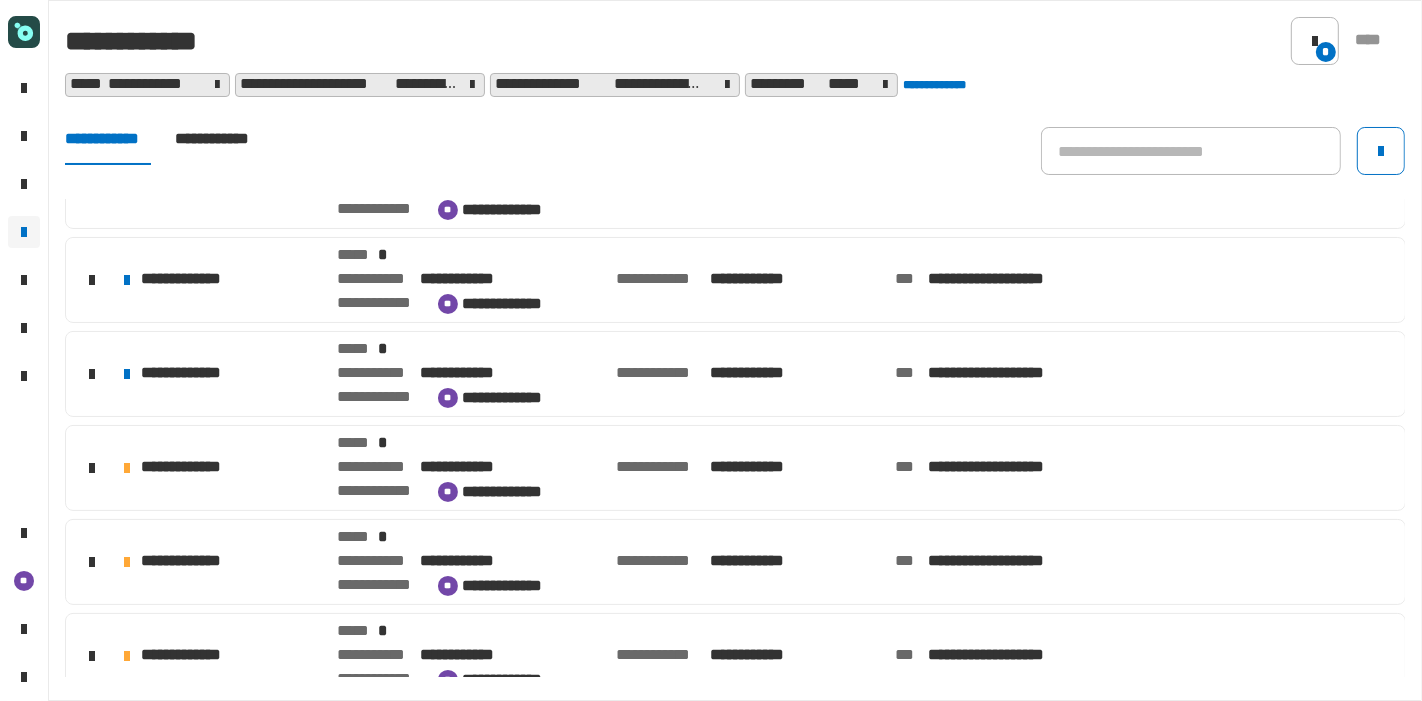 click on "**********" 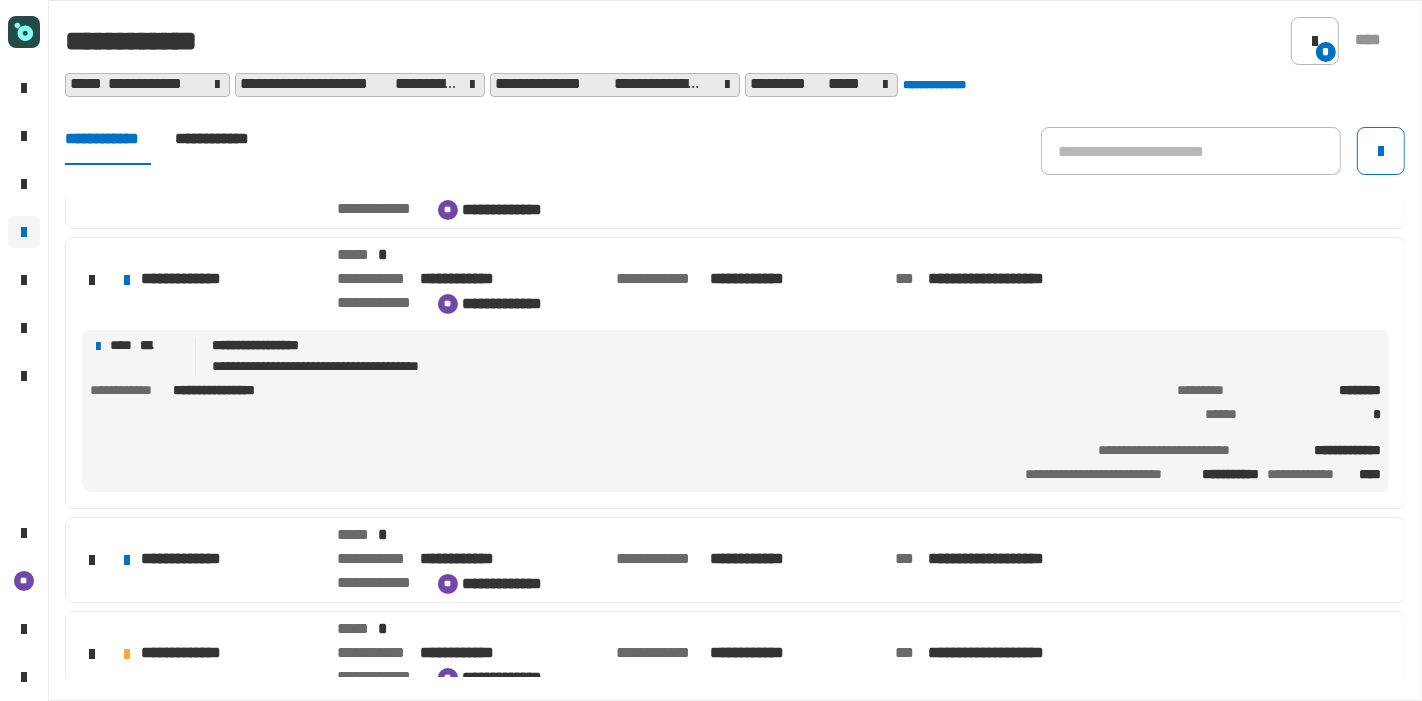 click on "**********" 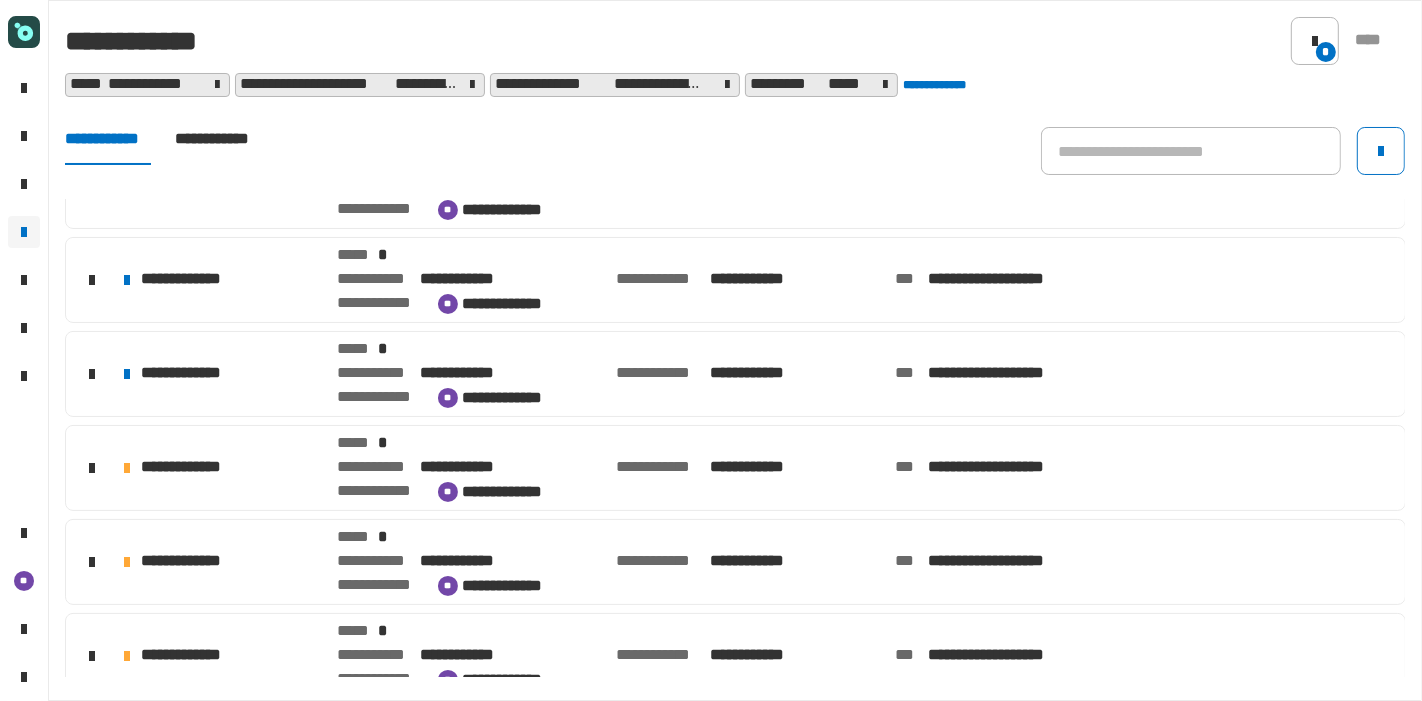 click on "**********" 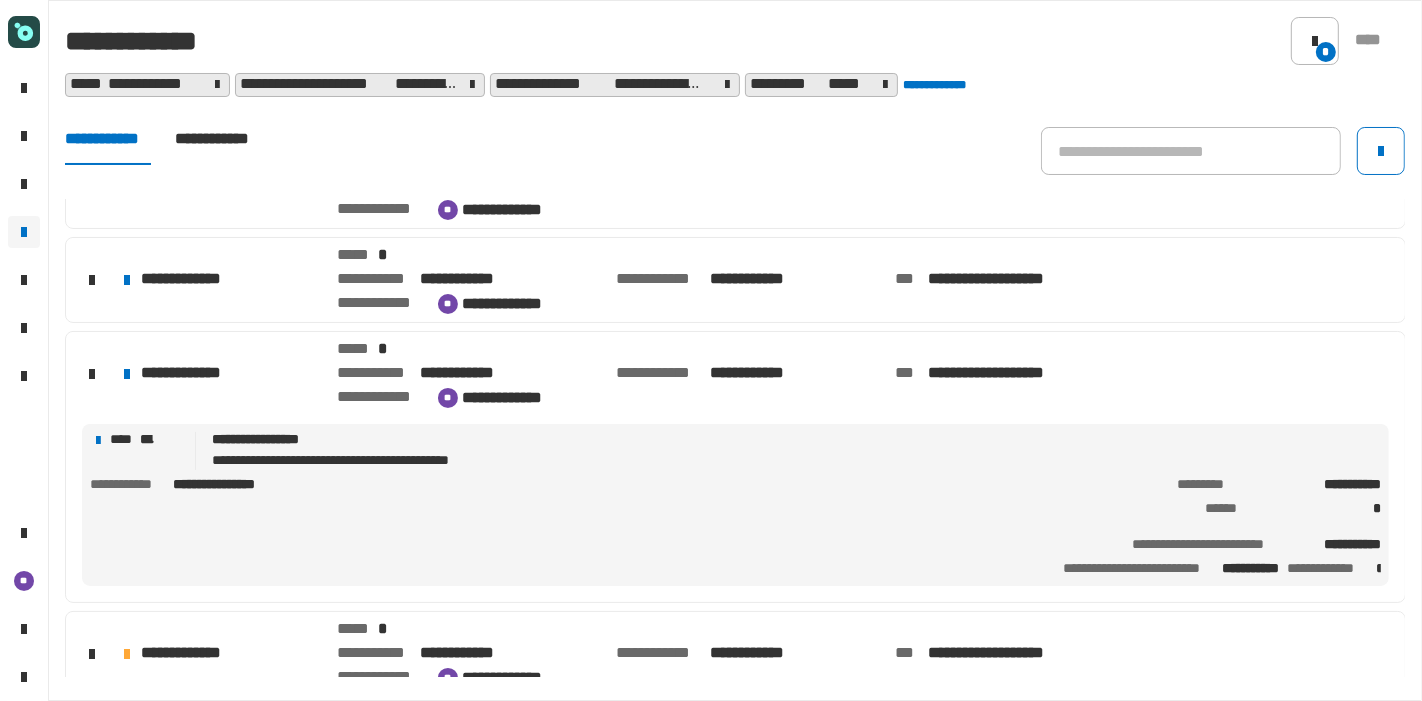 click on "**********" 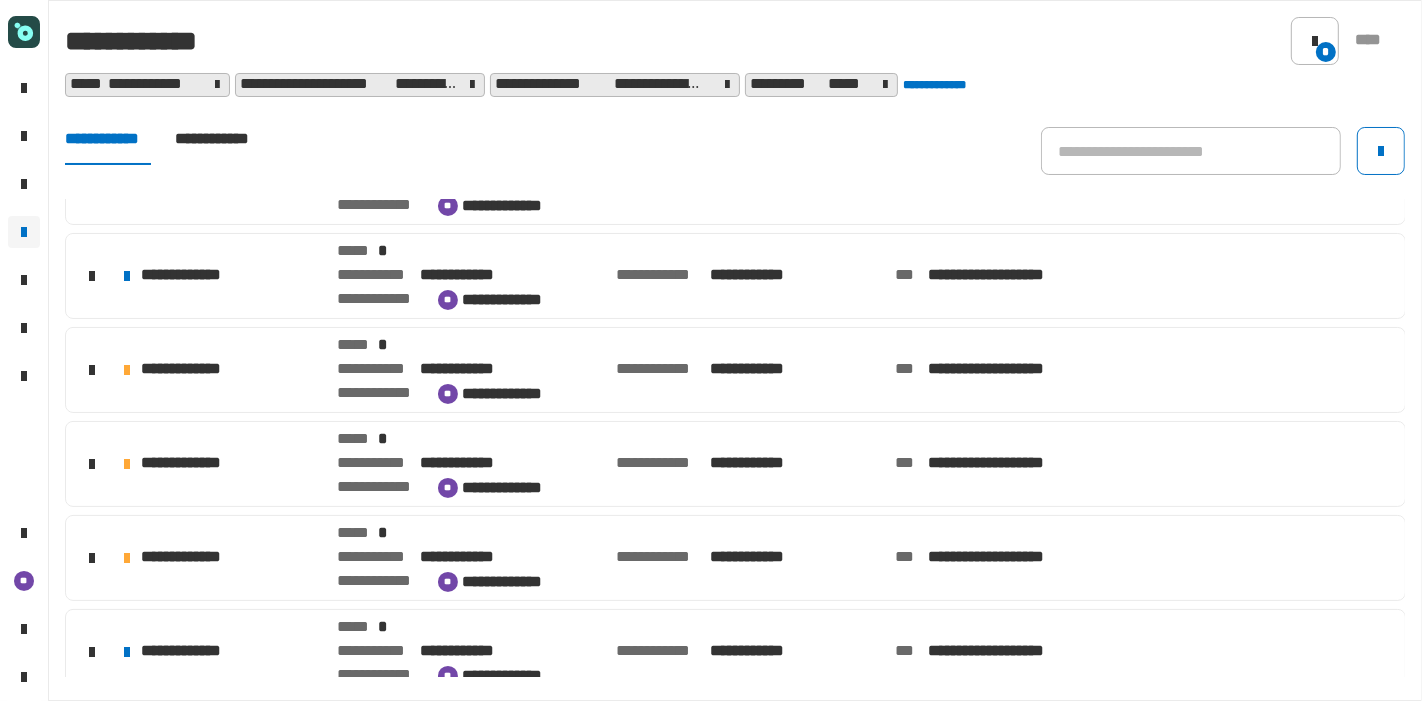 scroll, scrollTop: 448, scrollLeft: 0, axis: vertical 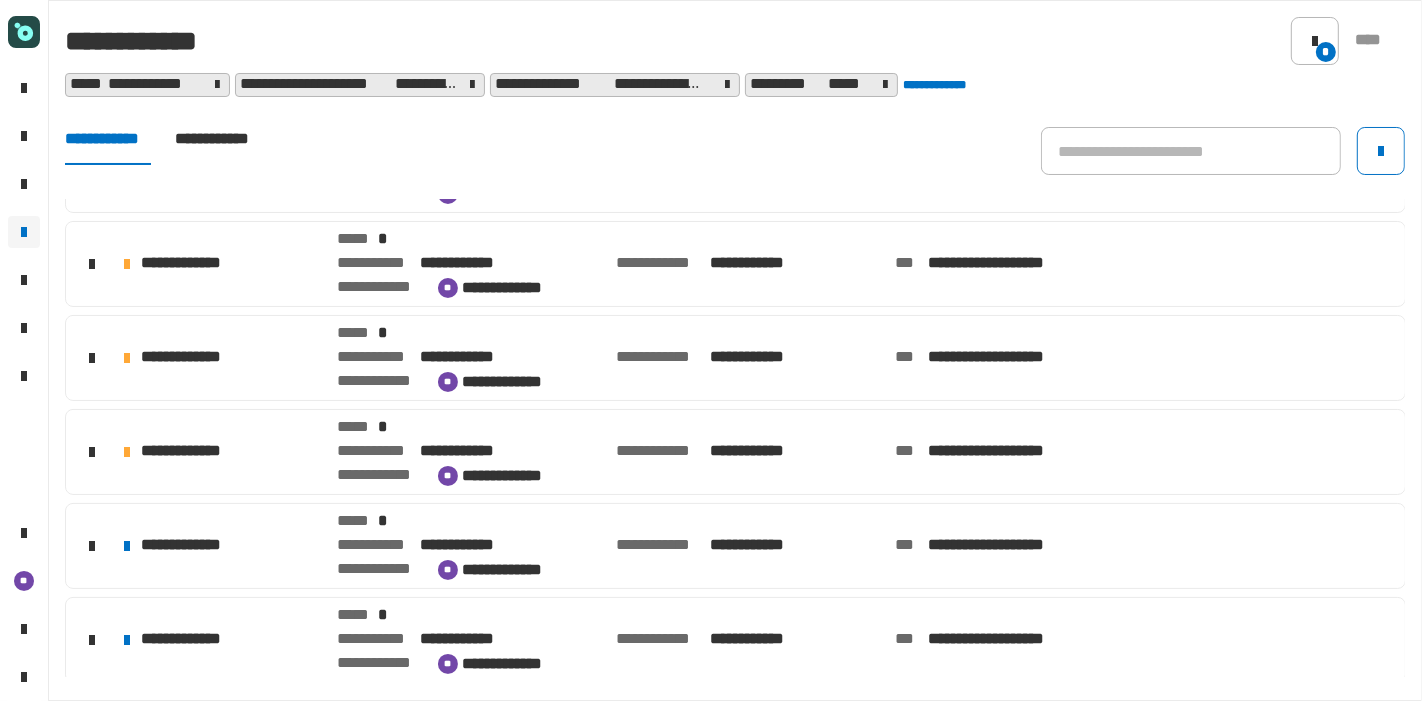 click on "**********" 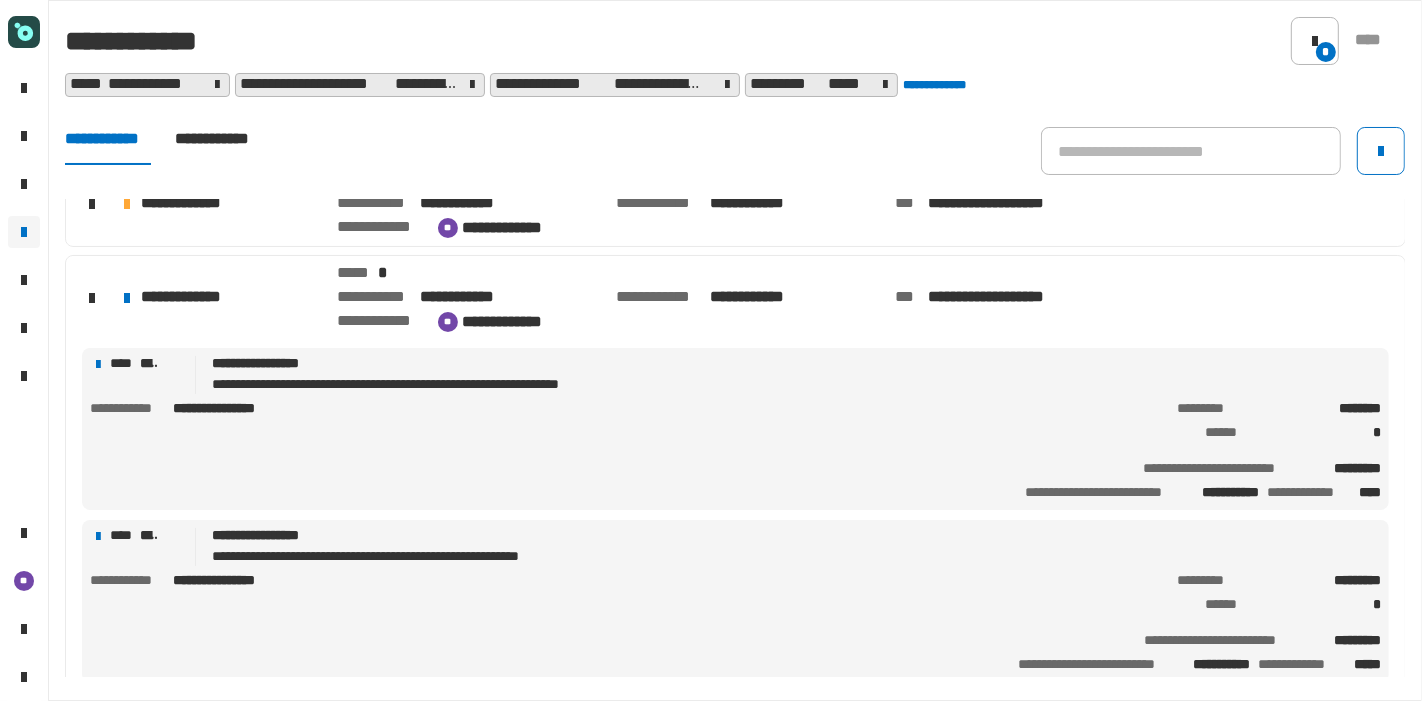 scroll, scrollTop: 698, scrollLeft: 0, axis: vertical 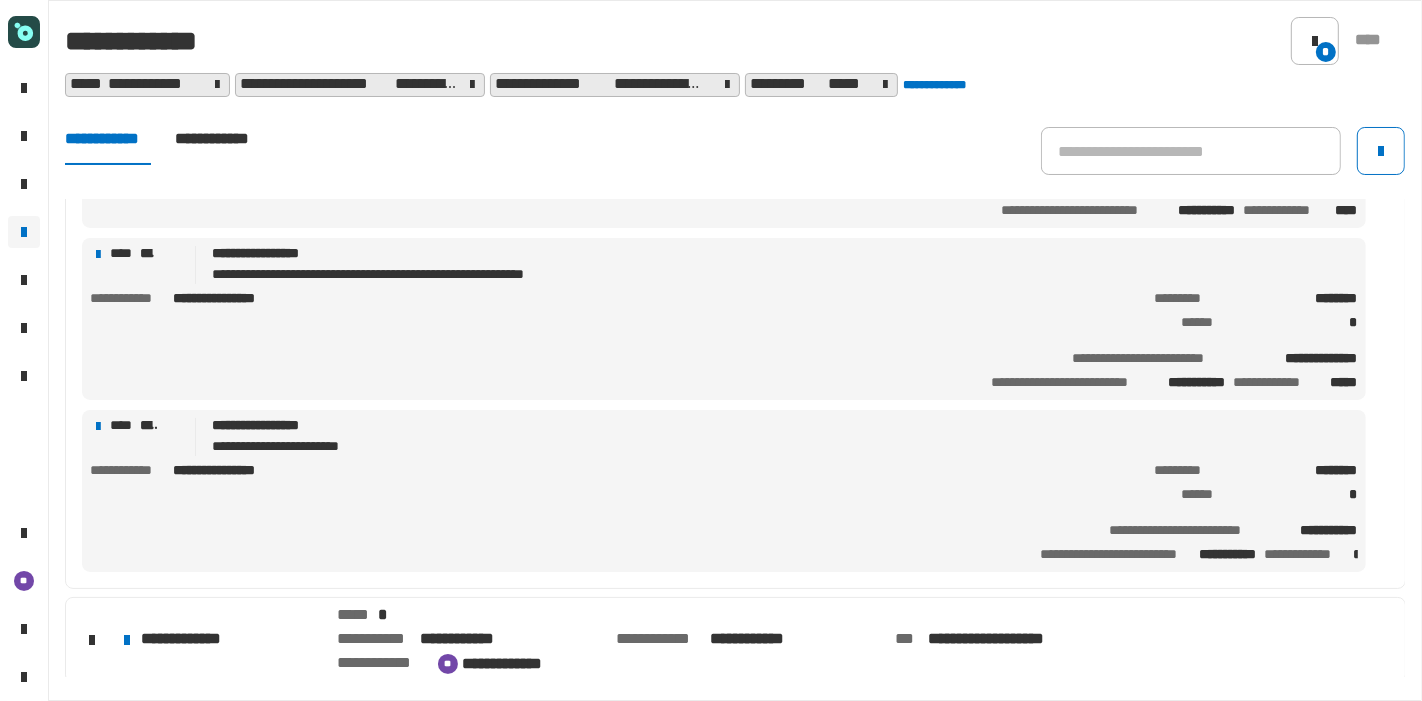 click on "**********" 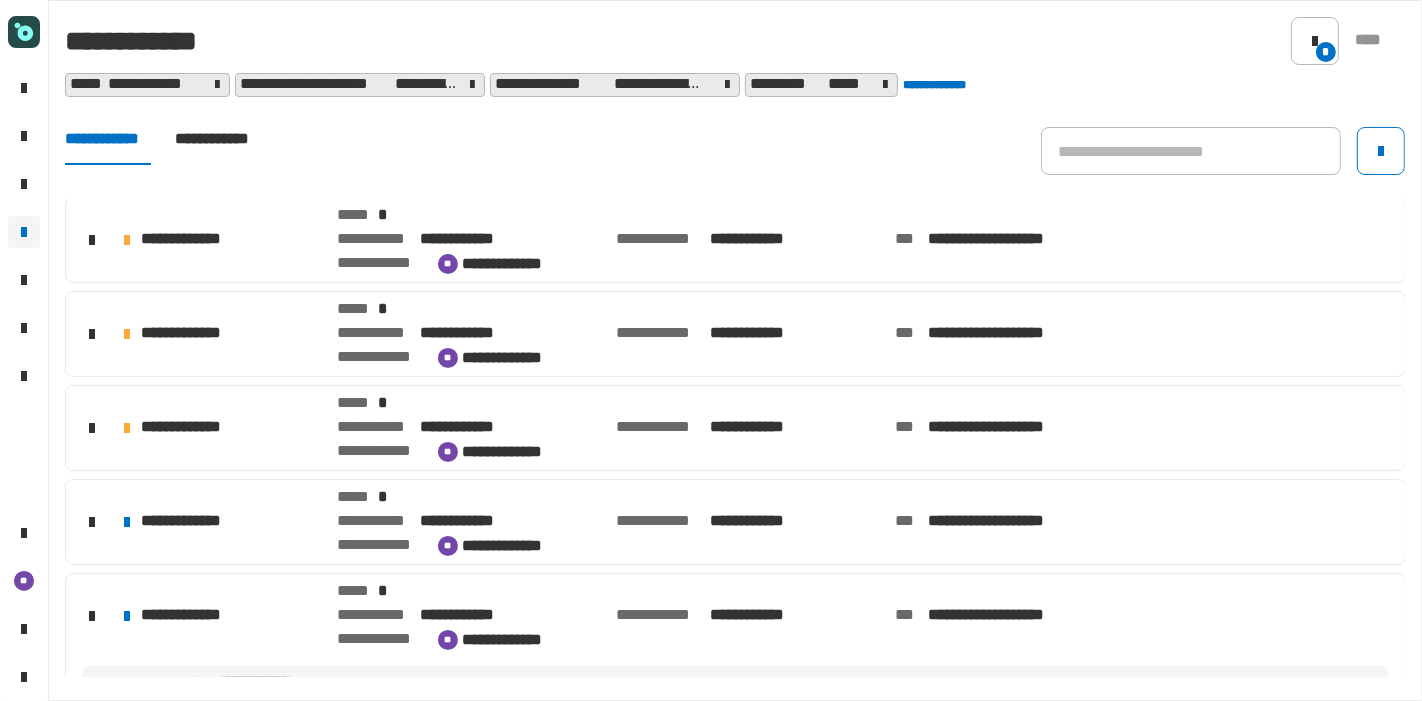 scroll, scrollTop: 634, scrollLeft: 0, axis: vertical 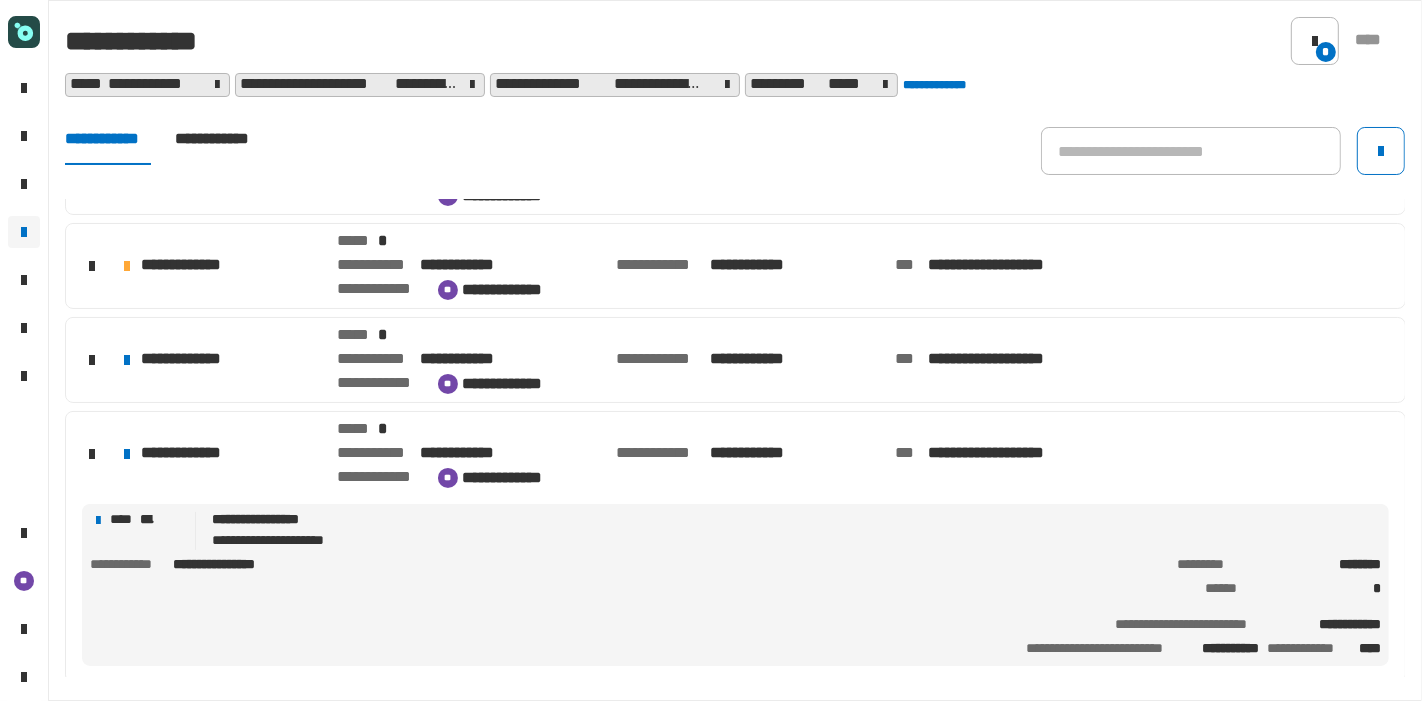 click on "**********" 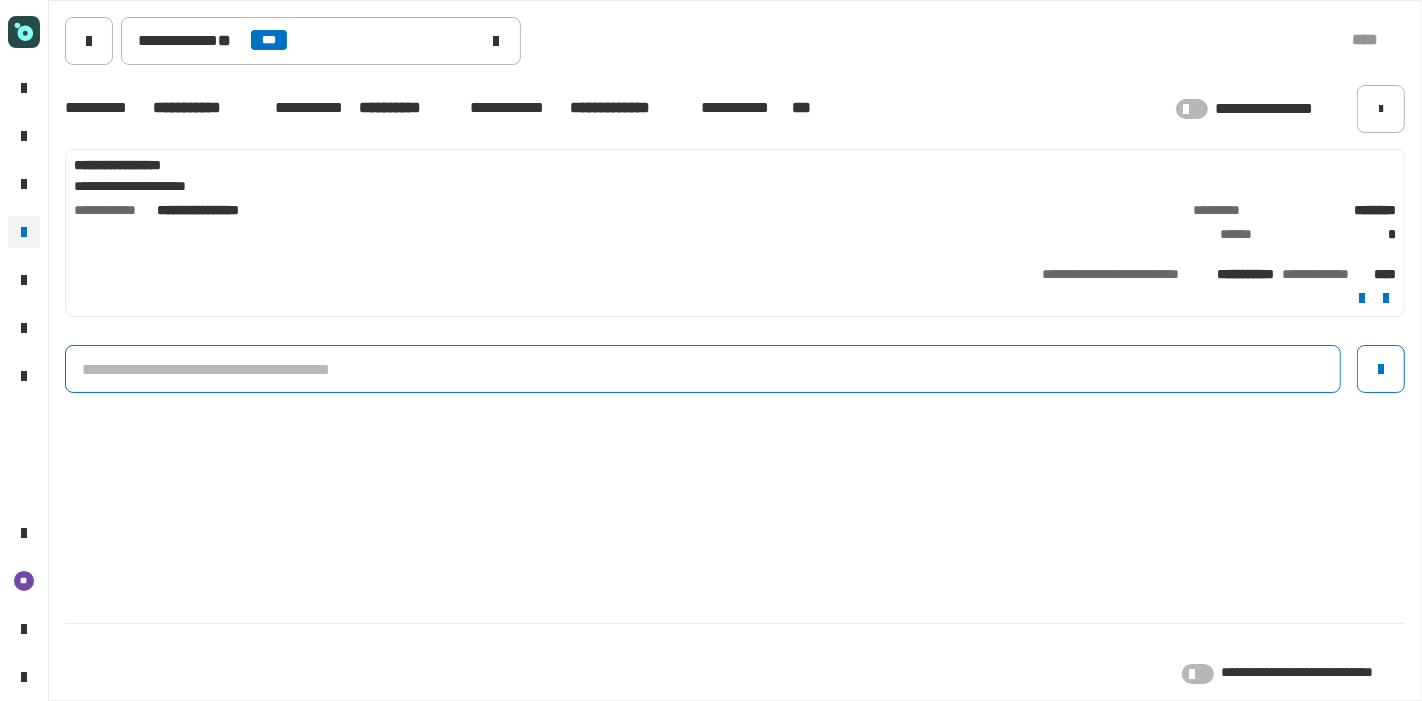click 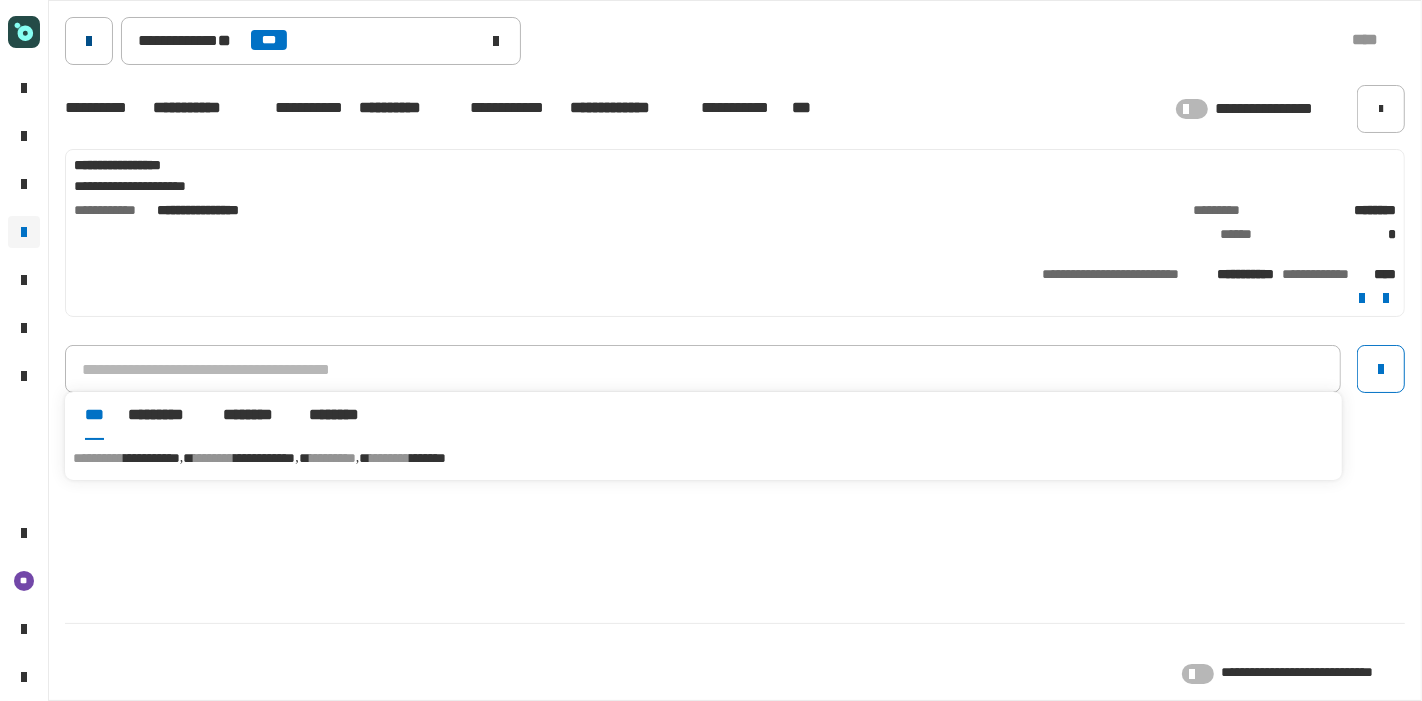 click 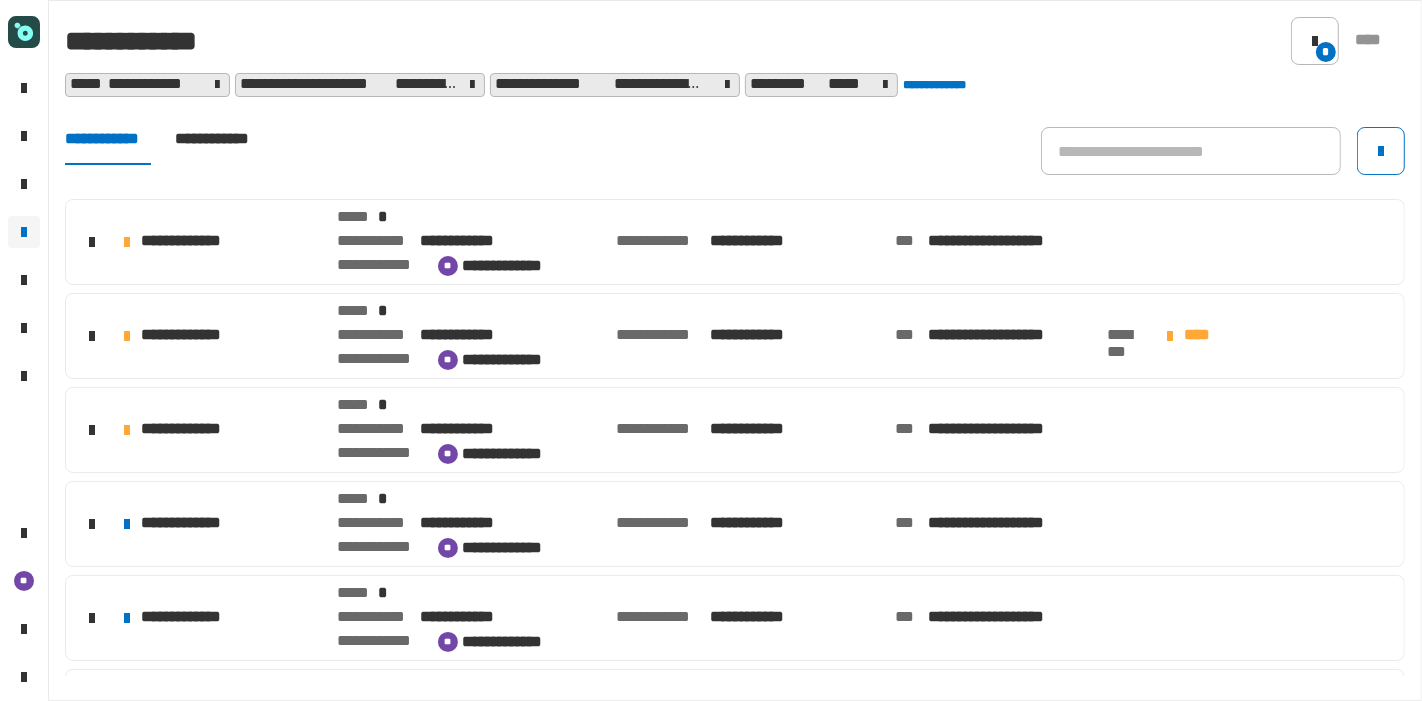 scroll, scrollTop: 448, scrollLeft: 0, axis: vertical 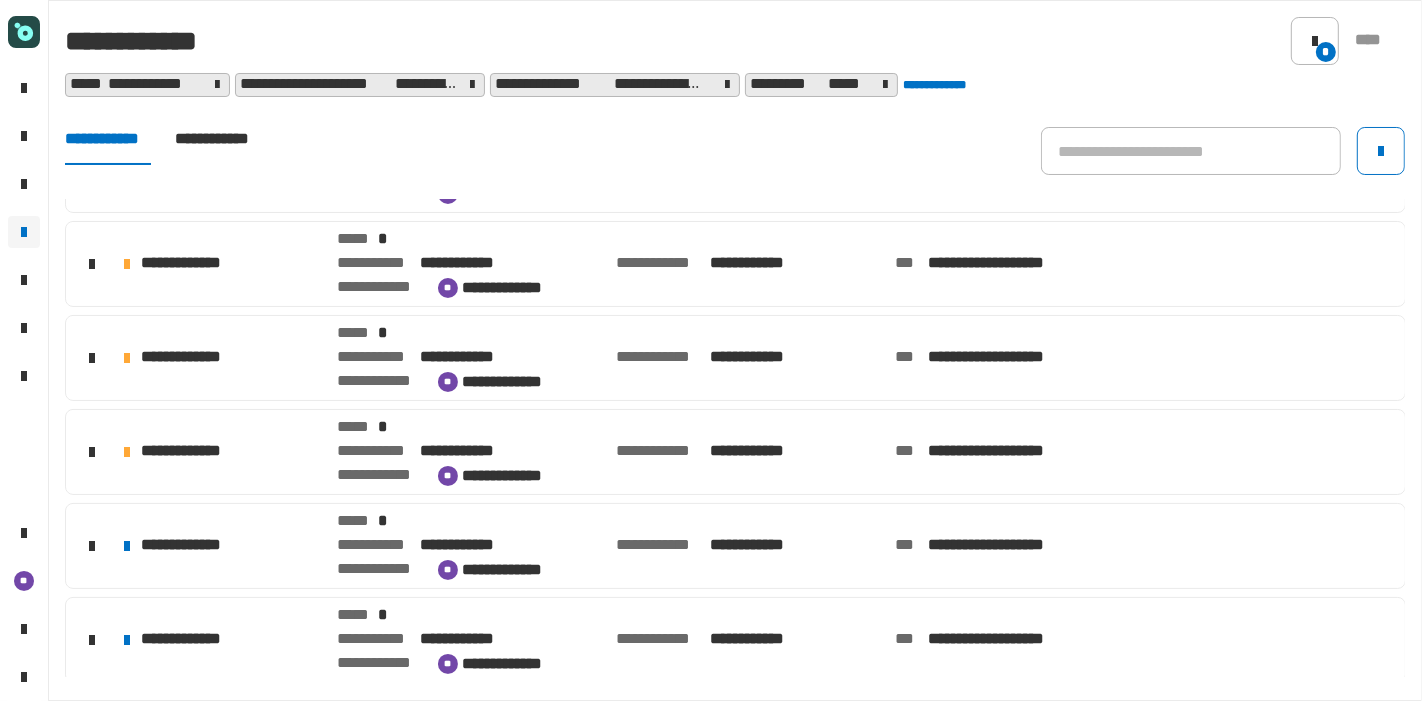 click on "**********" 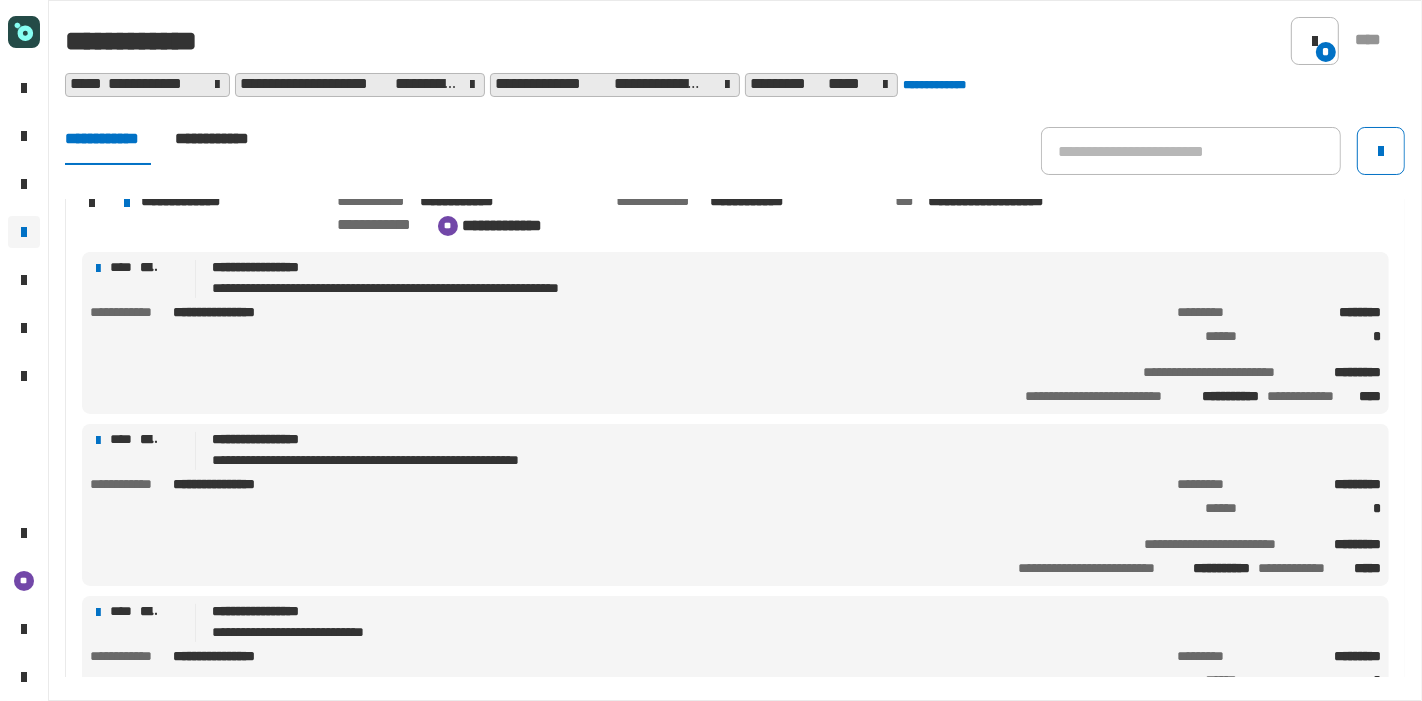 scroll, scrollTop: 800, scrollLeft: 0, axis: vertical 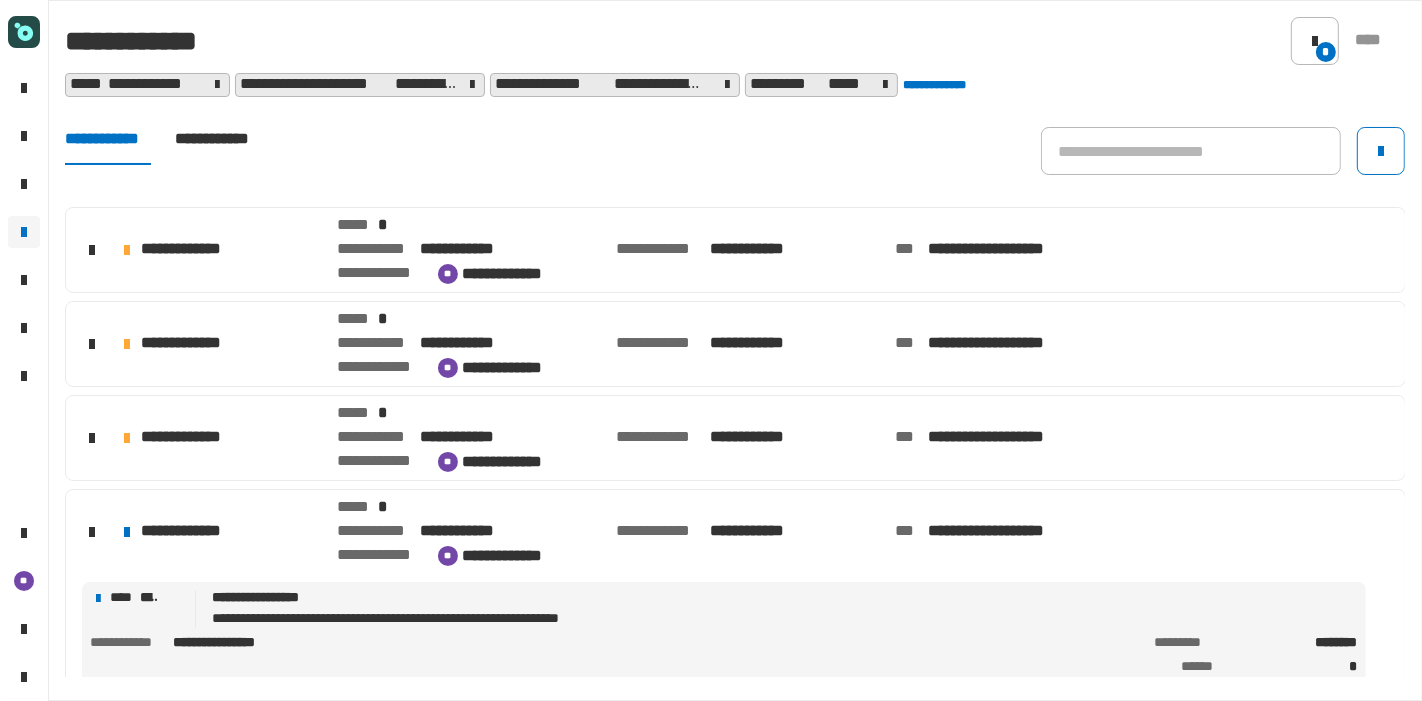 click on "**********" 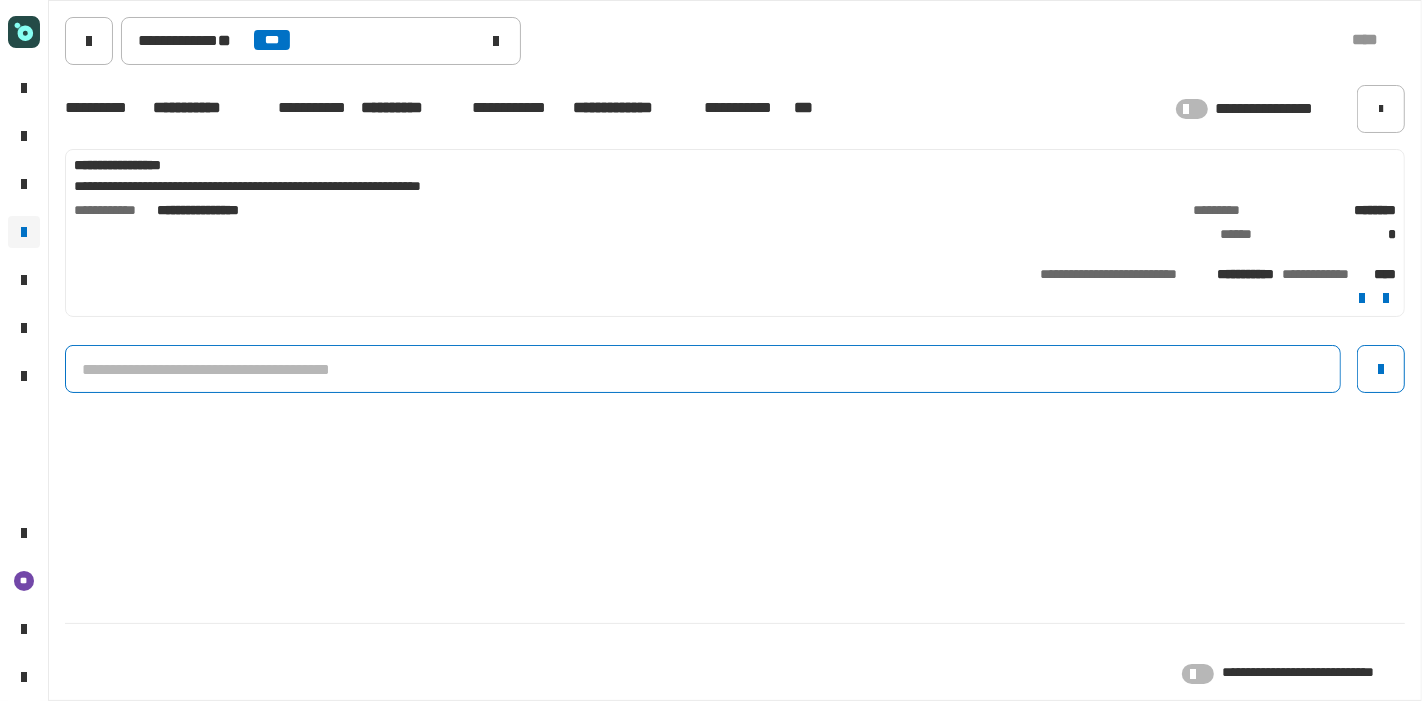 click 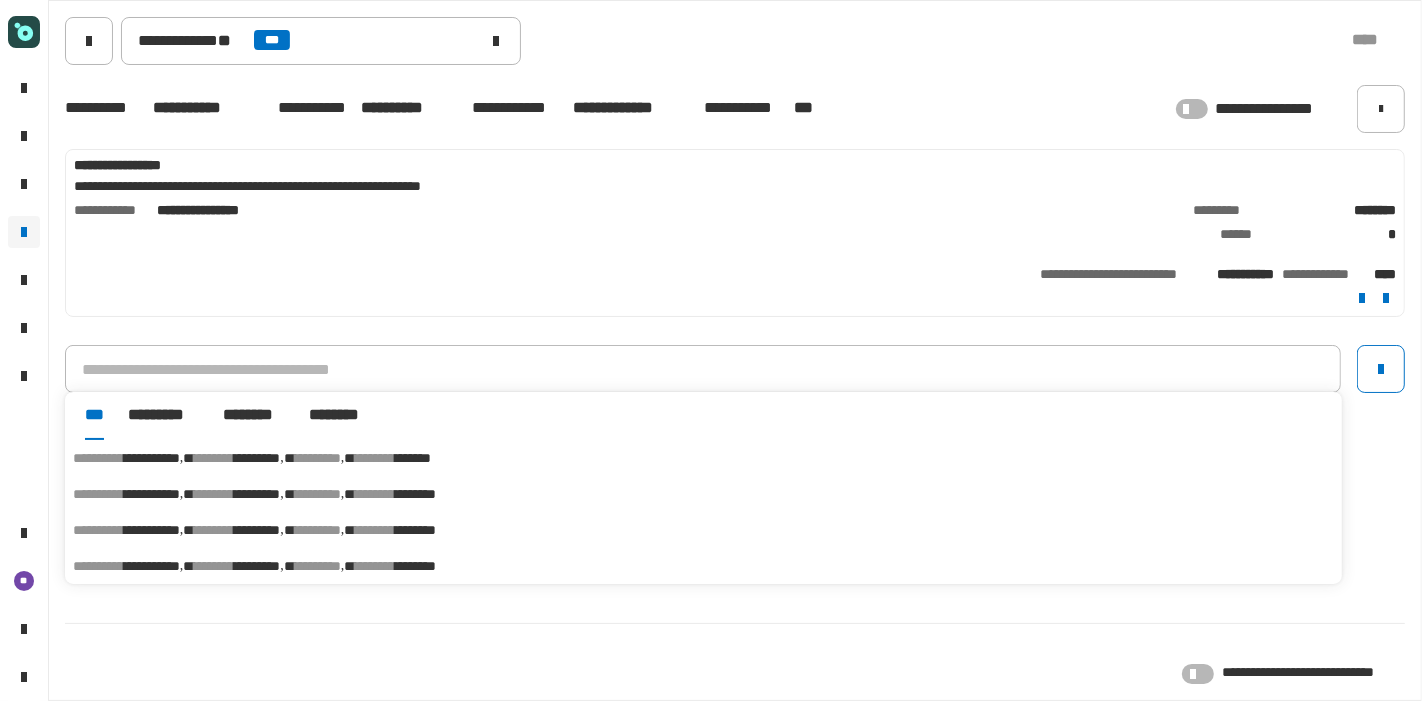 click on "**********" 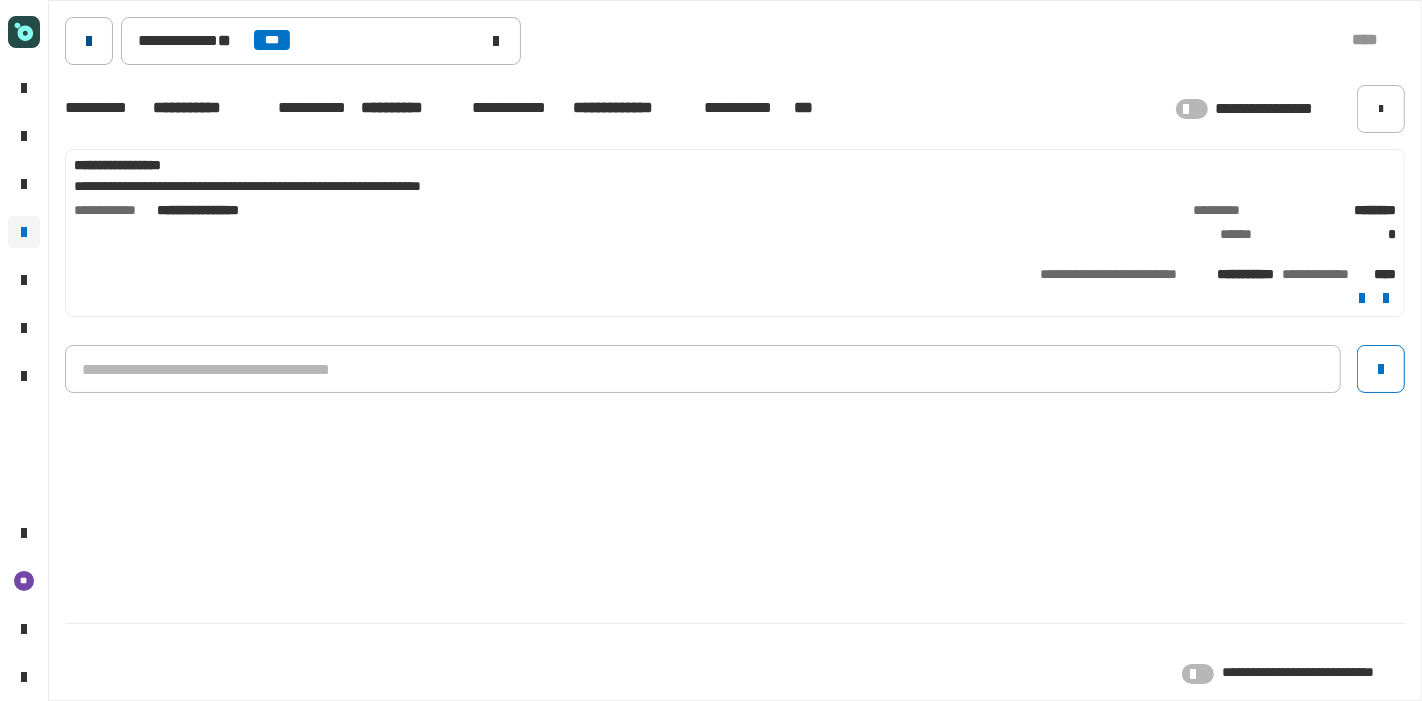 click 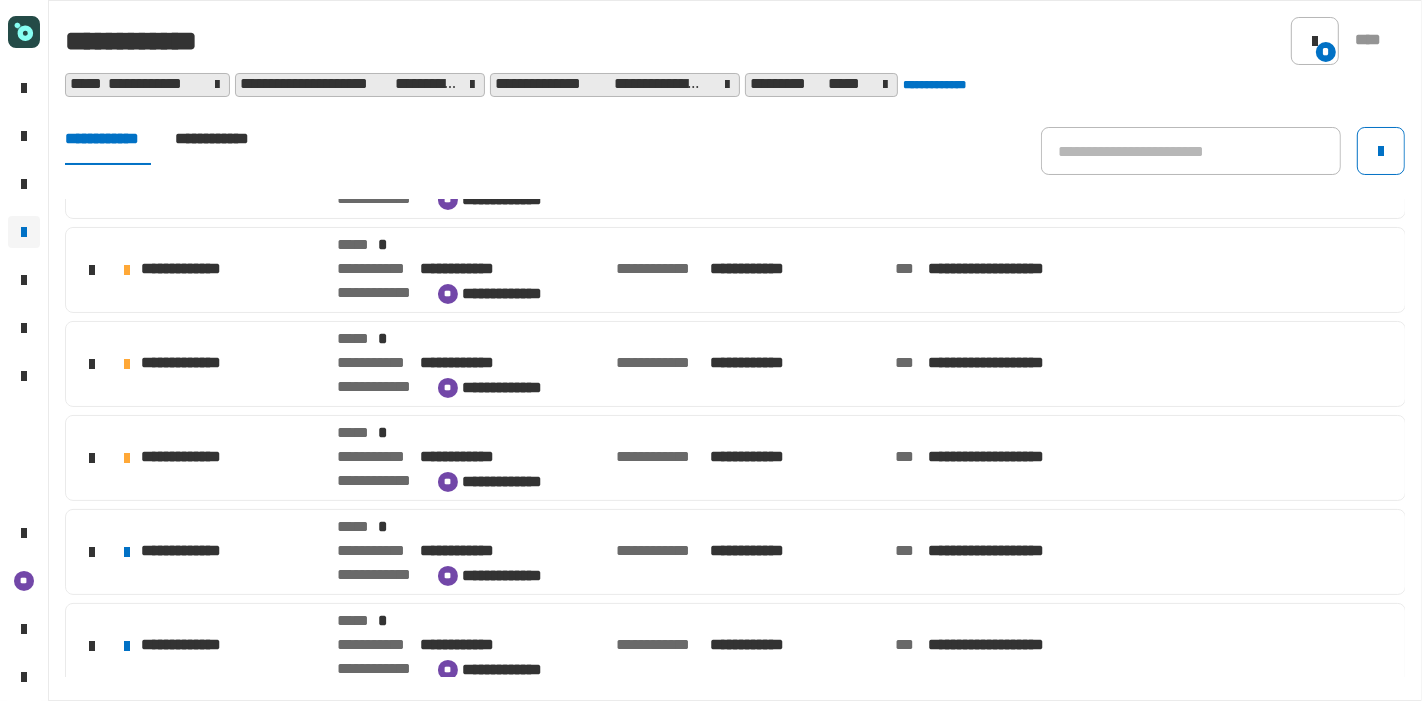 scroll, scrollTop: 448, scrollLeft: 0, axis: vertical 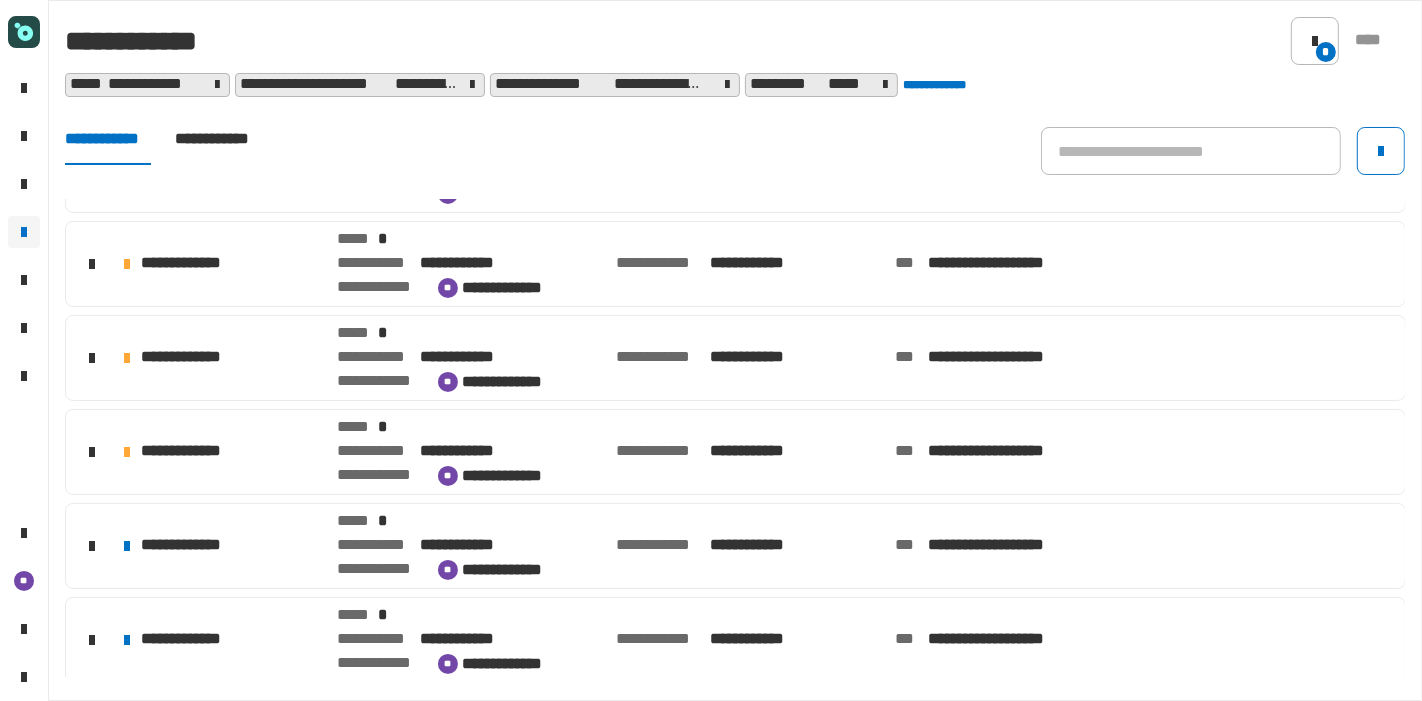 click on "**********" 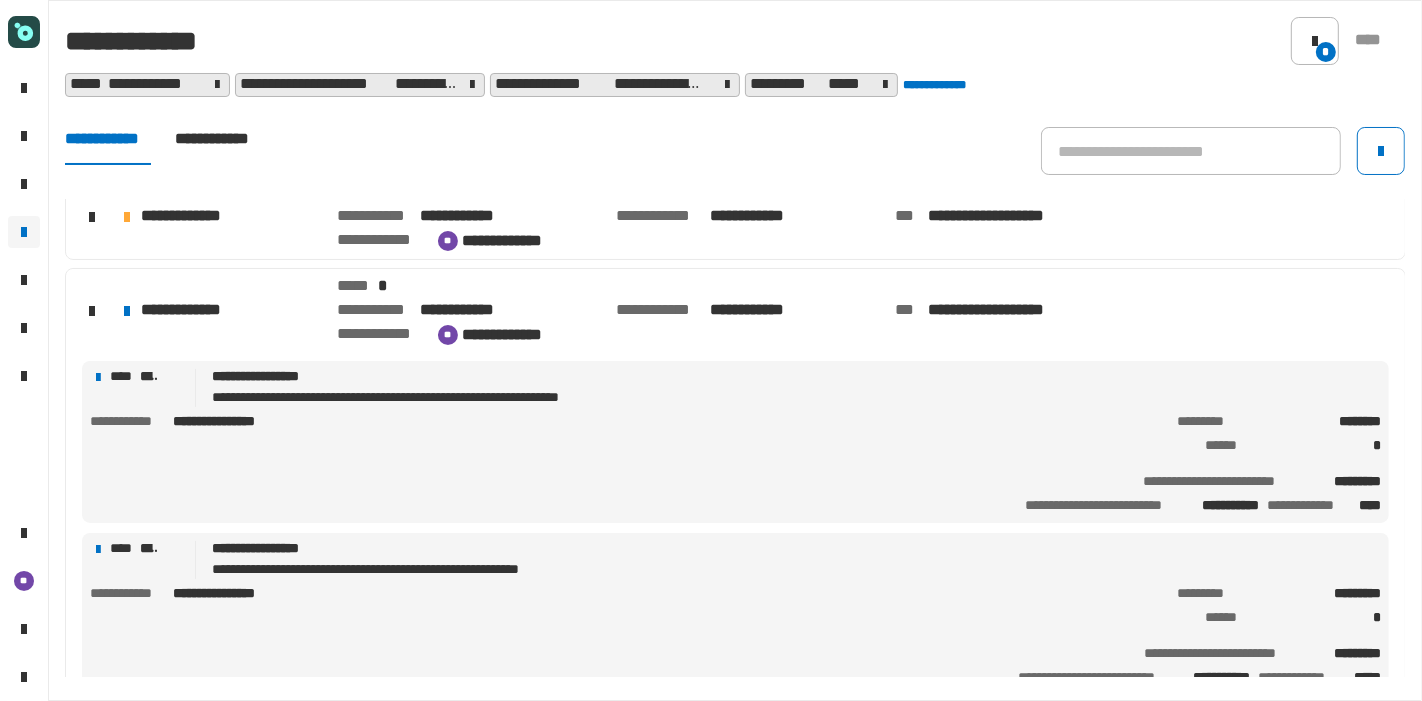 scroll, scrollTop: 685, scrollLeft: 0, axis: vertical 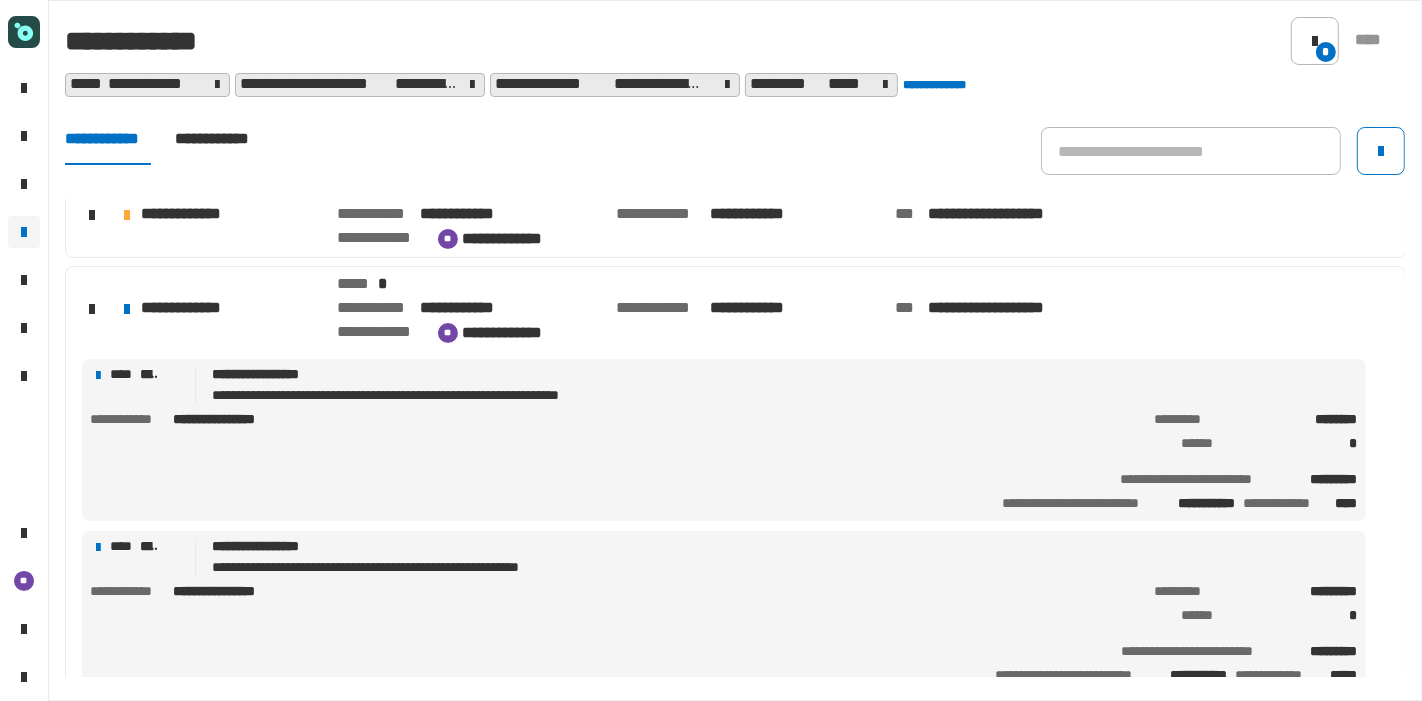 click on "**********" 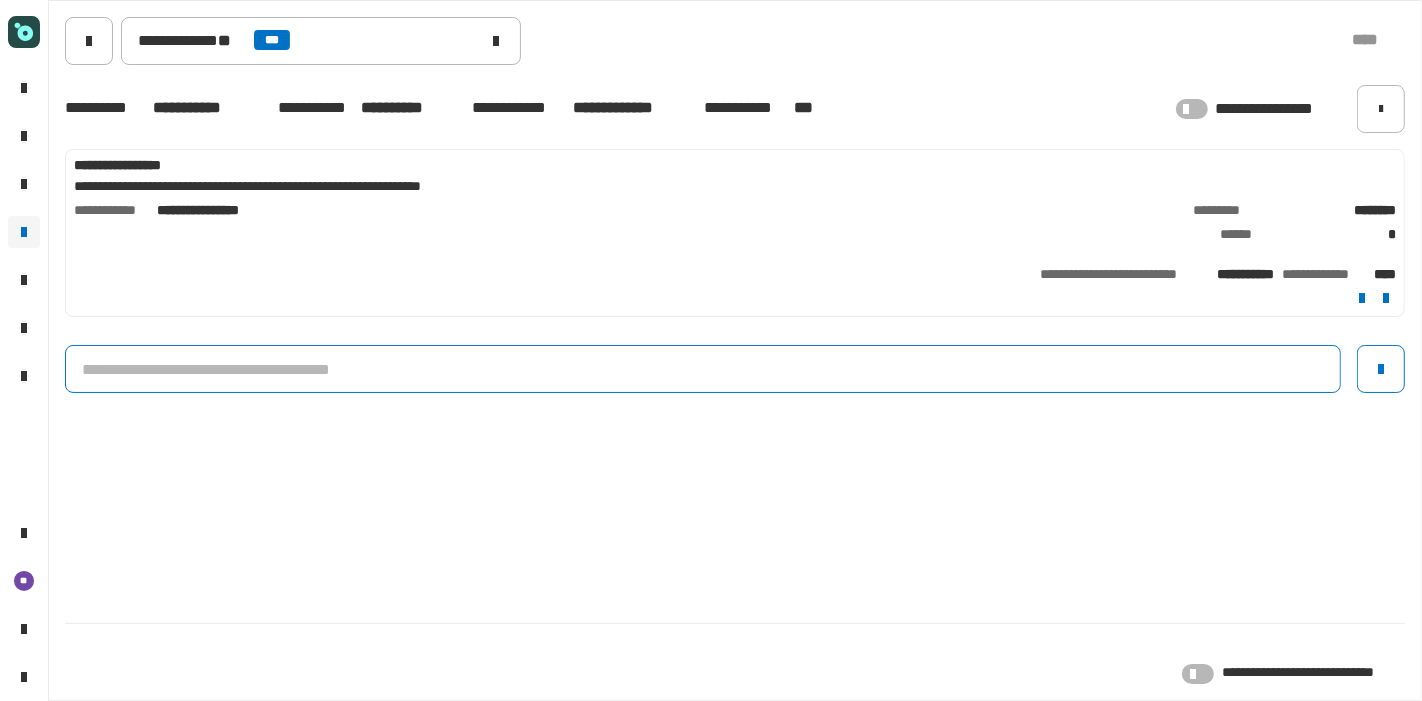 click 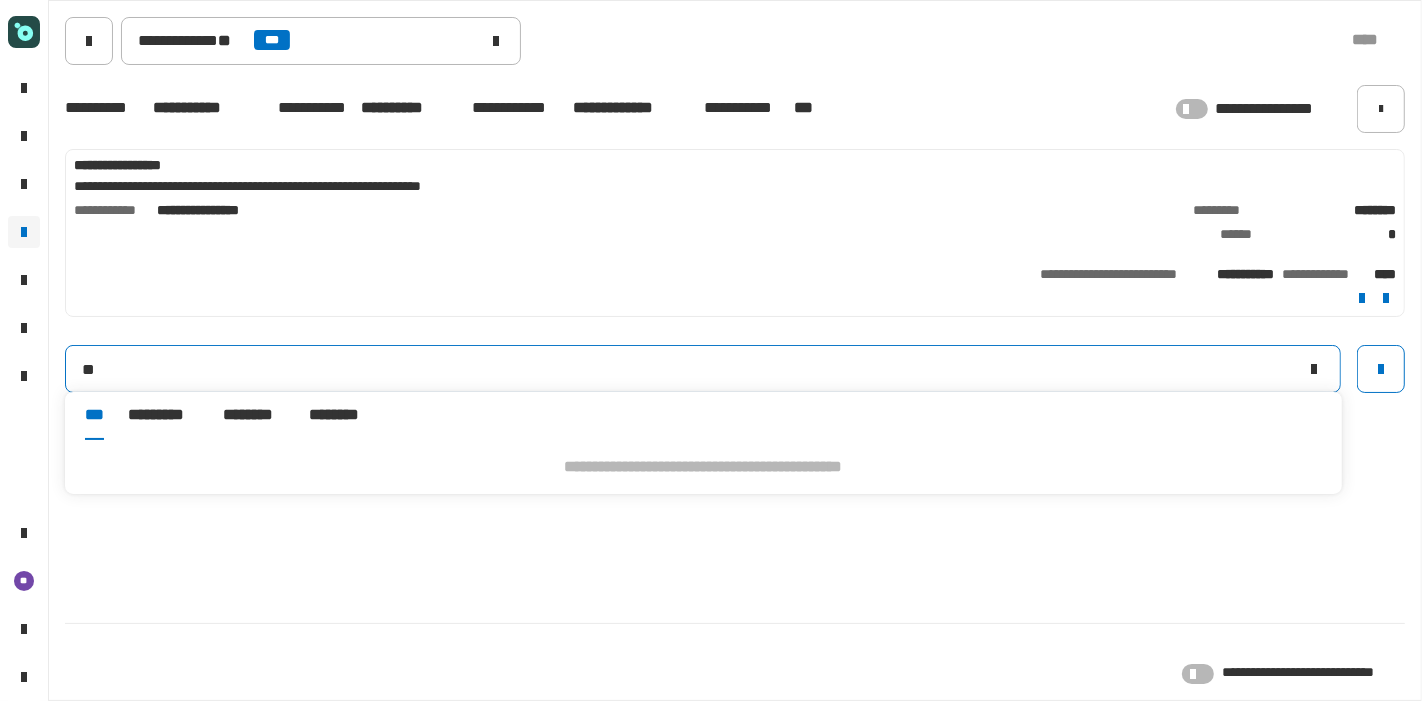 click on "*" 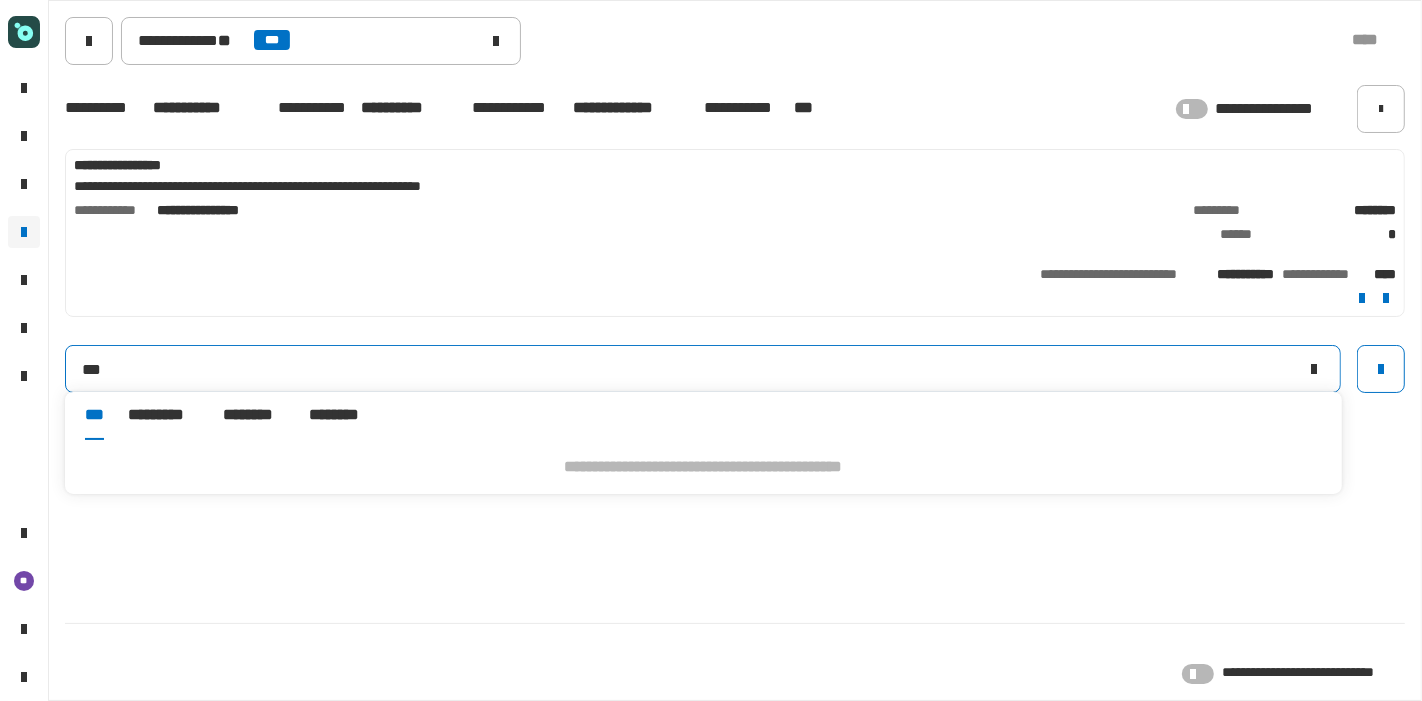 type on "*" 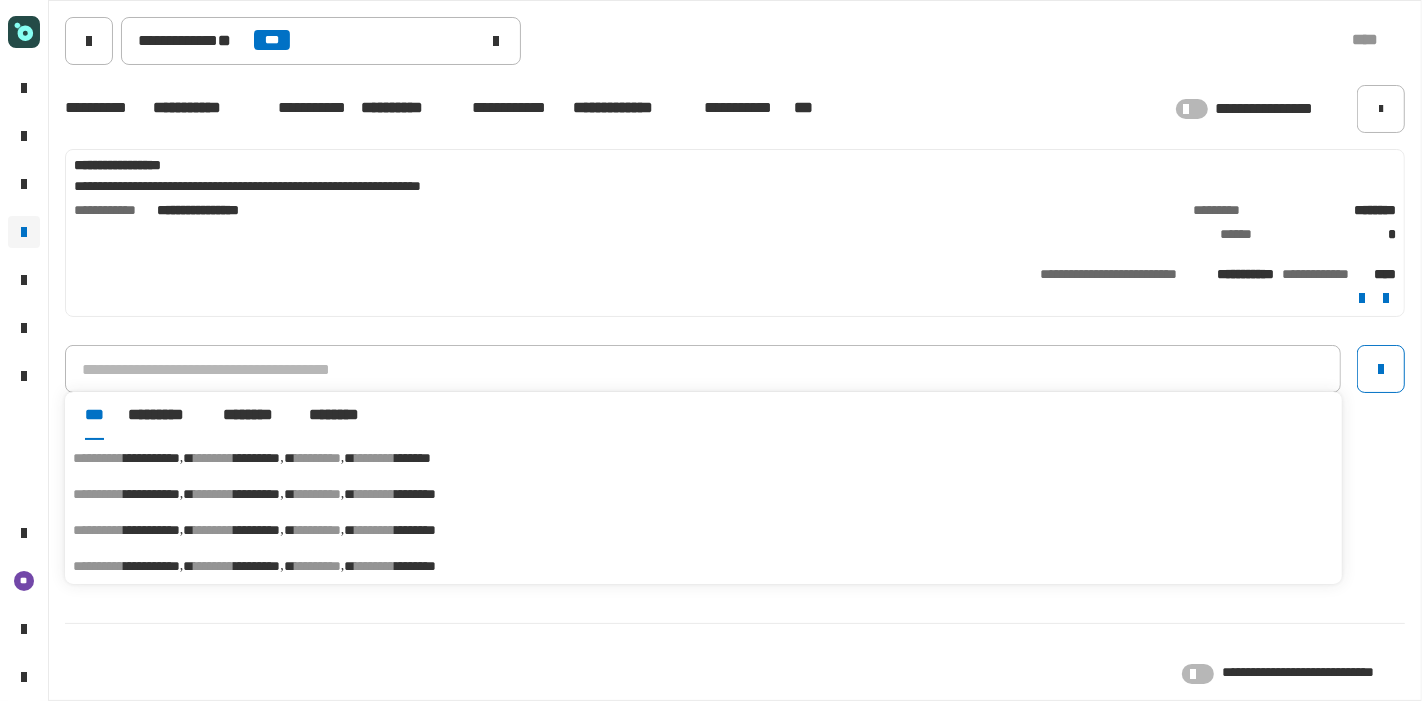 drag, startPoint x: 558, startPoint y: 370, endPoint x: 499, endPoint y: 393, distance: 63.324562 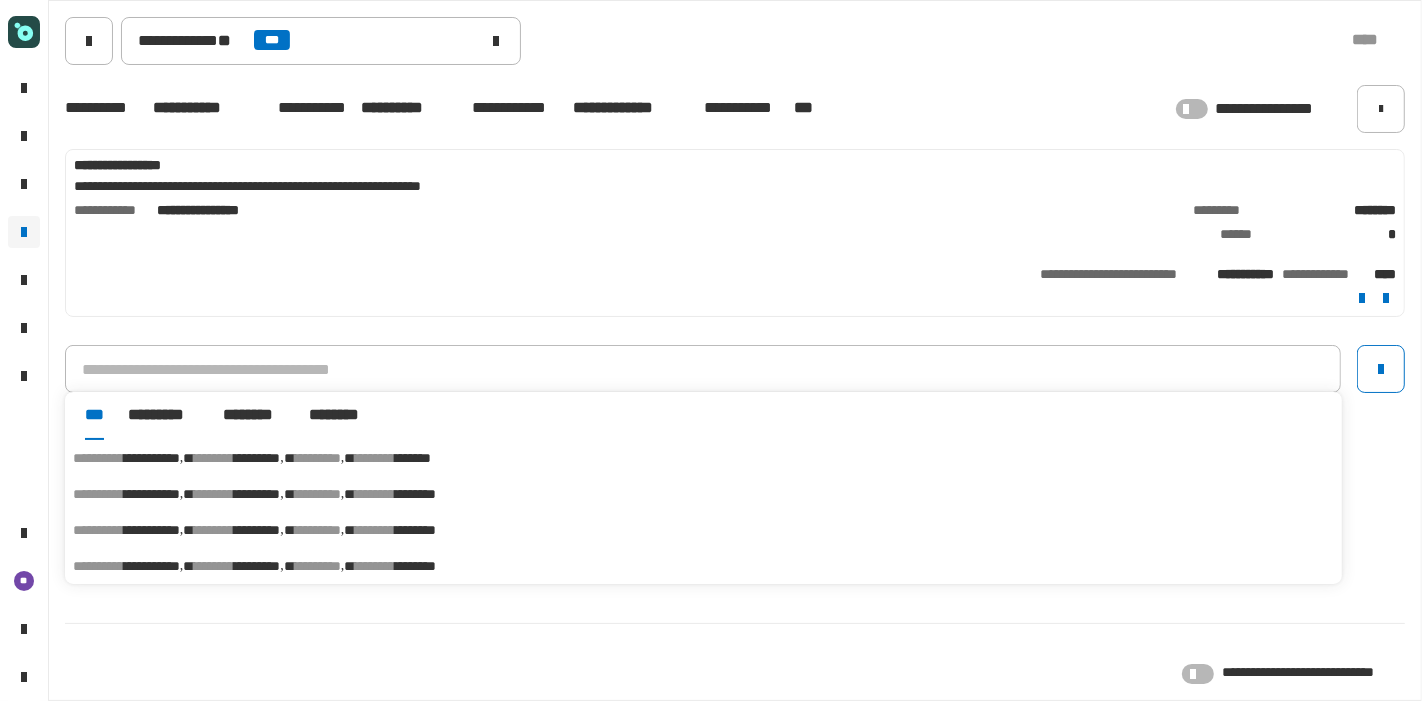 click on "********" at bounding box center [375, 494] 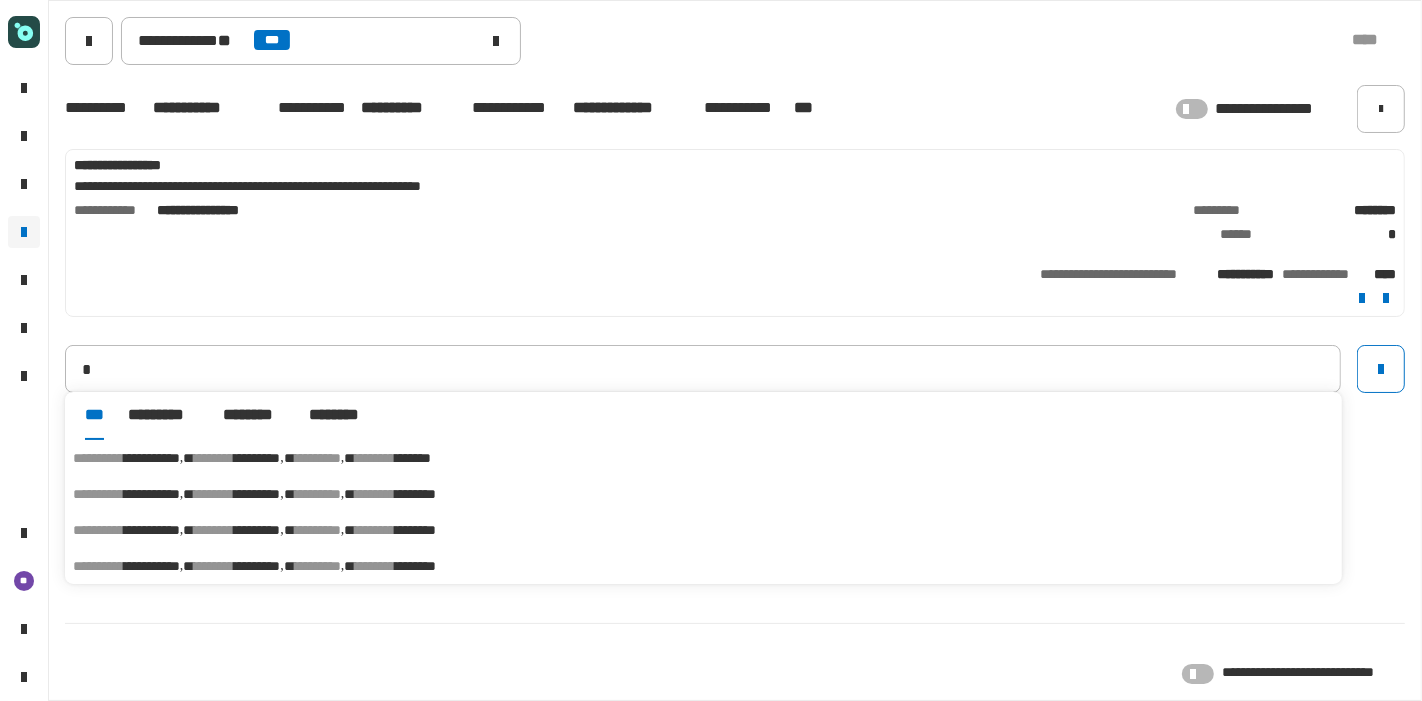 type on "**********" 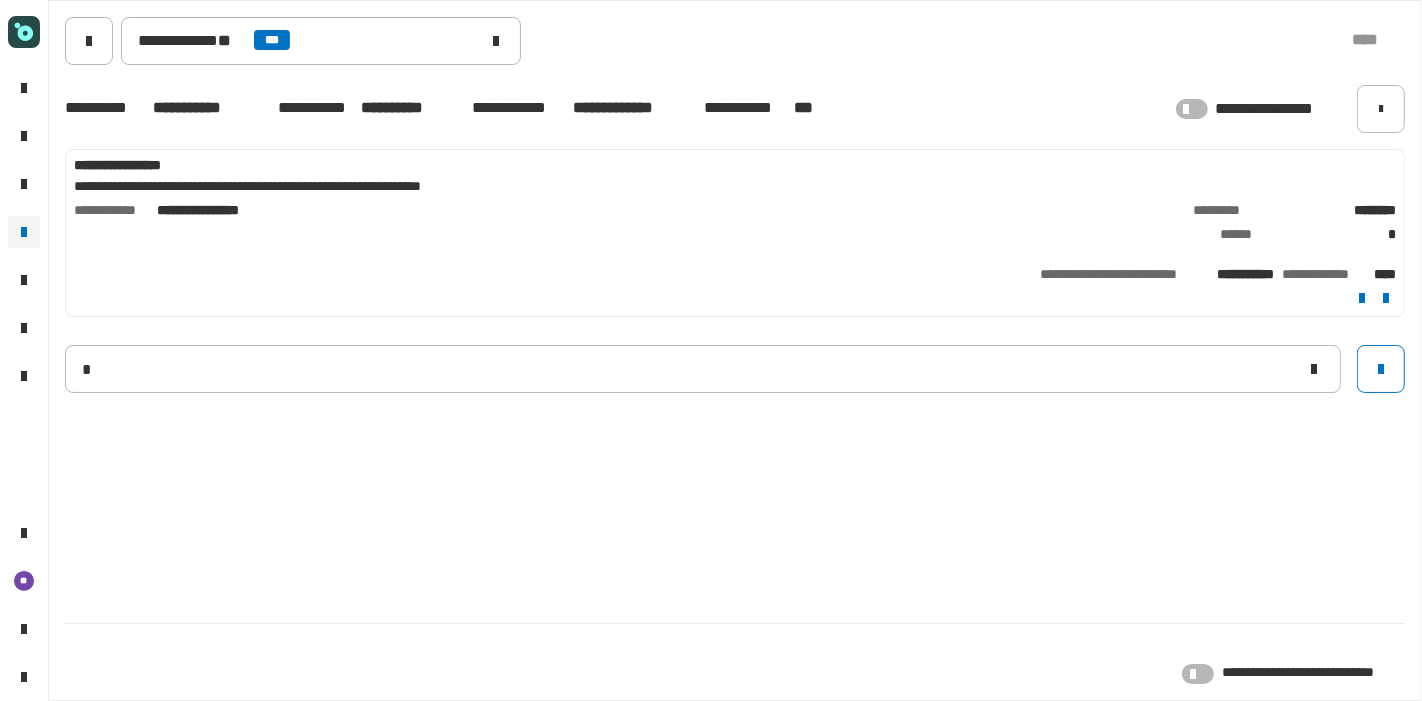 type 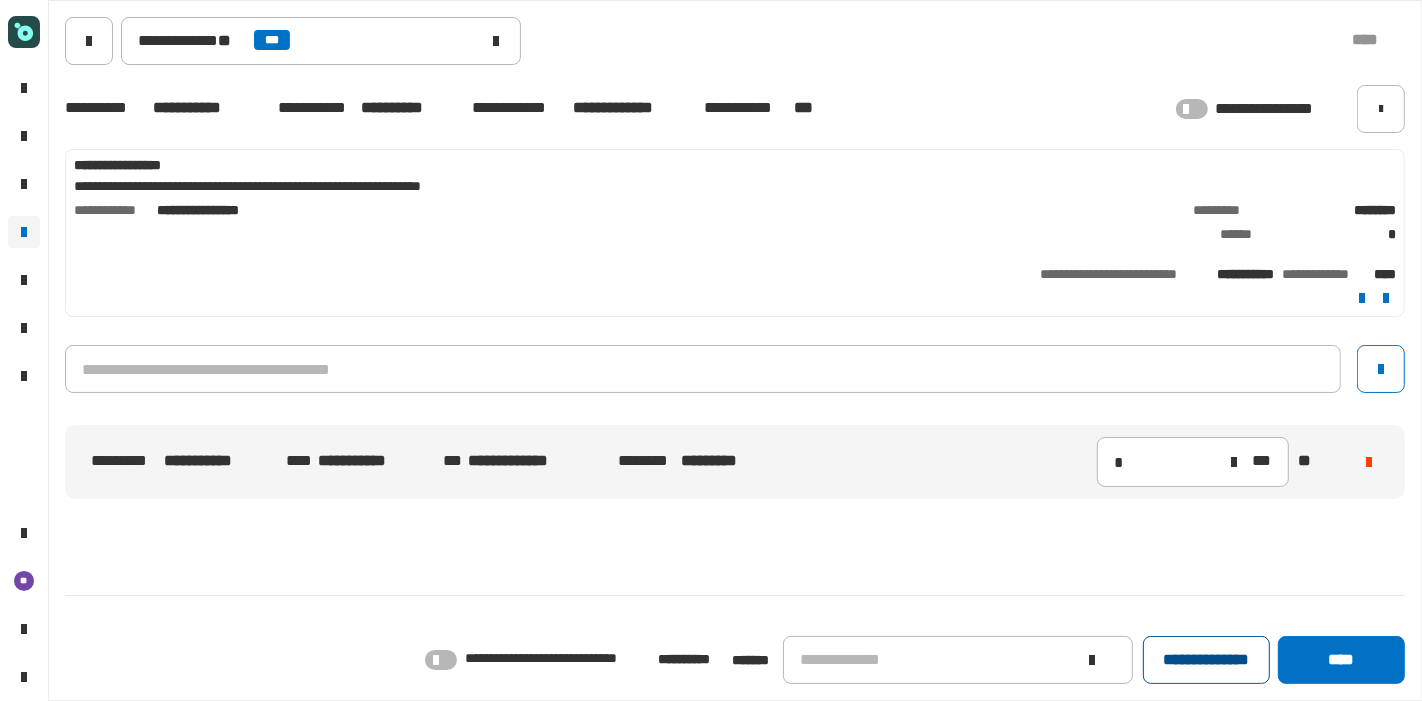 click on "**********" 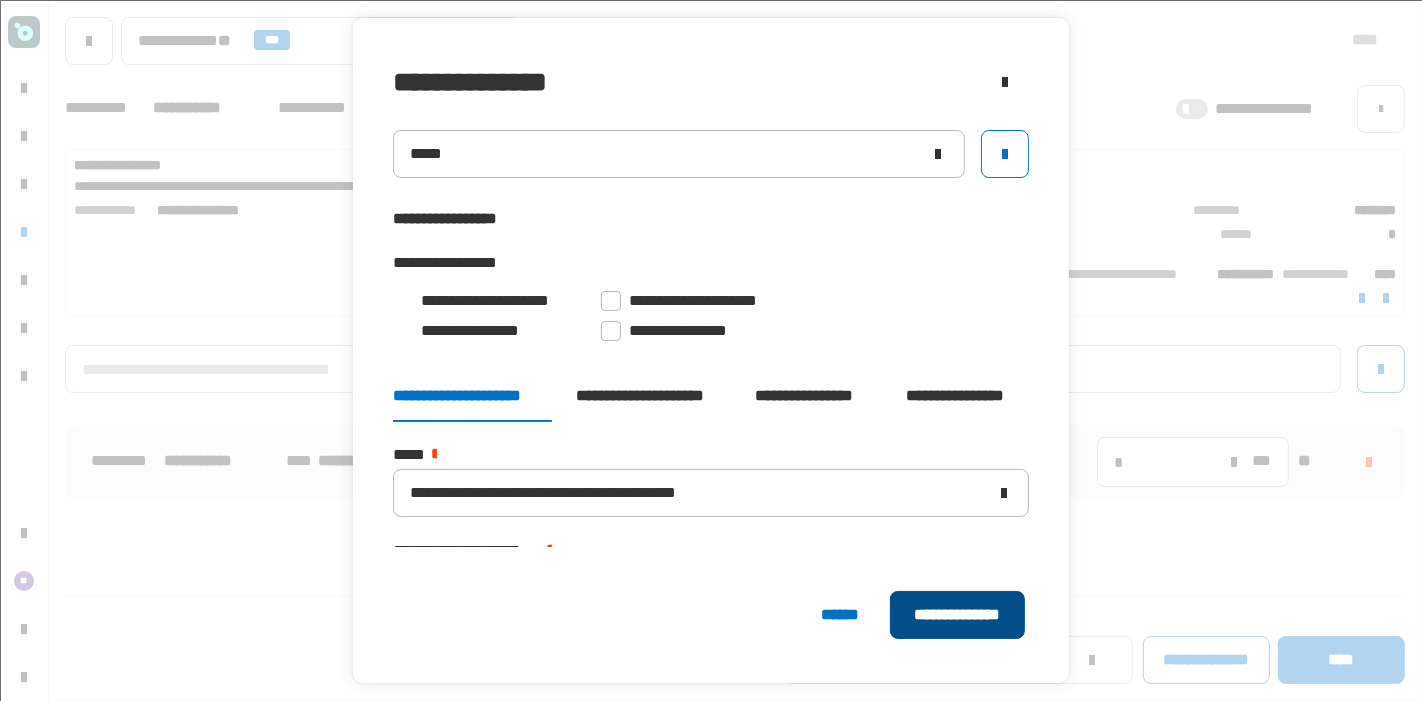 click on "**********" 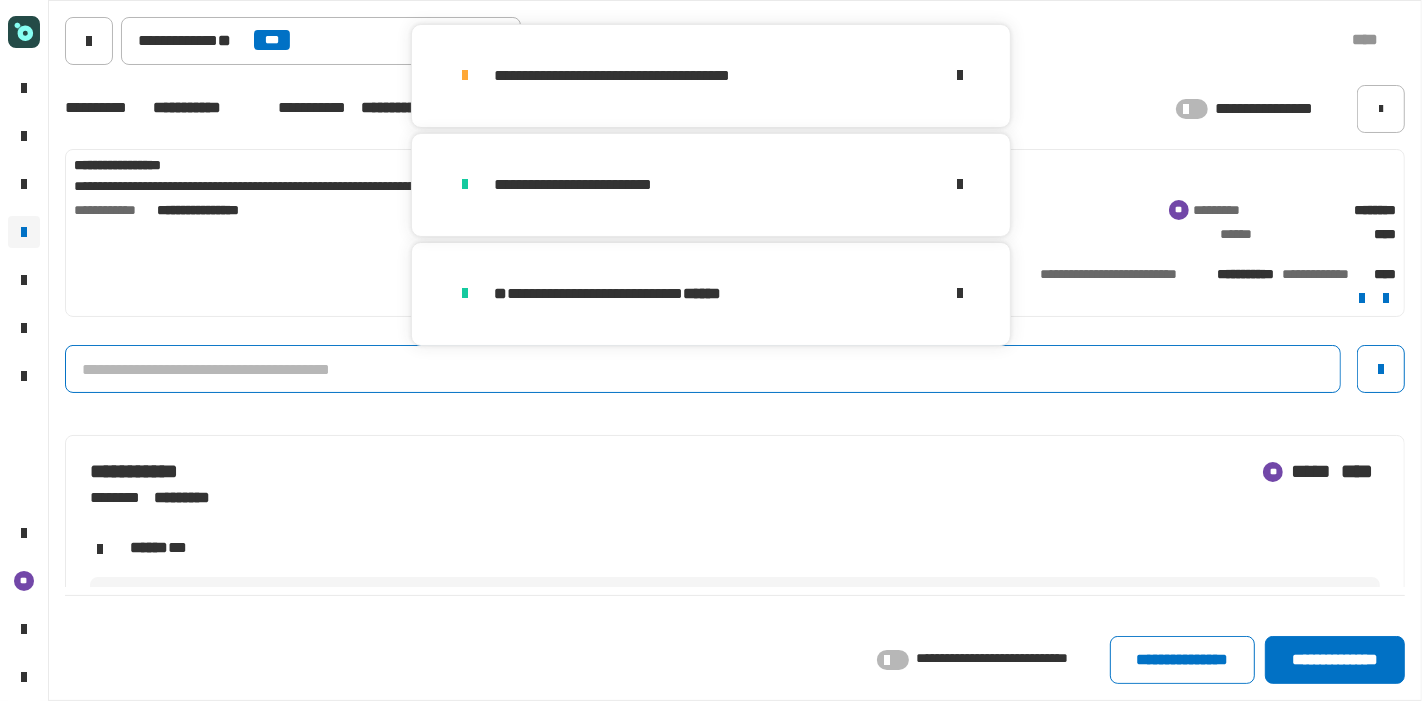 click 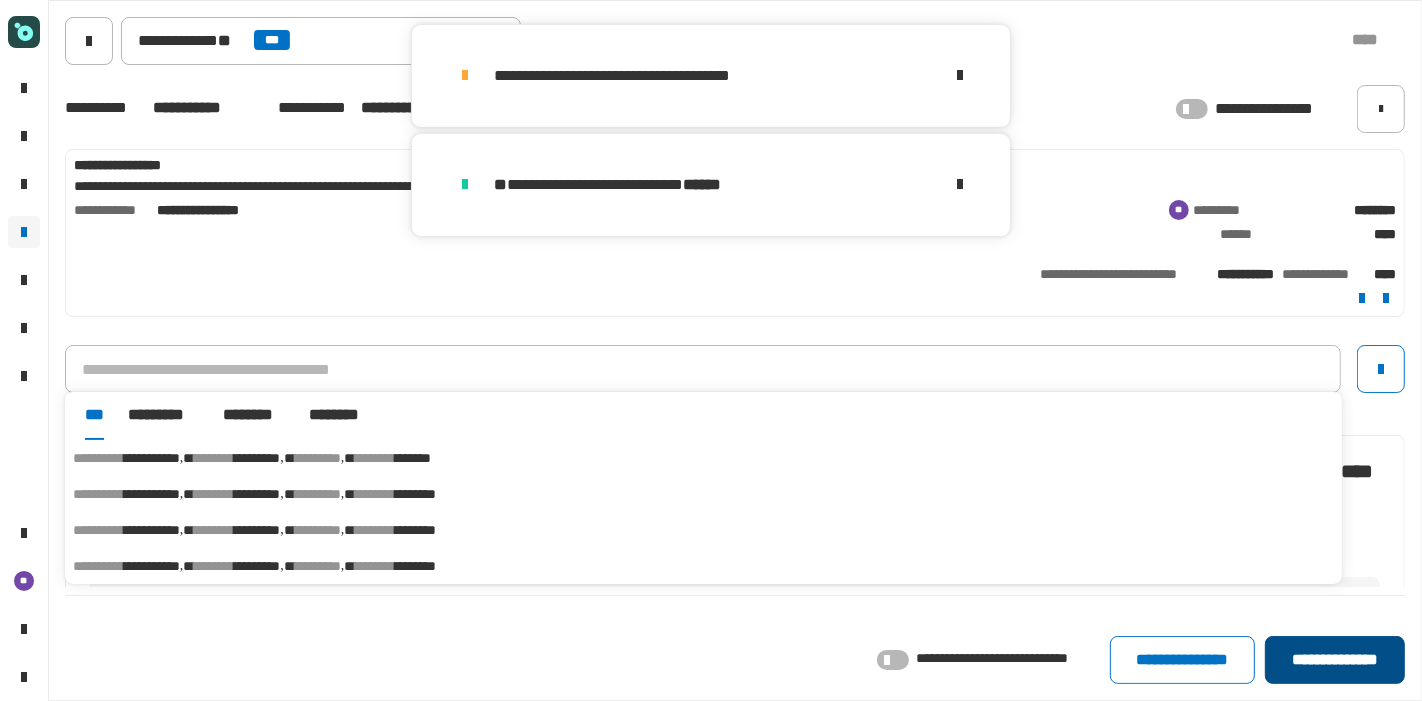 click on "**********" 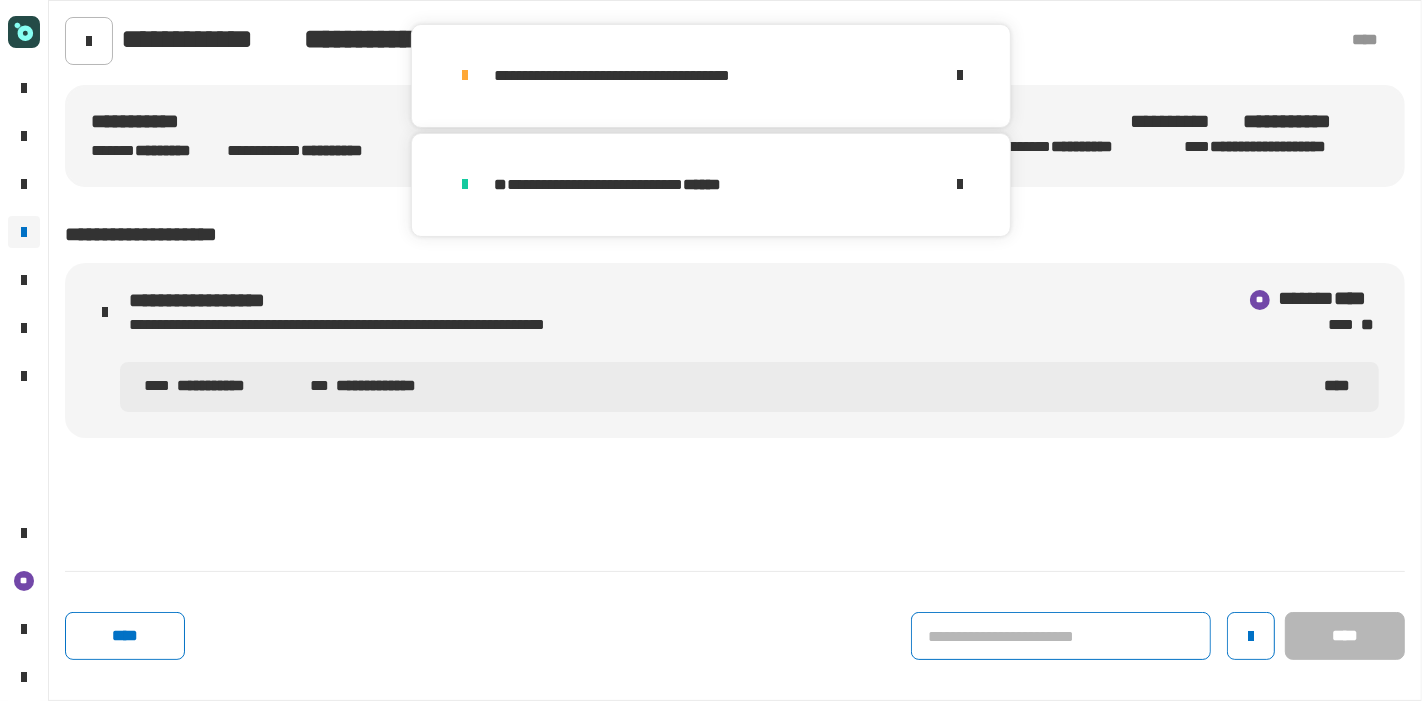 click 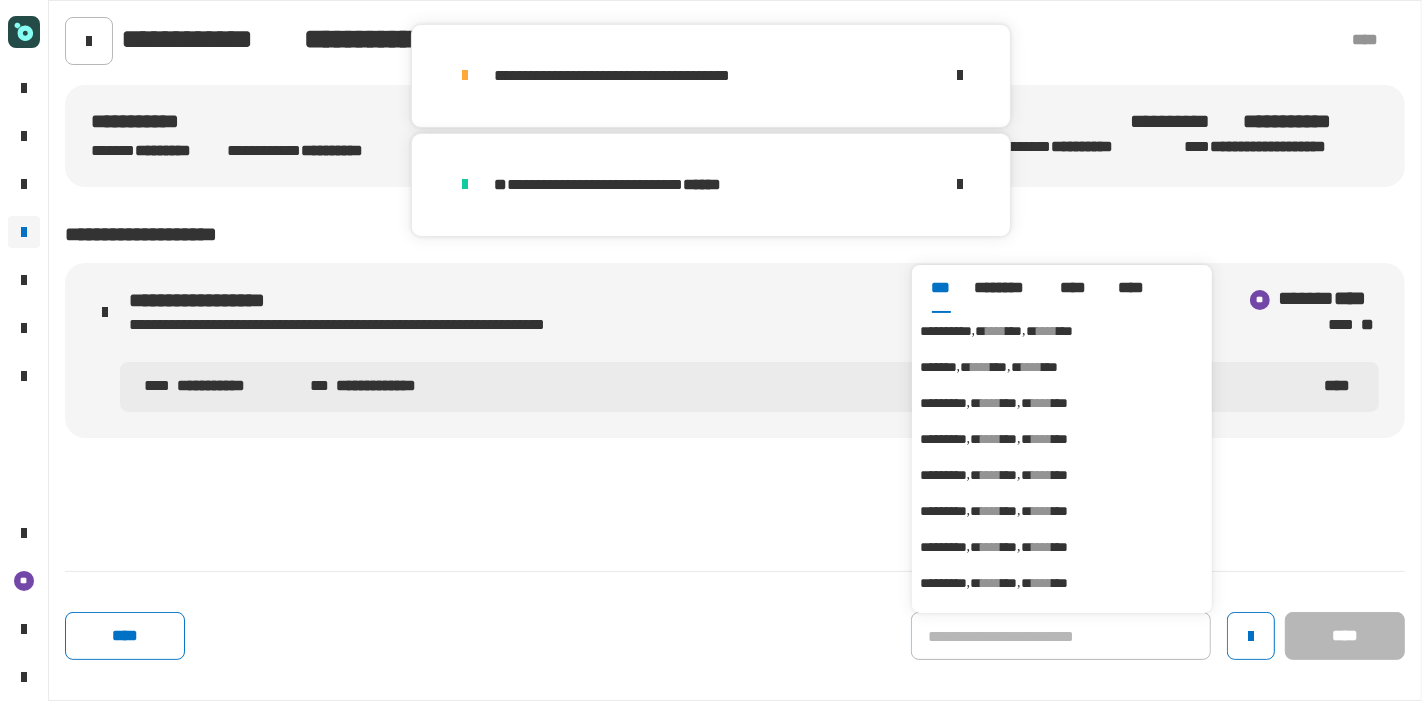 click on "***" at bounding box center [1014, 331] 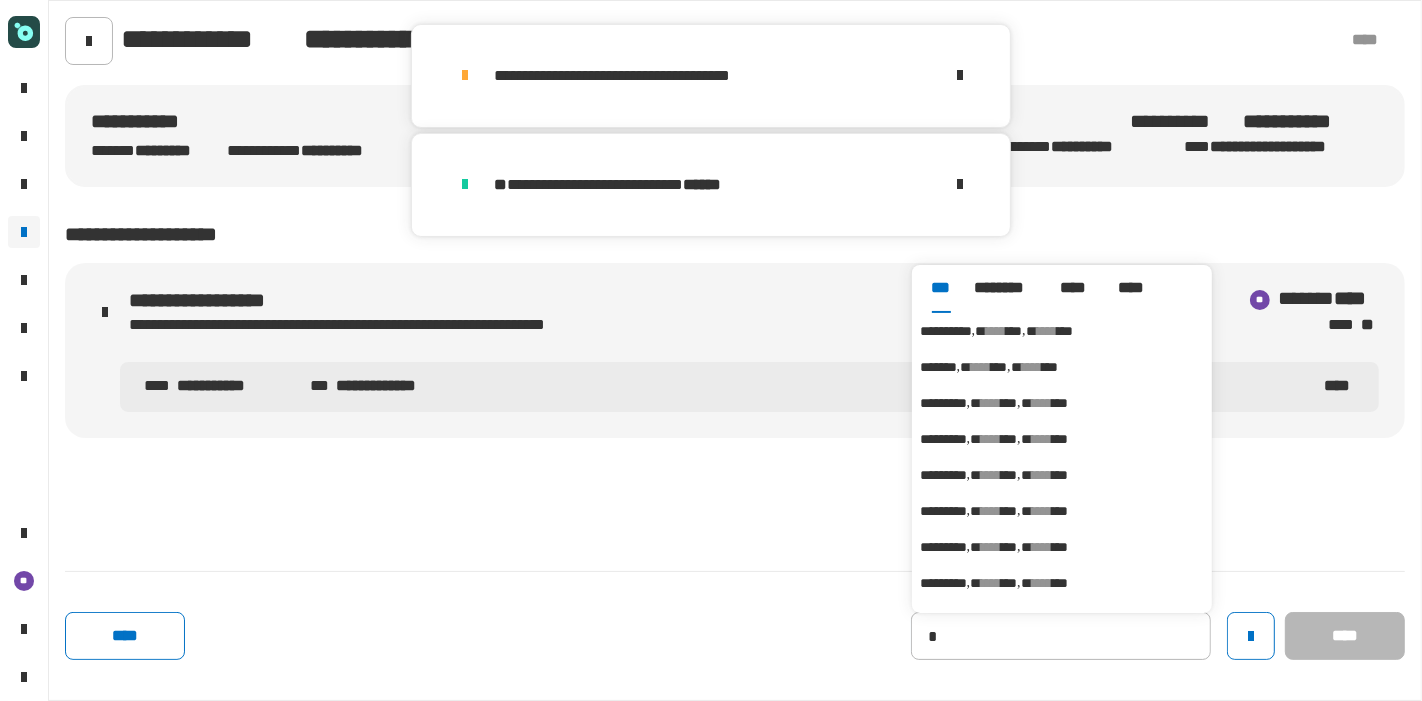 type on "**********" 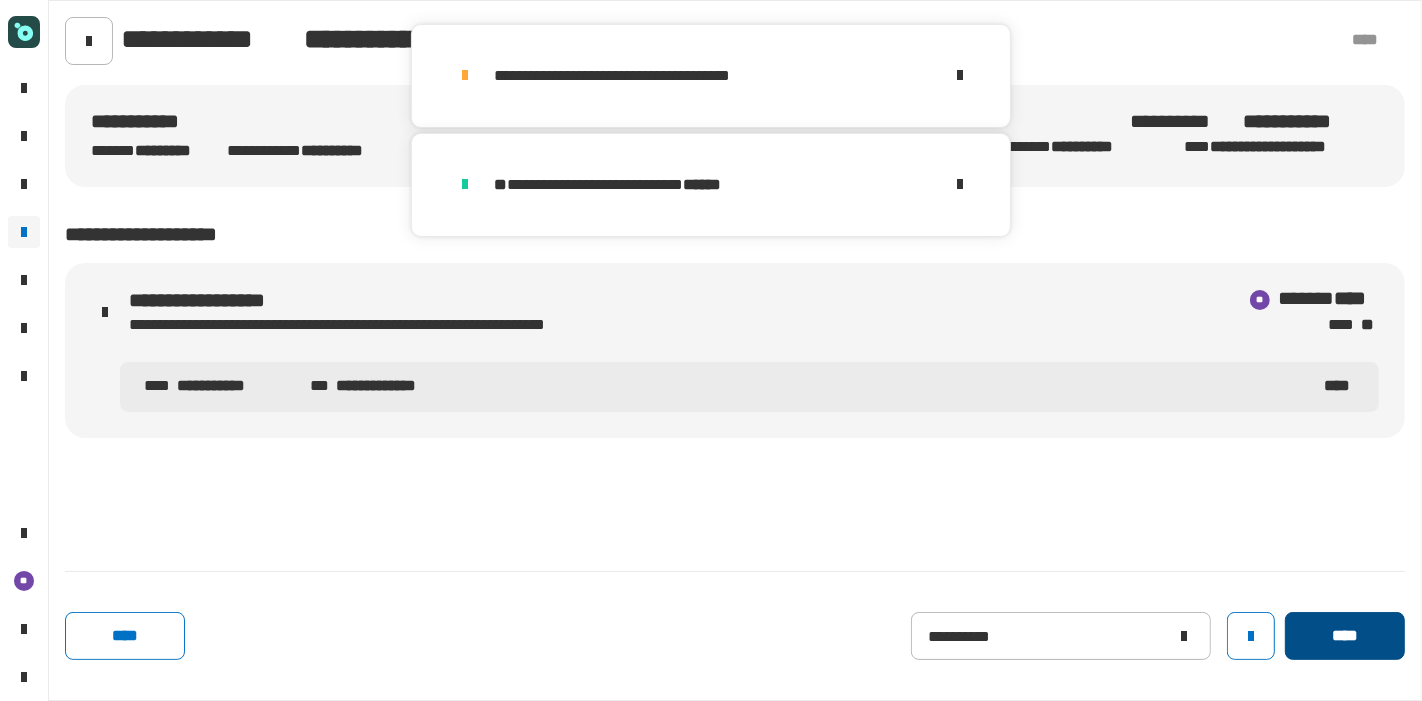 click on "****" 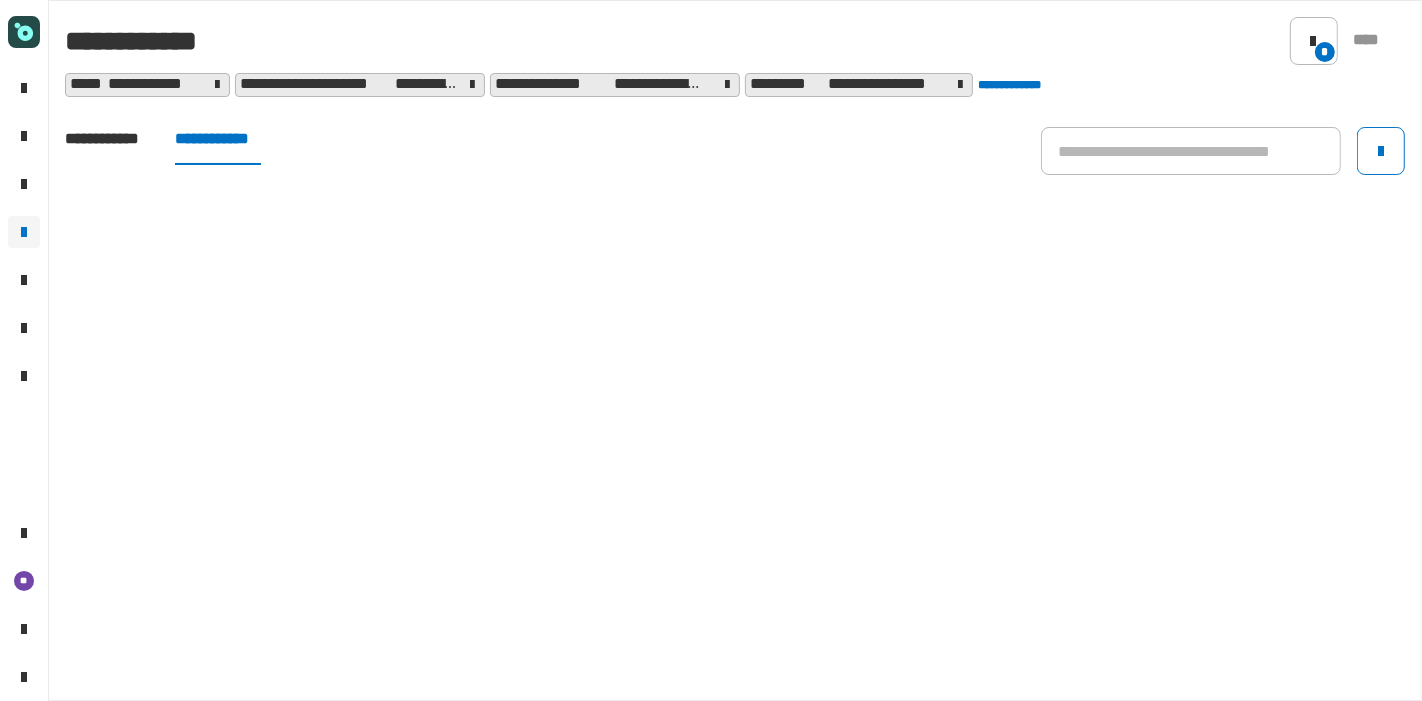 click on "**********" 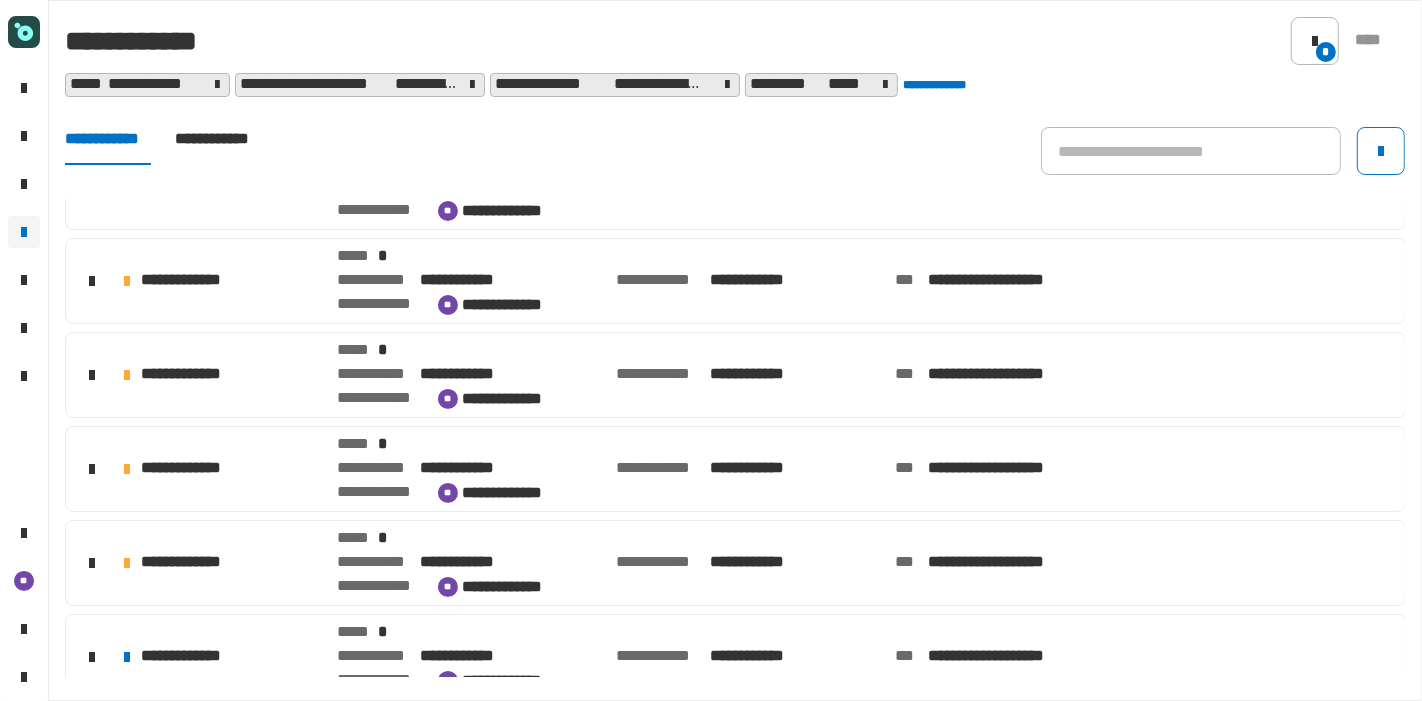 scroll, scrollTop: 448, scrollLeft: 0, axis: vertical 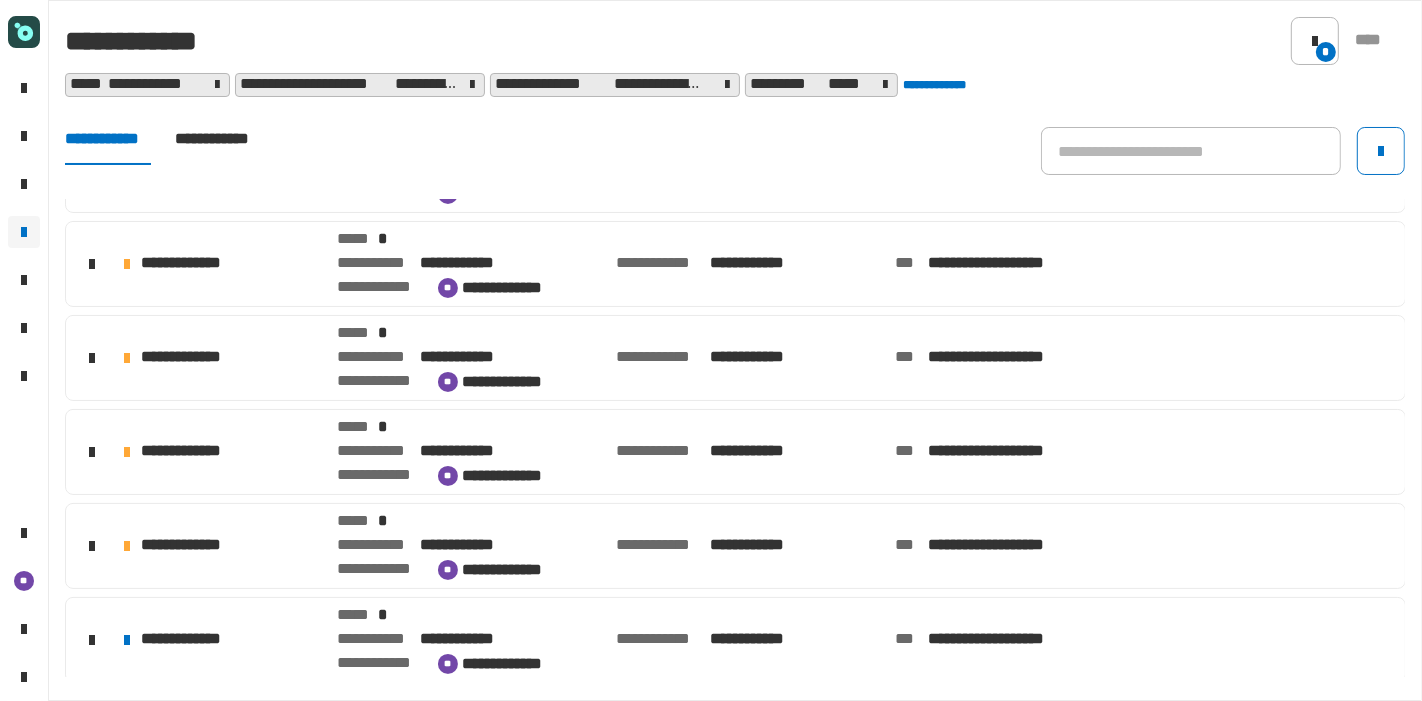 click on "**********" 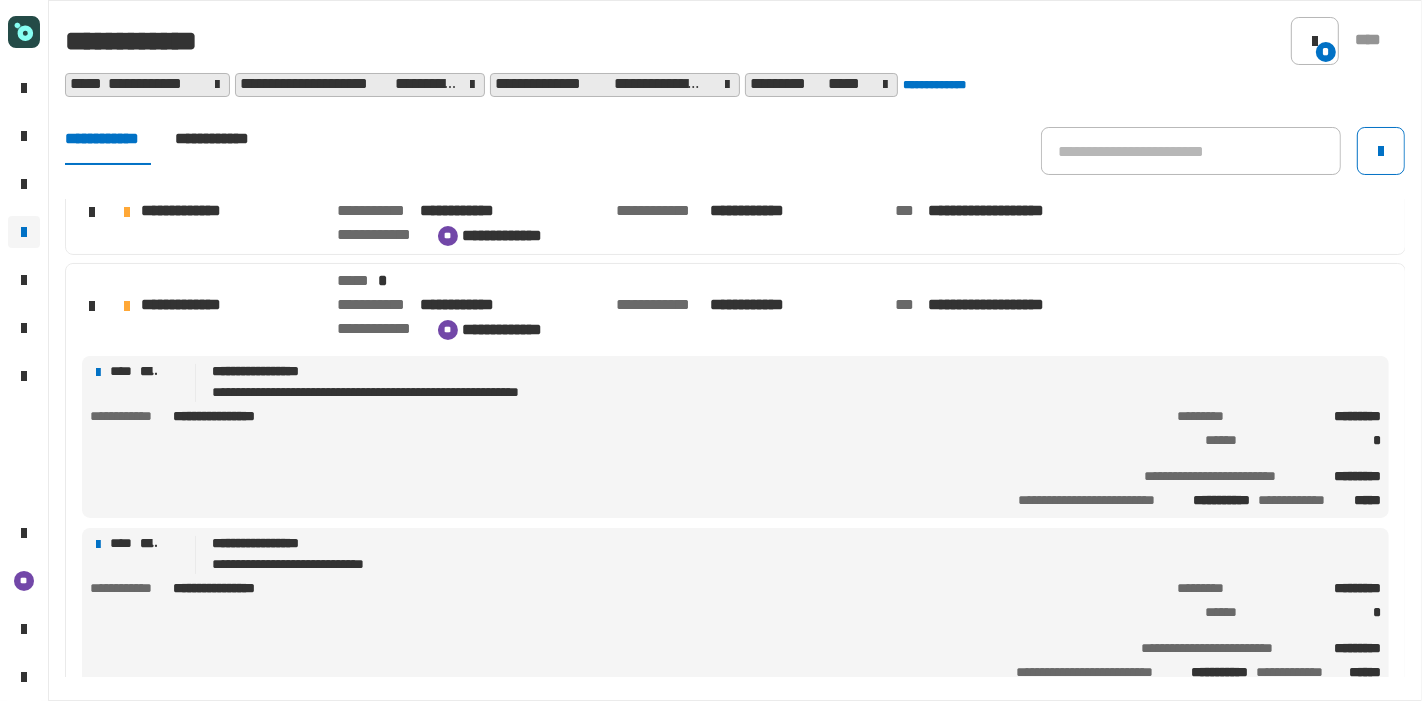 scroll, scrollTop: 689, scrollLeft: 0, axis: vertical 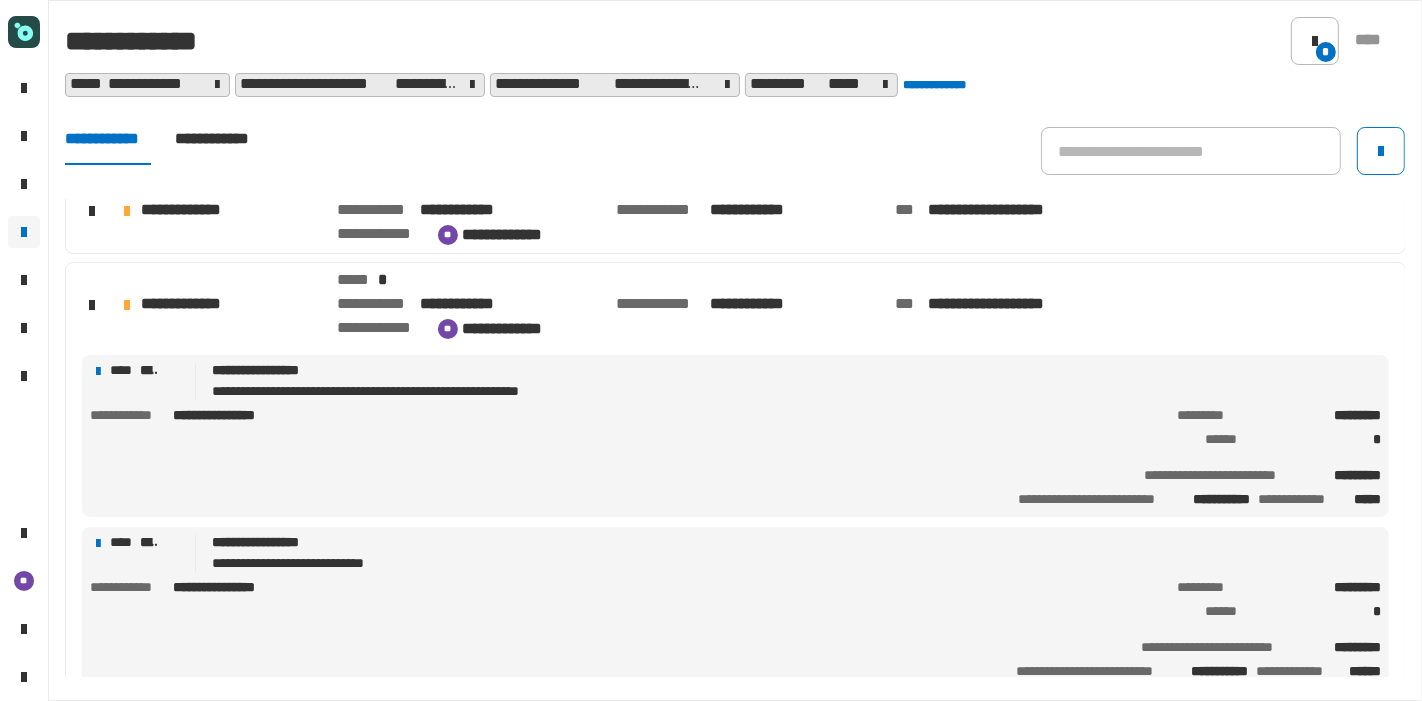 click on "**********" 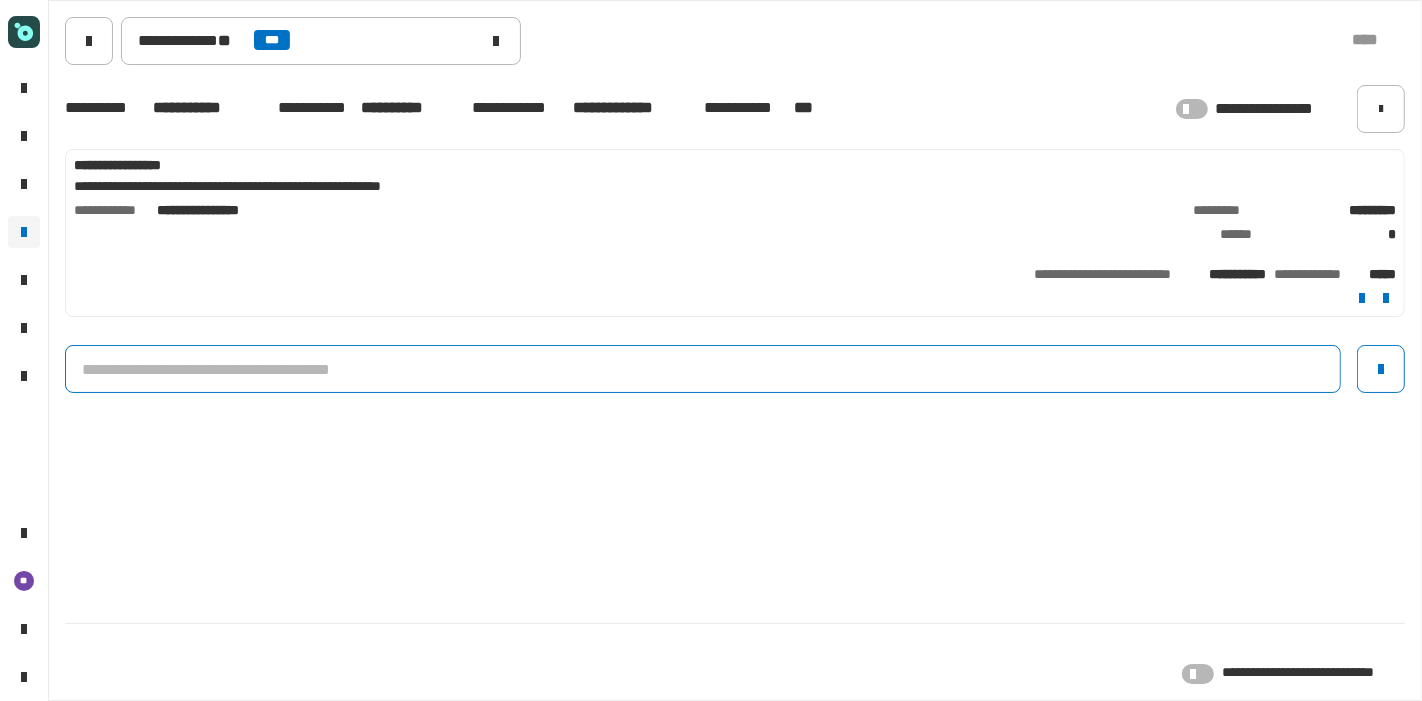 click 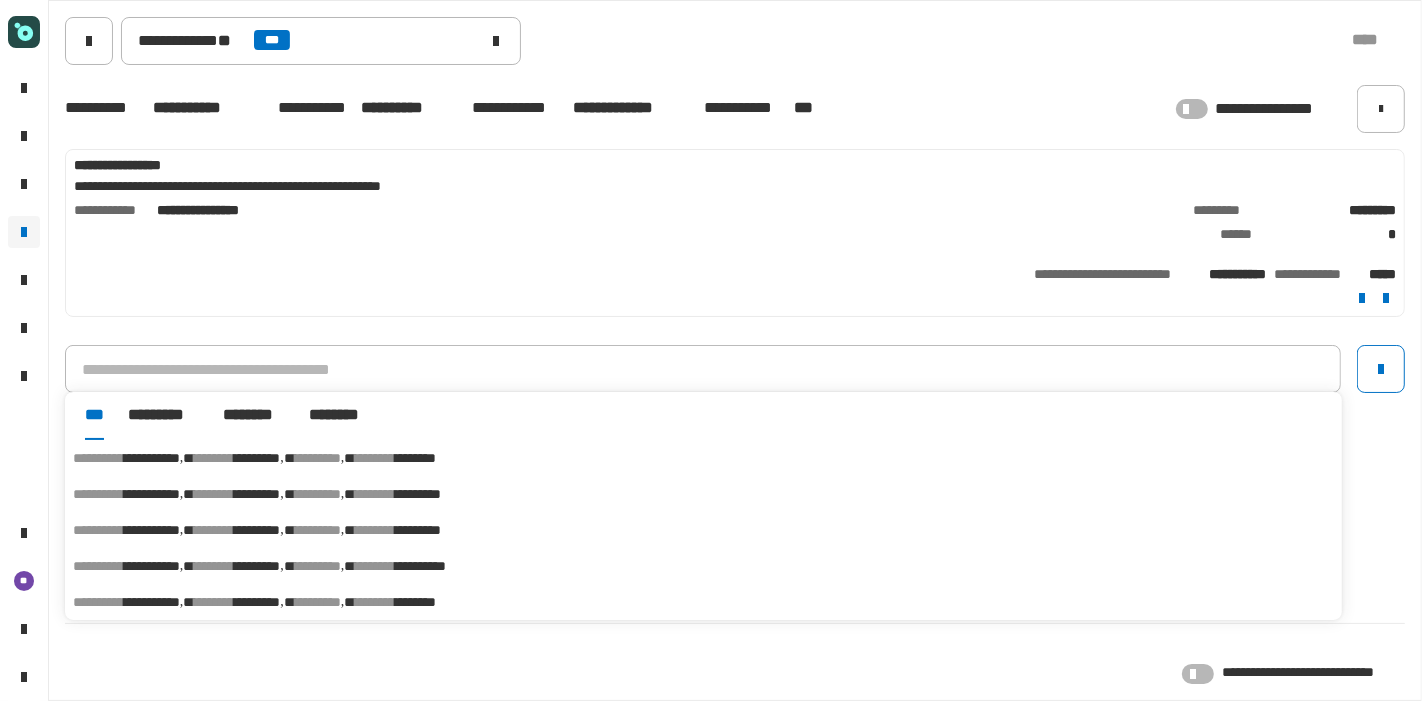 click on "*********" at bounding box center (418, 494) 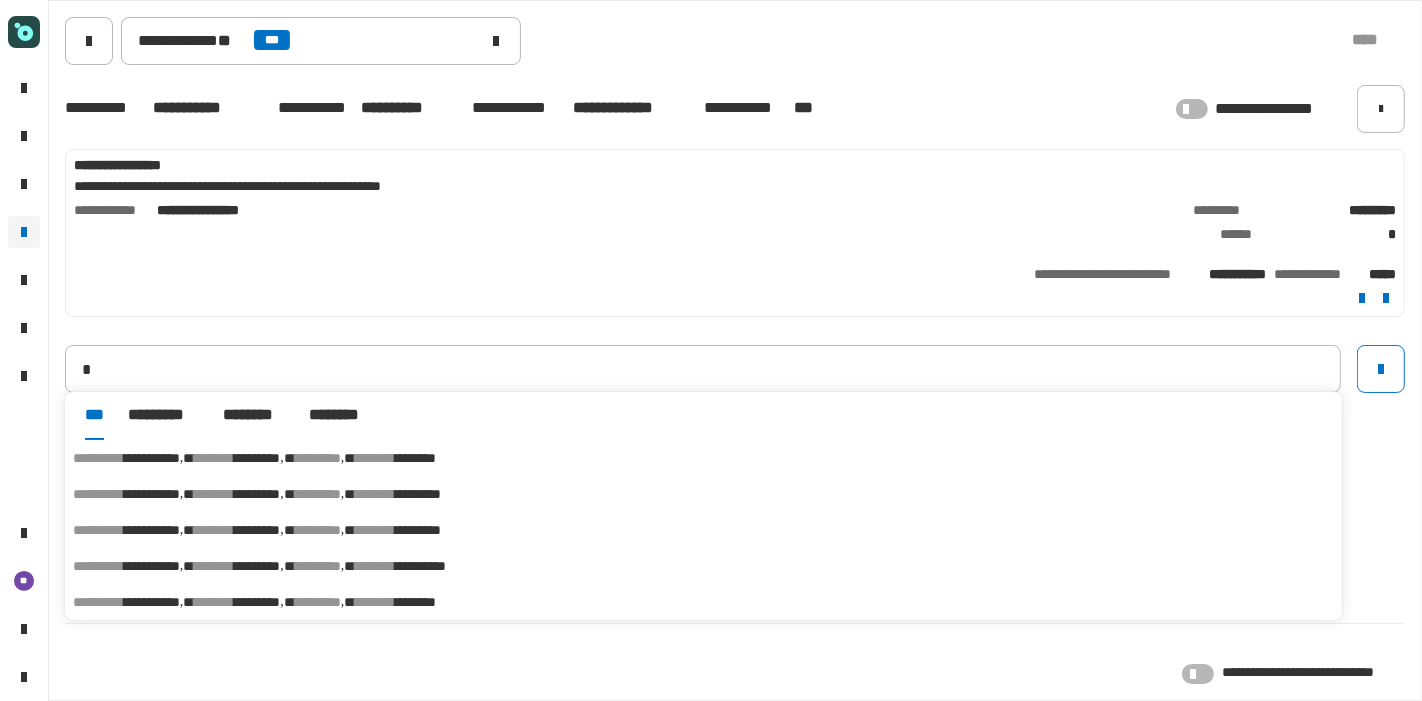type on "**********" 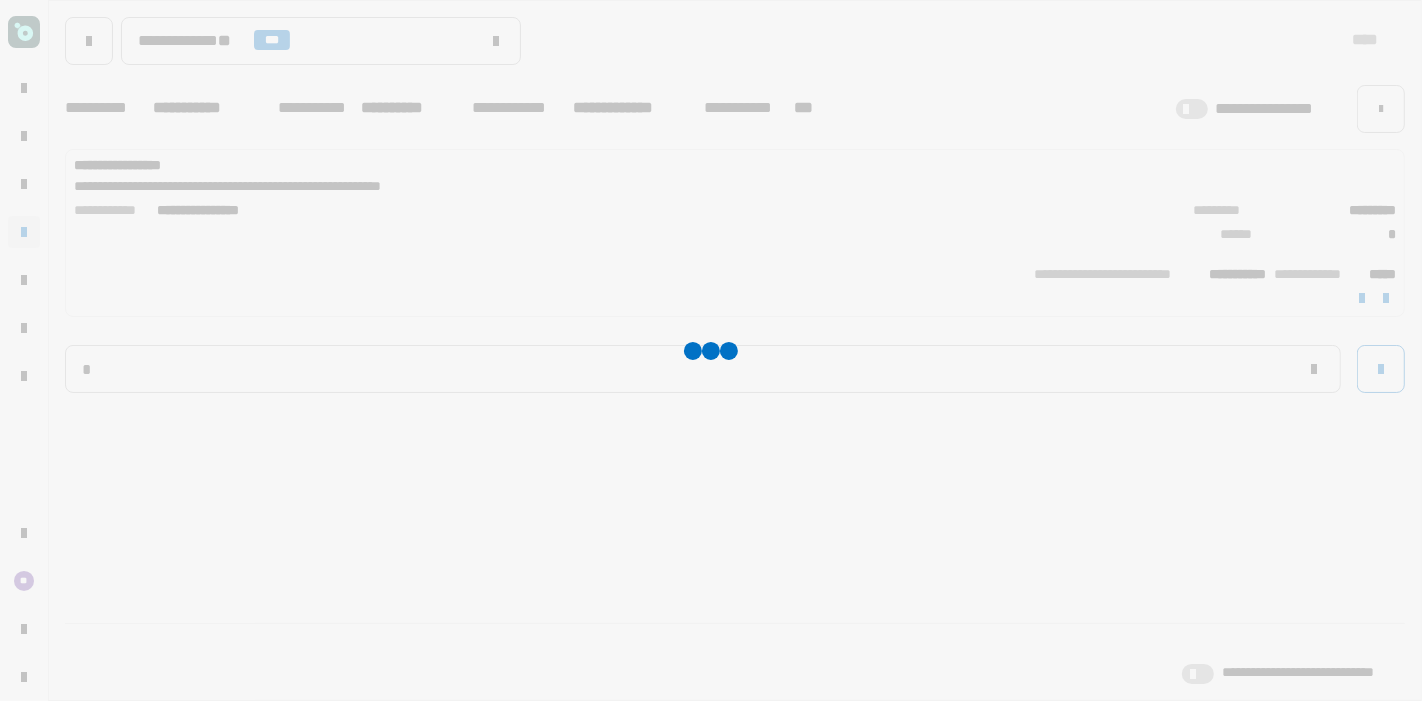 type 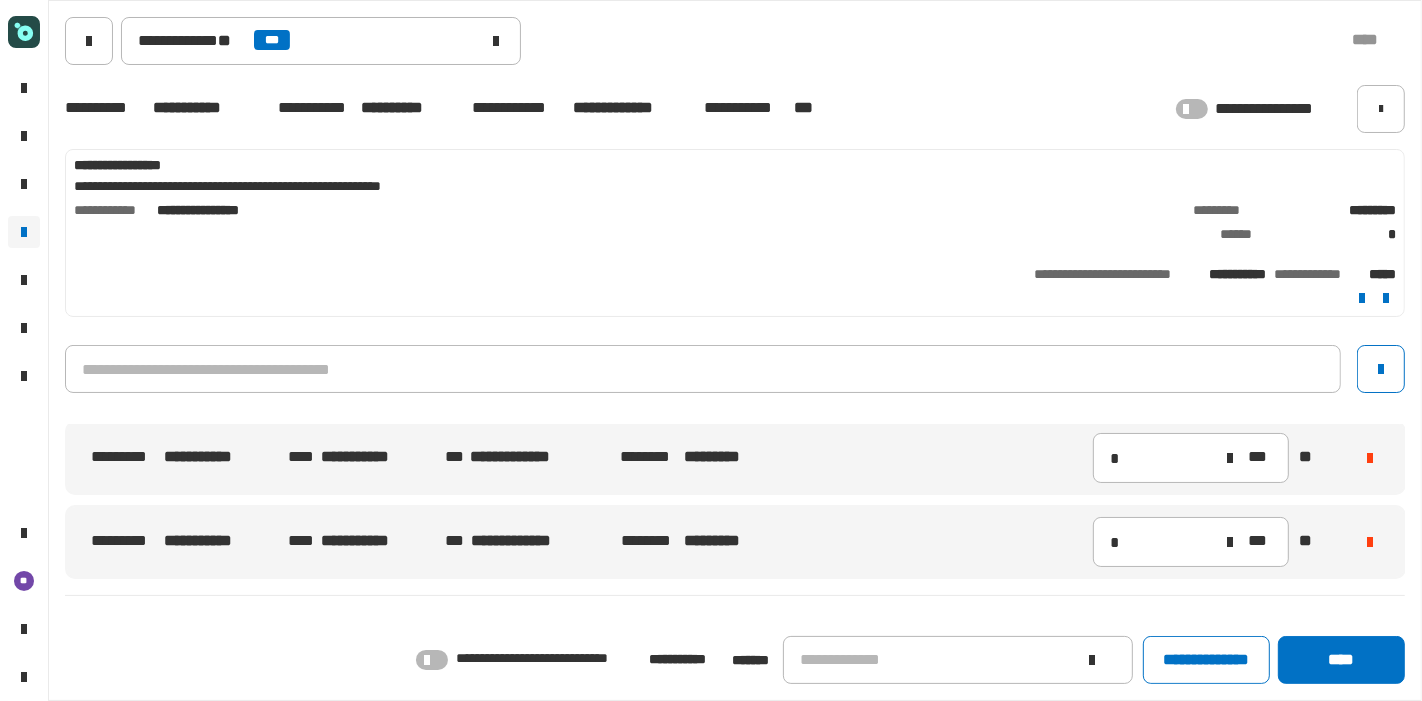 scroll, scrollTop: 0, scrollLeft: 0, axis: both 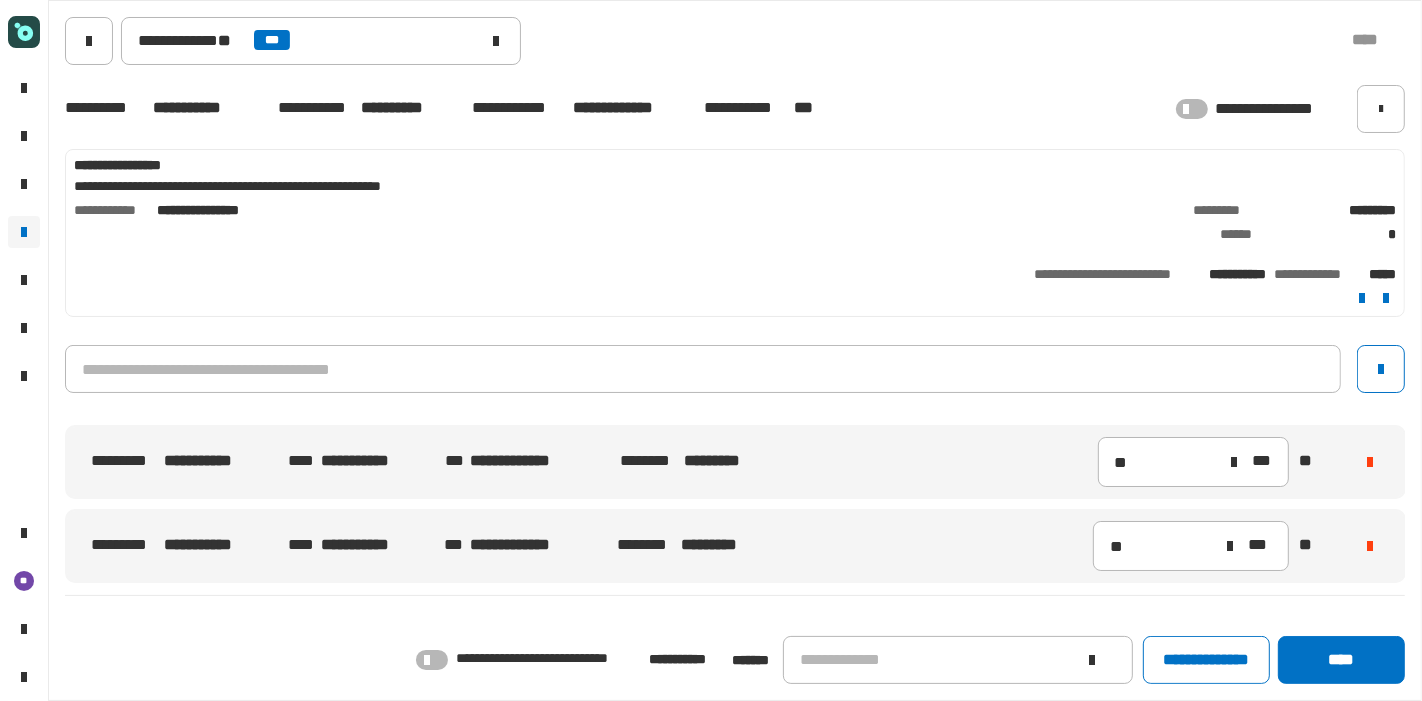 click on "**********" 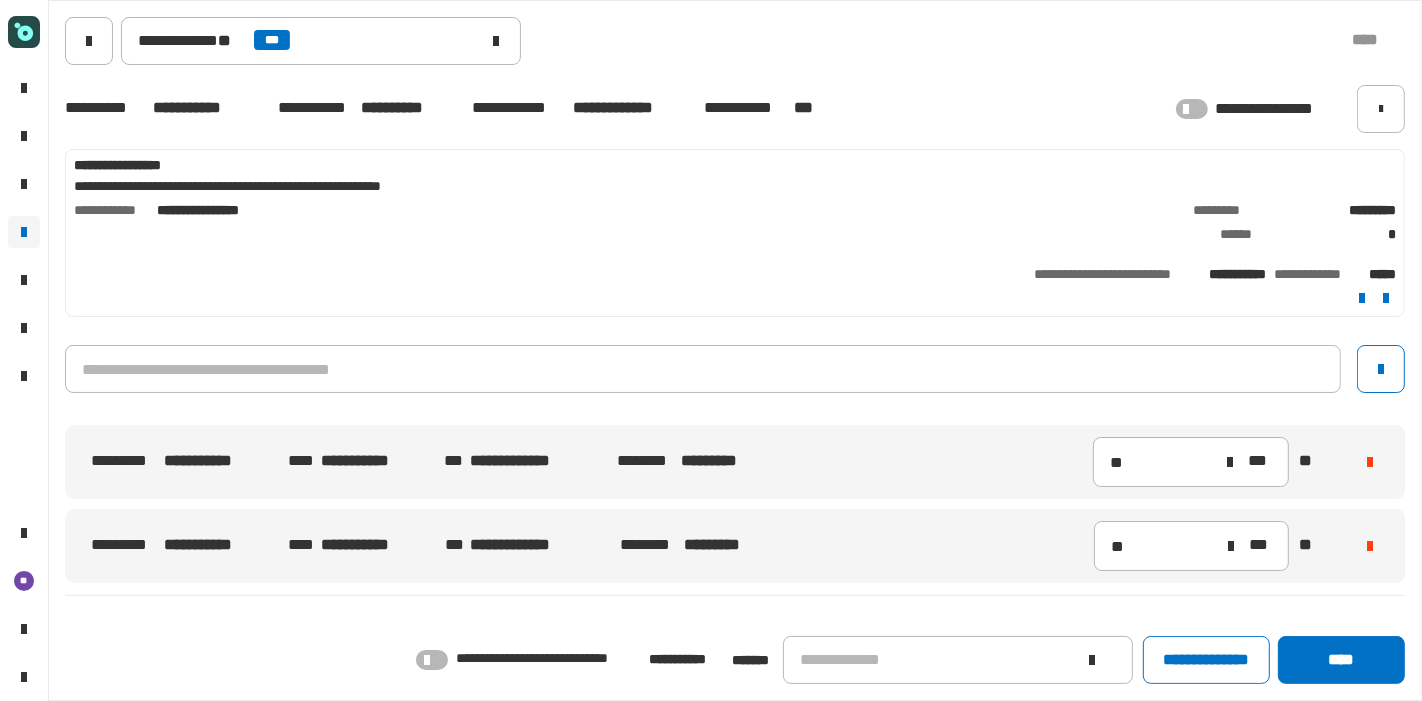 click 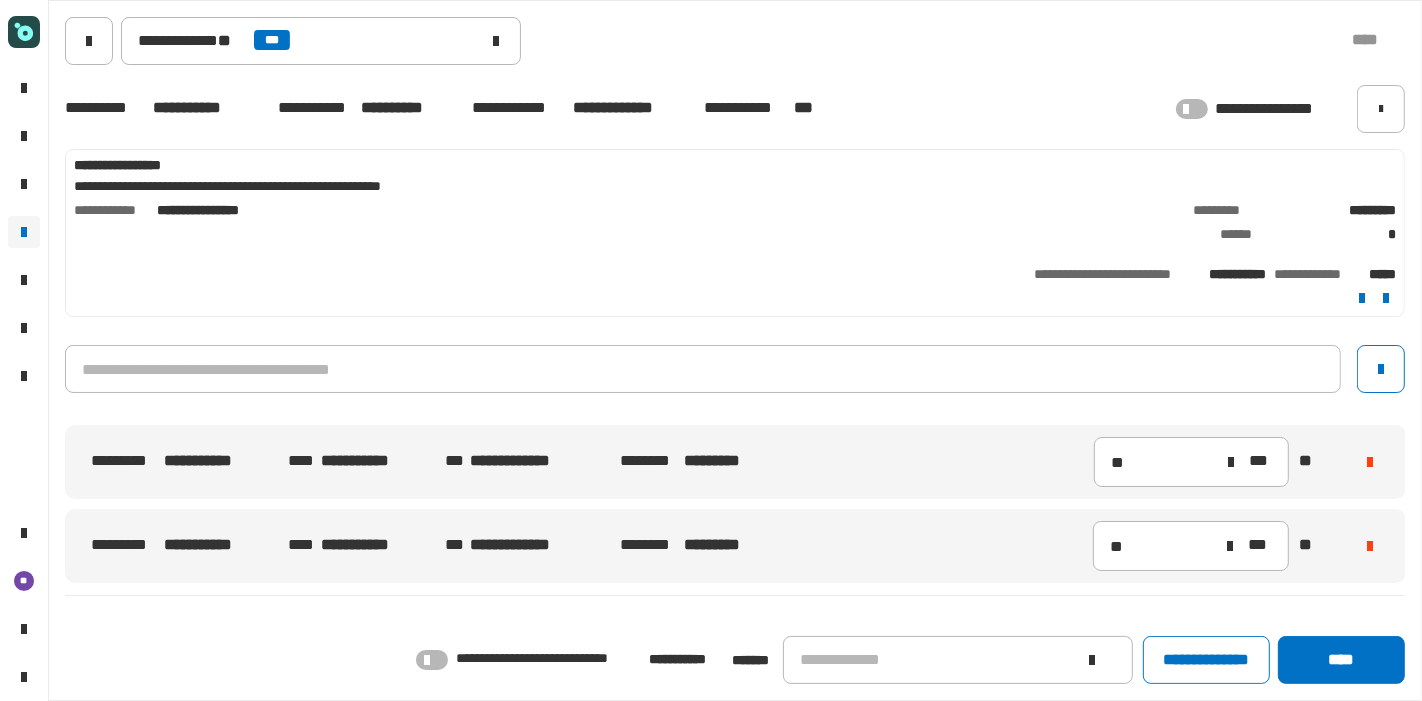 click 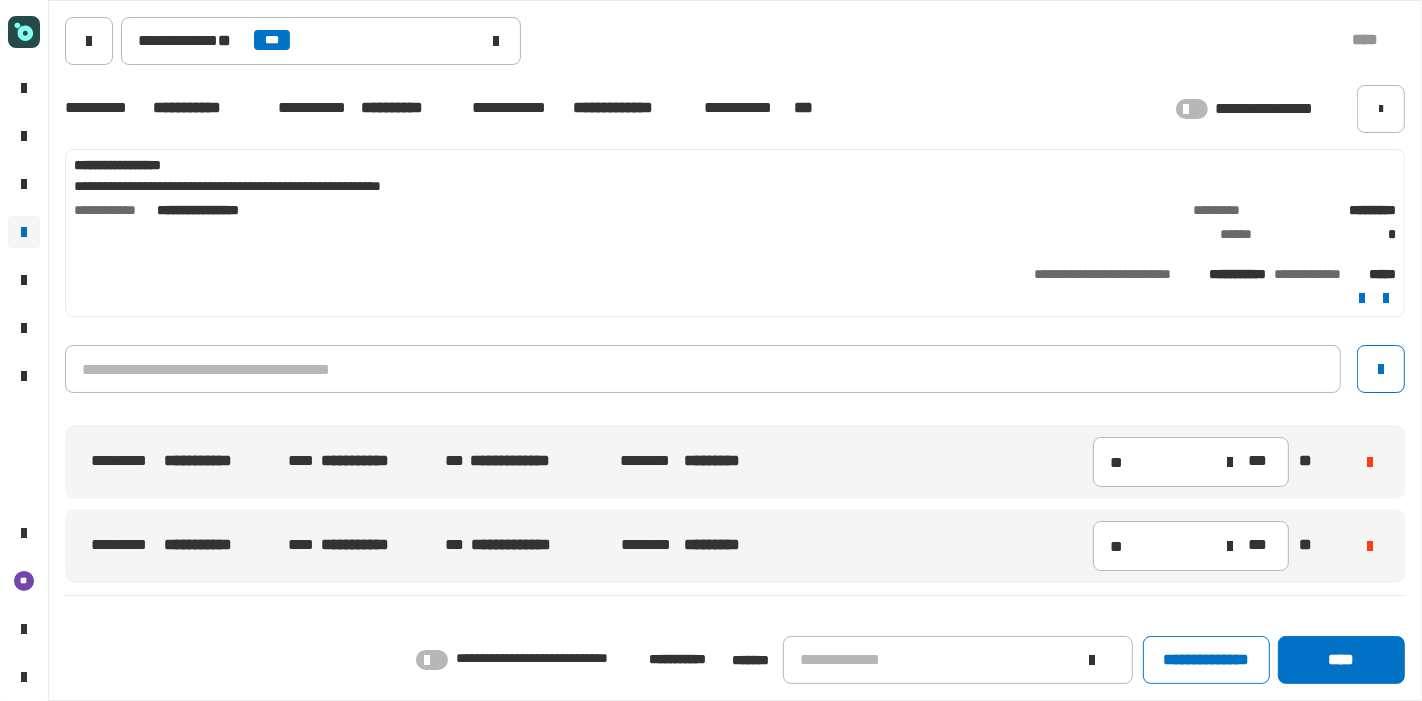 click 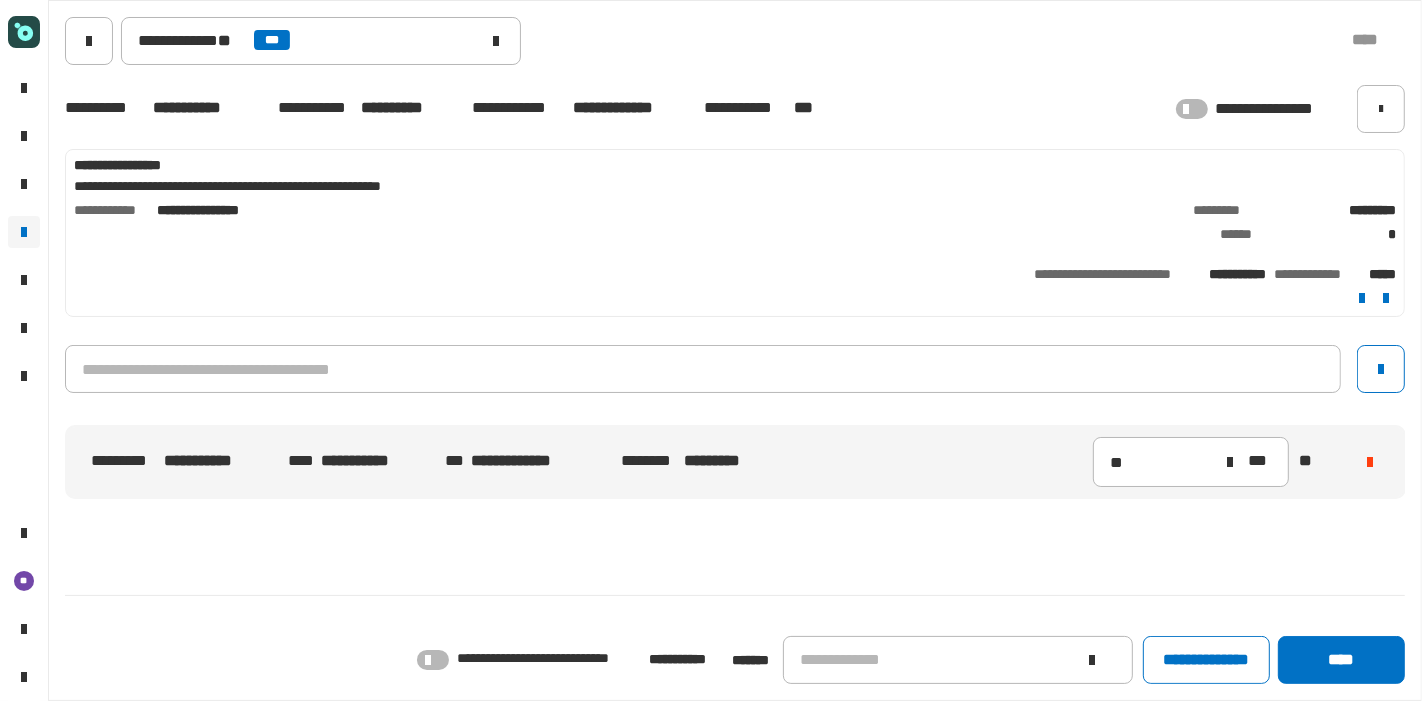 click on "**********" 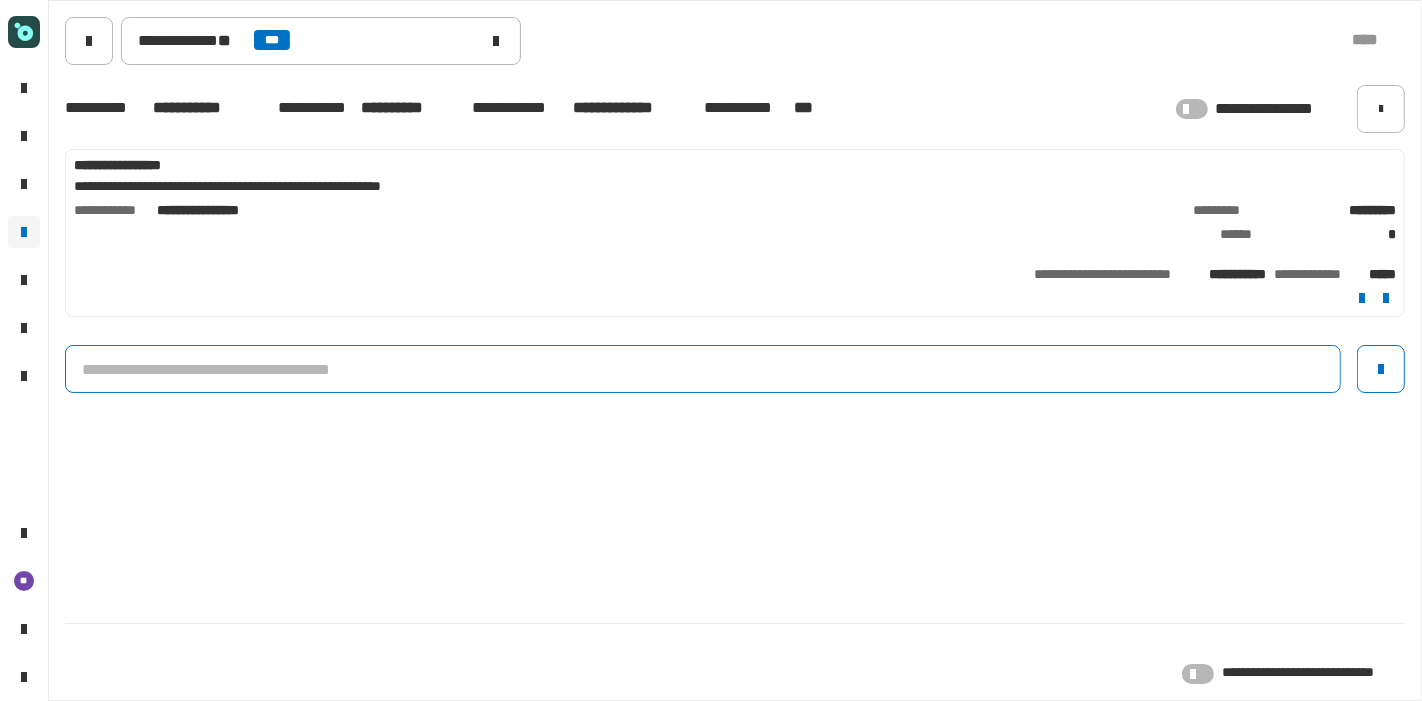 click 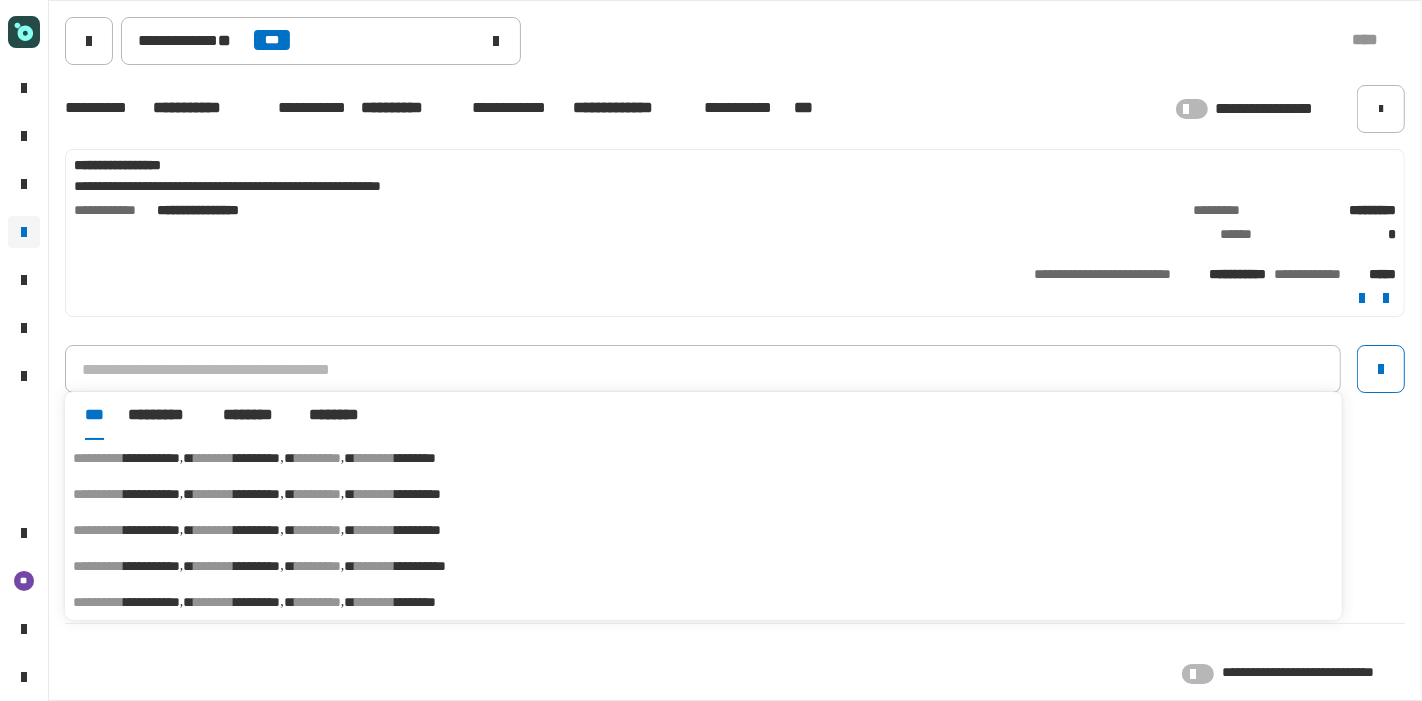 click on "*********" at bounding box center [418, 530] 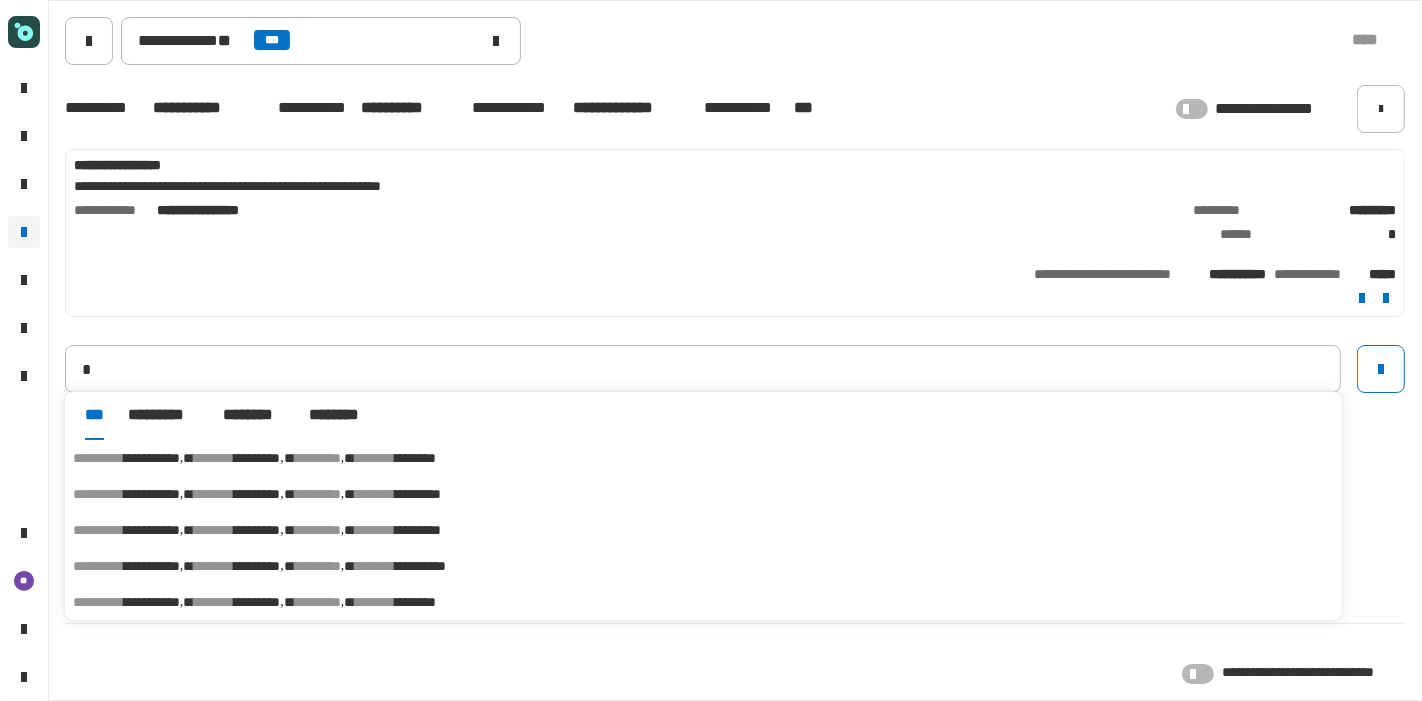 type on "**********" 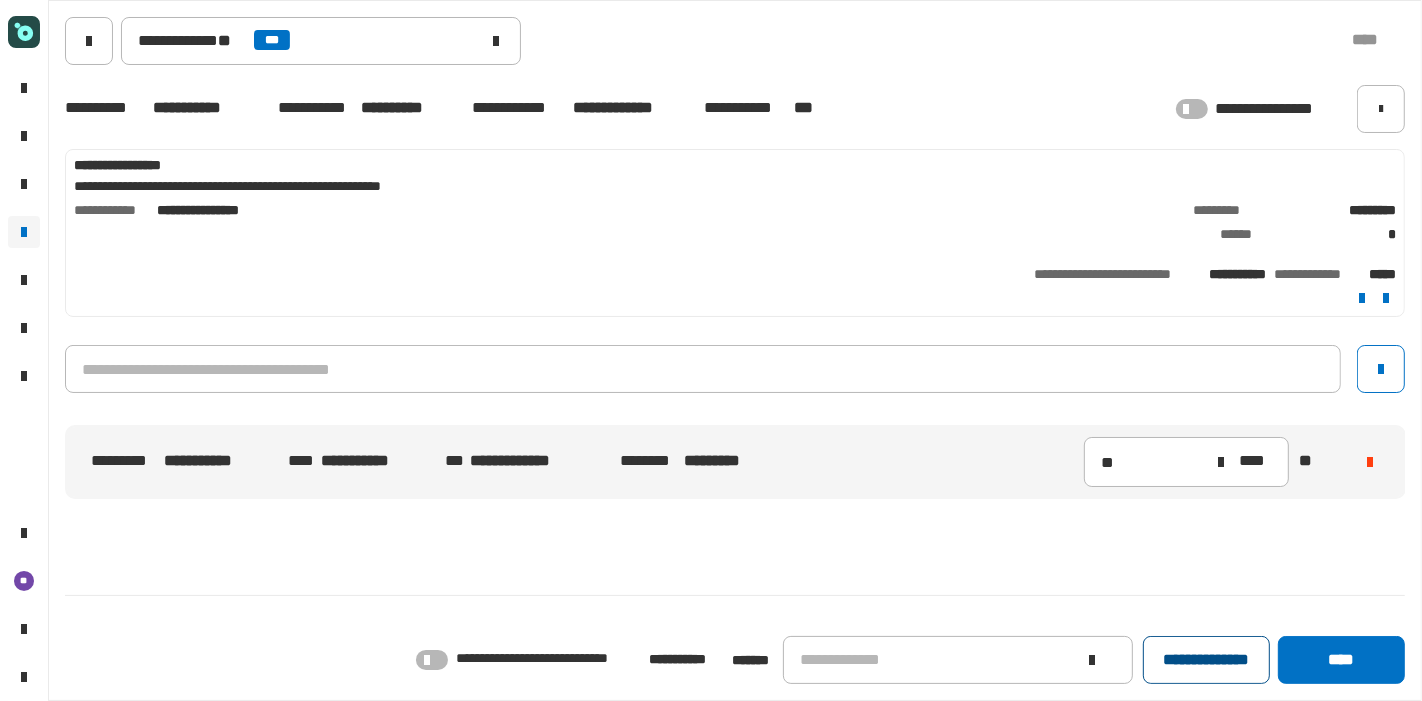 click on "**********" 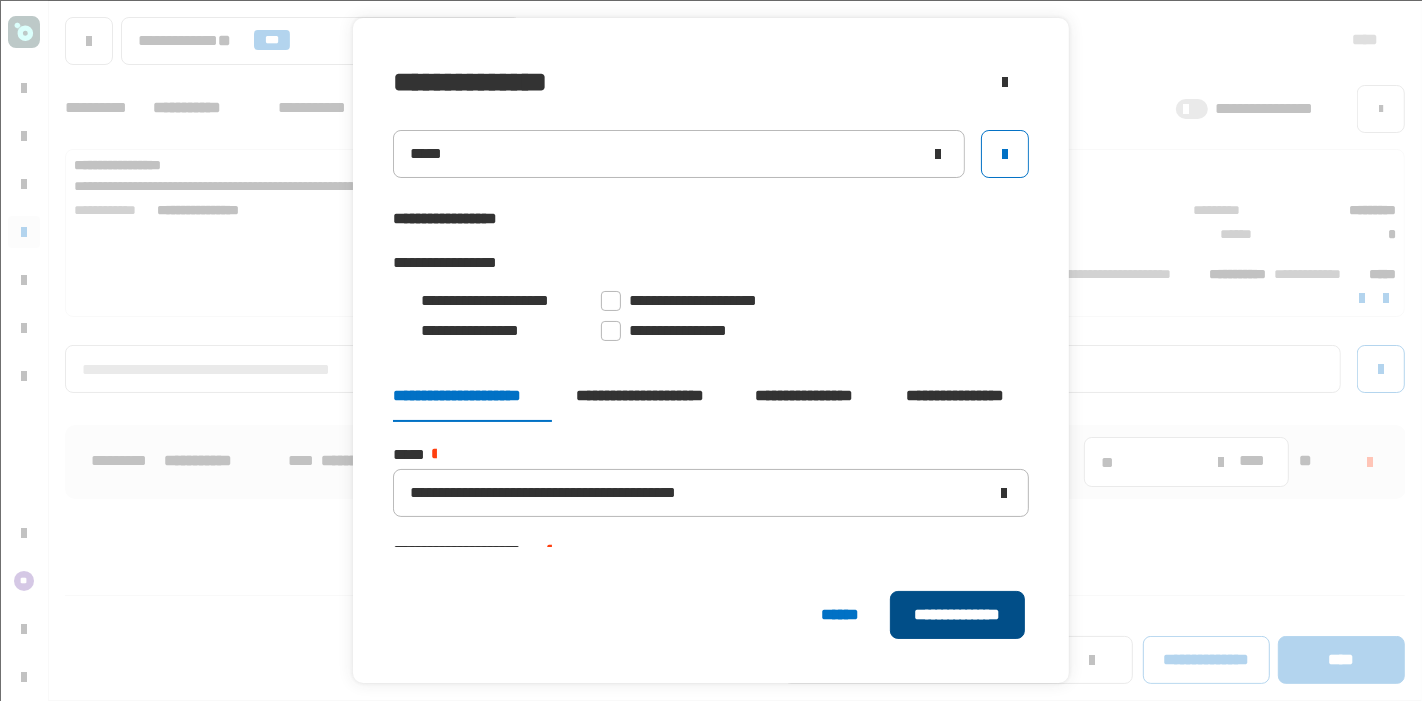 click on "**********" 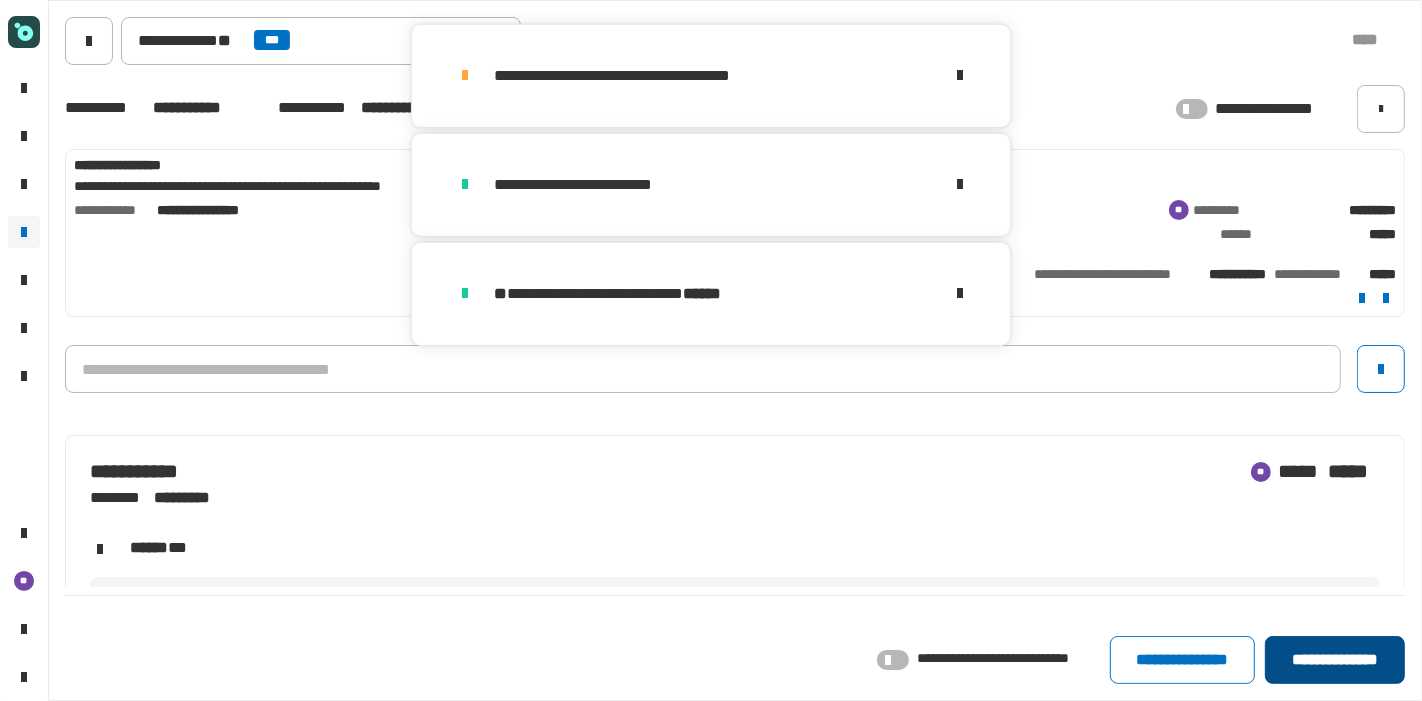 click on "**********" 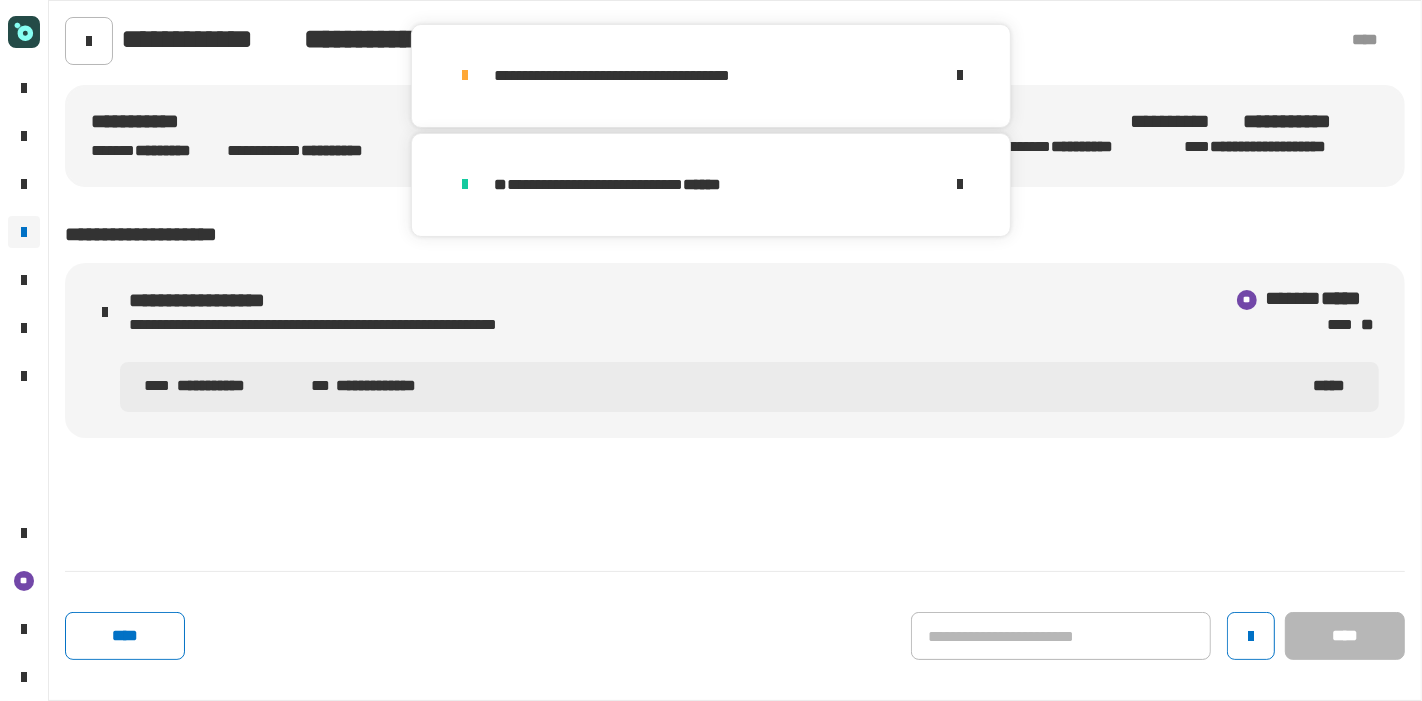 click on "**** ****" 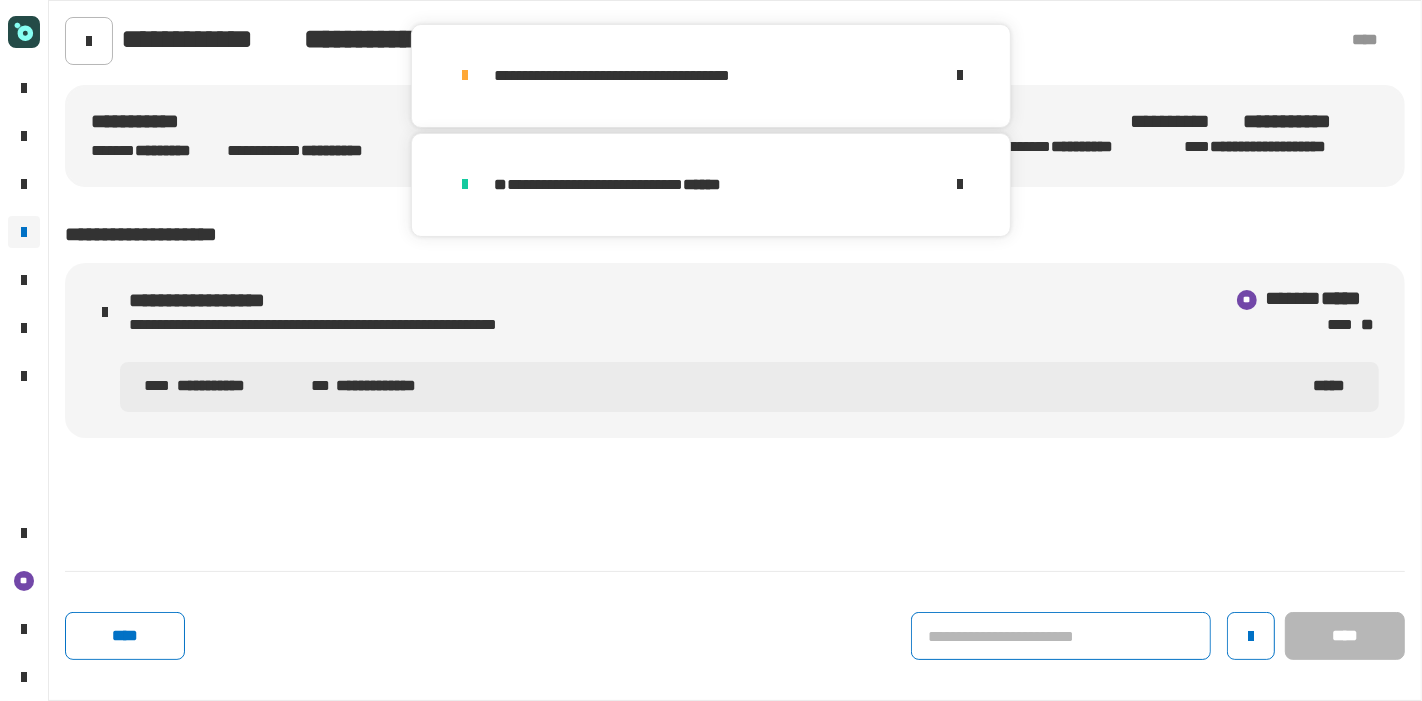 click 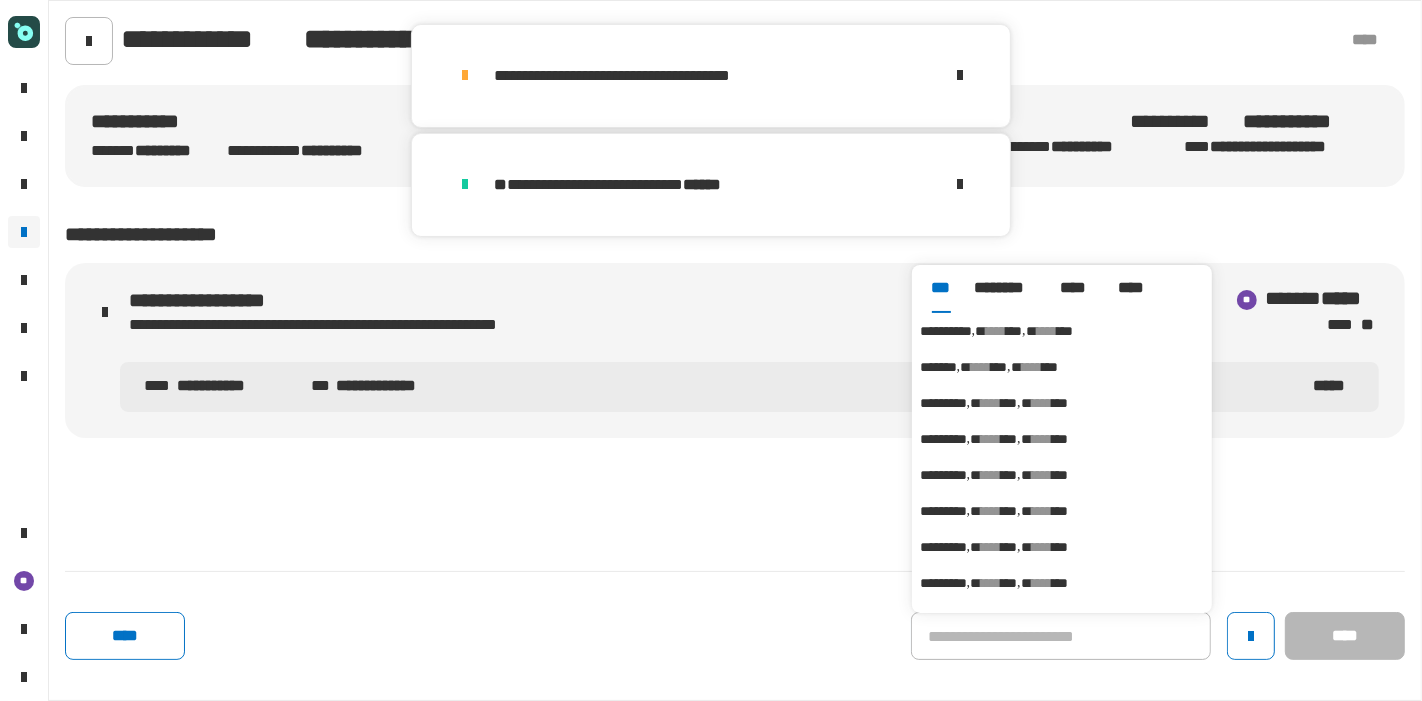 click on "***" at bounding box center [1014, 331] 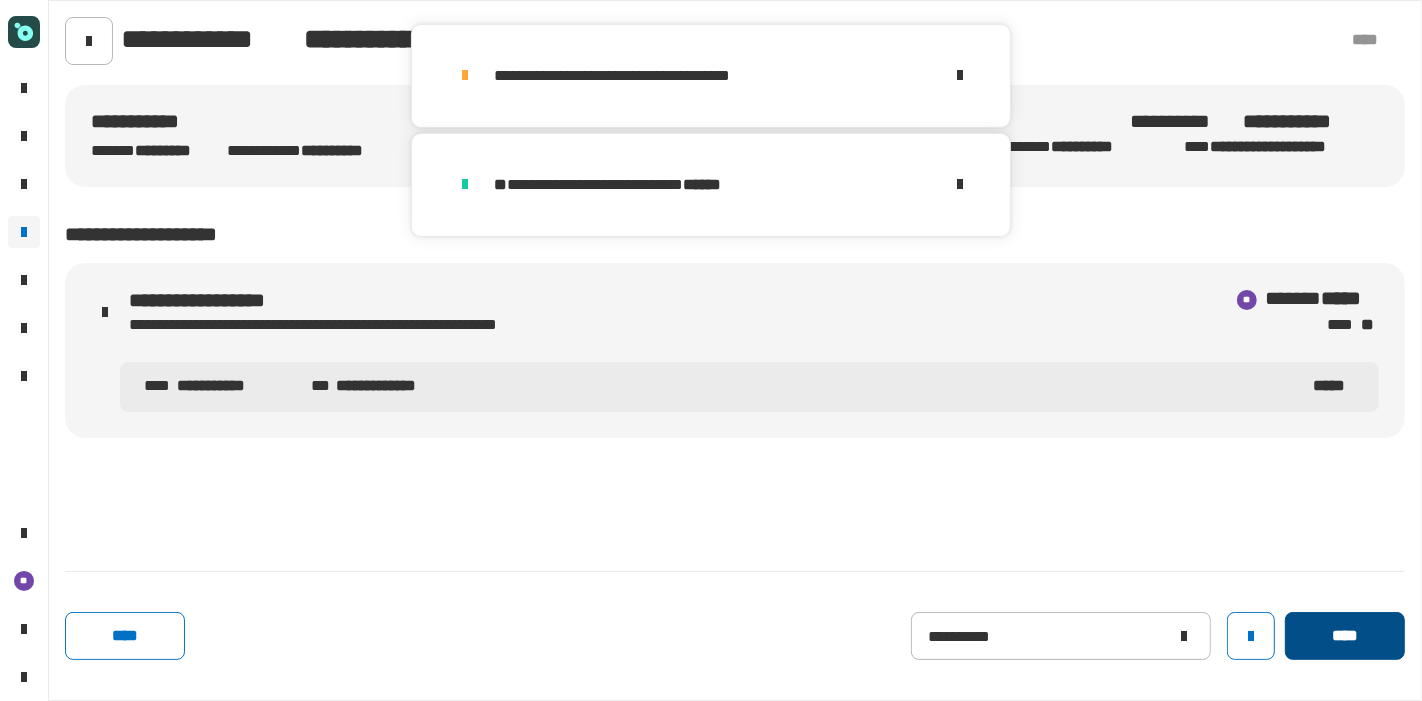 click on "****" 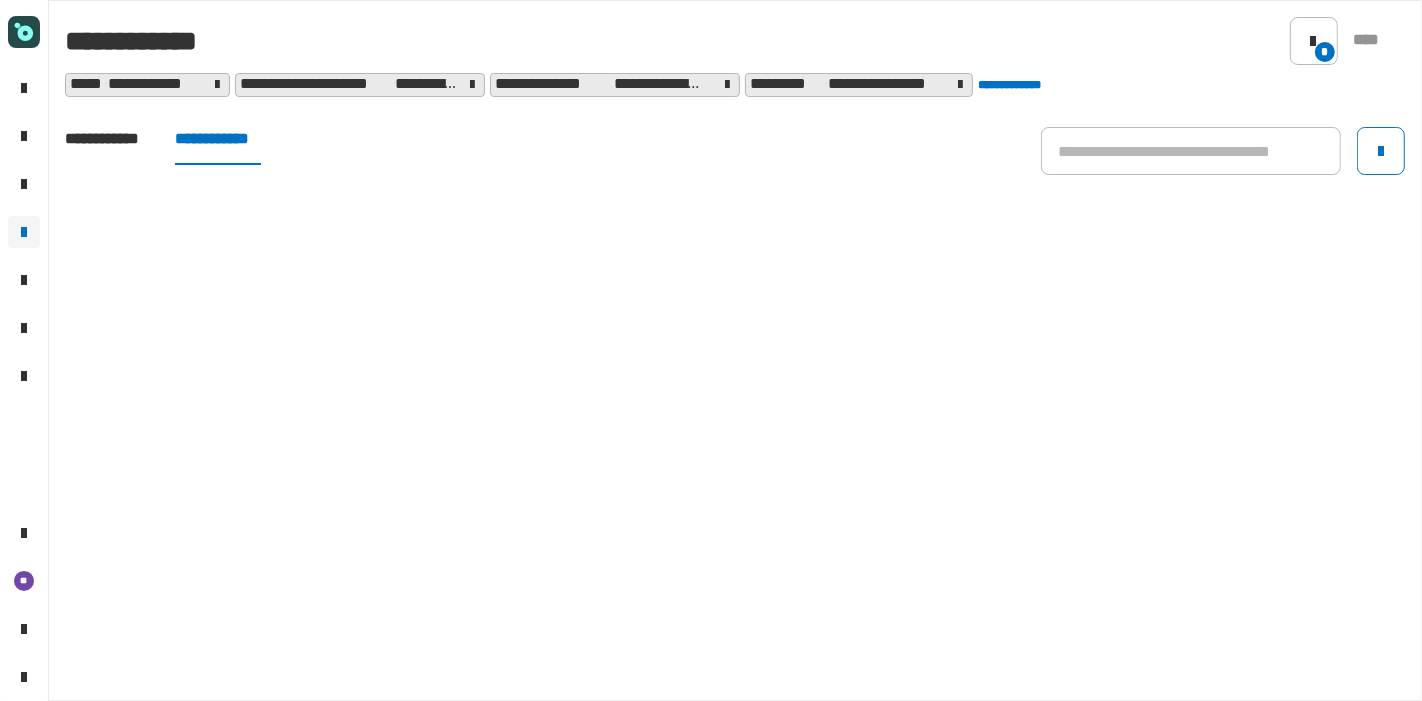click on "**********" 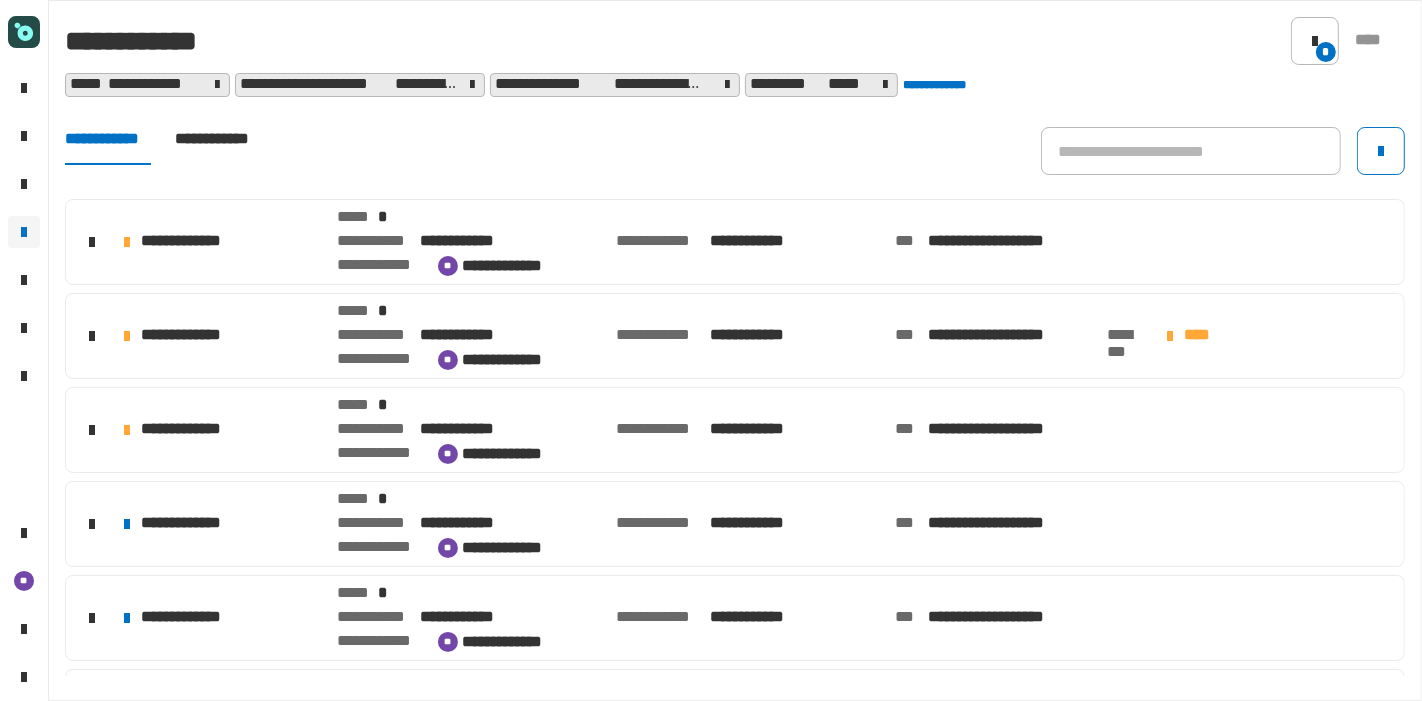 scroll, scrollTop: 41, scrollLeft: 0, axis: vertical 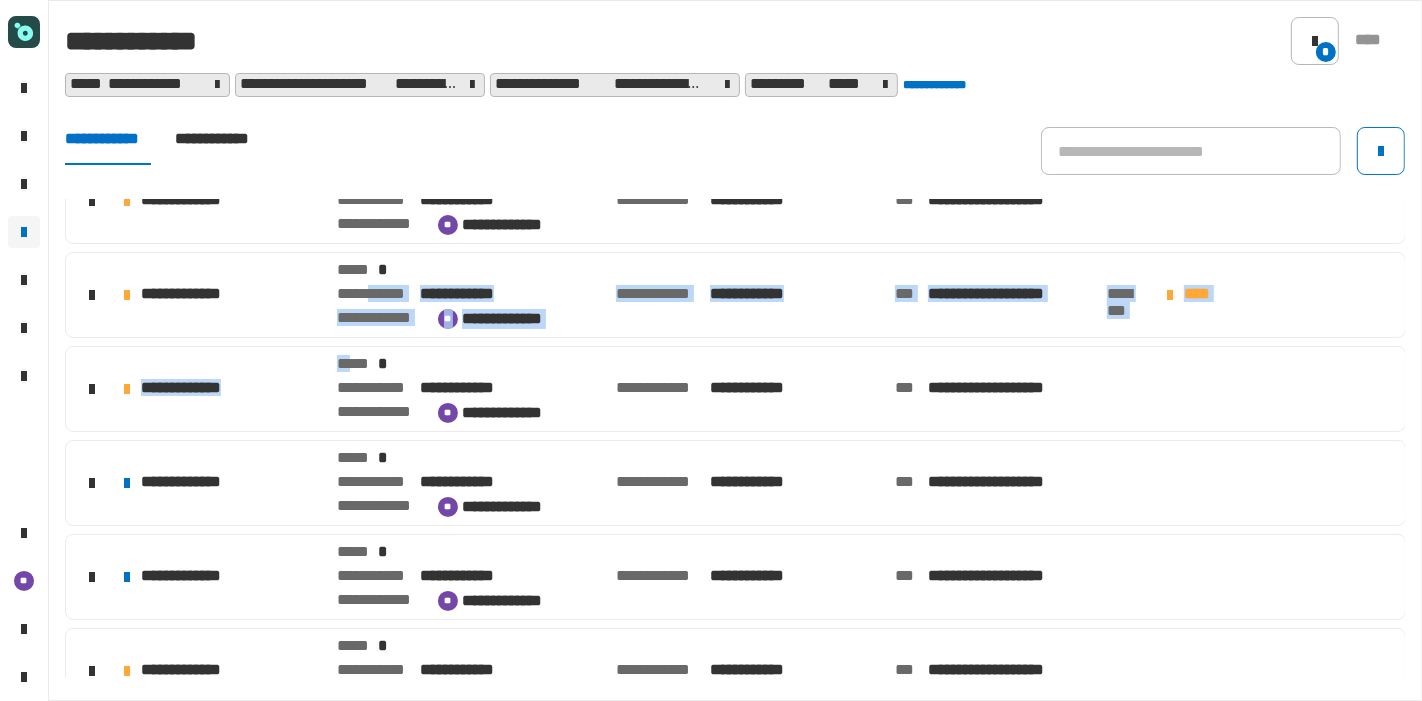 drag, startPoint x: 371, startPoint y: 302, endPoint x: 349, endPoint y: 361, distance: 62.968246 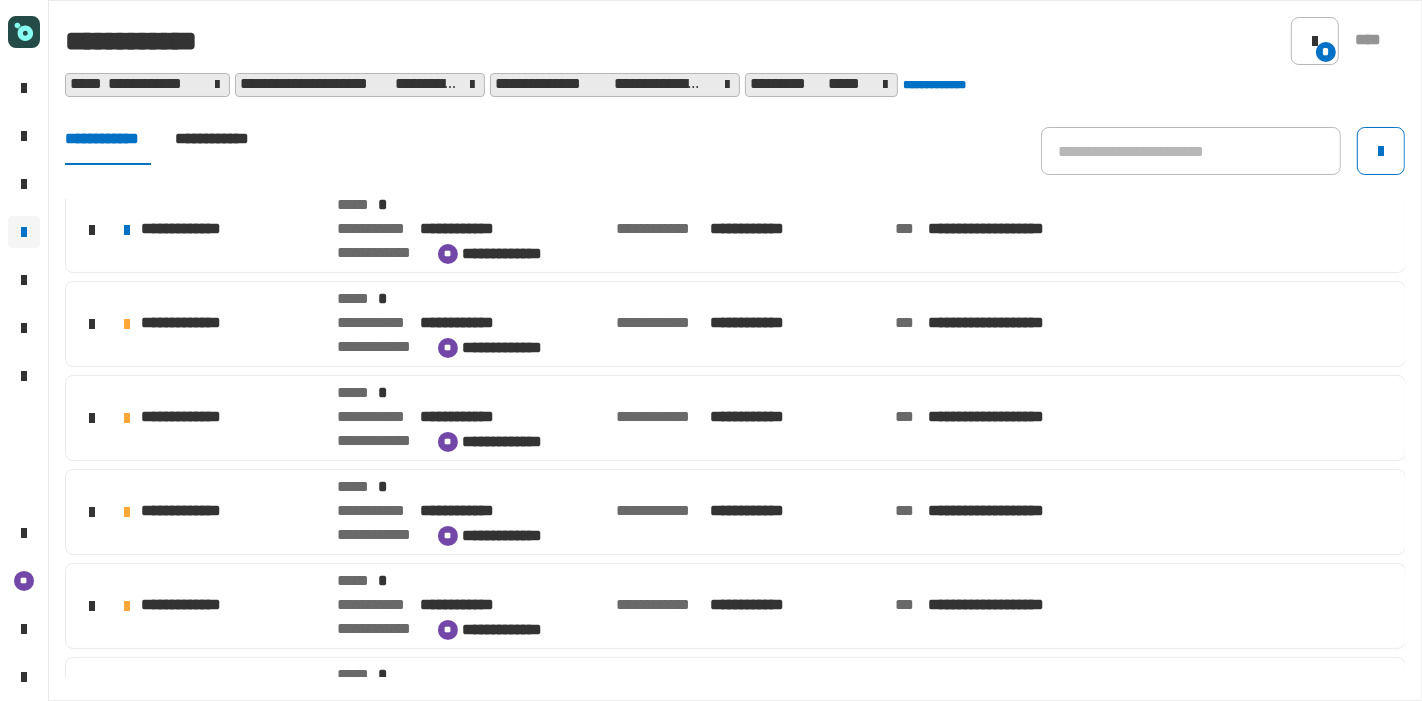 scroll, scrollTop: 448, scrollLeft: 0, axis: vertical 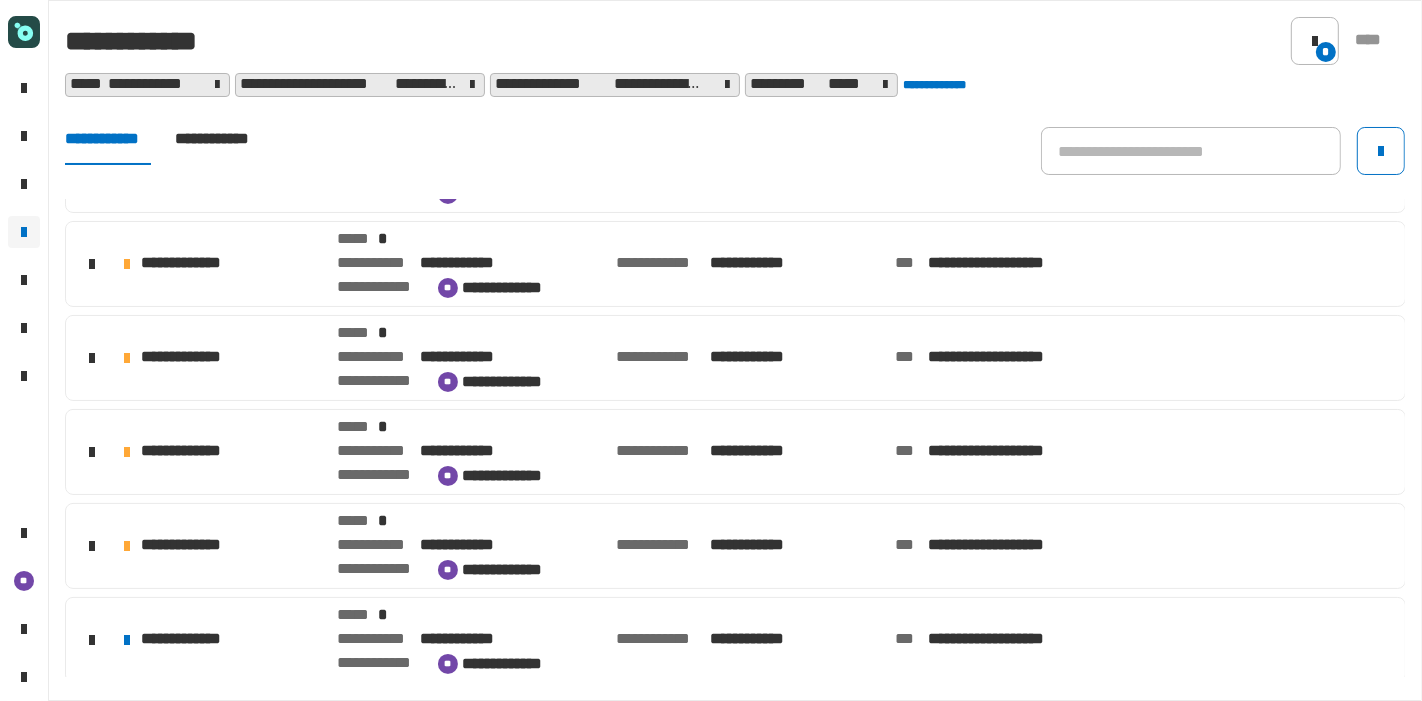 click on "**********" 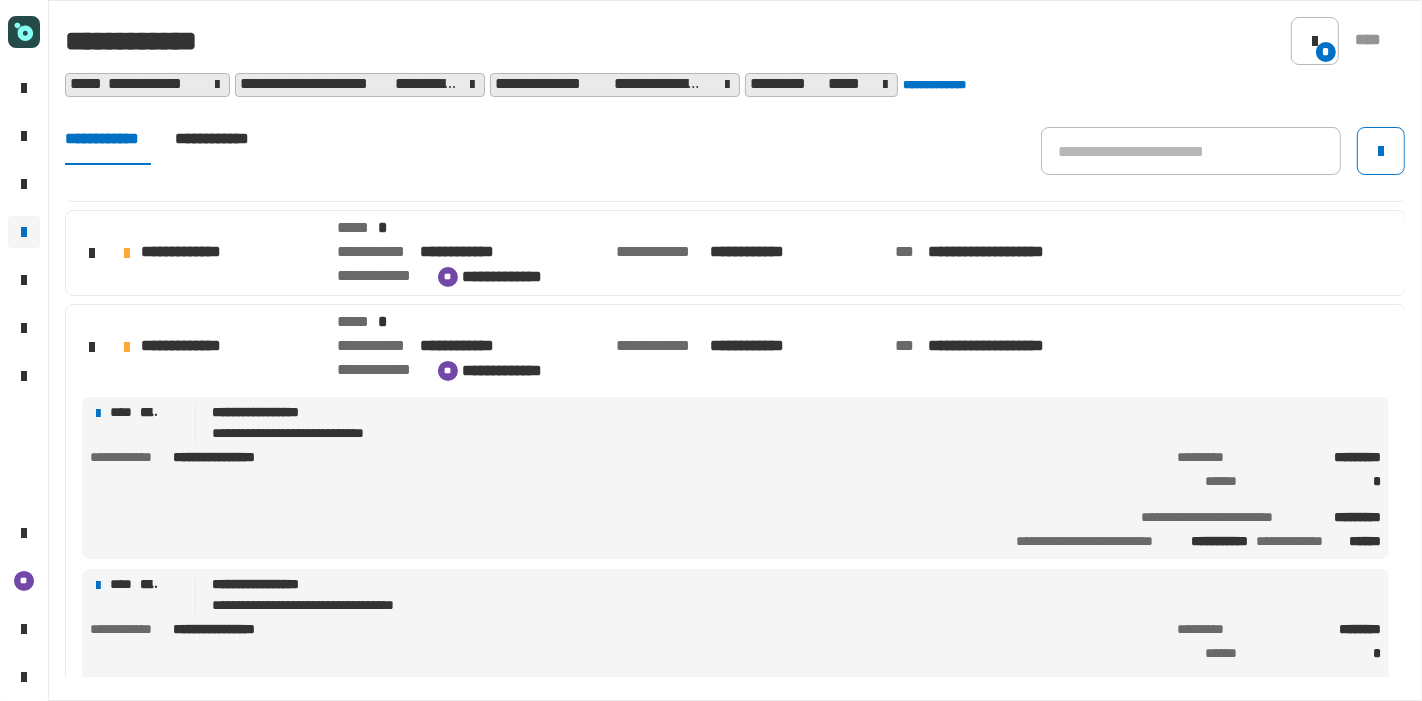 scroll, scrollTop: 650, scrollLeft: 0, axis: vertical 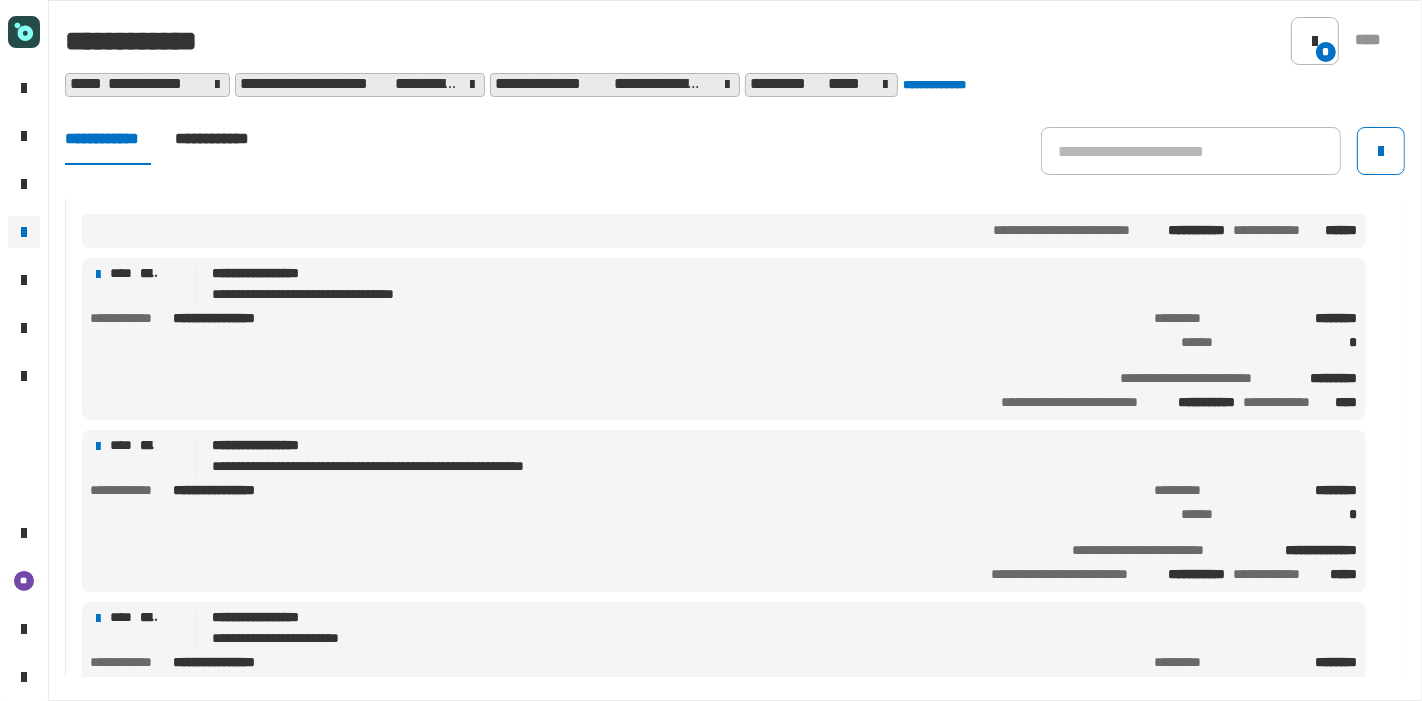 click on "**********" 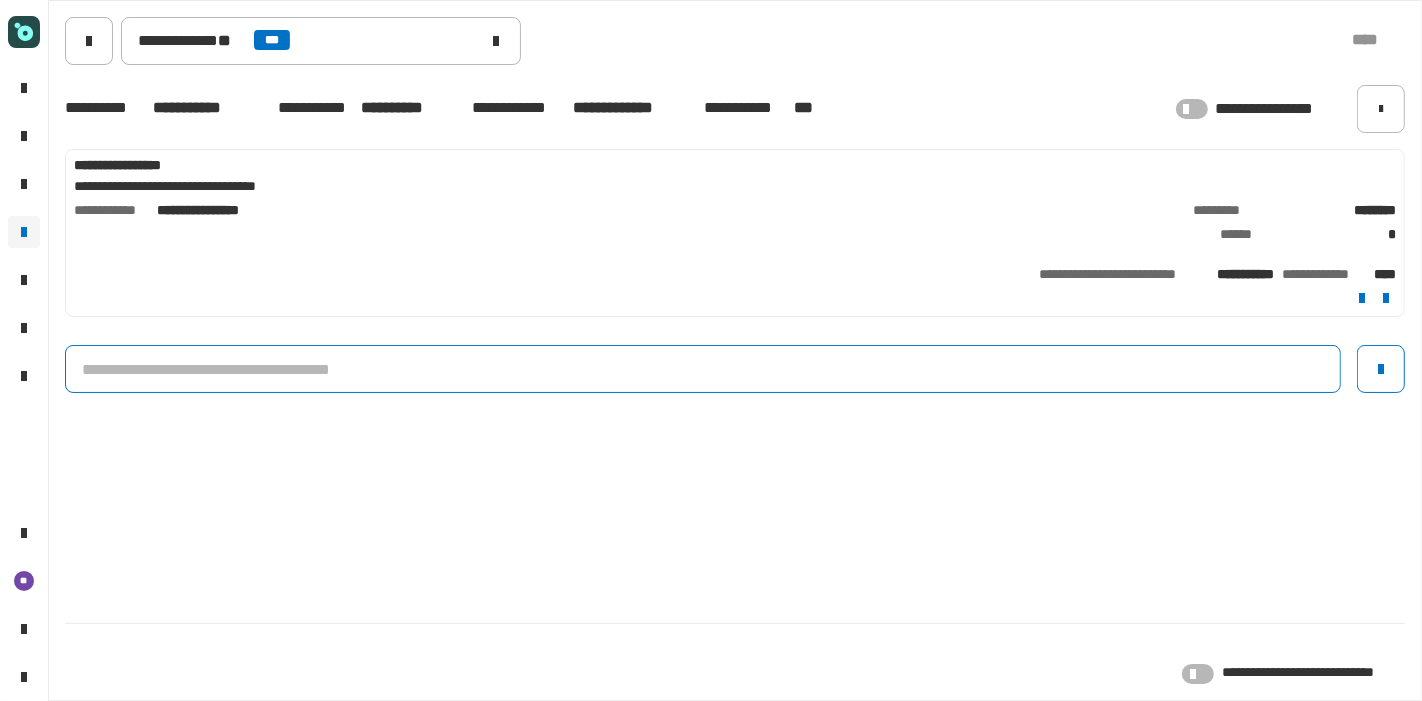 click 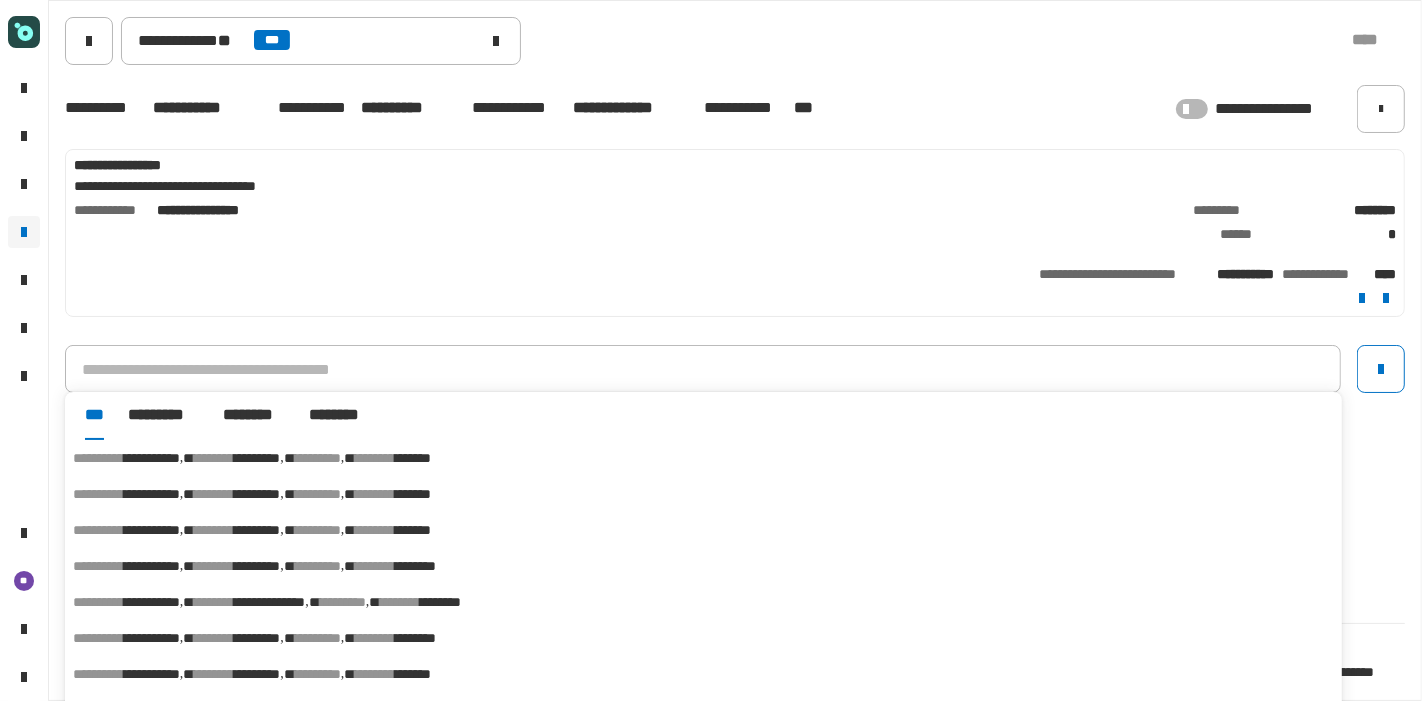 click on "********" at bounding box center (375, 566) 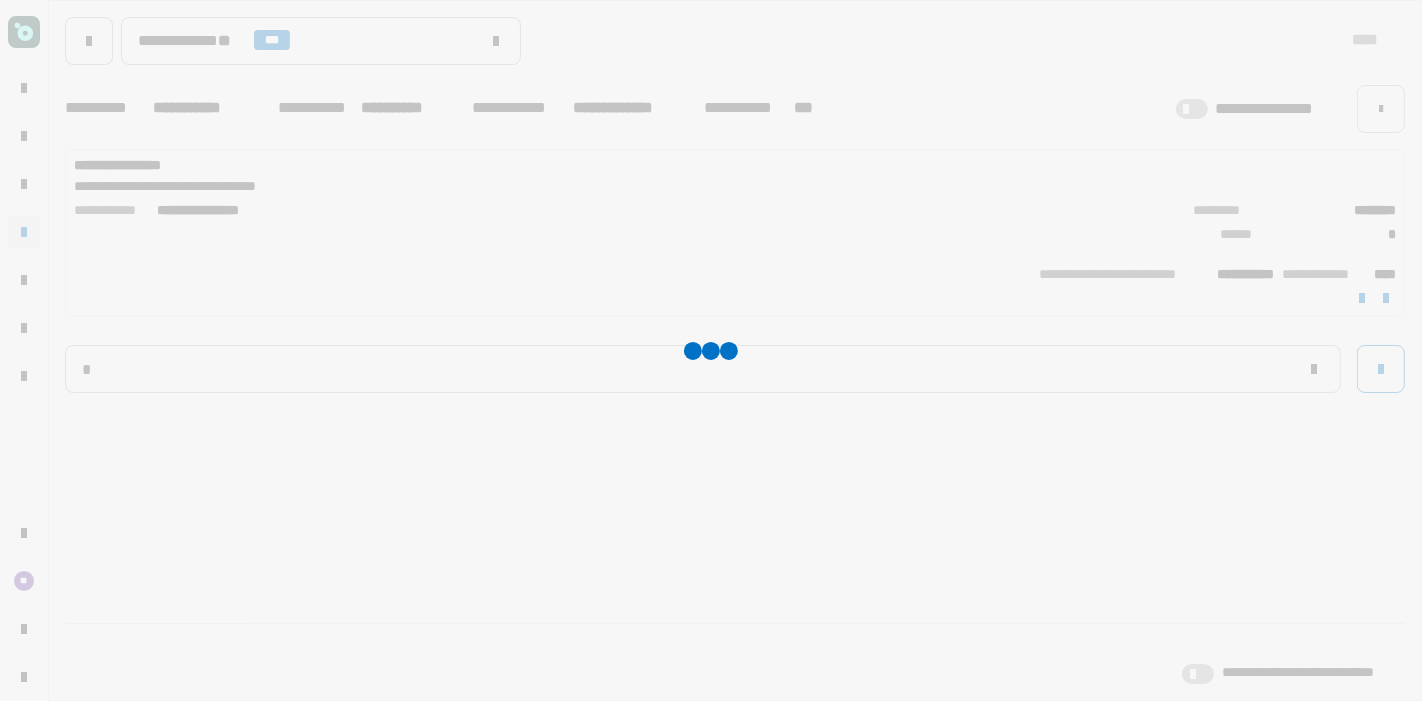 type 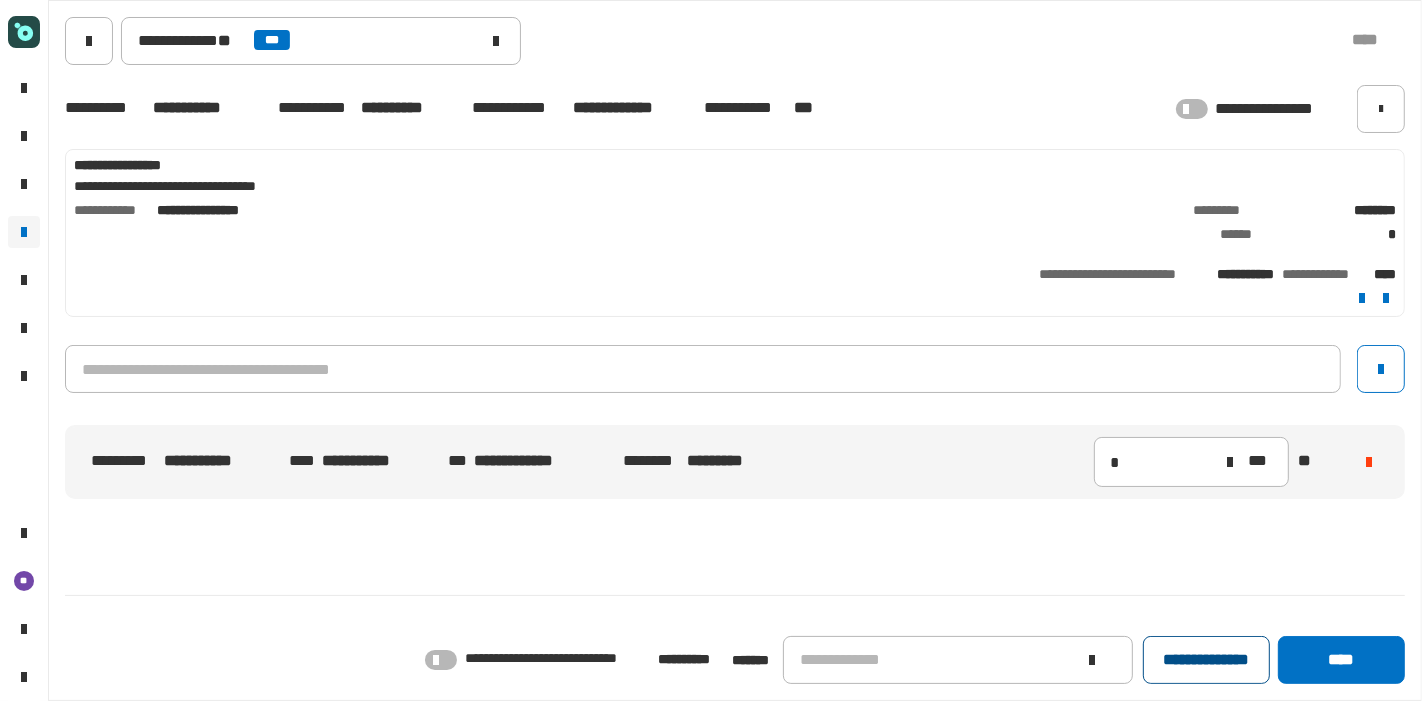 click on "**********" 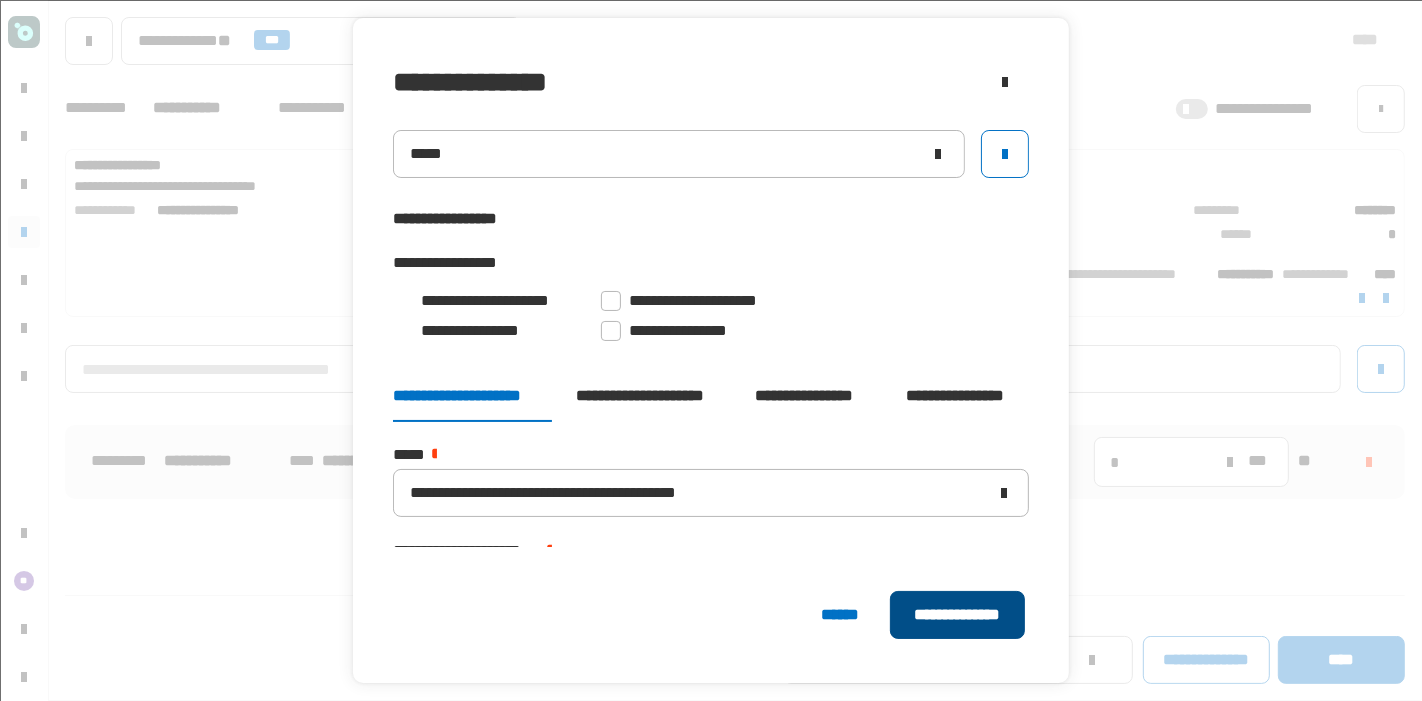 click on "**********" 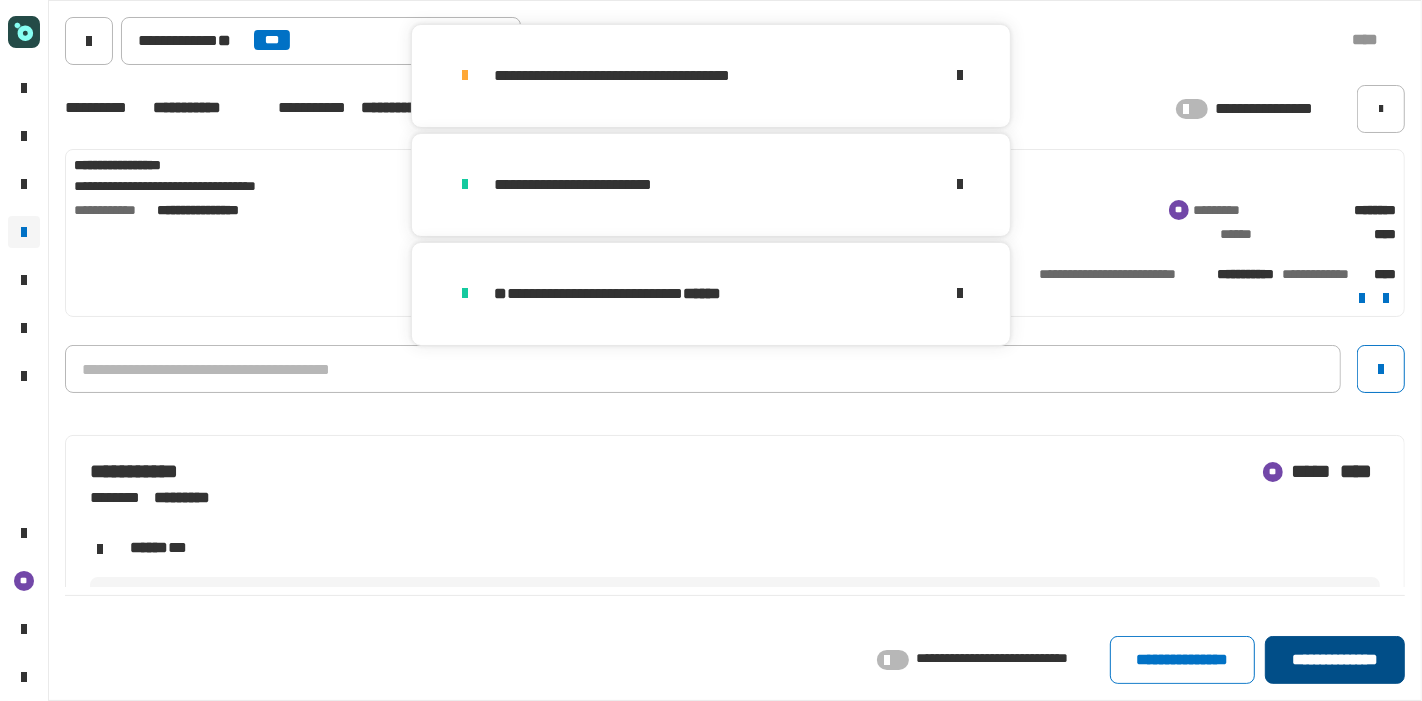 click on "**********" 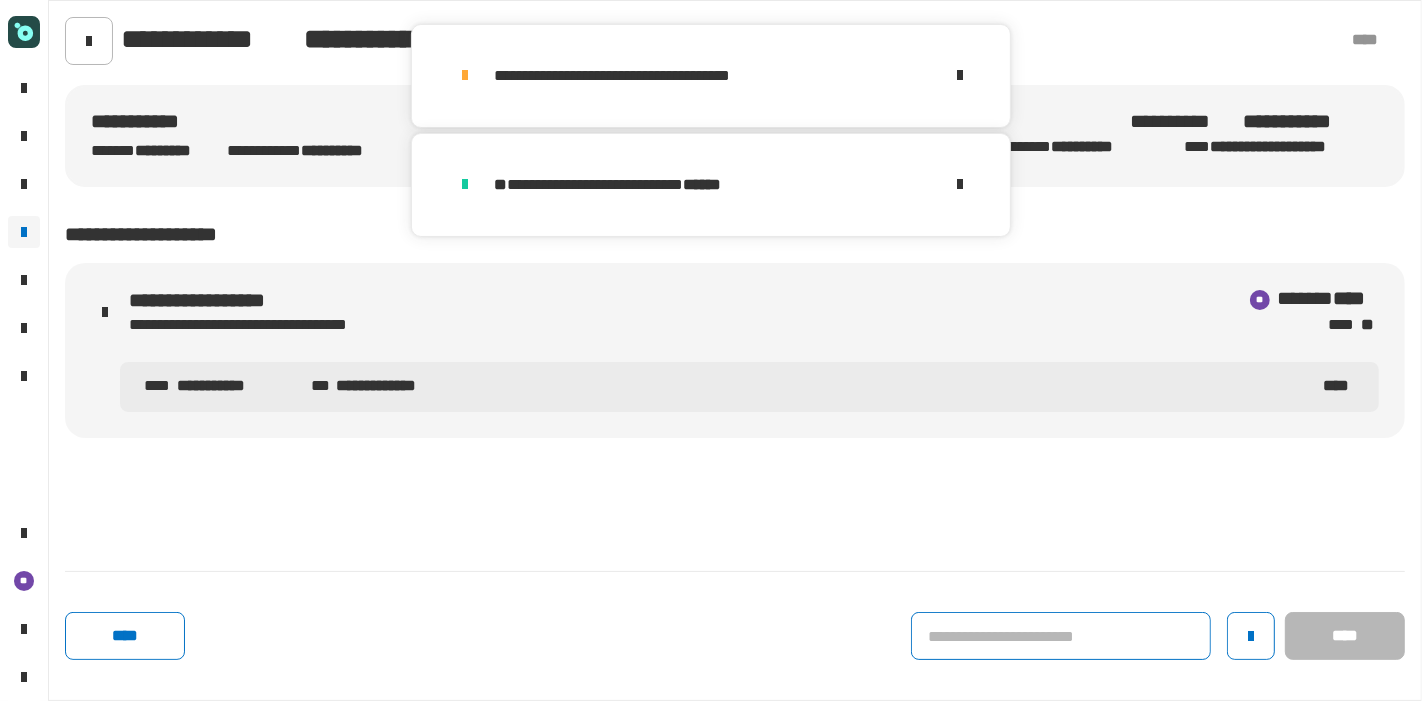 click 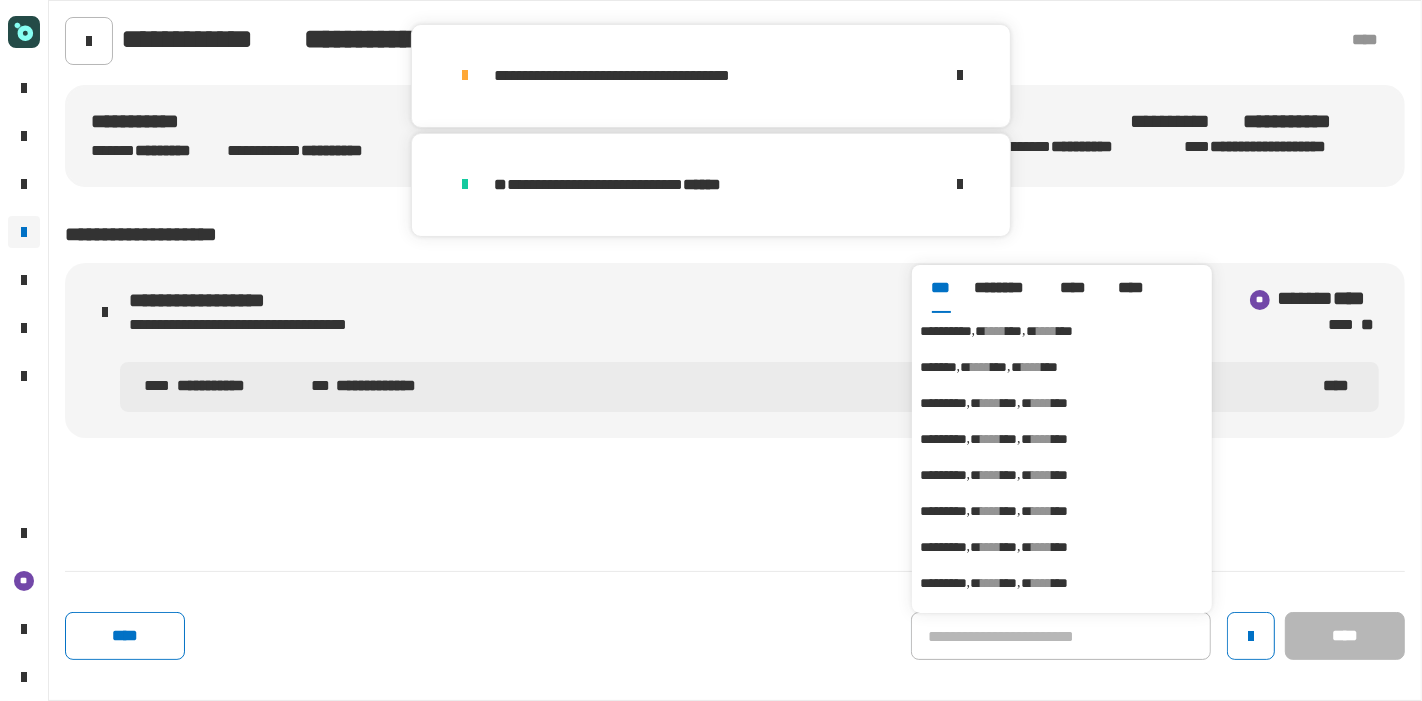 click on "**********" at bounding box center [1062, 331] 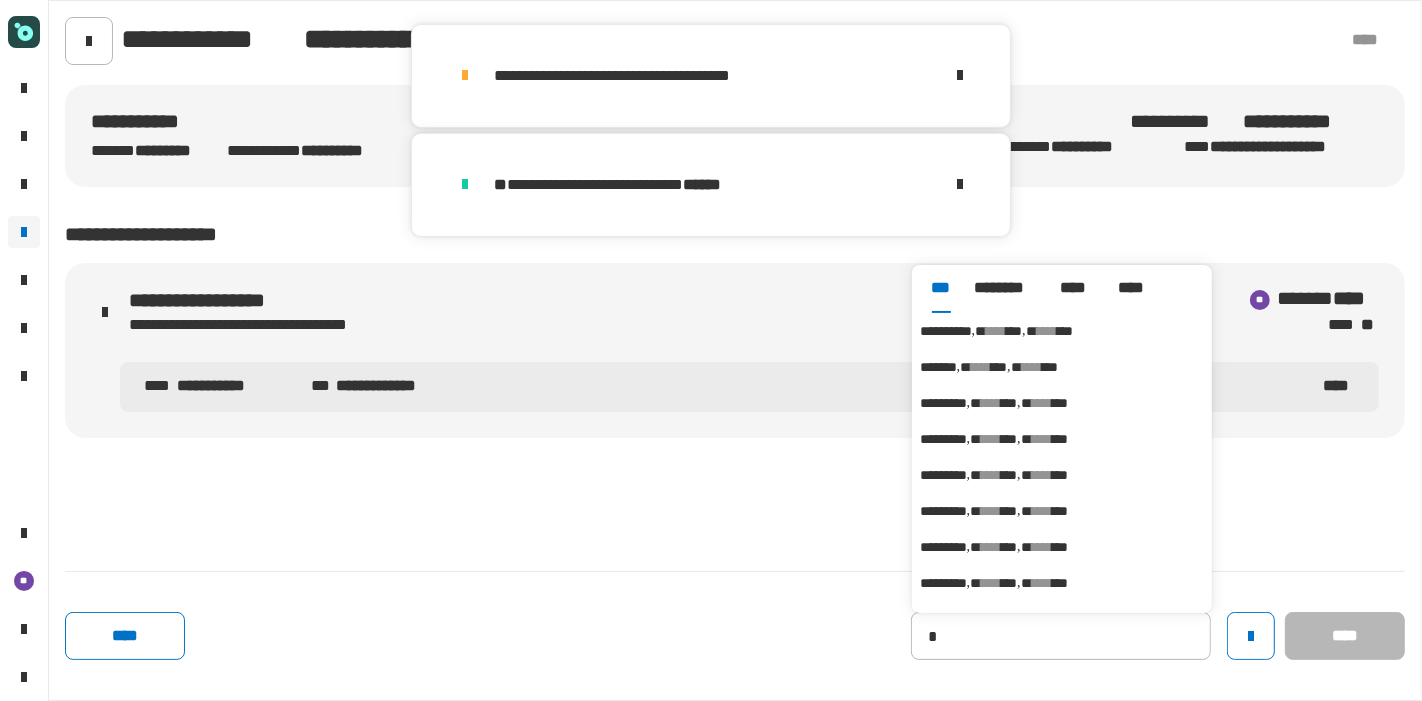 type on "**********" 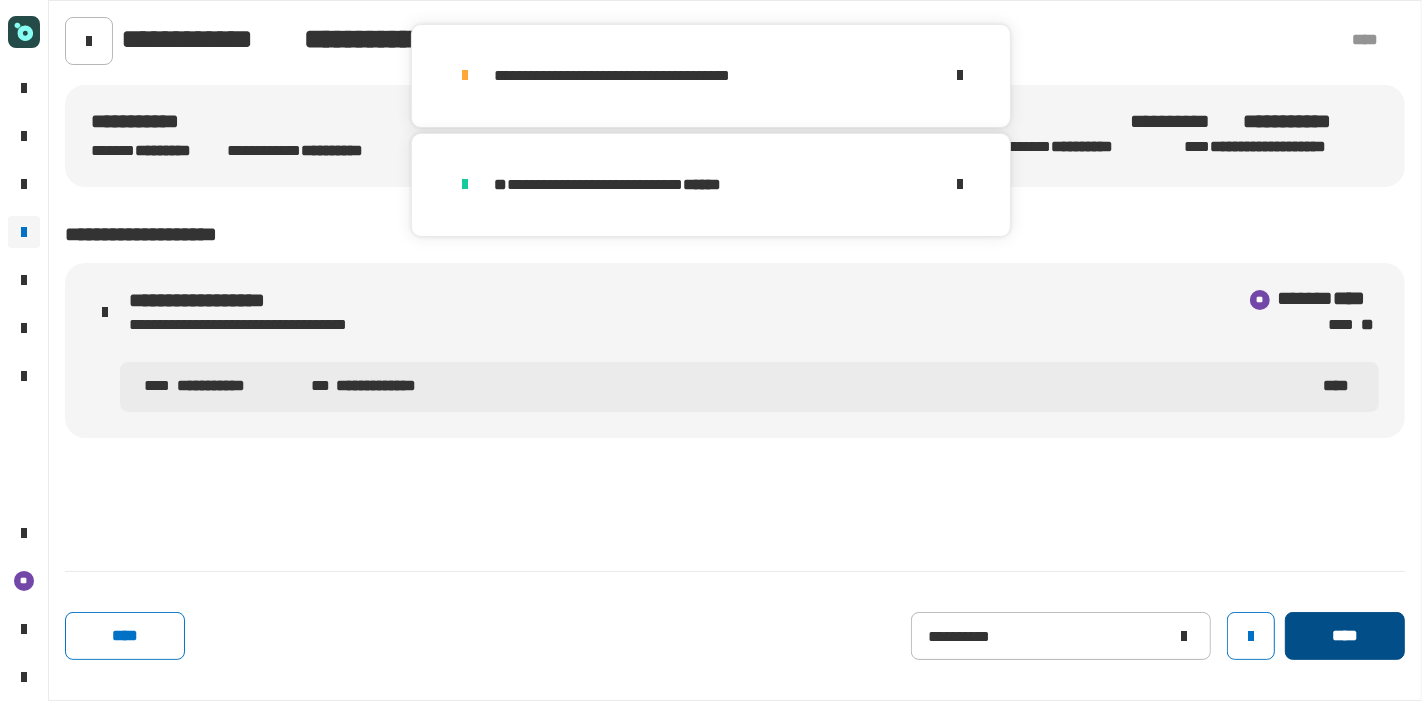 click on "****" 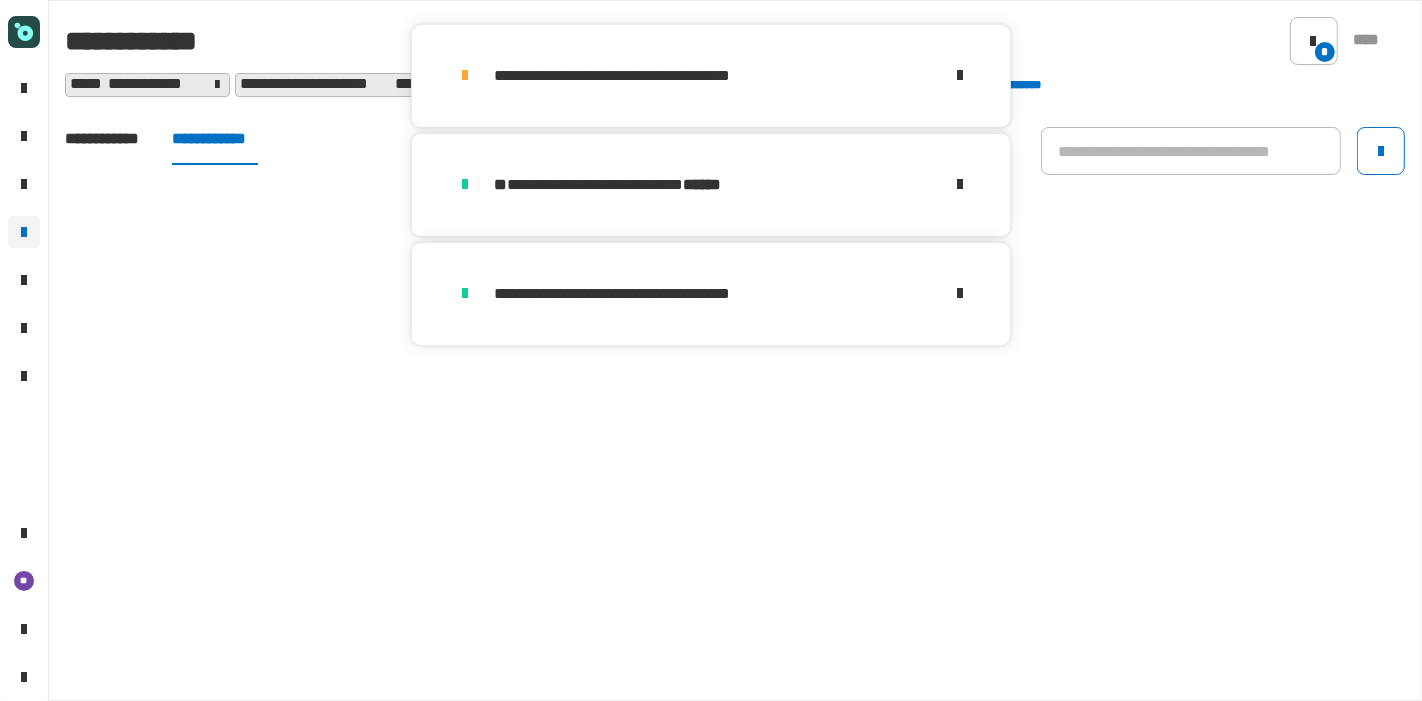 click on "**********" 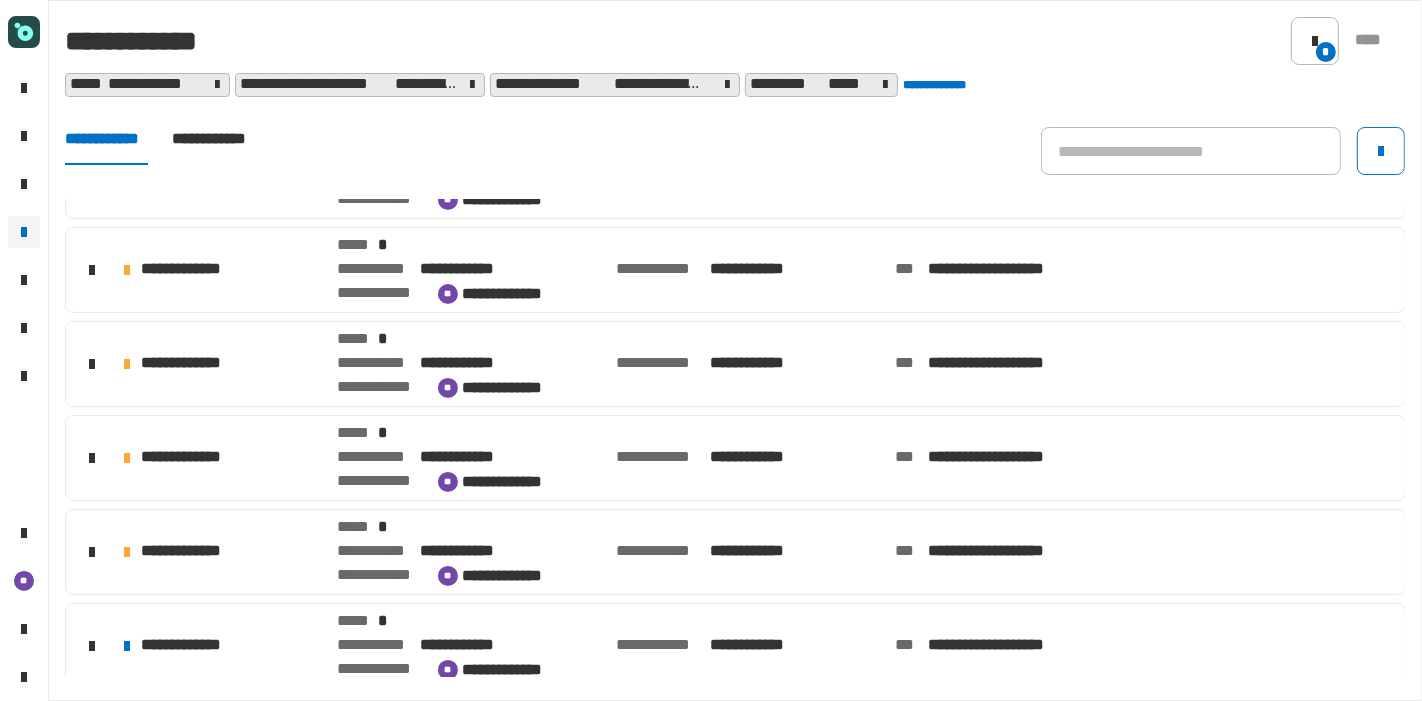 scroll, scrollTop: 448, scrollLeft: 0, axis: vertical 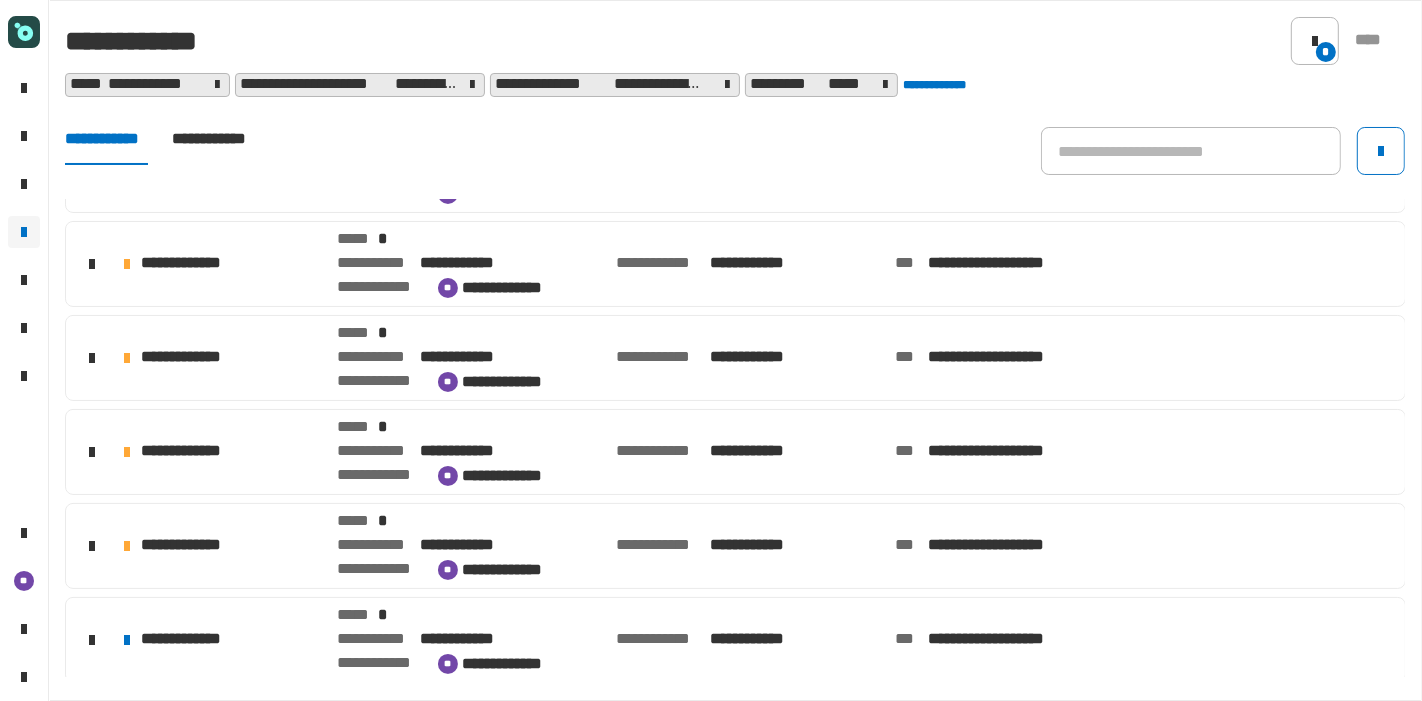 click on "**********" 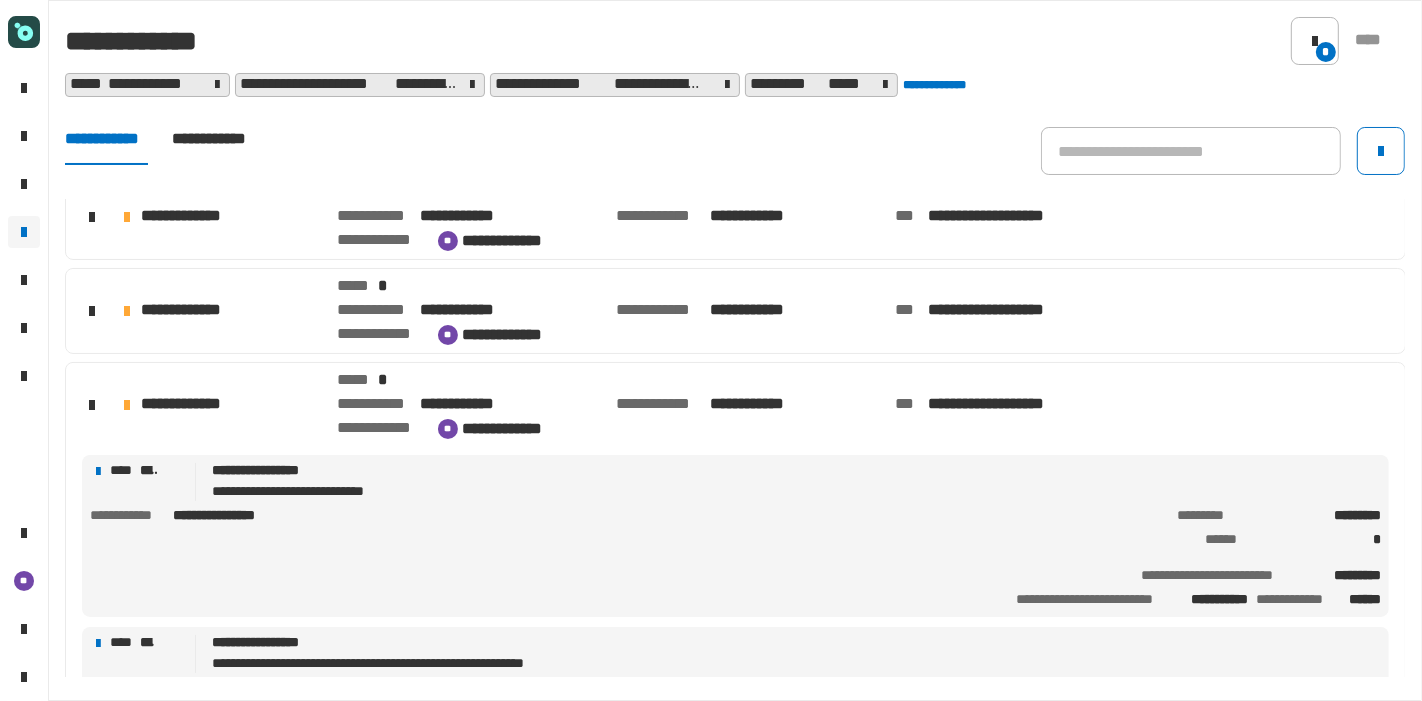 scroll, scrollTop: 597, scrollLeft: 0, axis: vertical 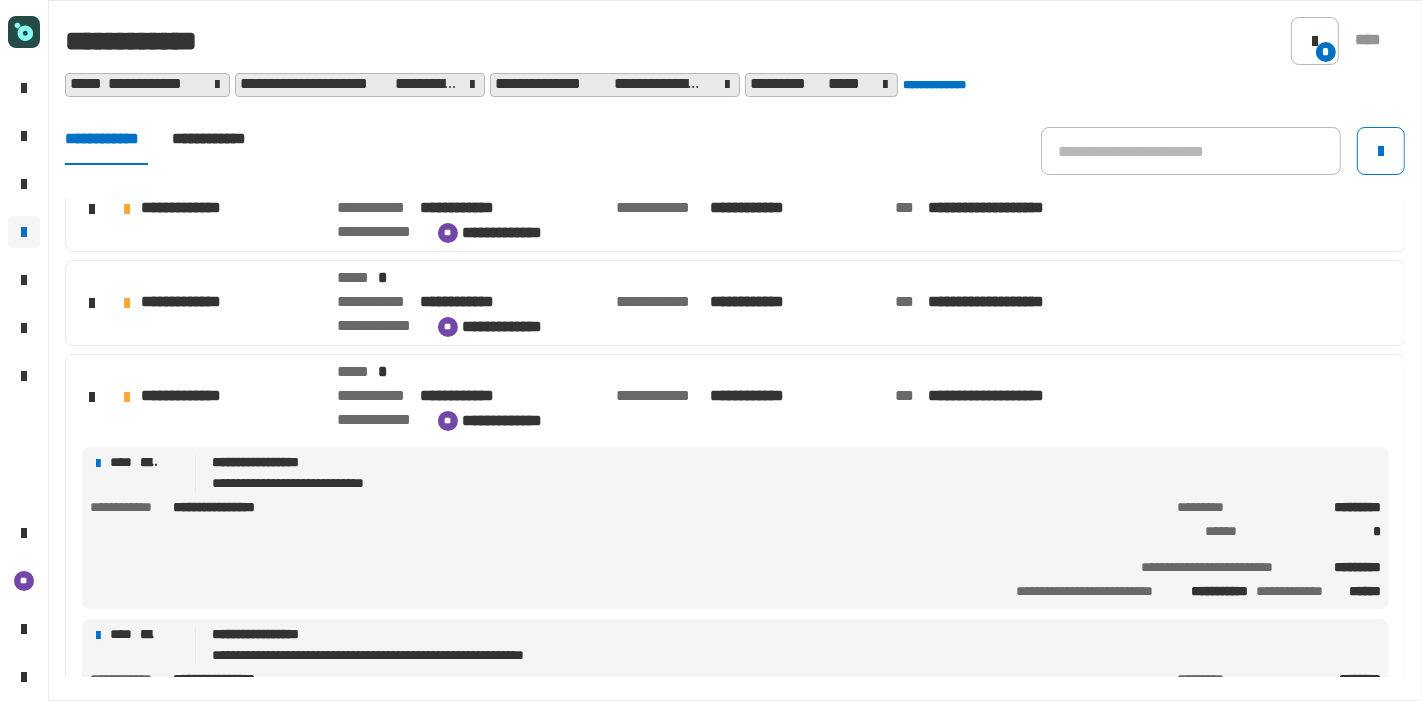 click on "**********" 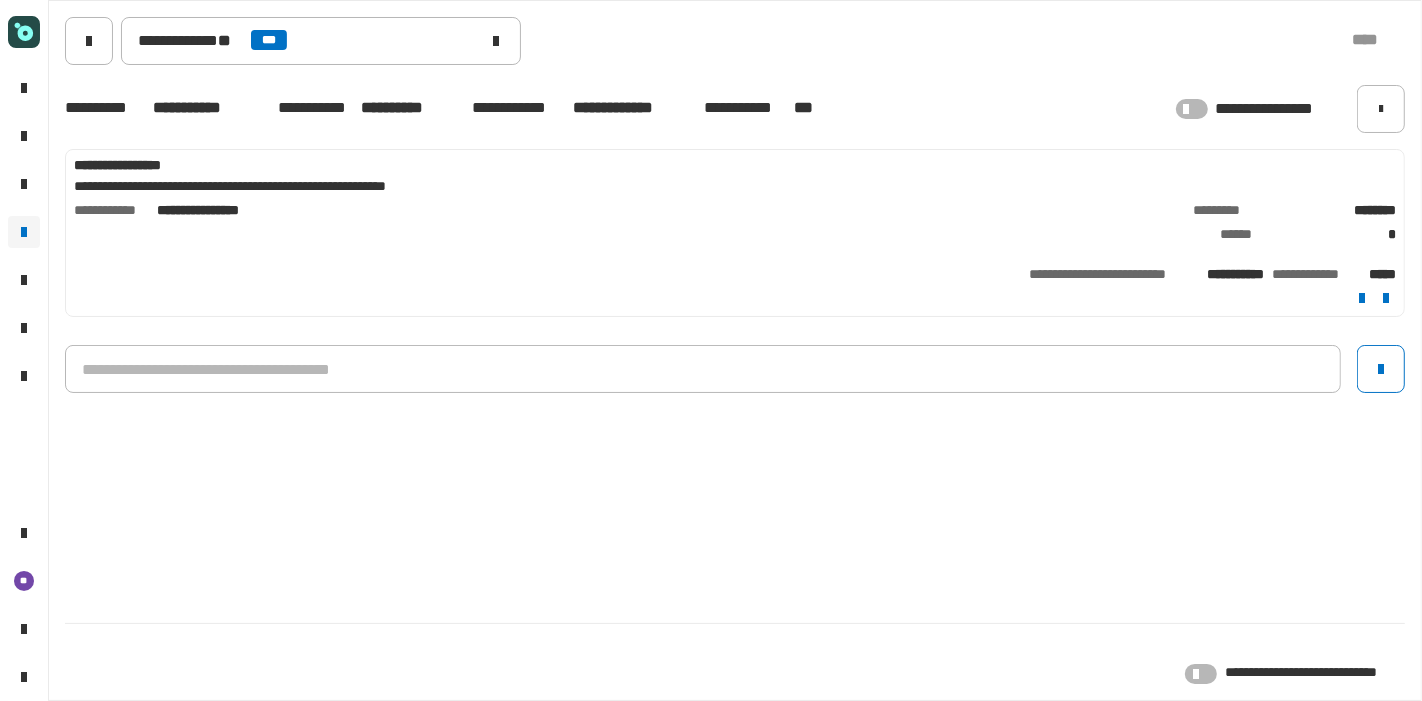 click on "**********" 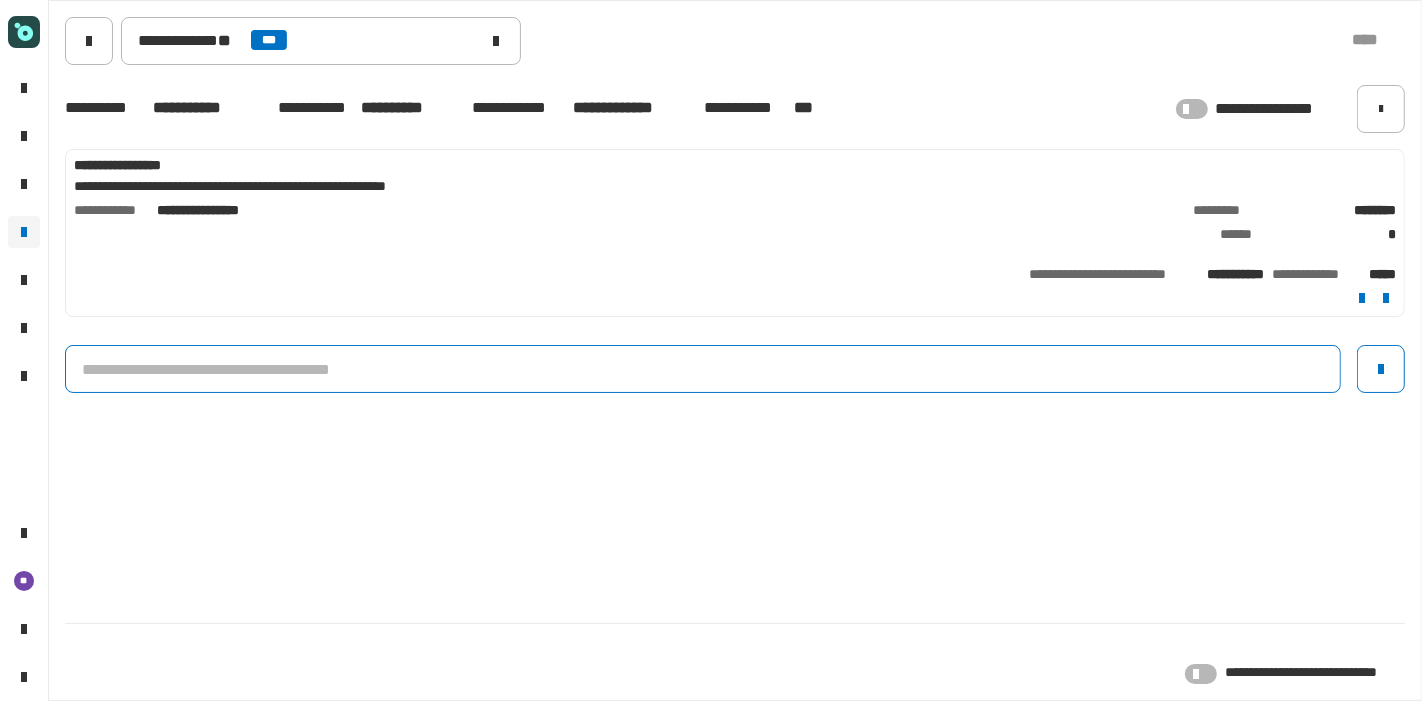 click 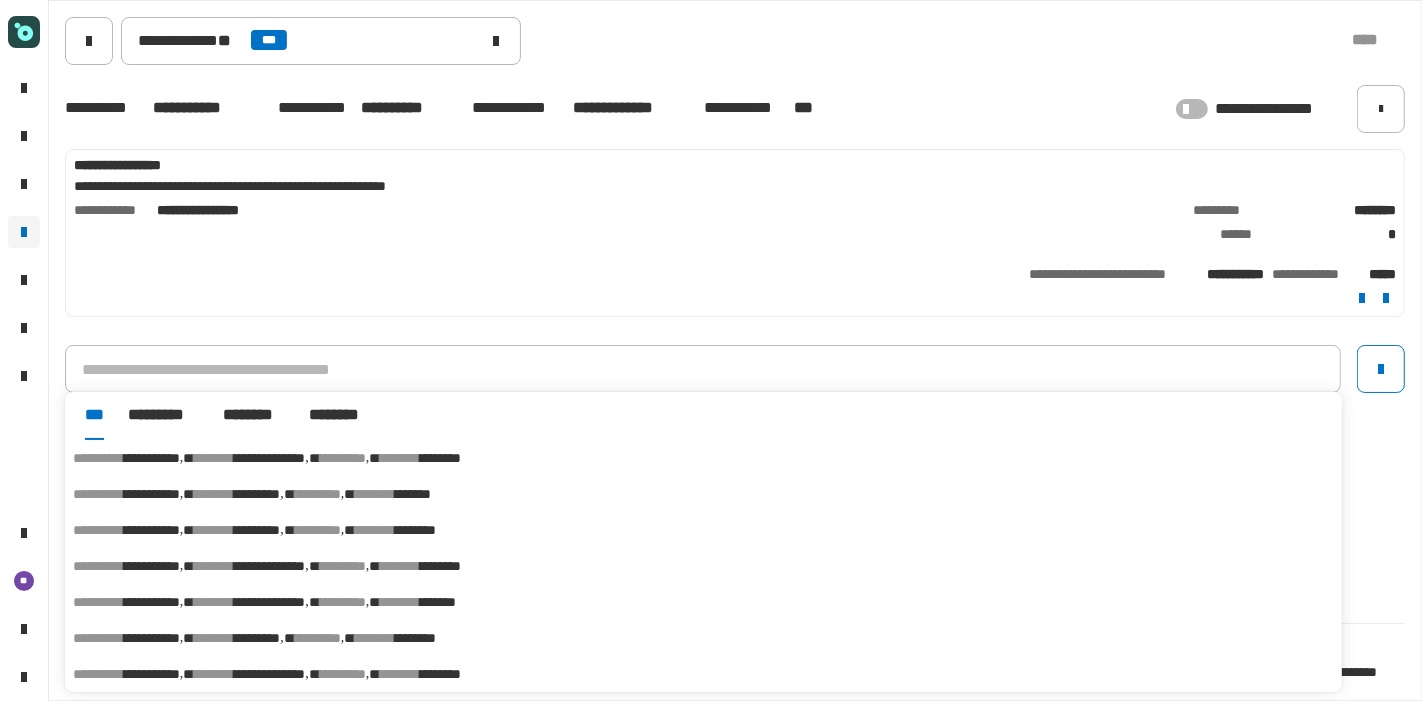 click on "********" at bounding box center (318, 530) 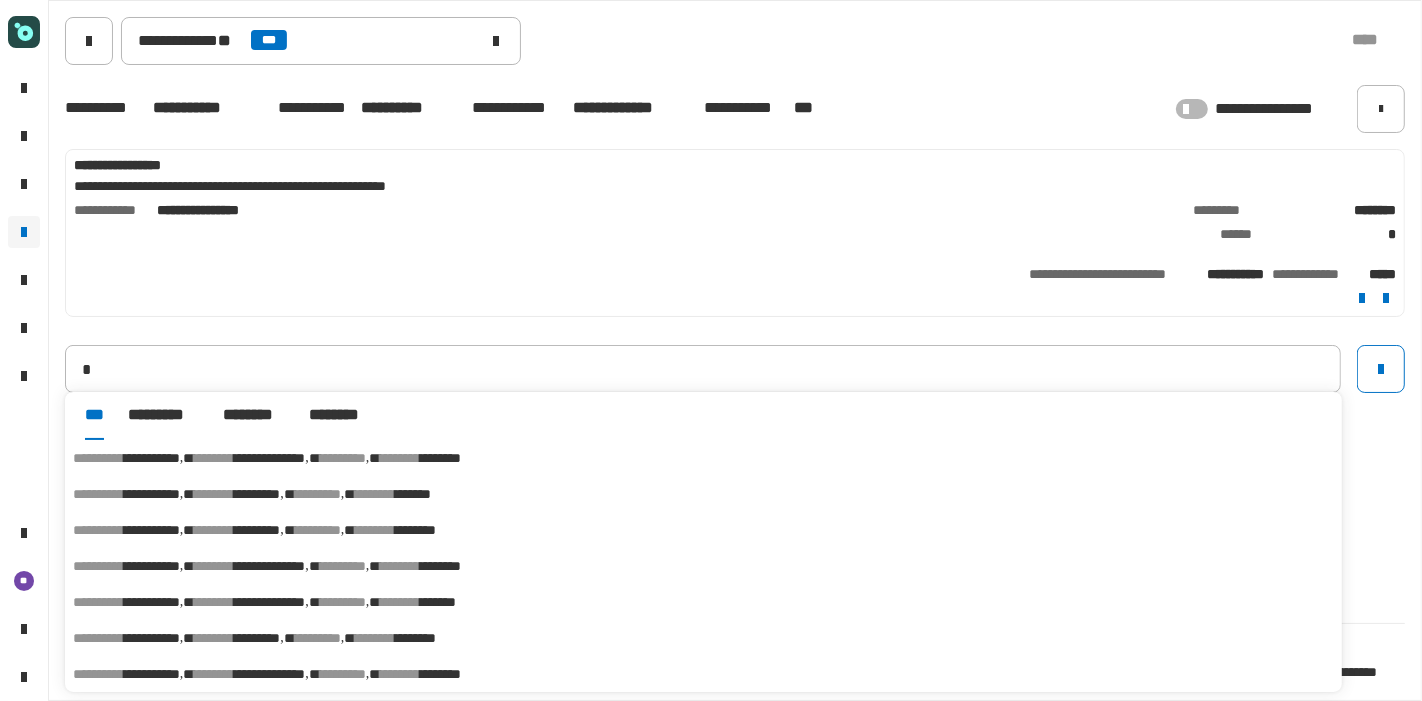 type on "**********" 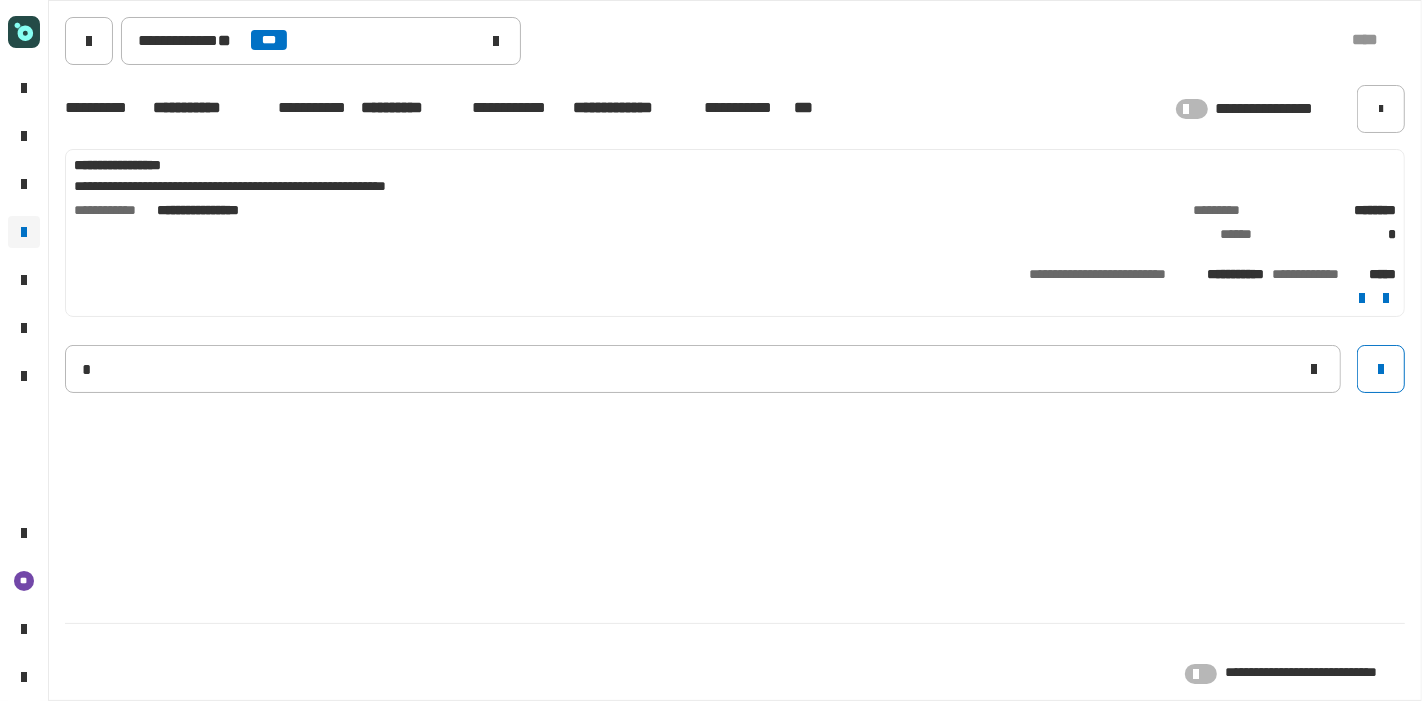 type 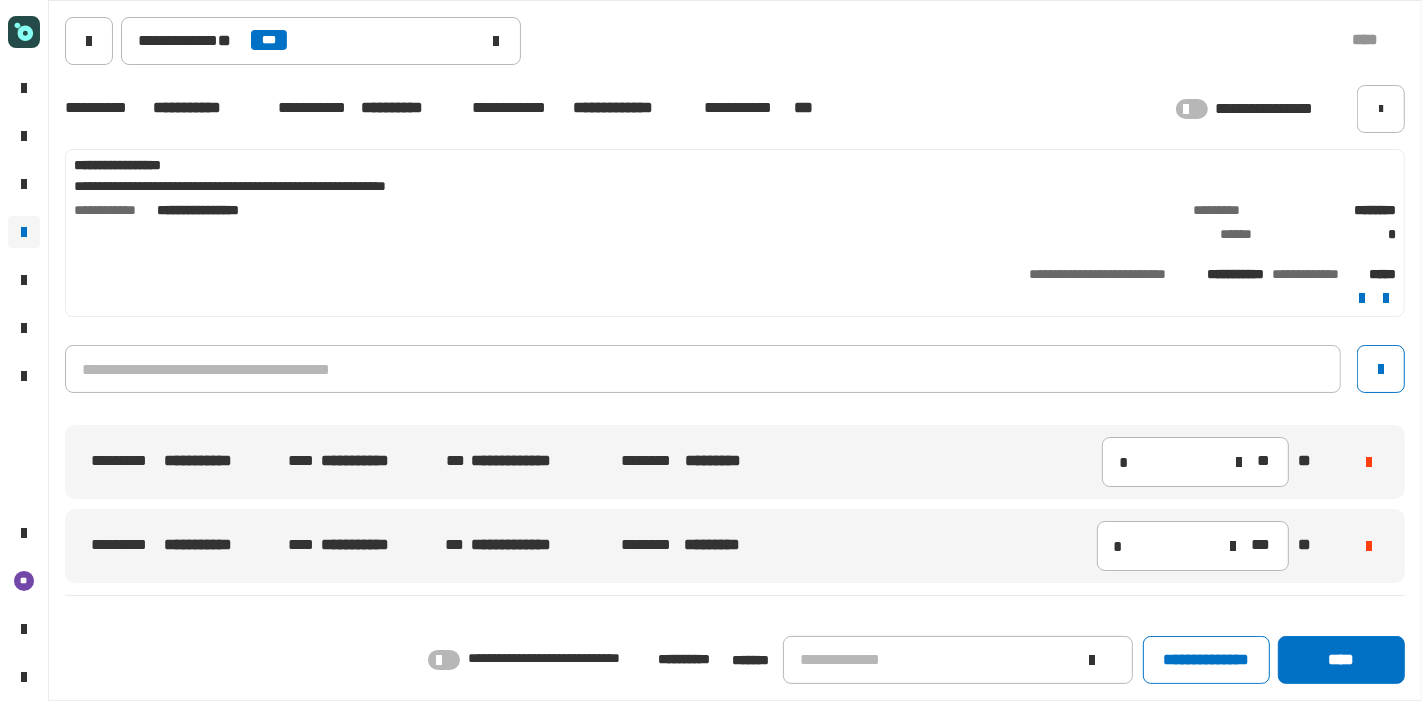click on "**********" 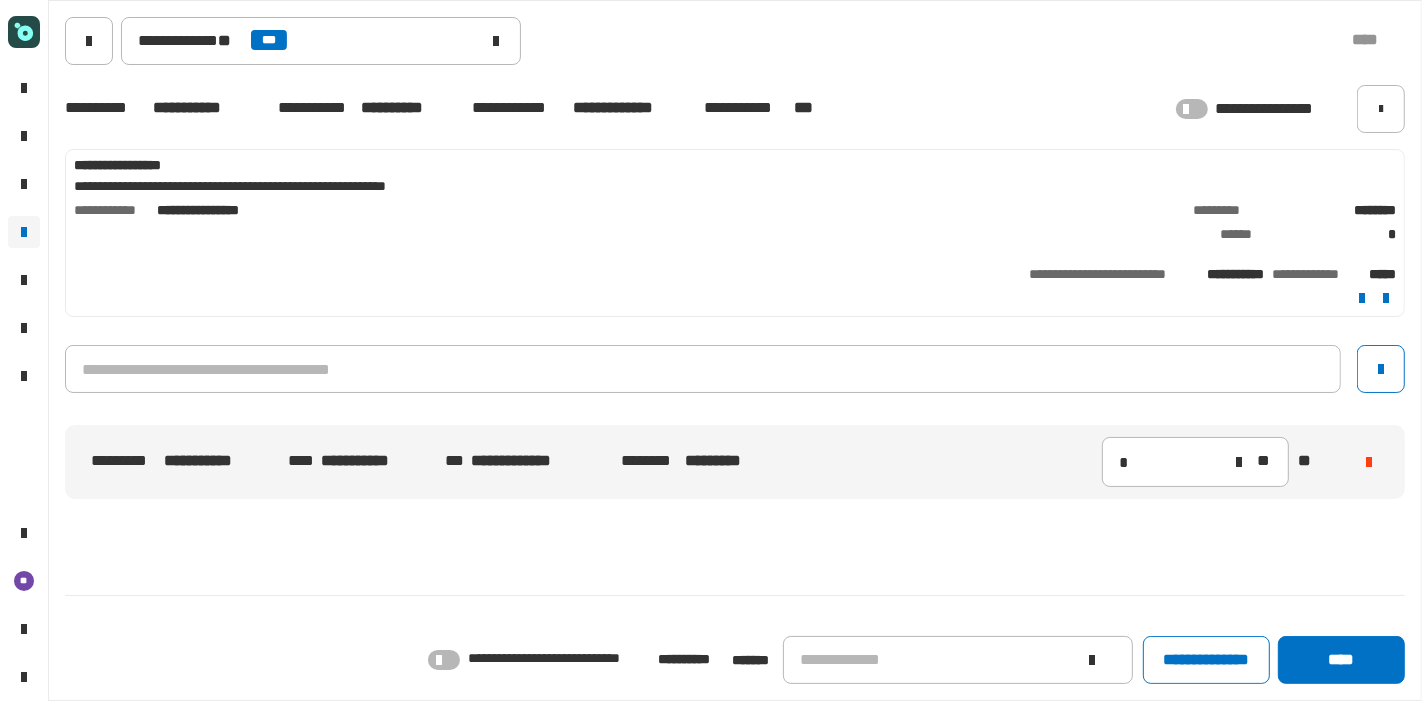click on "**********" 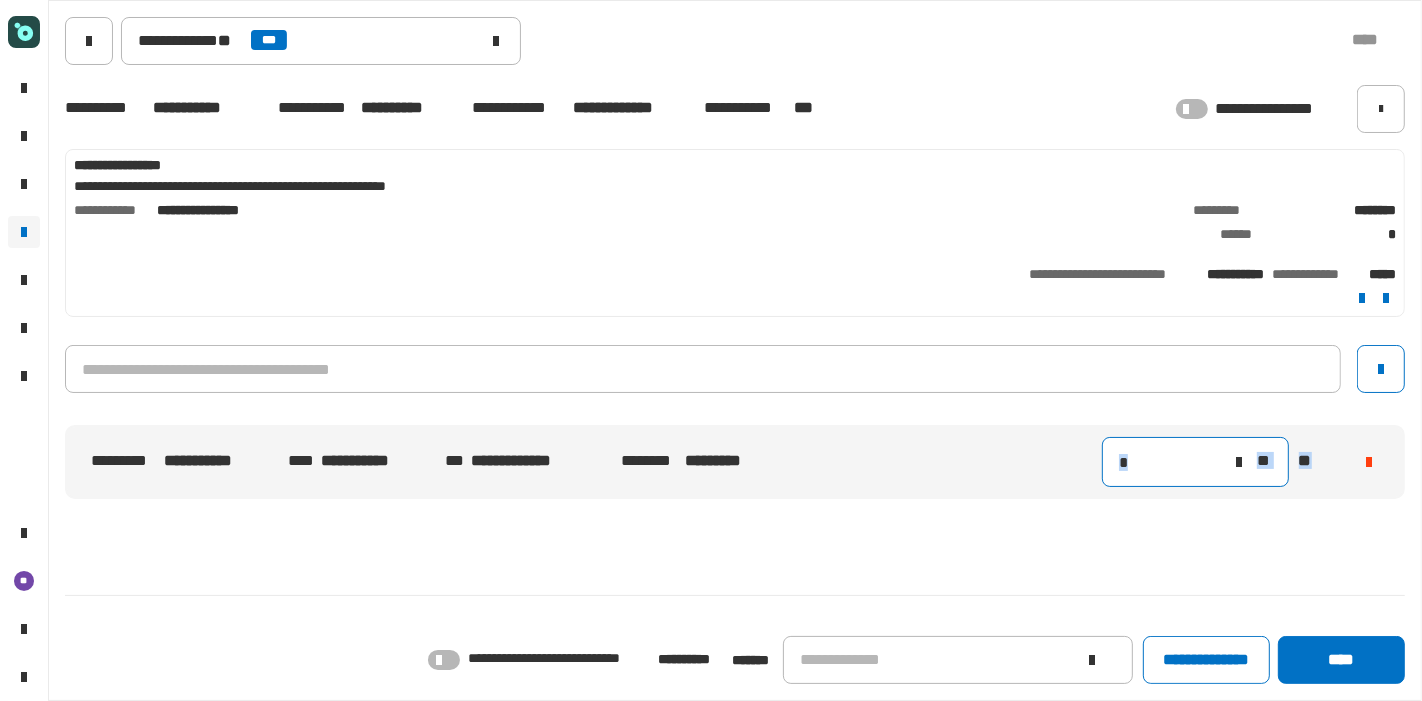 drag, startPoint x: 1339, startPoint y: 533, endPoint x: 1157, endPoint y: 475, distance: 191.01833 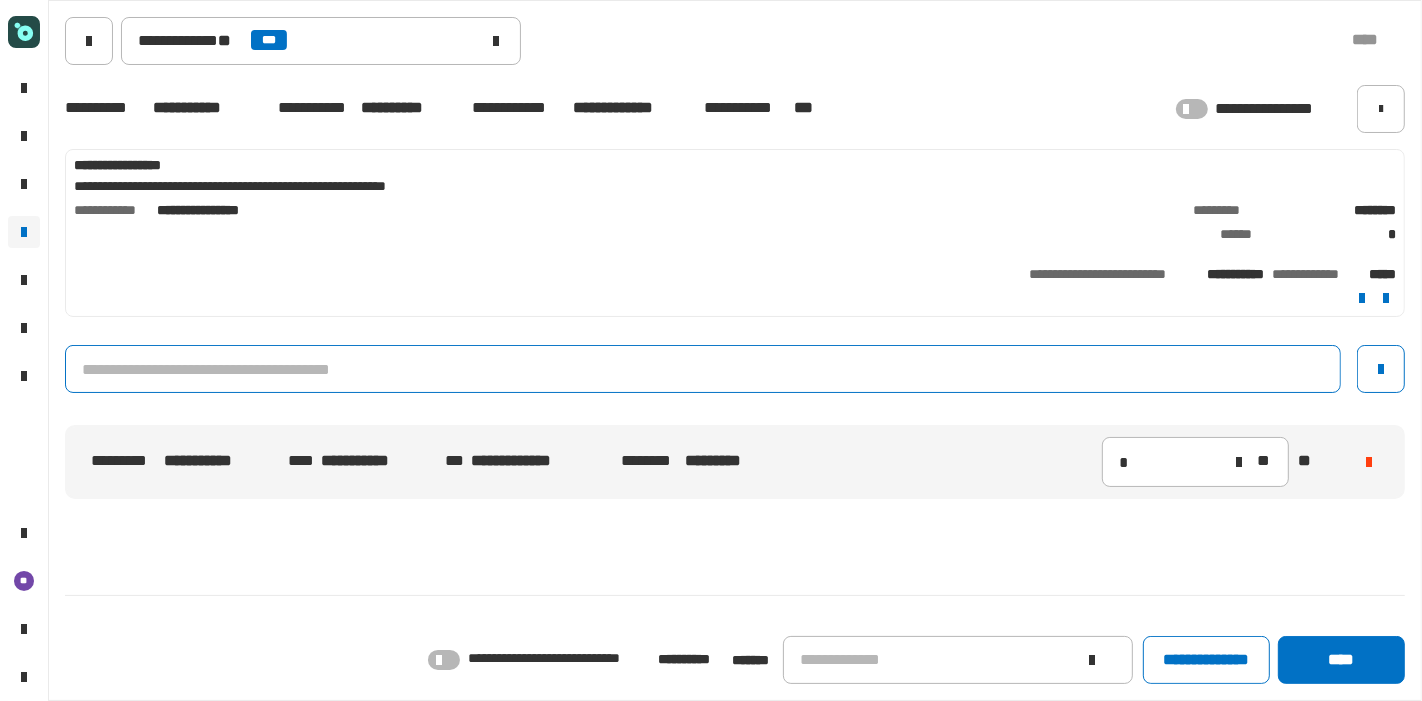 click 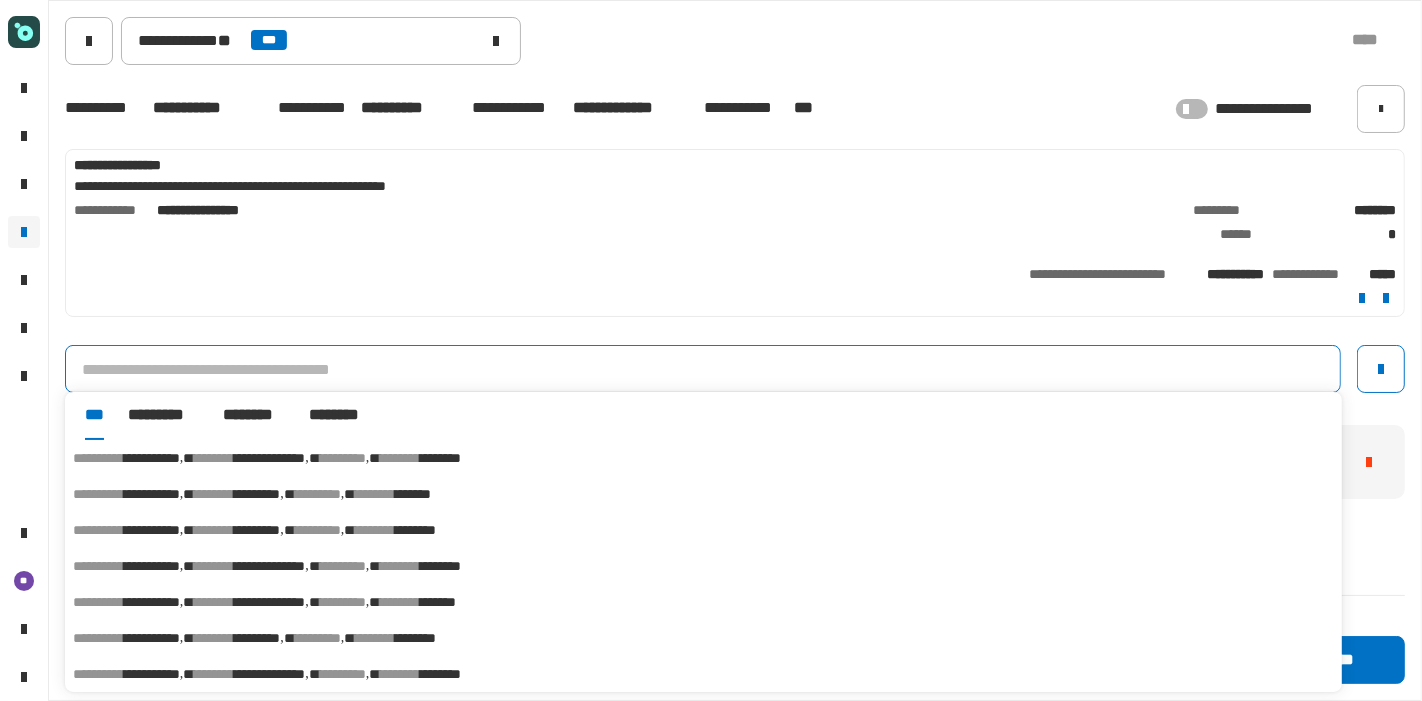 click 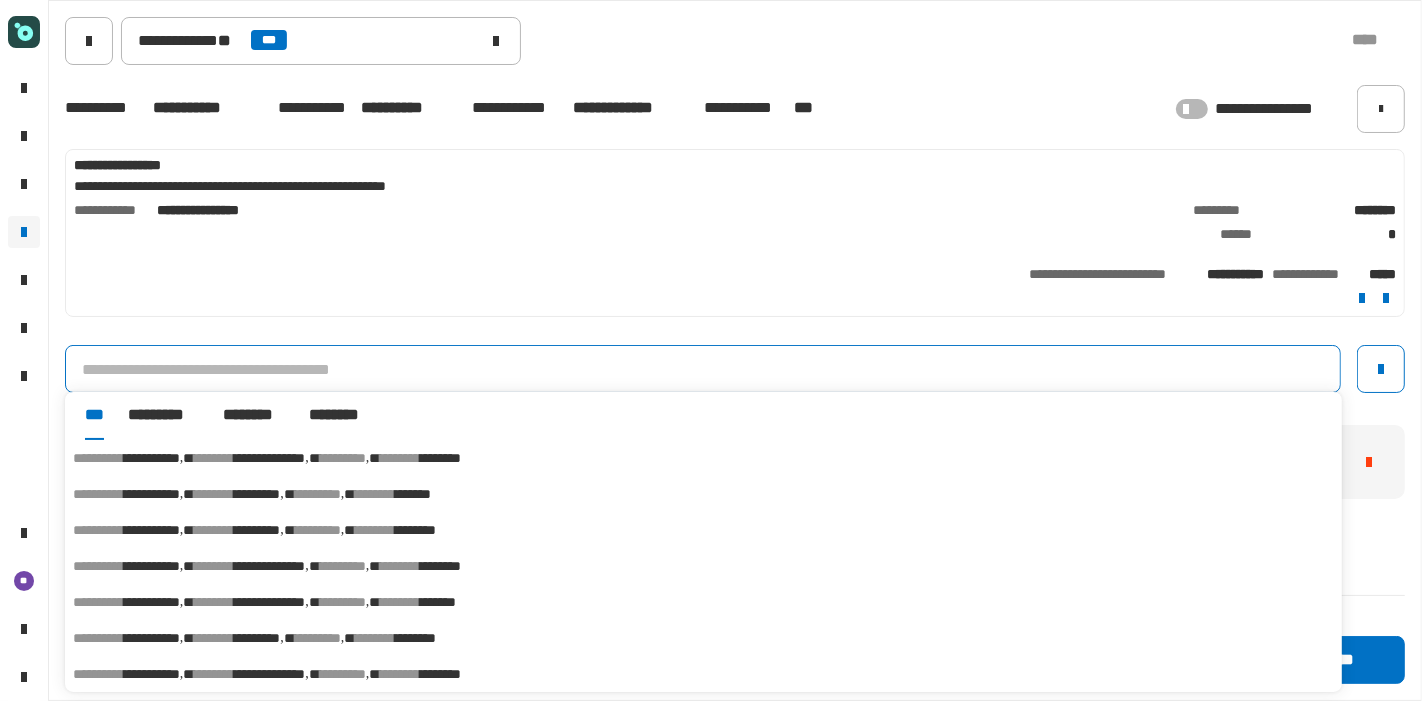 click 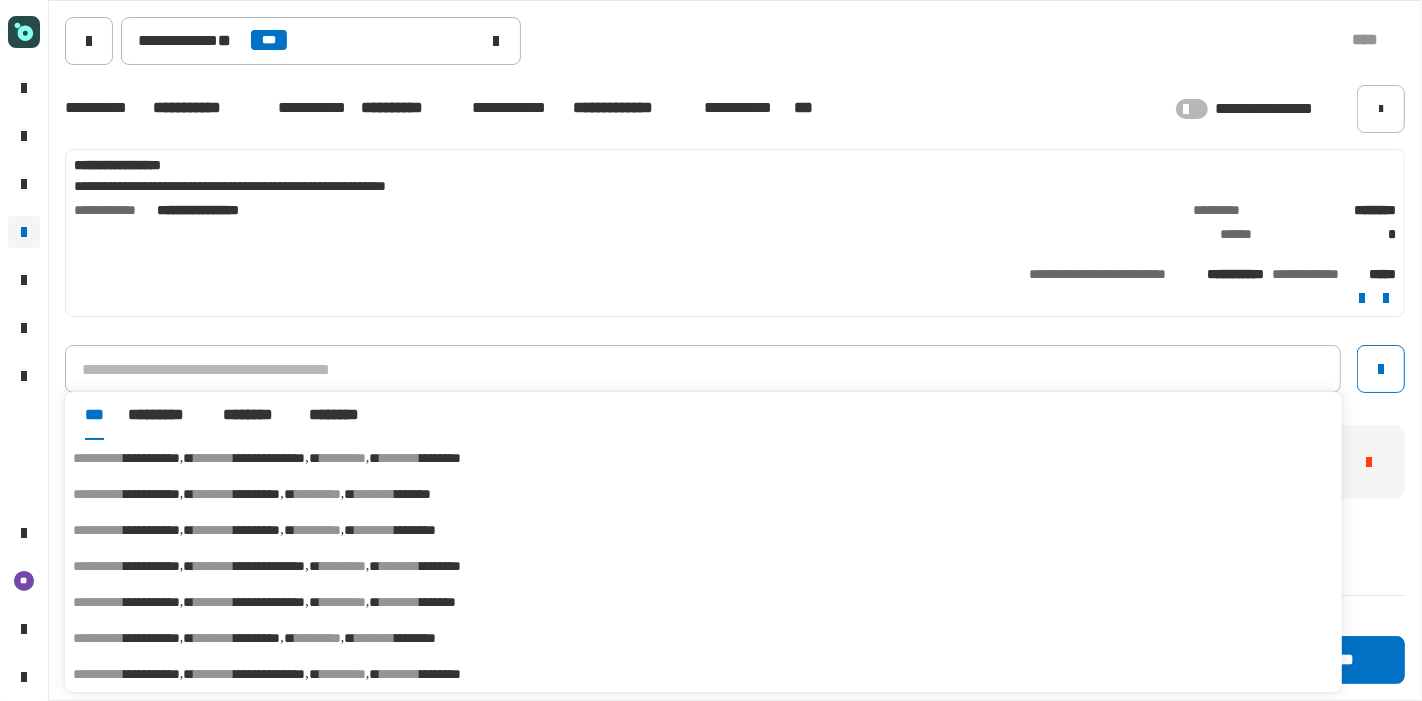 click on "********" at bounding box center (318, 530) 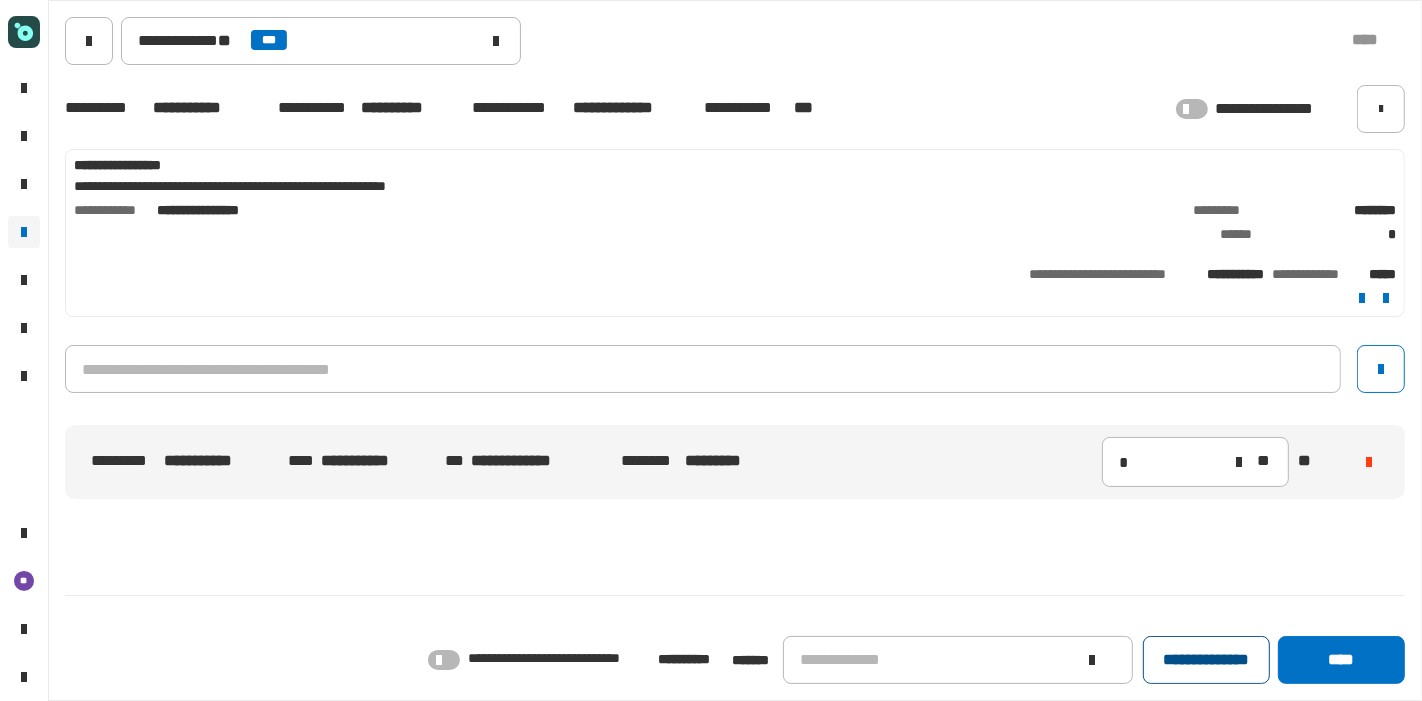 click on "**********" 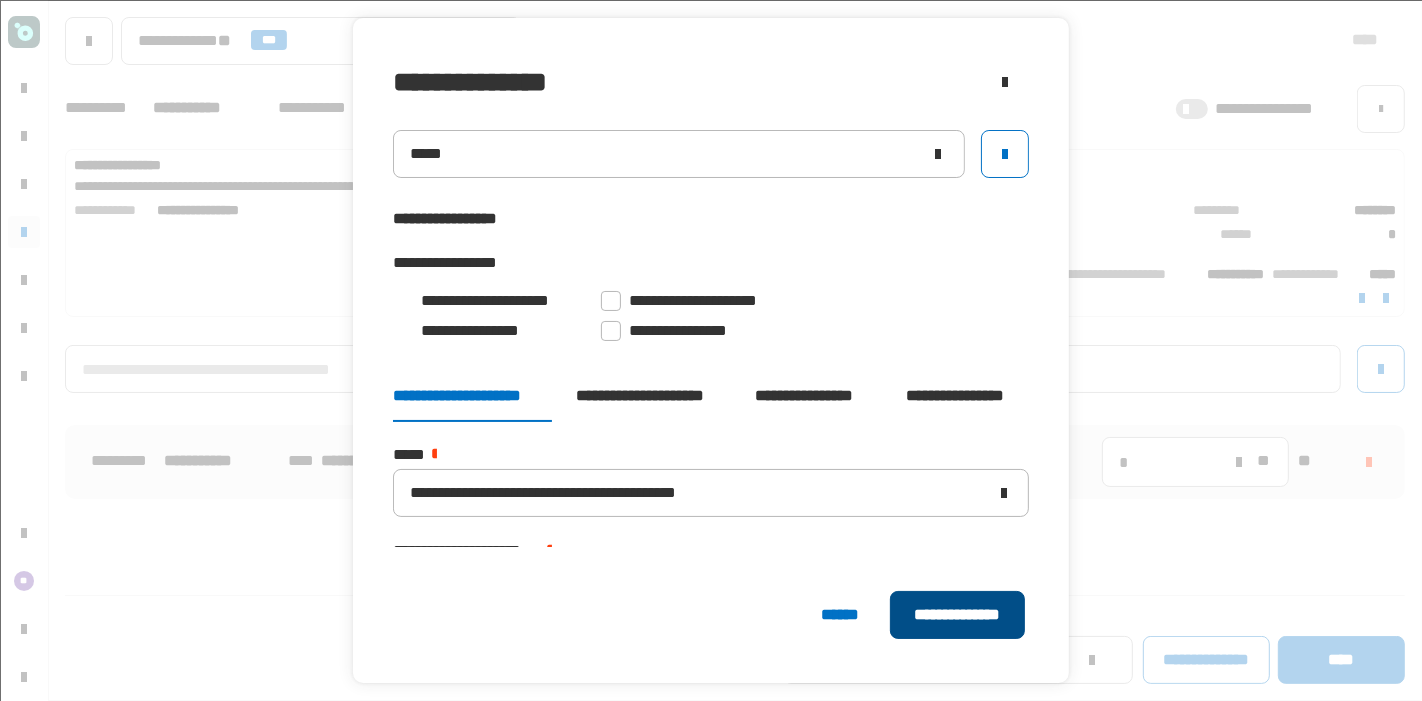 click on "**********" 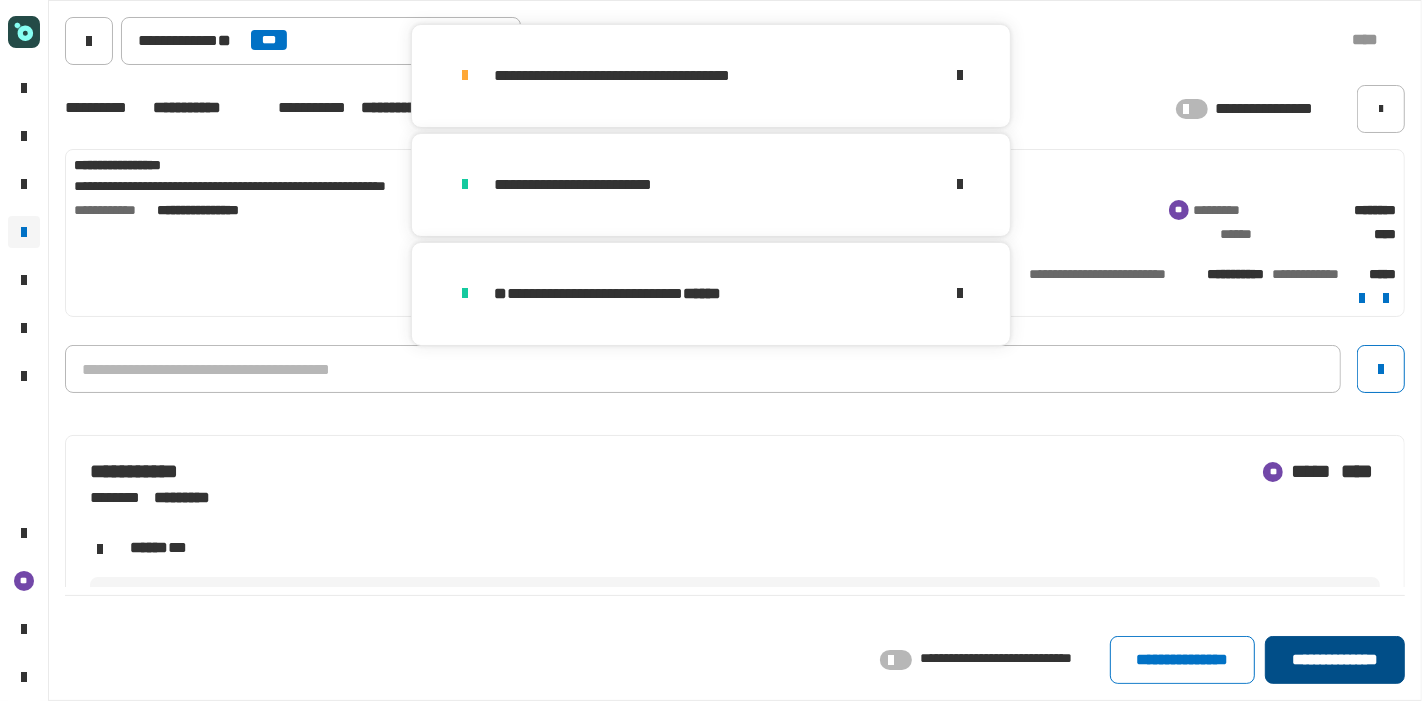 click on "**********" 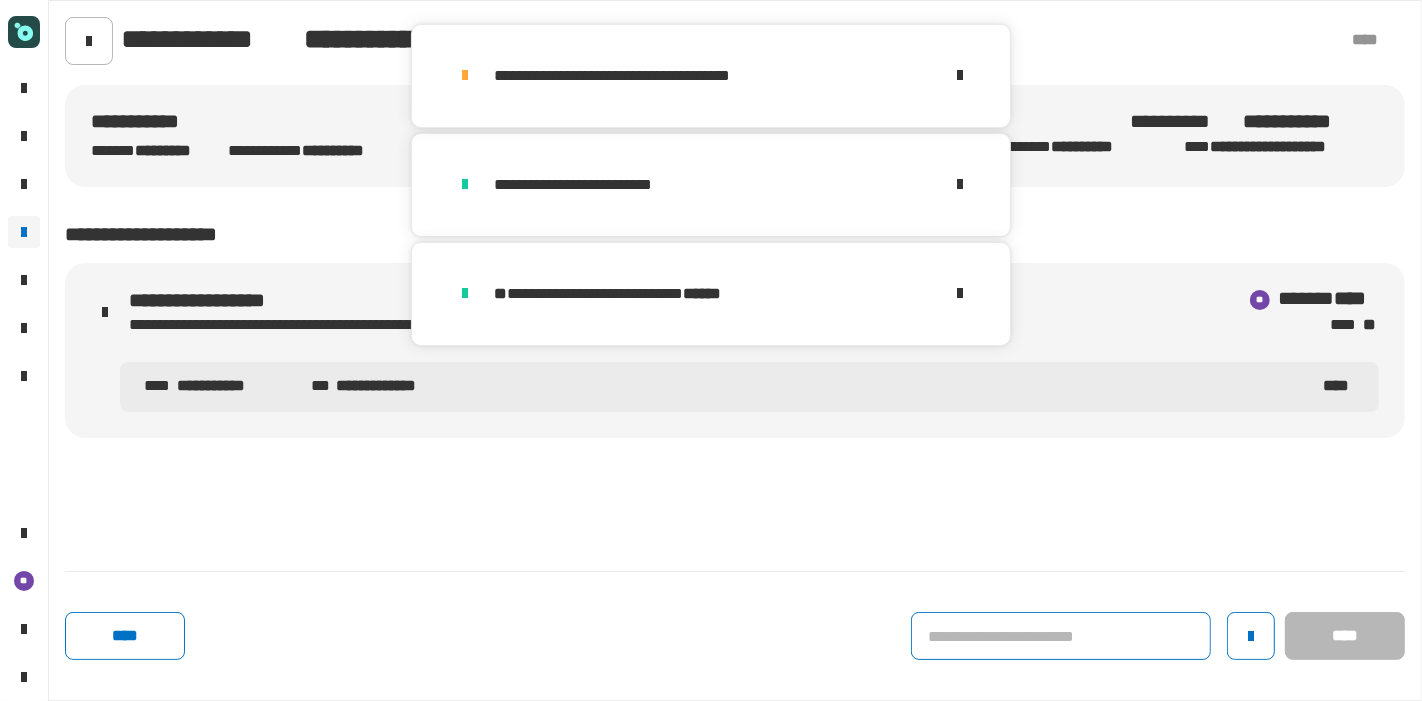 click 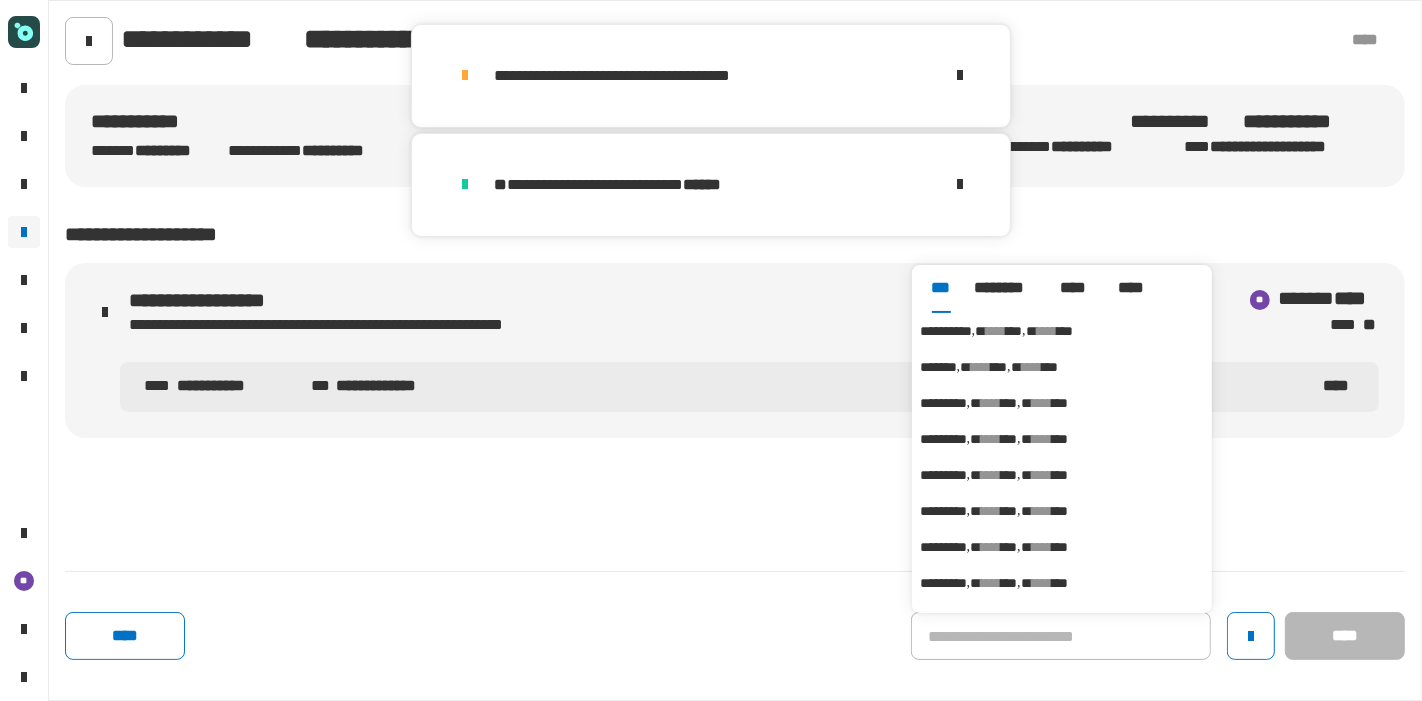 click on "****" at bounding box center (996, 331) 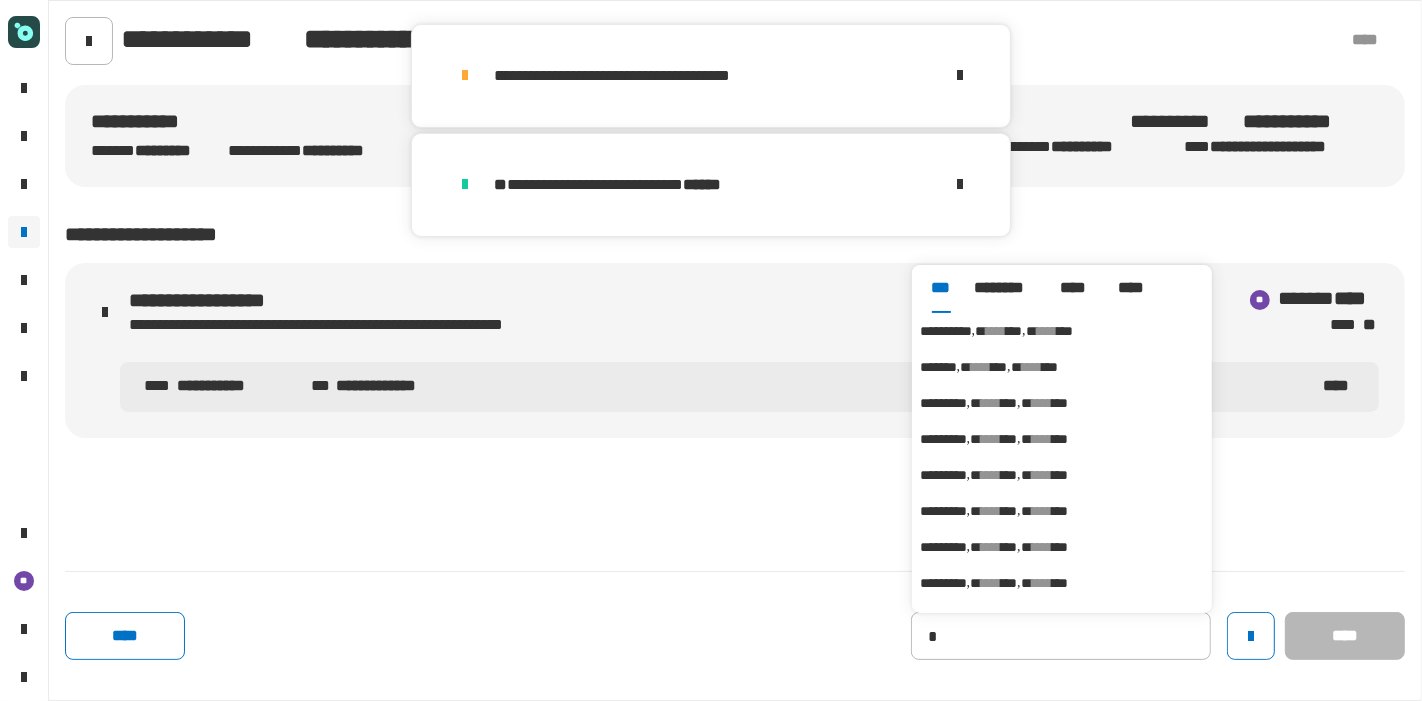 type on "**********" 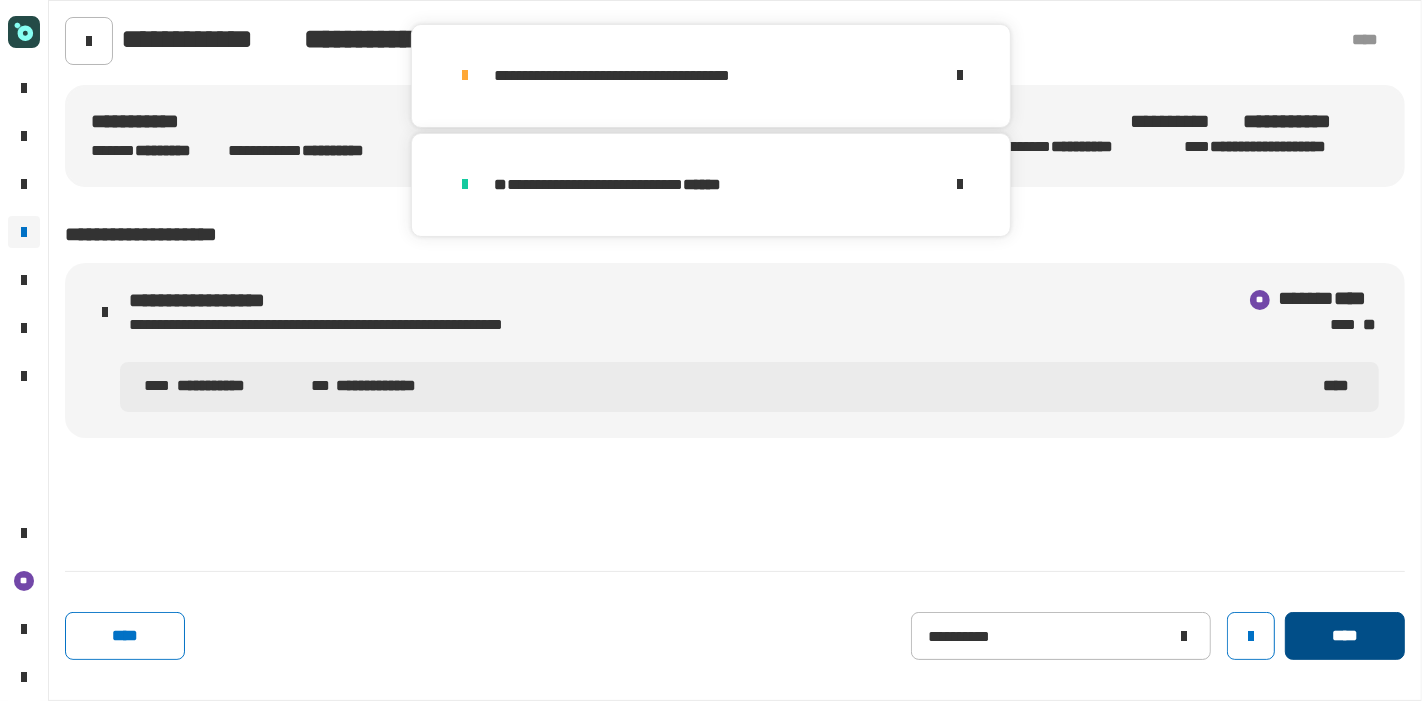 click on "****" 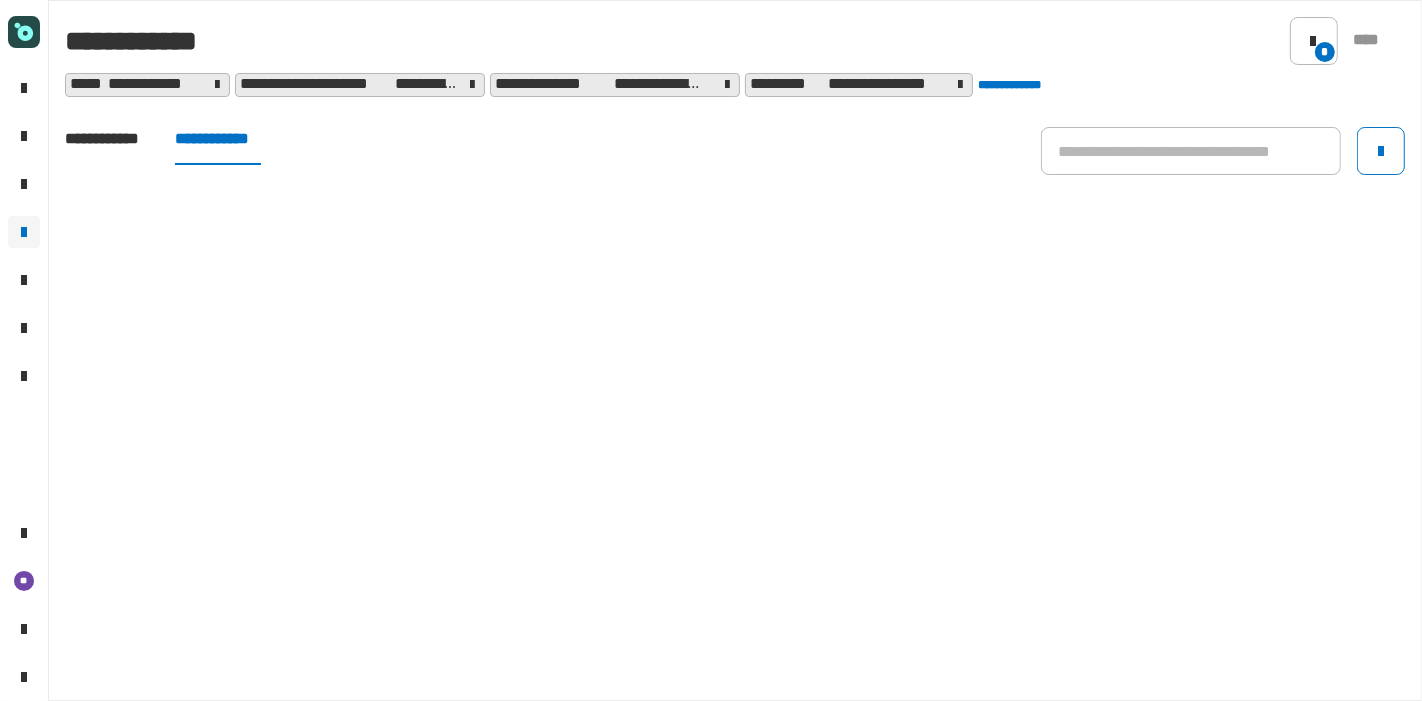 click on "**********" 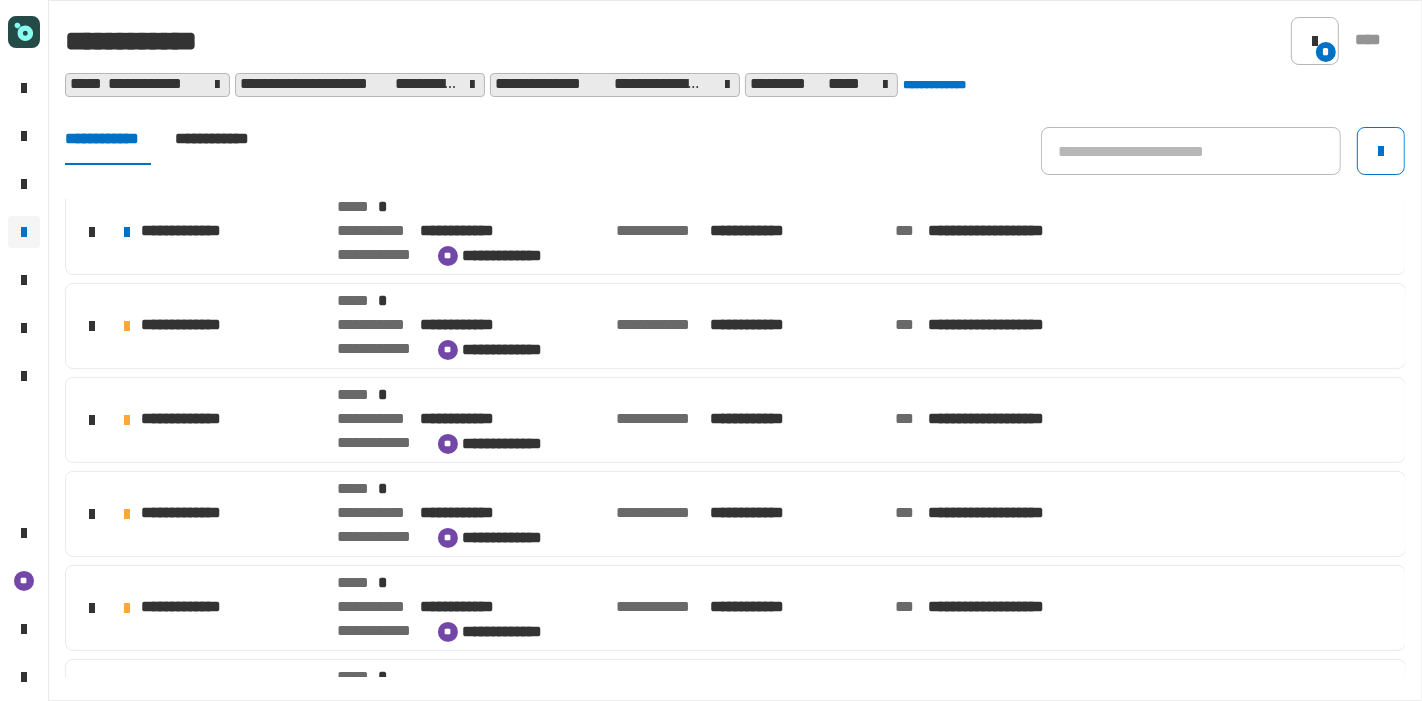 scroll, scrollTop: 448, scrollLeft: 0, axis: vertical 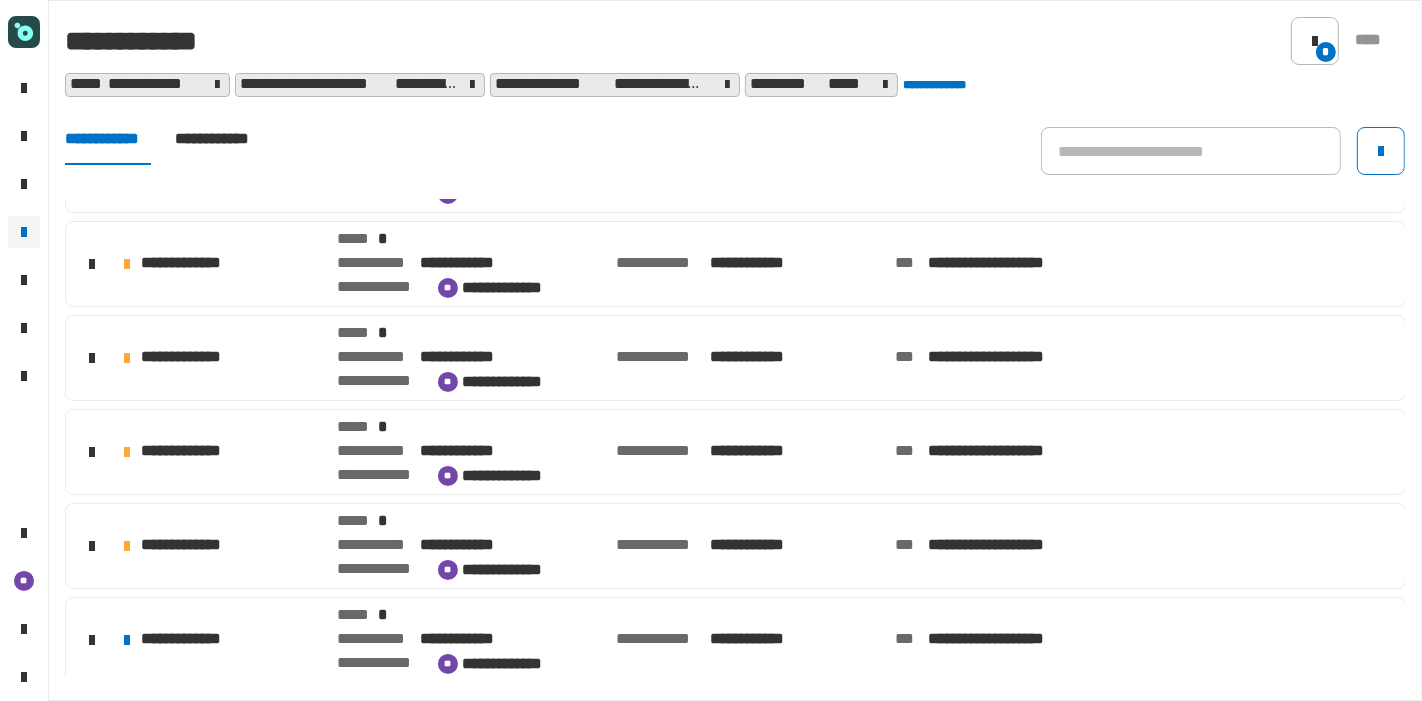 click on "**********" 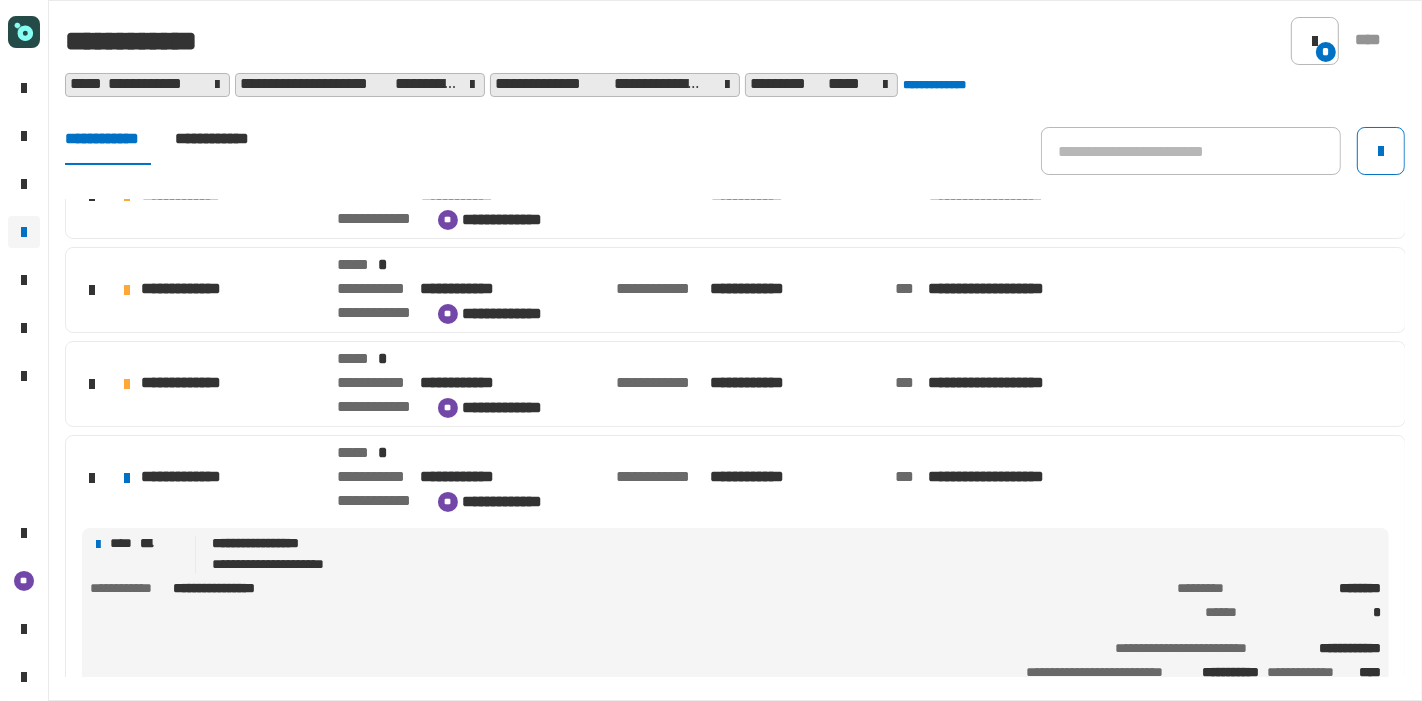 click on "**********" 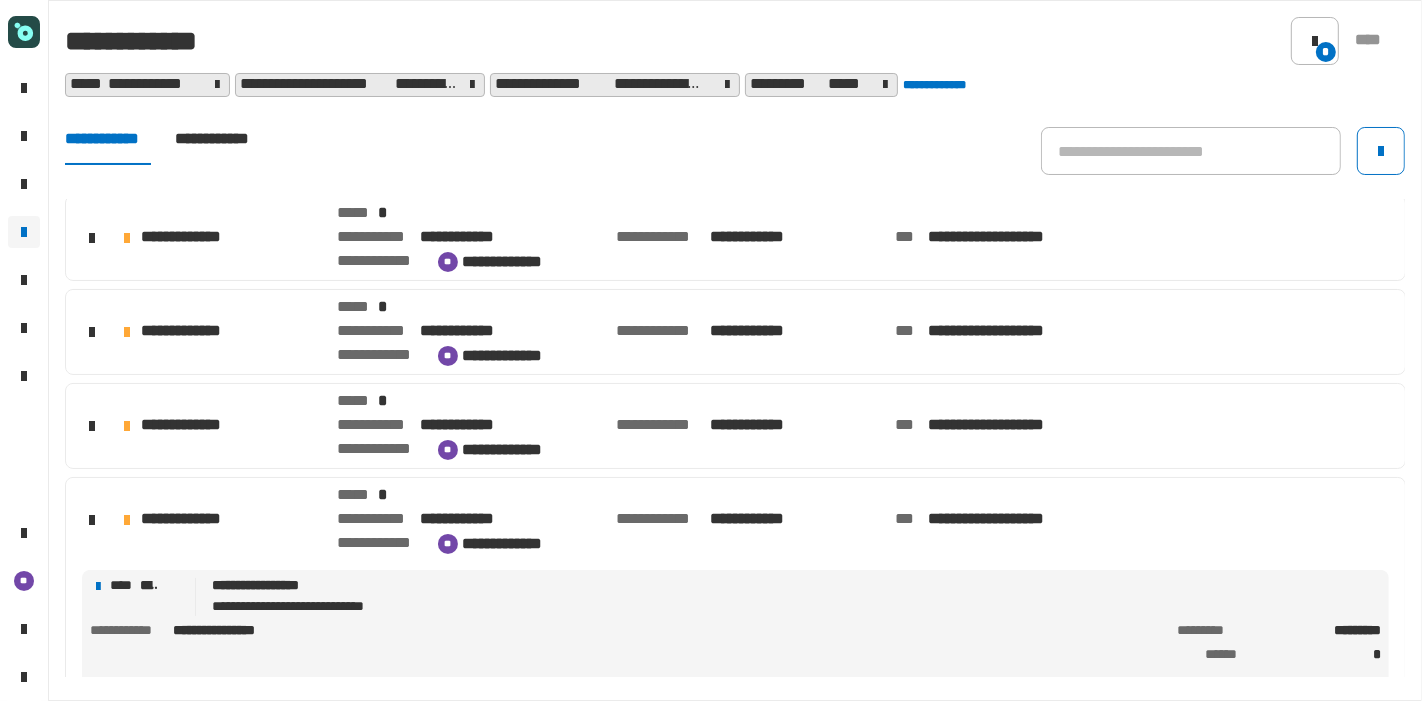 scroll, scrollTop: 659, scrollLeft: 0, axis: vertical 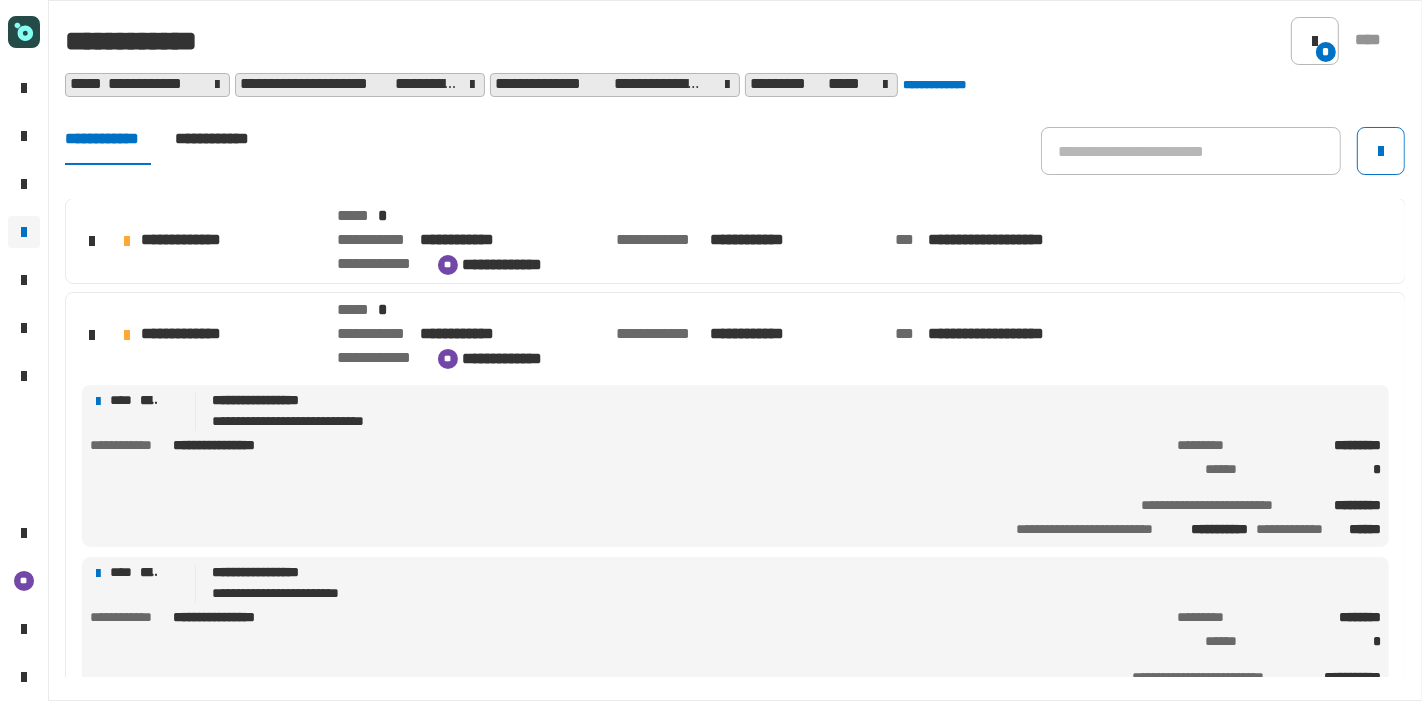 click on "**********" 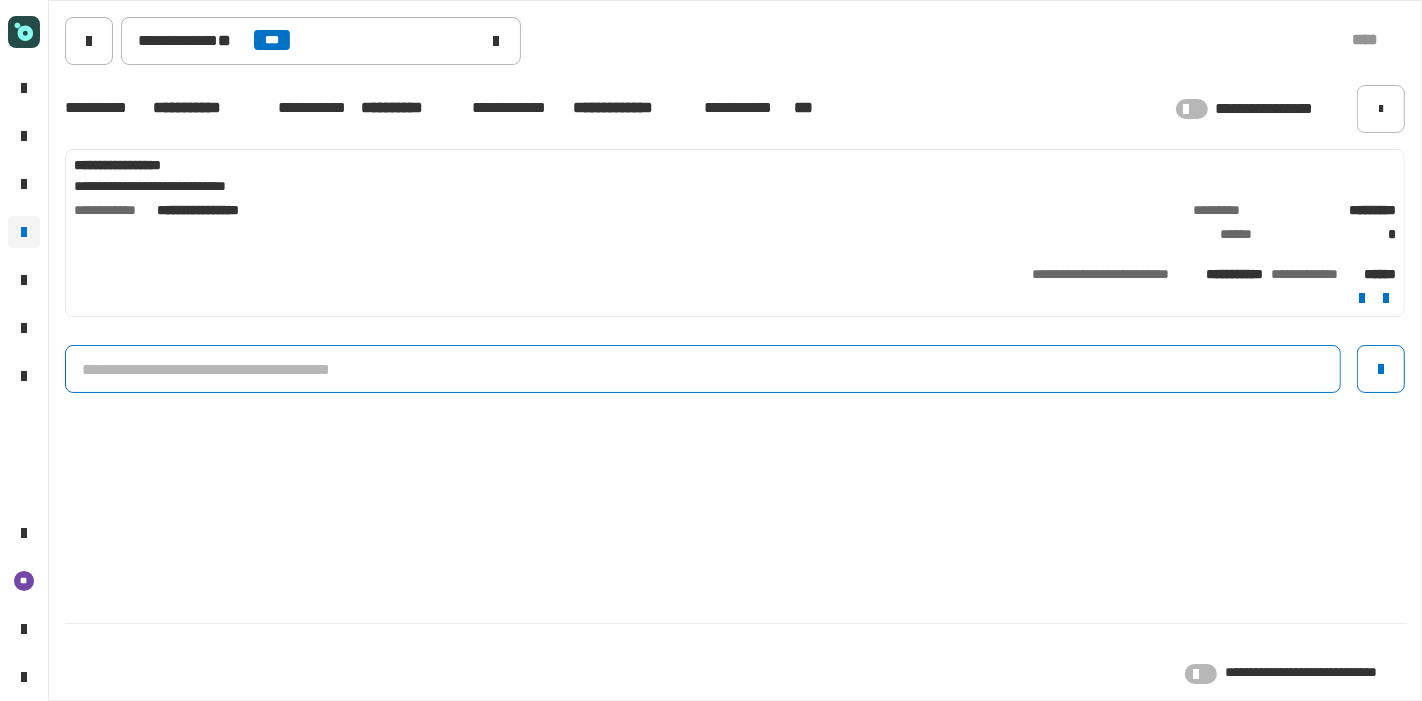 click 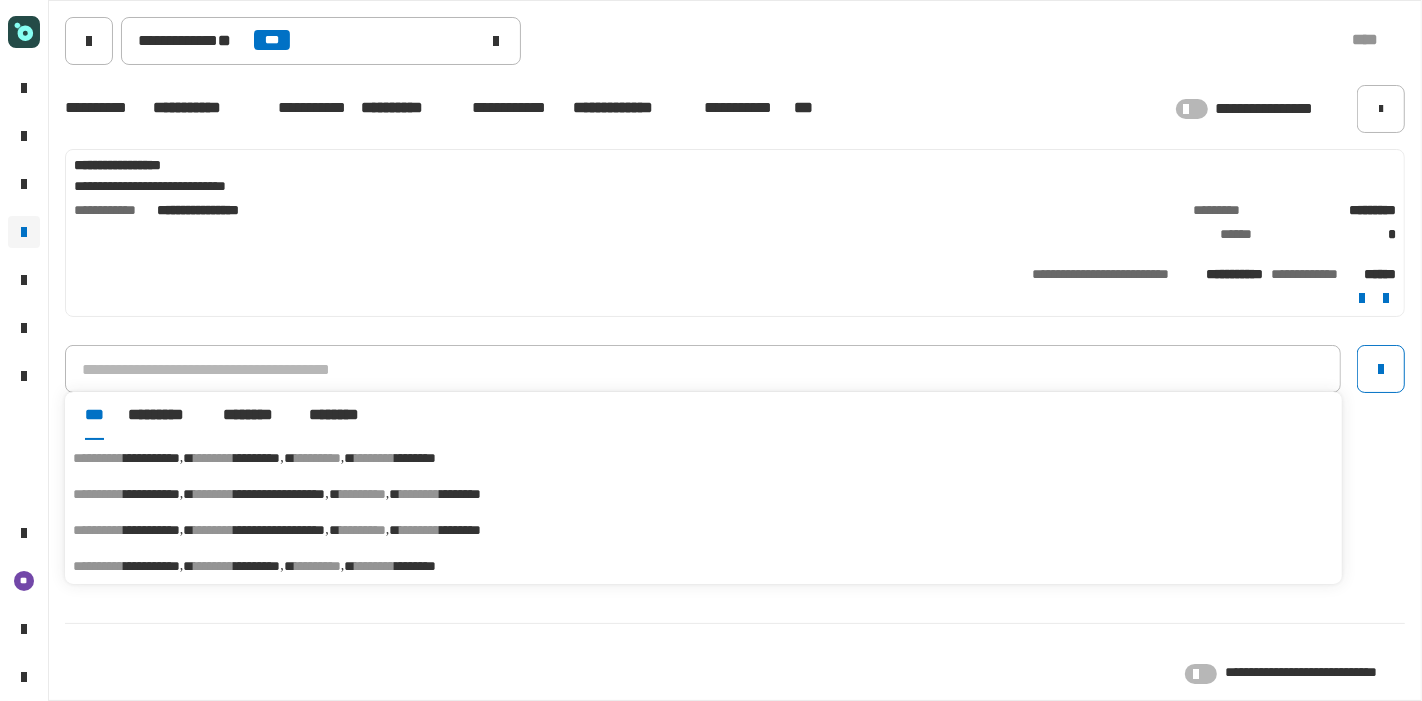 click on "**********" 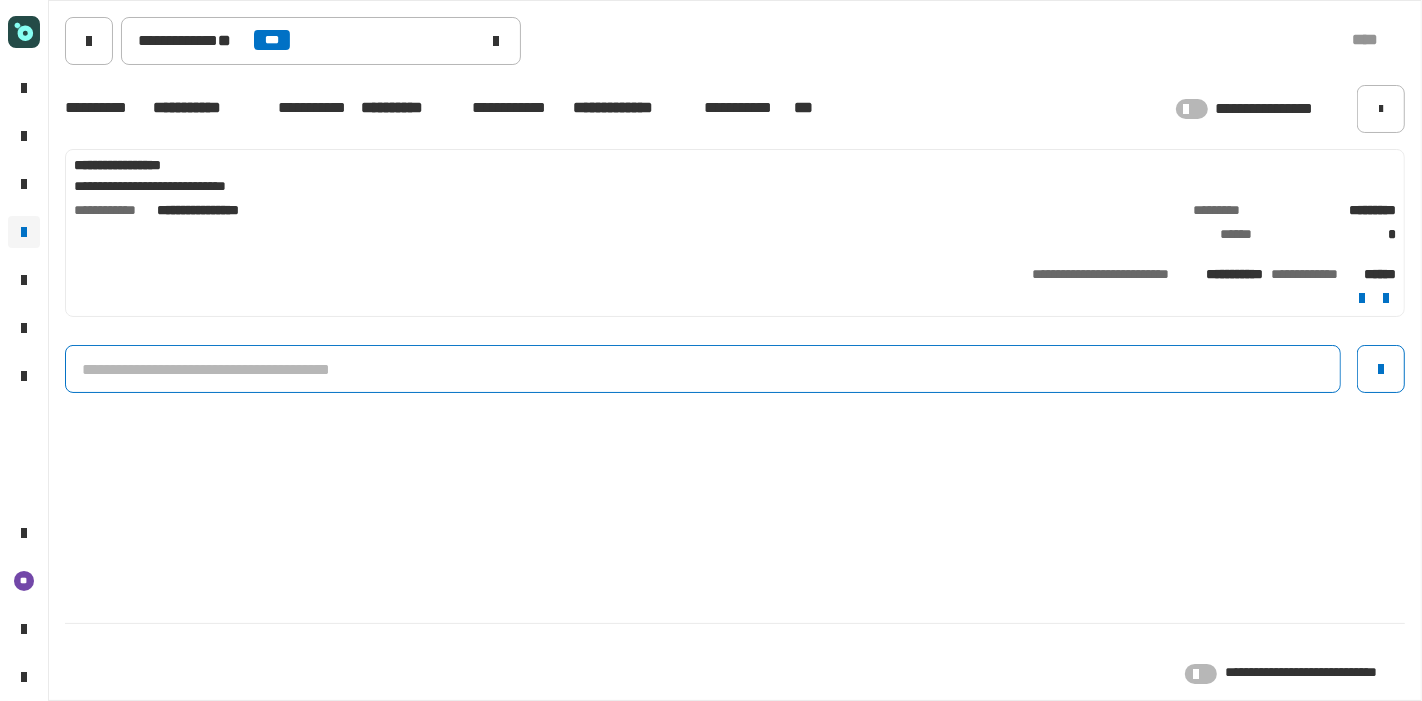 click 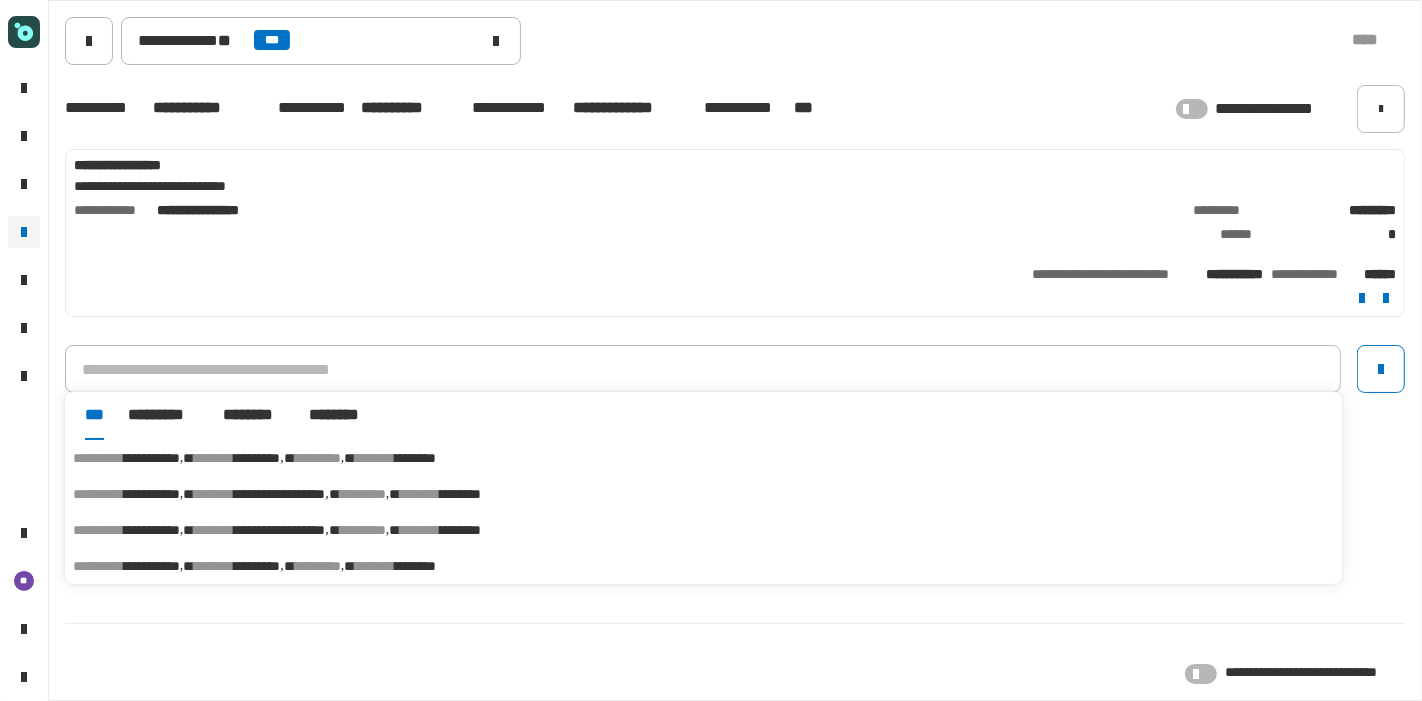 click on "********" at bounding box center [375, 566] 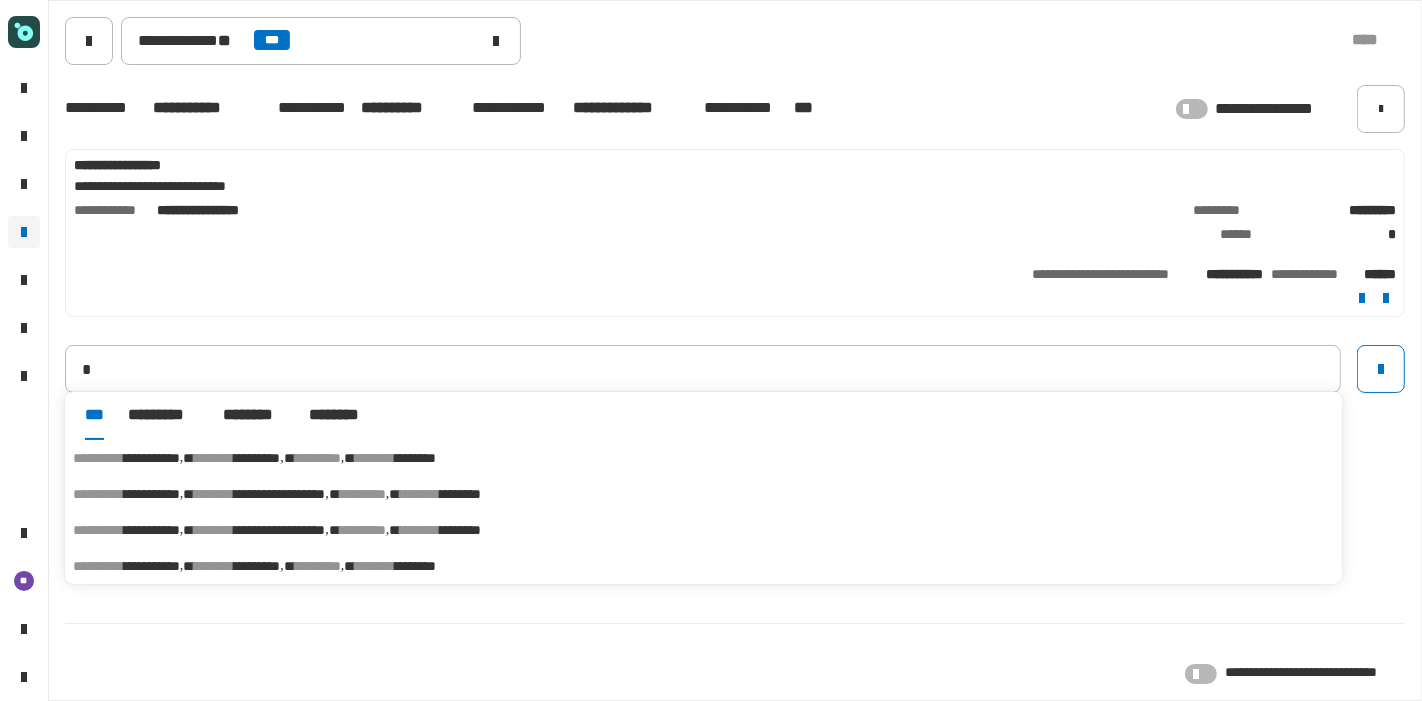 type on "**********" 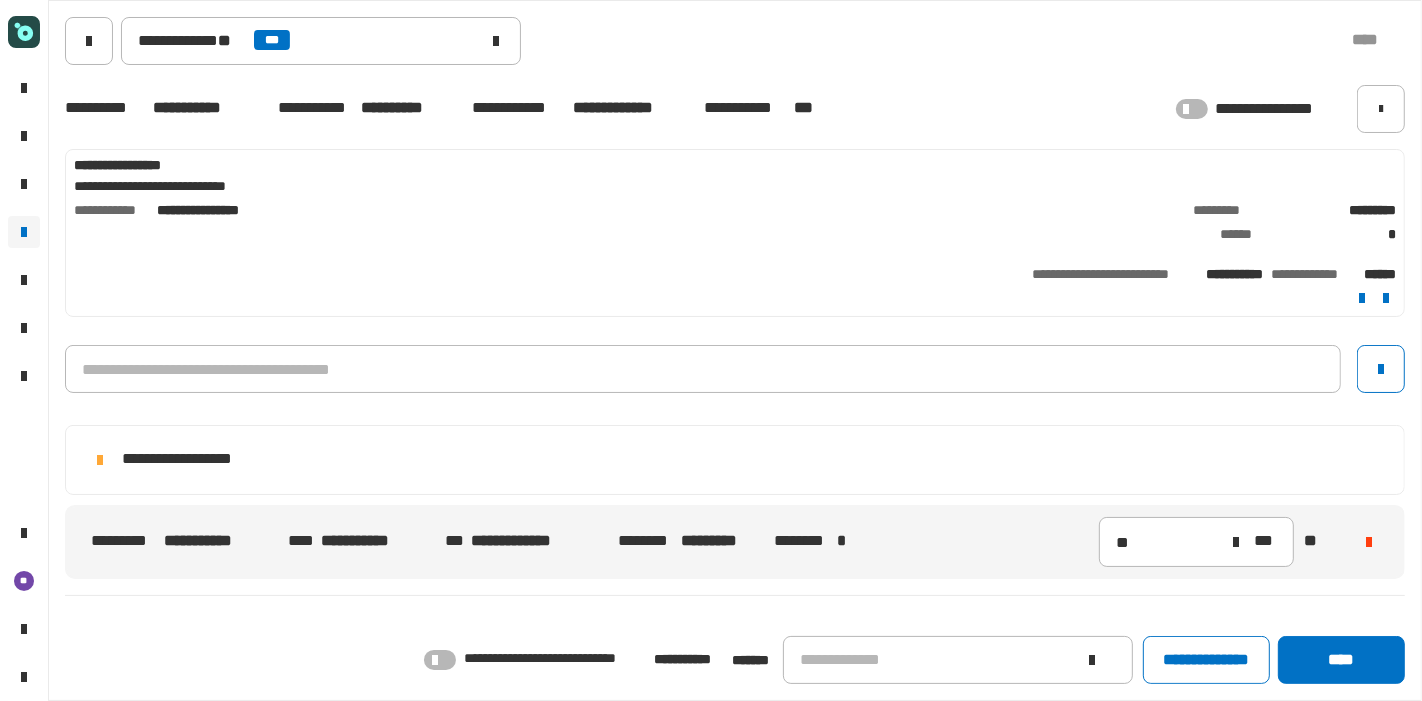 click 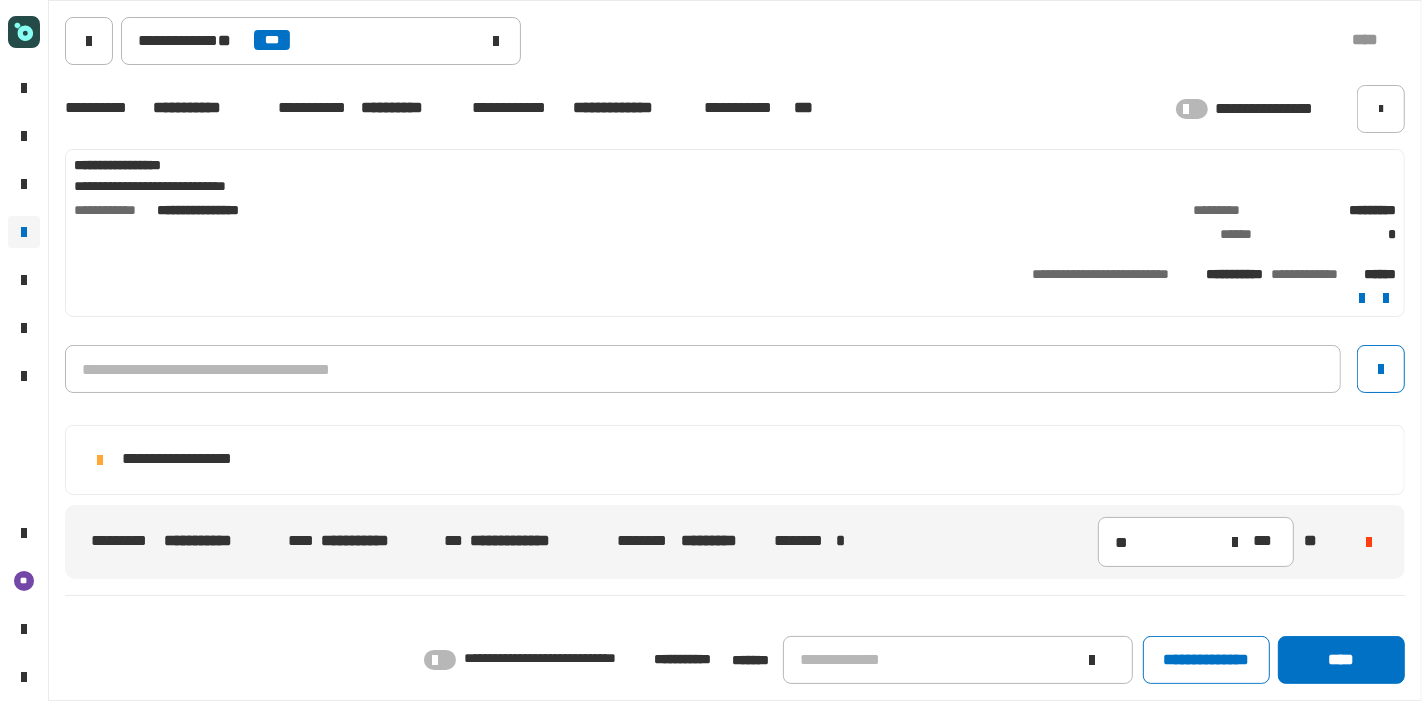 click on "**********" 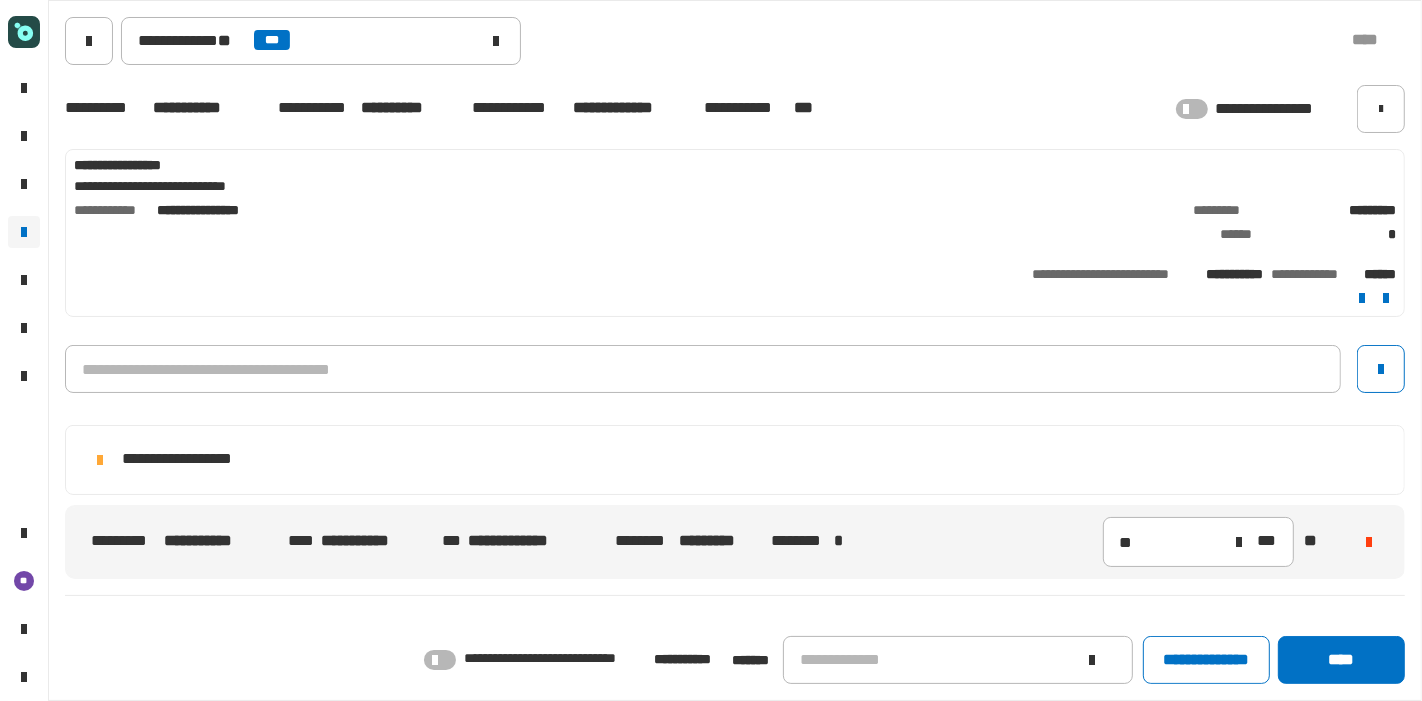 type on "**" 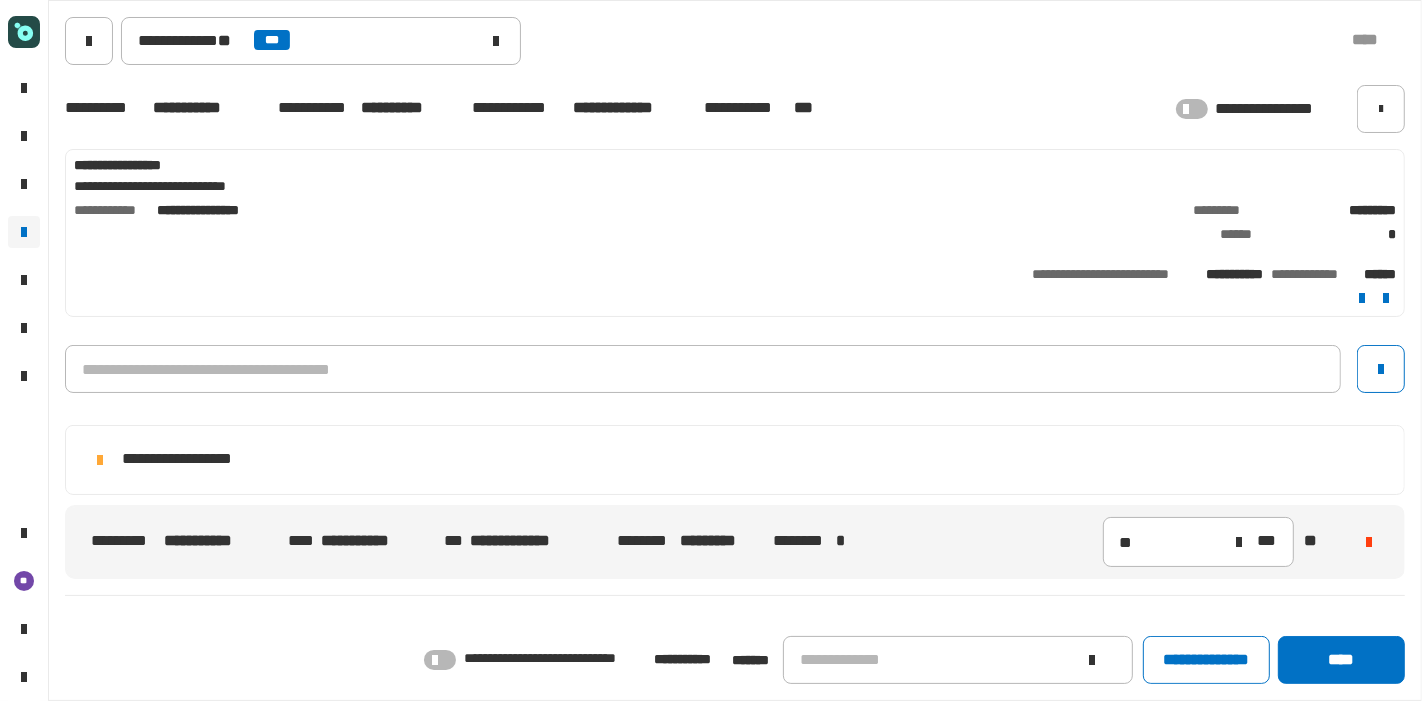 click 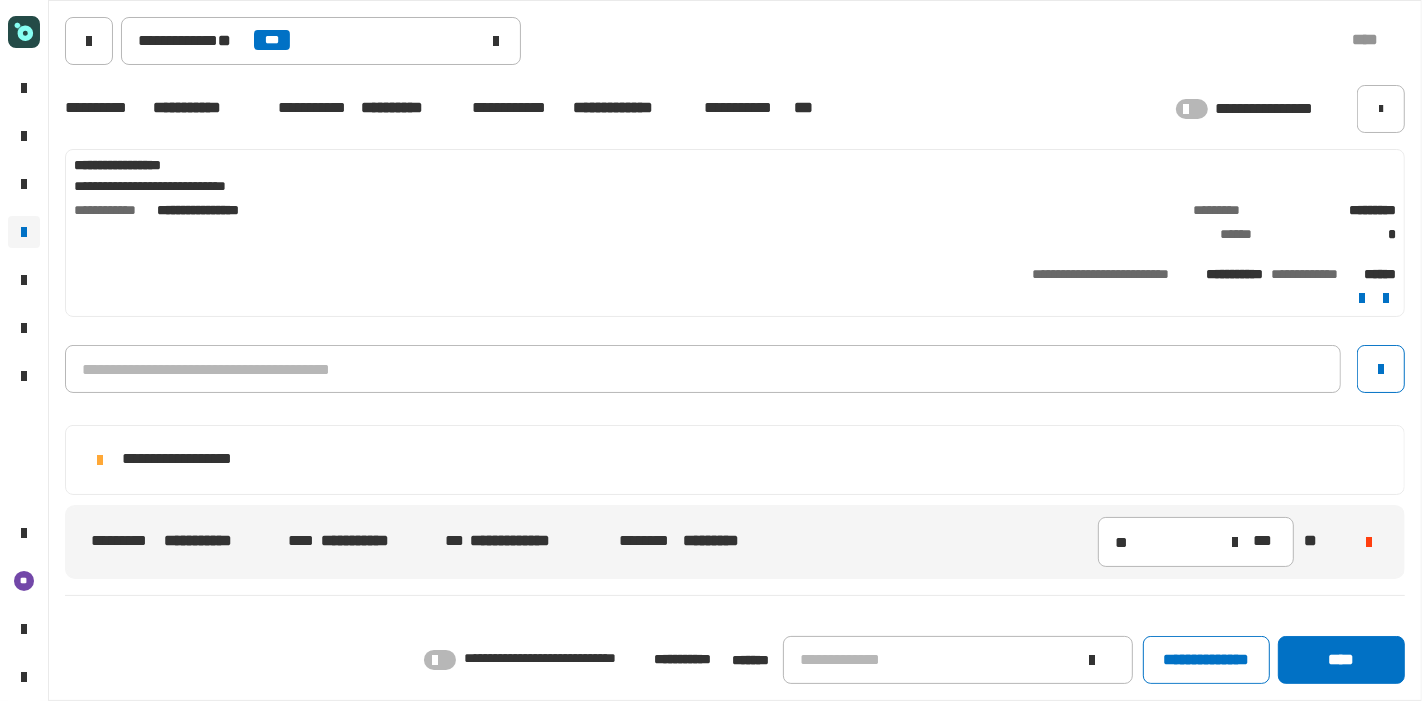 click 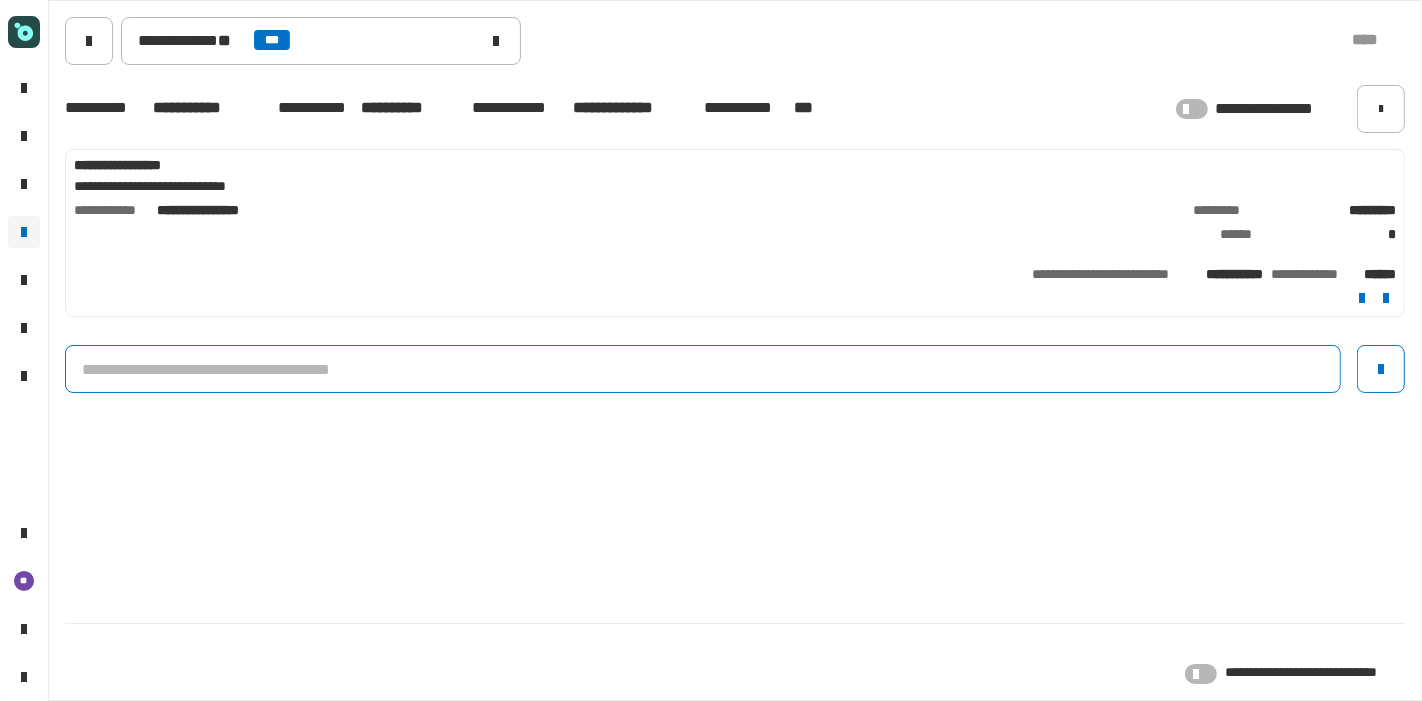 click 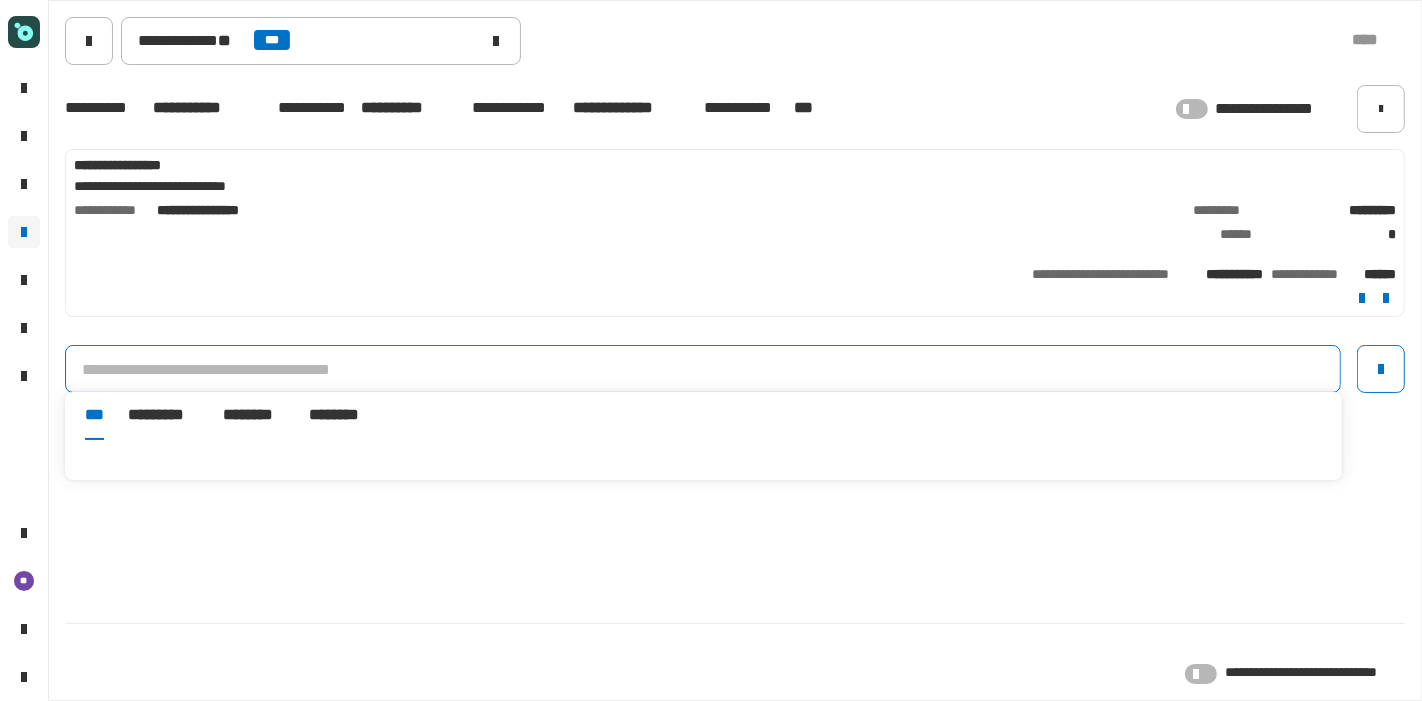 click 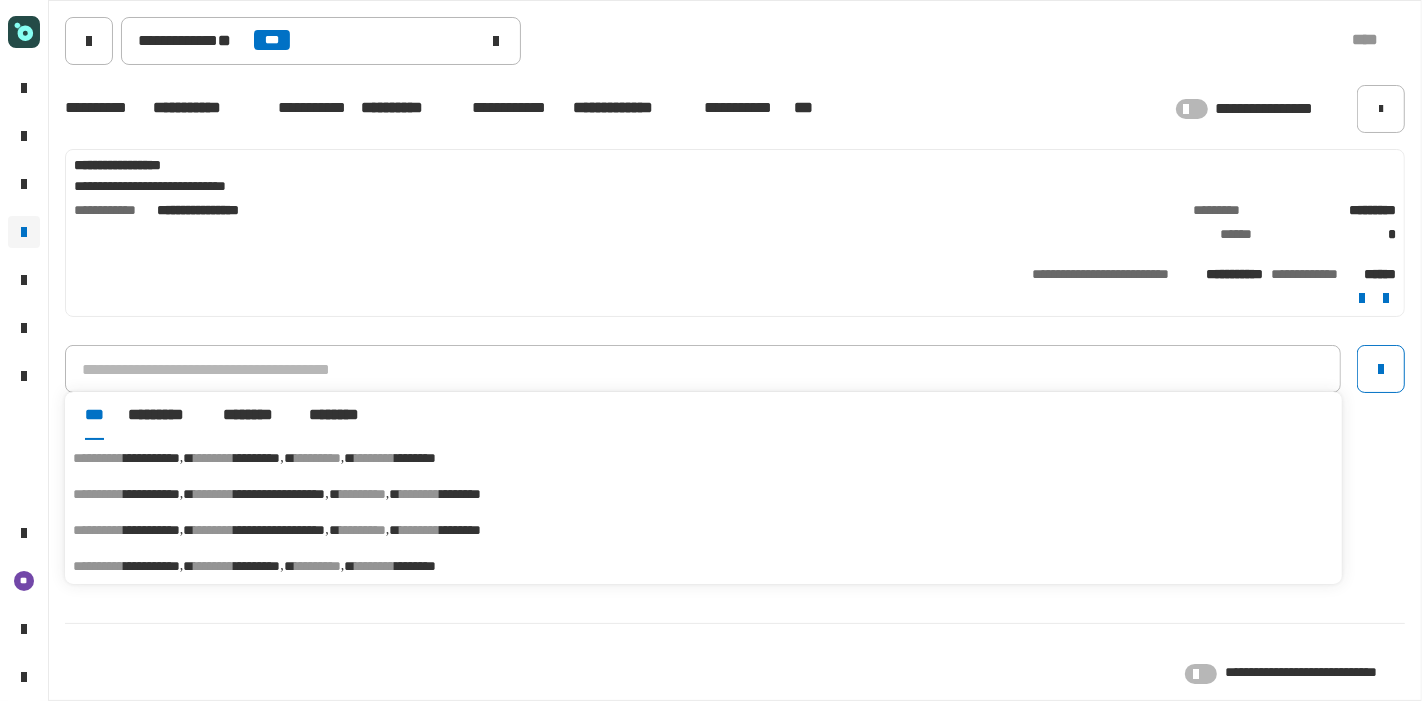 click on "*" at bounding box center (341, 458) 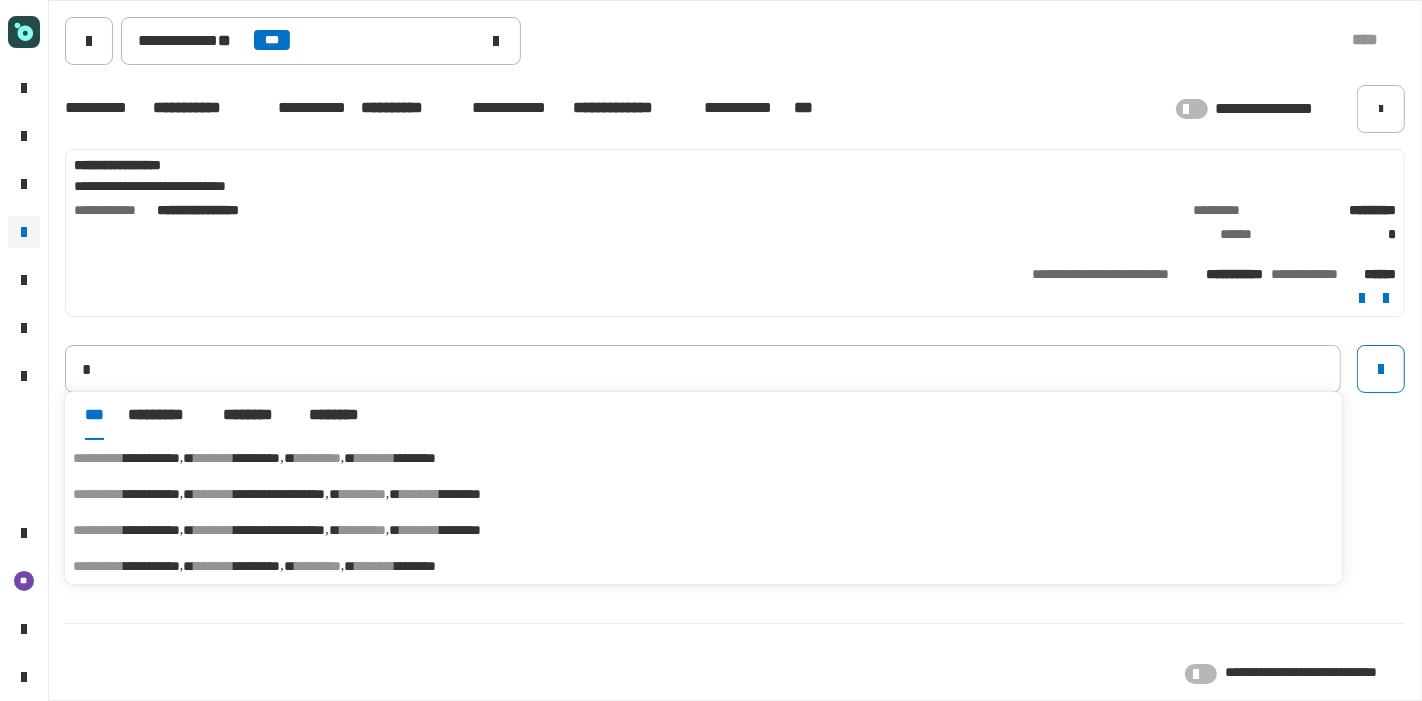 type on "**********" 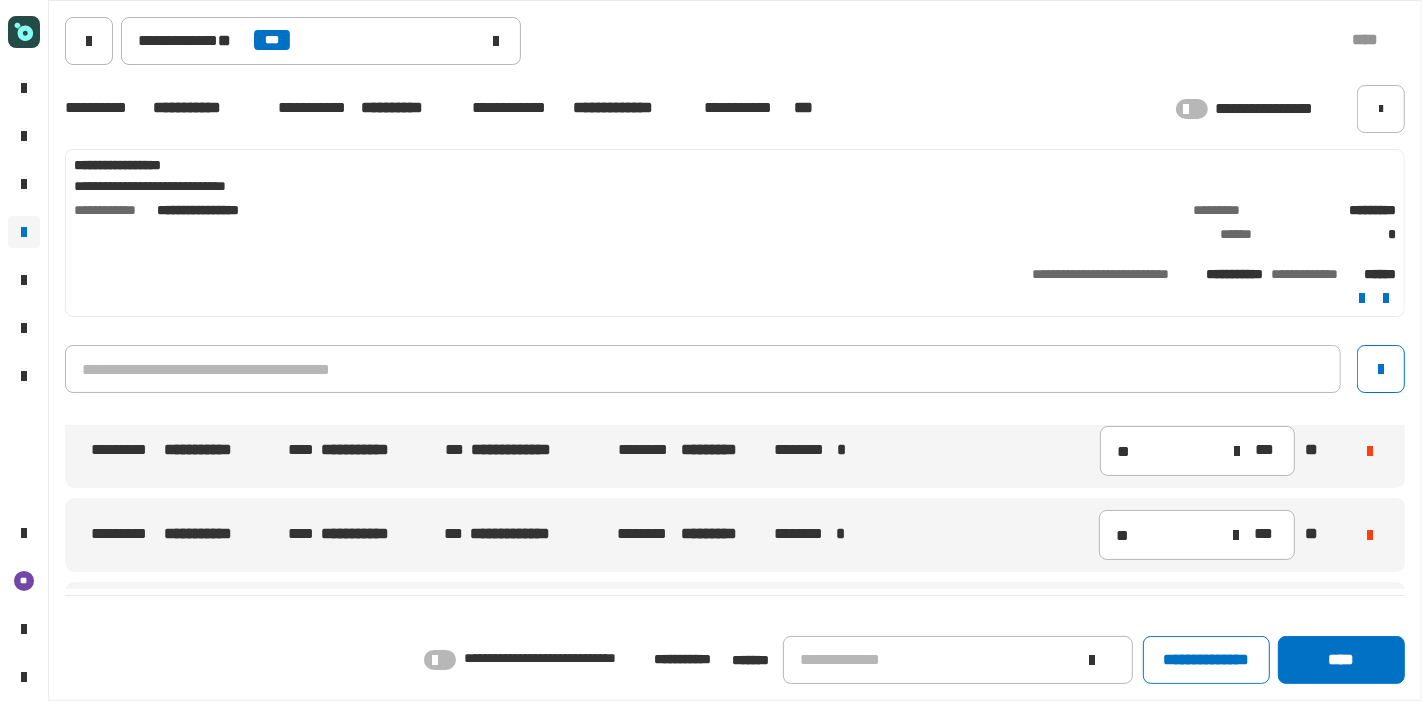 scroll, scrollTop: 65, scrollLeft: 0, axis: vertical 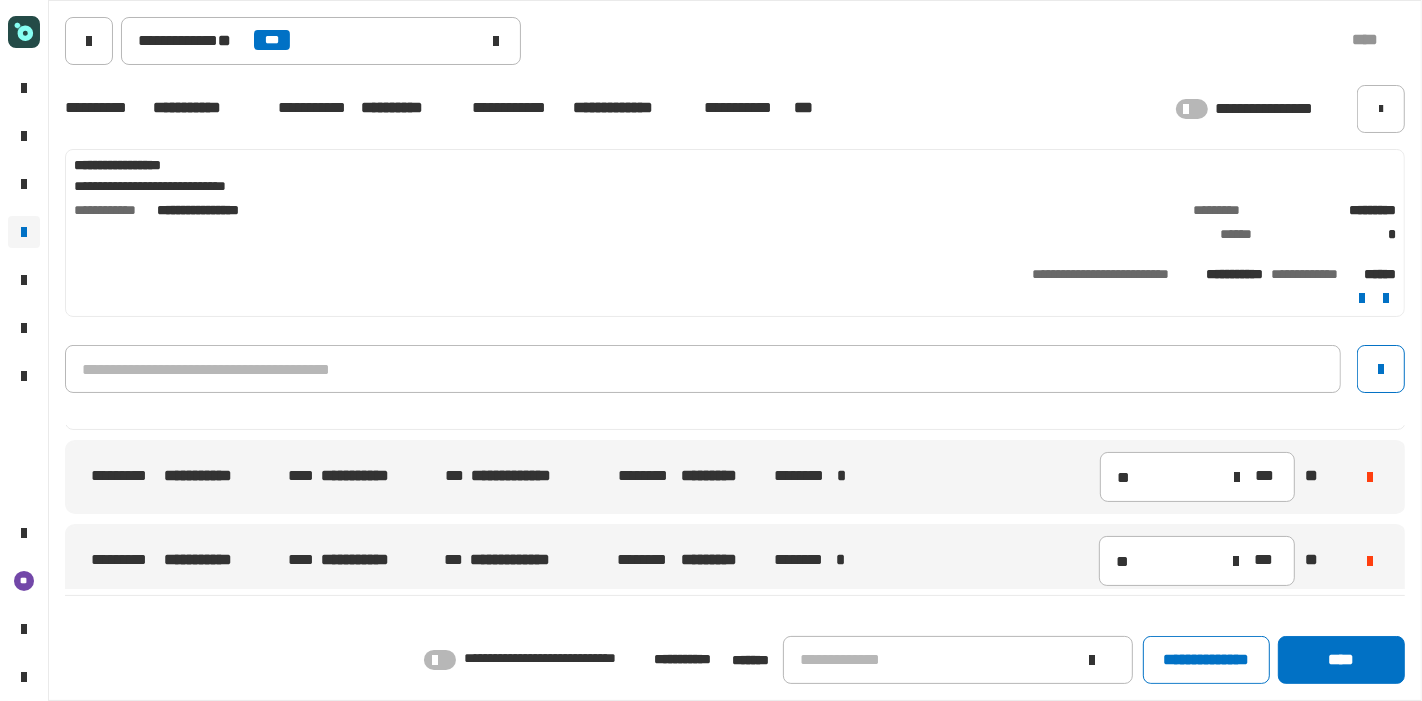 click 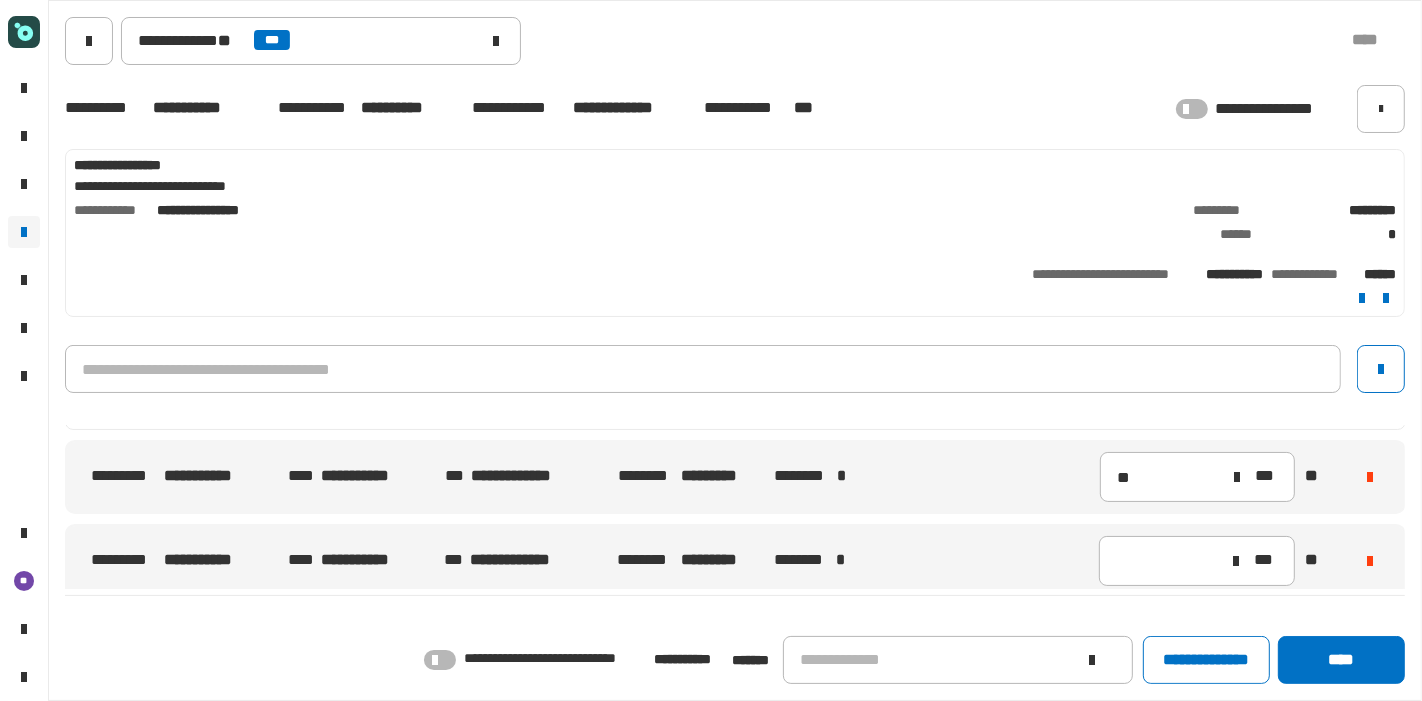 type on "**" 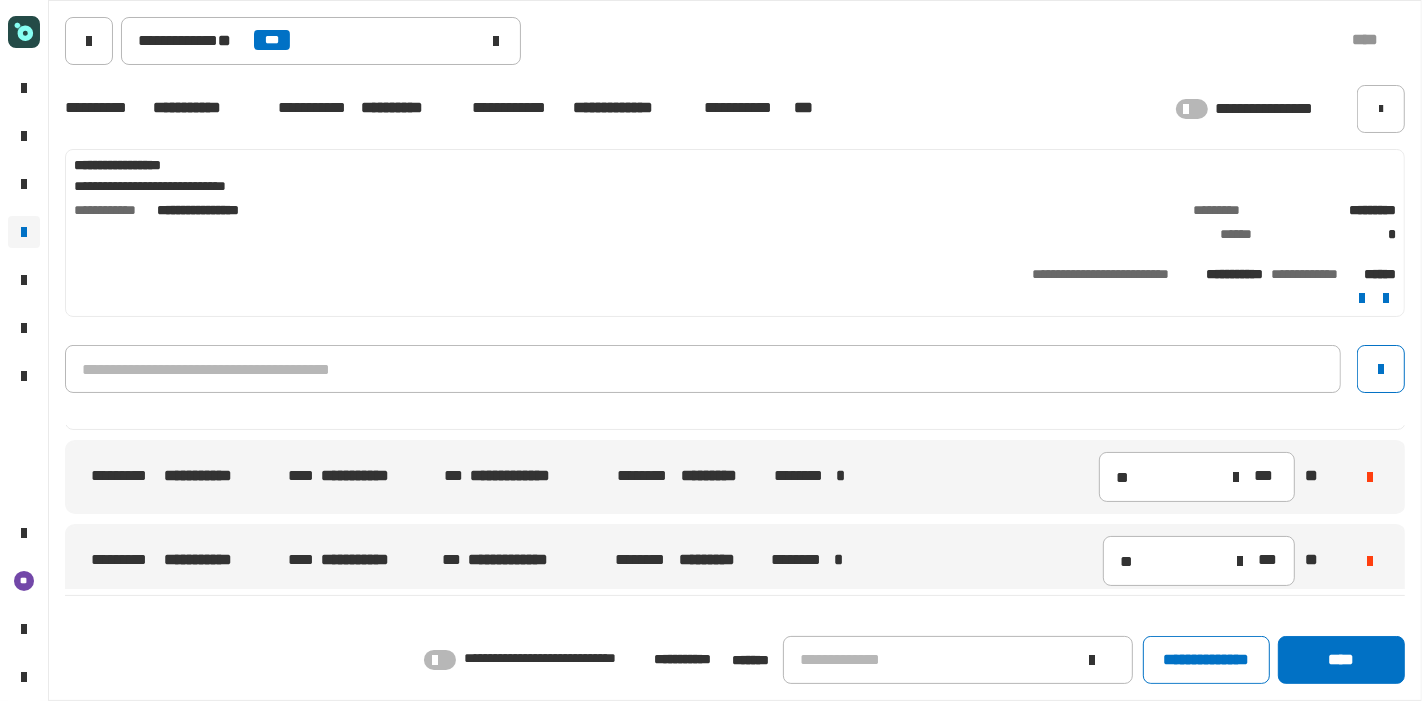 click 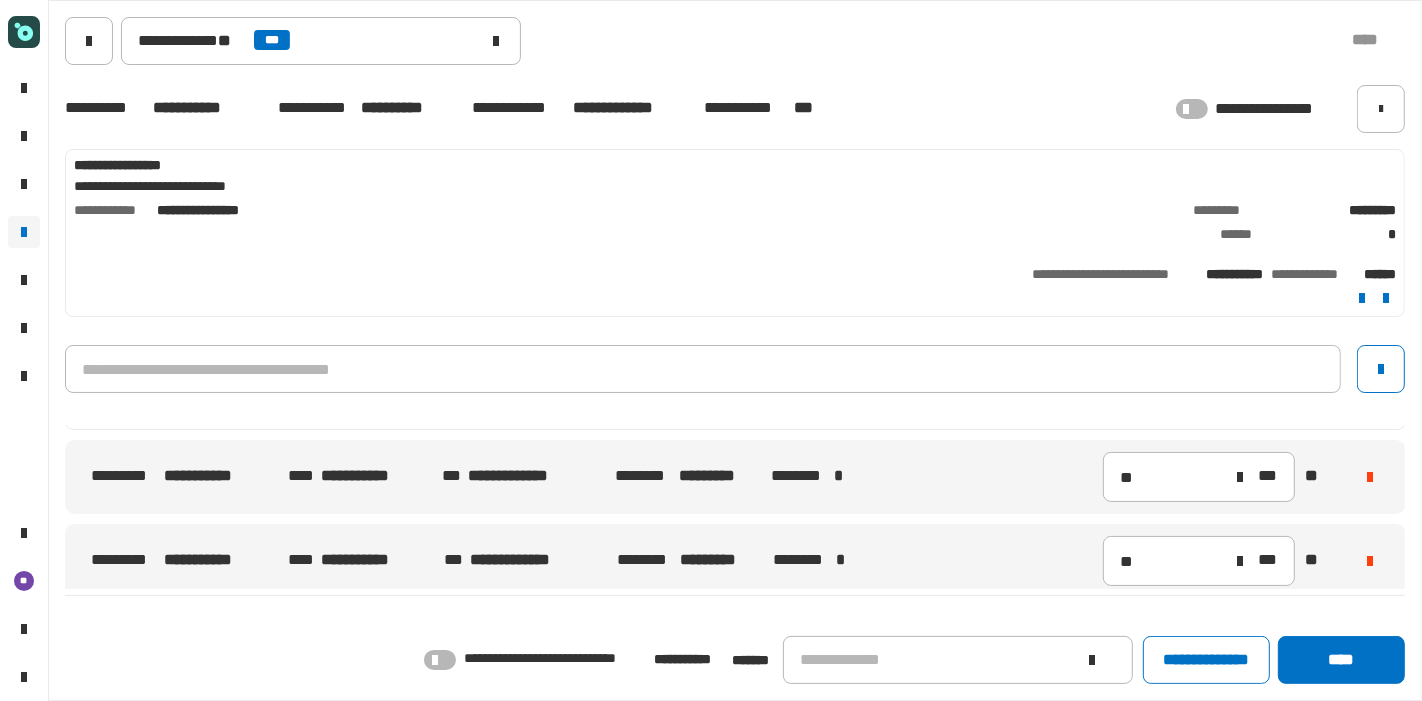 click 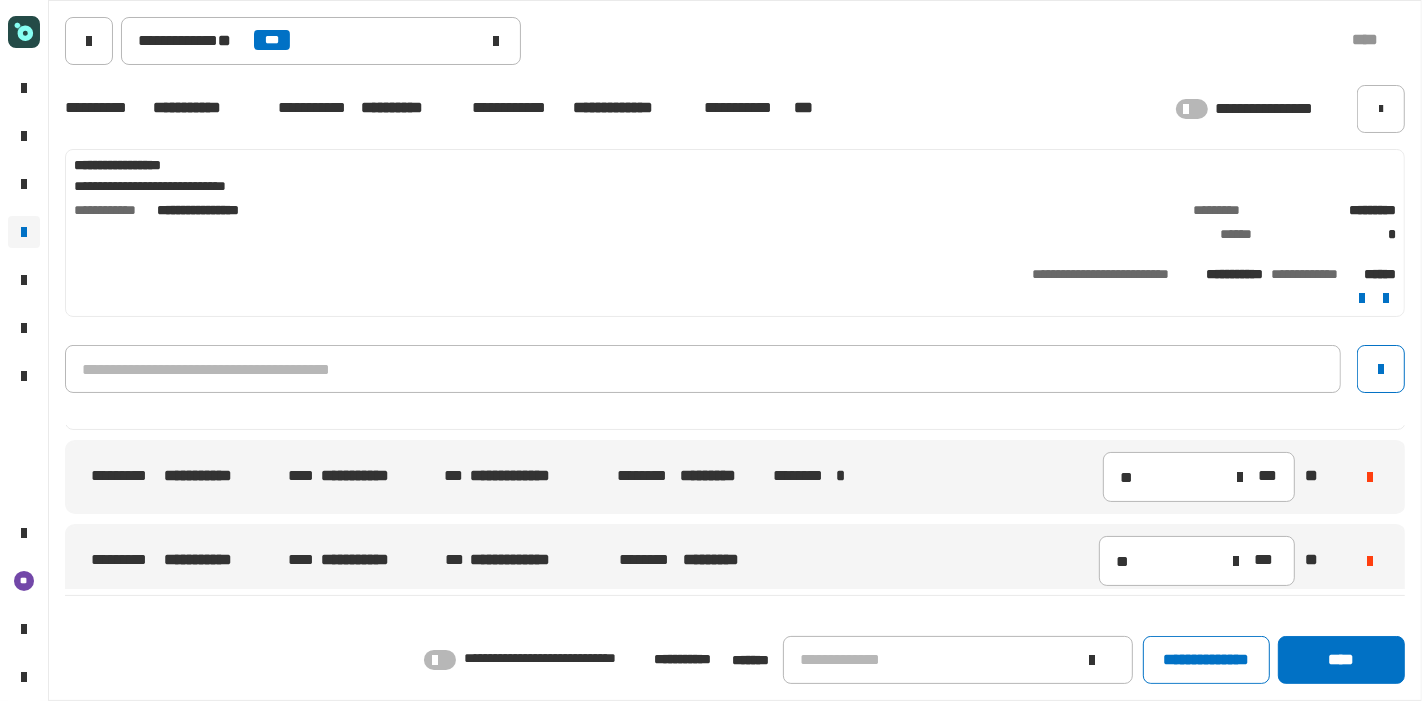 click 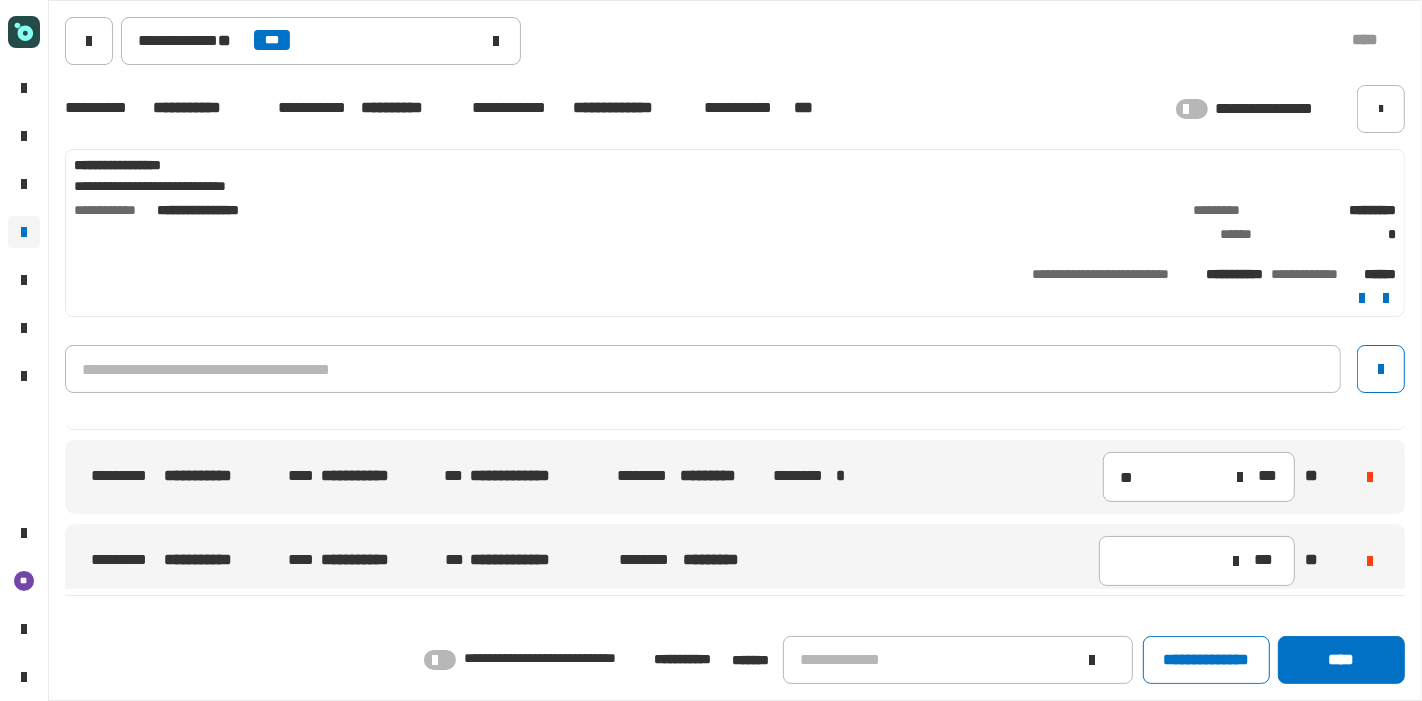 type on "**" 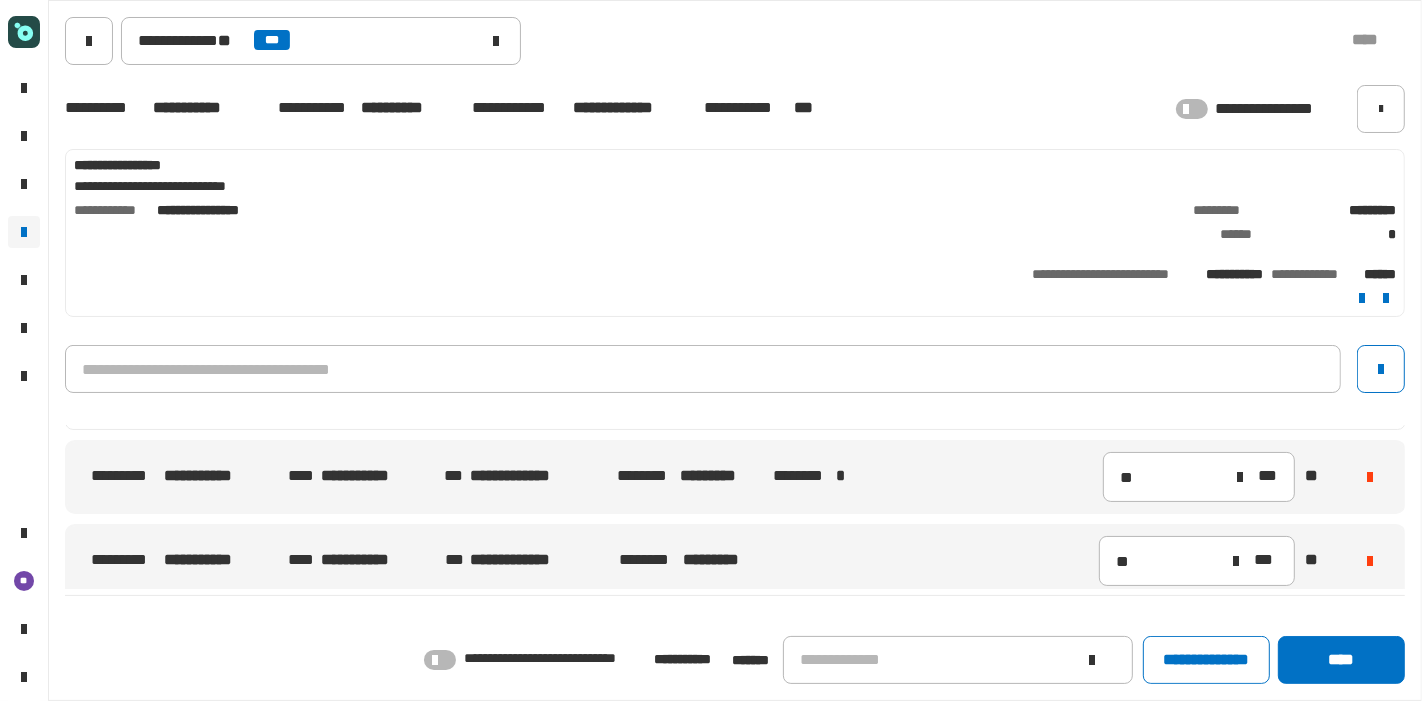 scroll, scrollTop: 0, scrollLeft: 0, axis: both 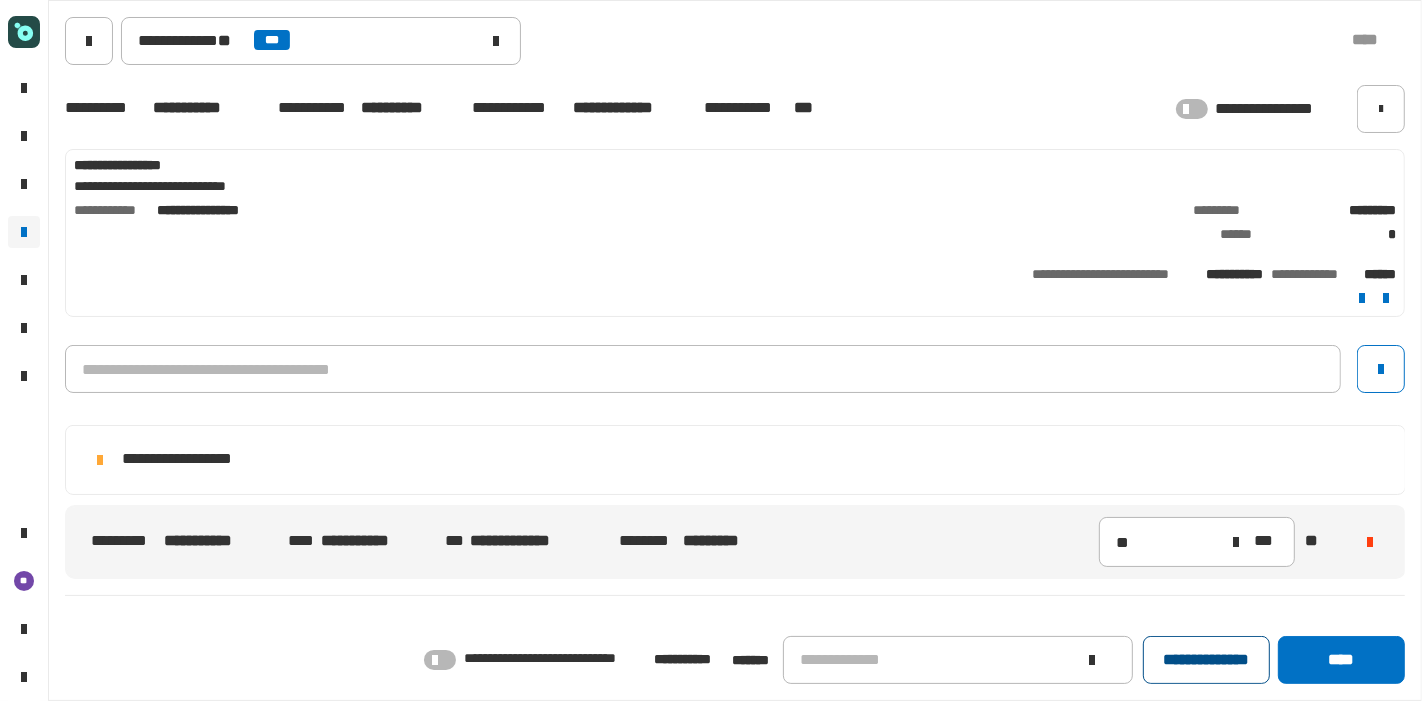 click on "**********" 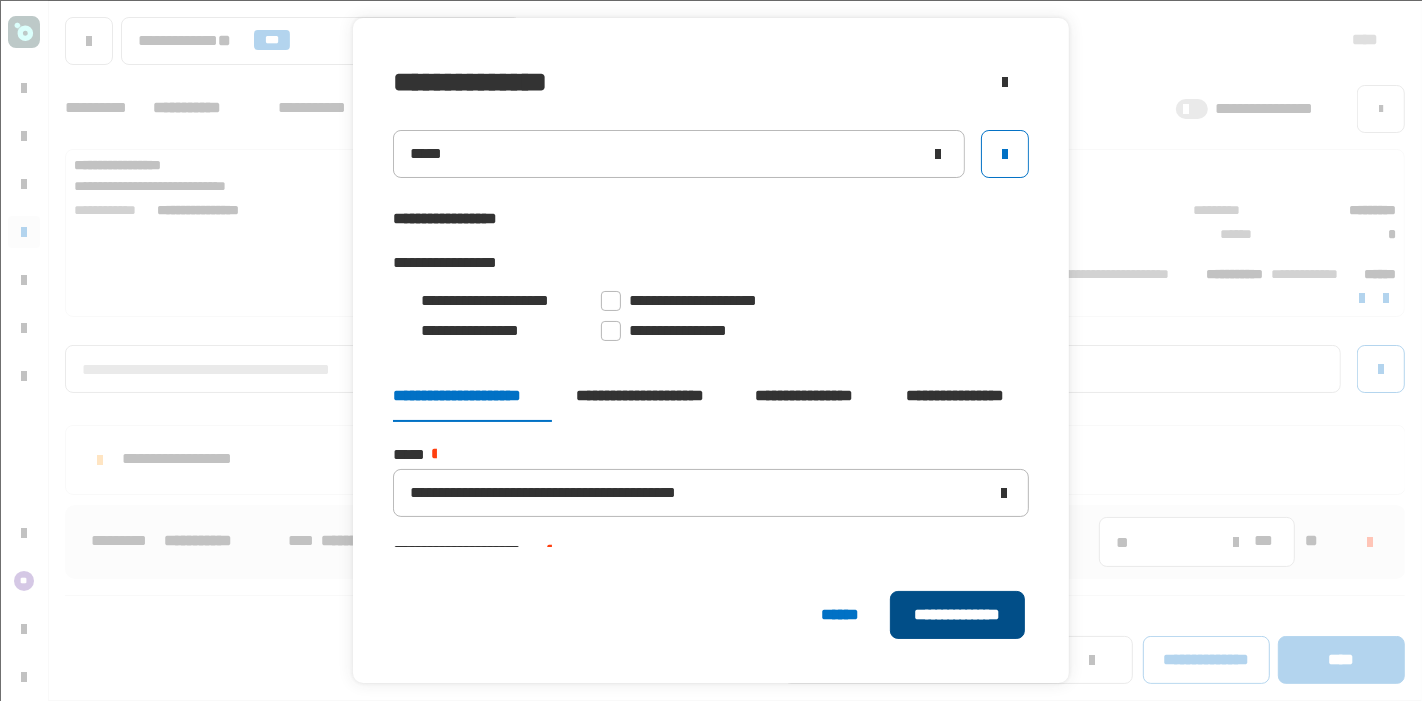 click on "**********" 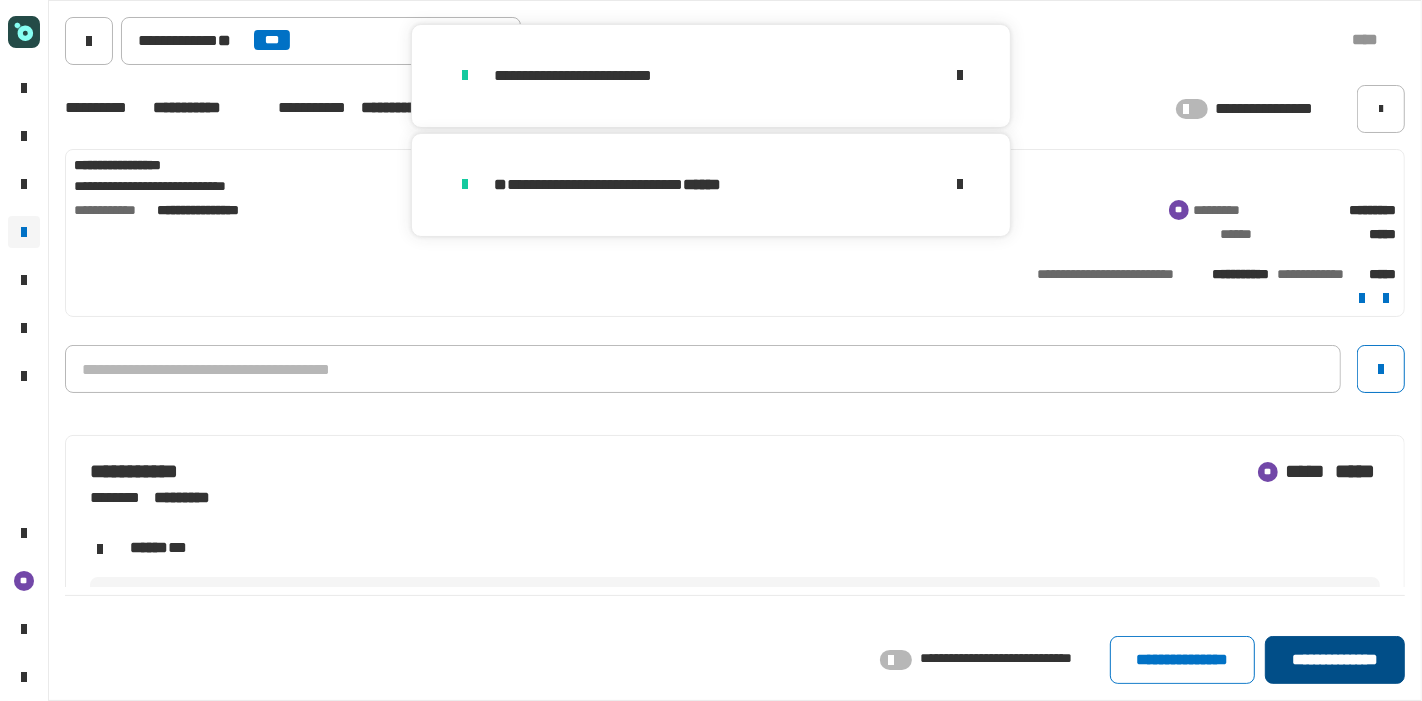 click on "**********" 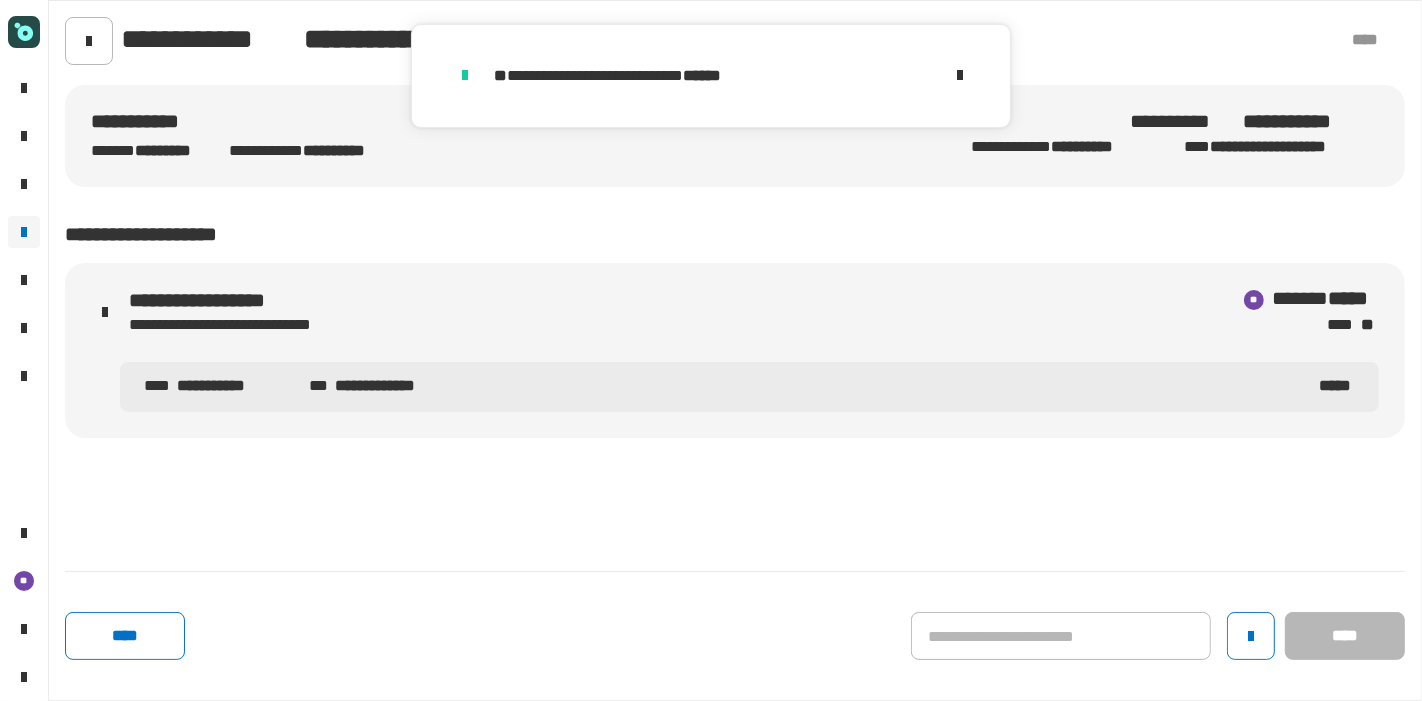 click on "**** ****" 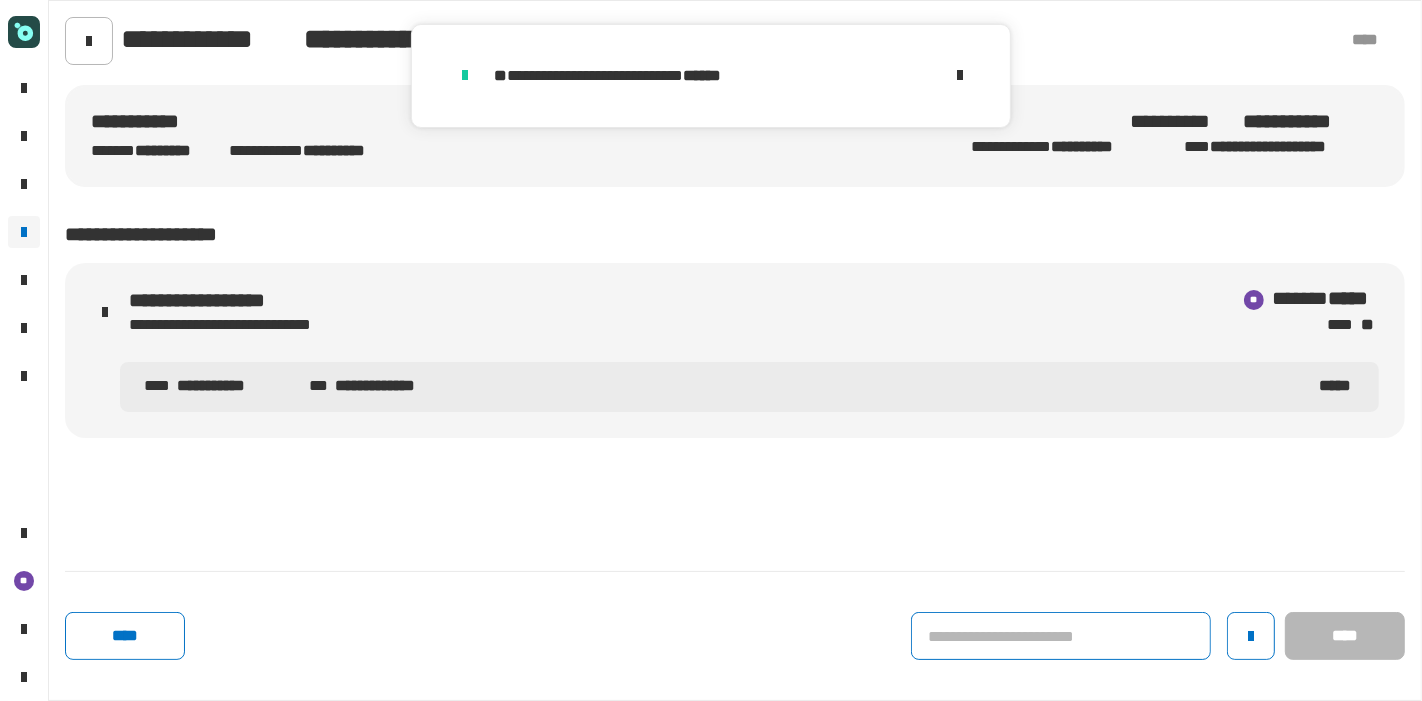 click 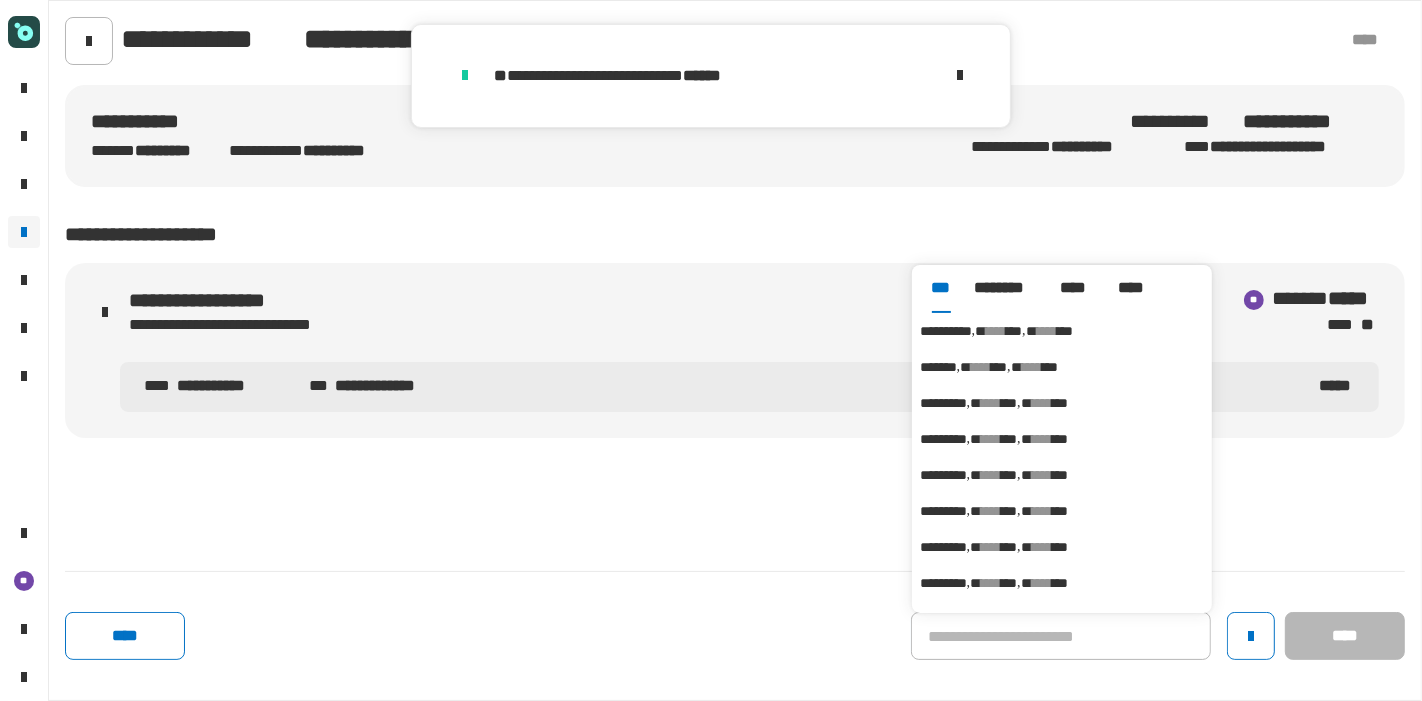 click on "**********" at bounding box center [946, 331] 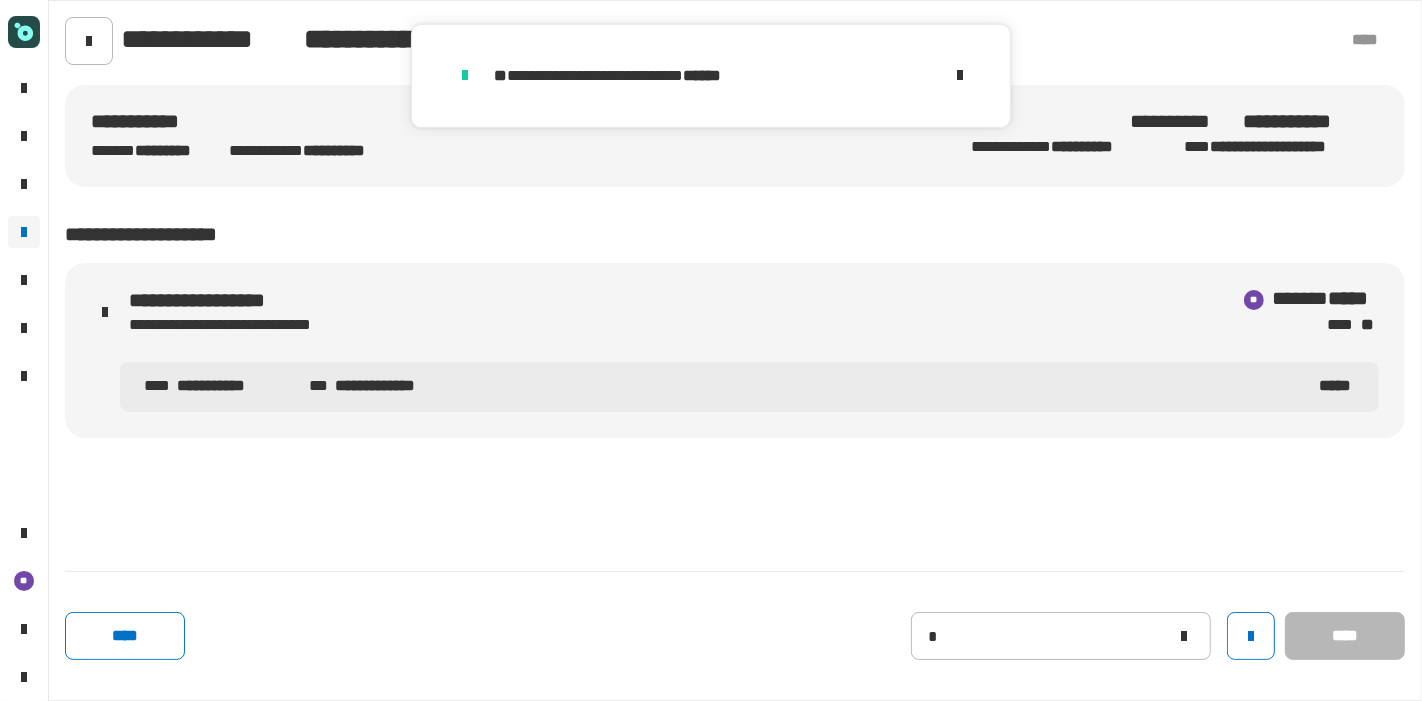 type on "**********" 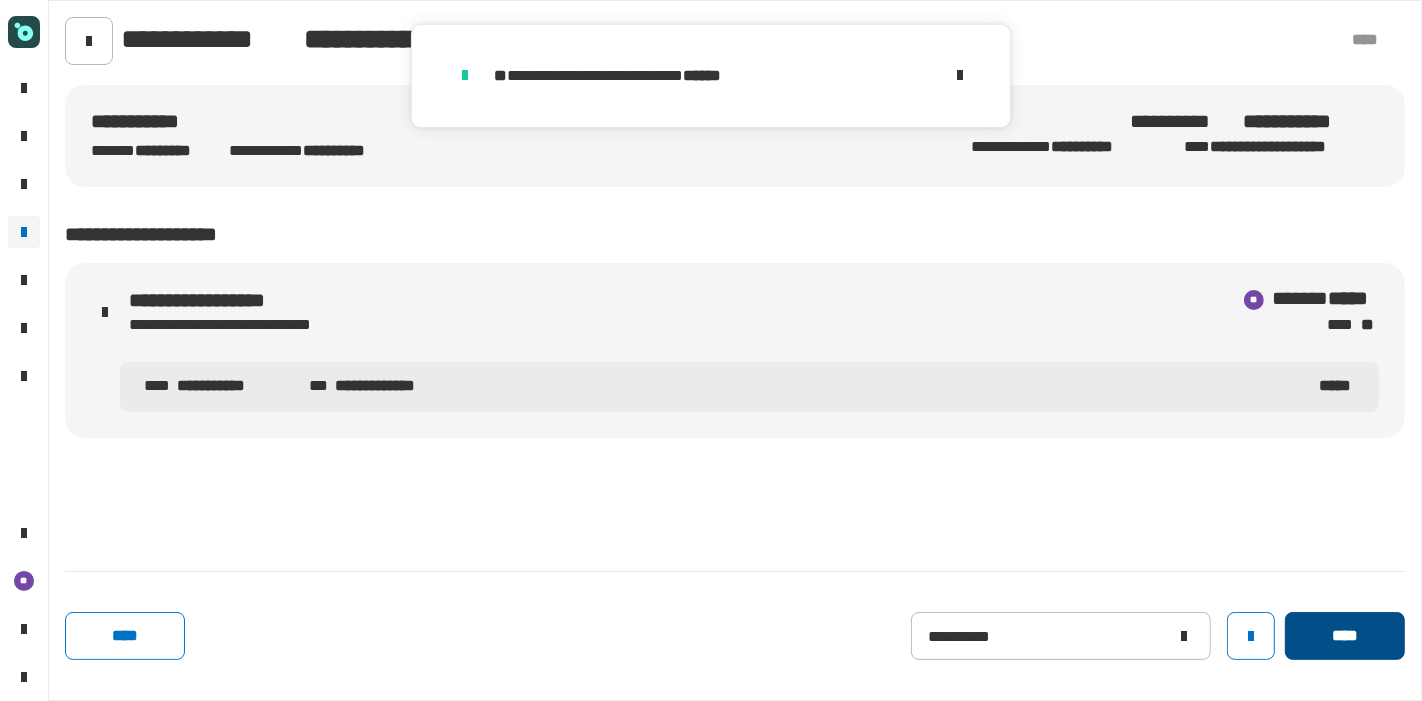 click on "****" 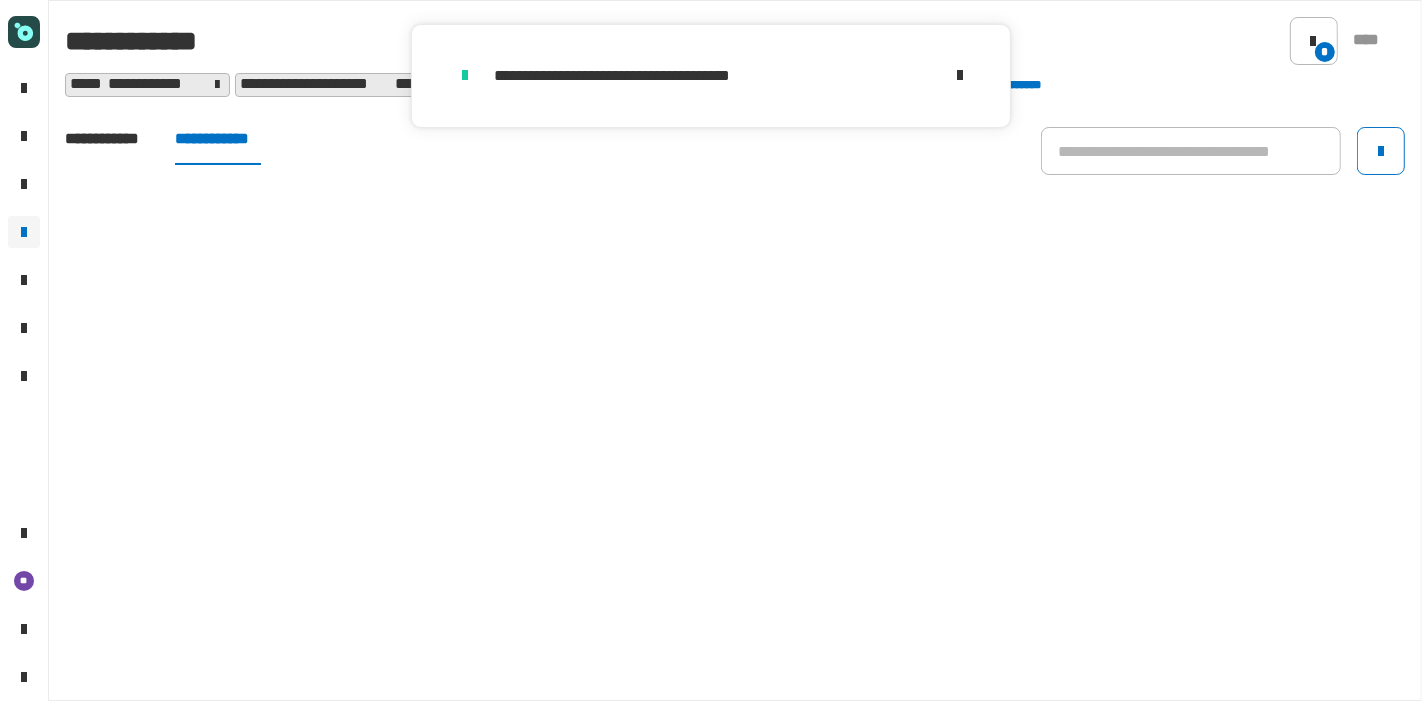 click on "**********" 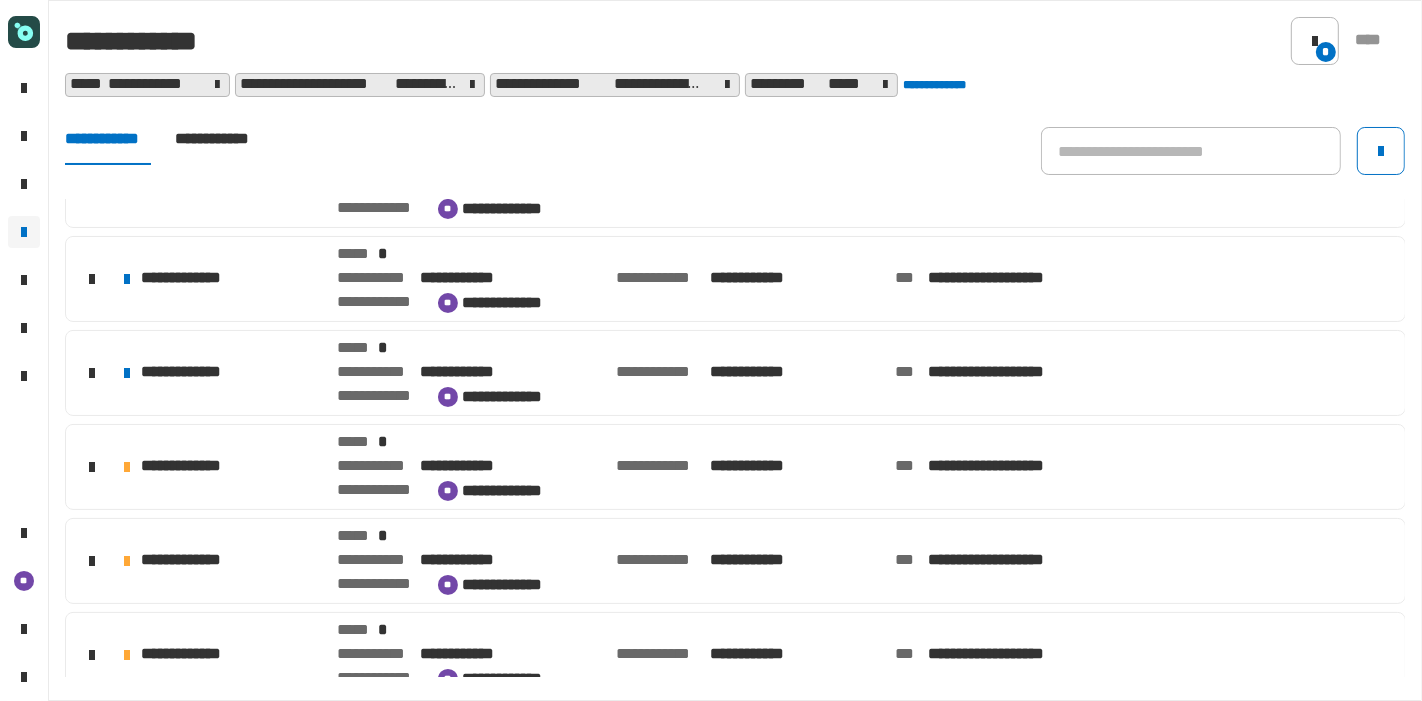 scroll, scrollTop: 448, scrollLeft: 0, axis: vertical 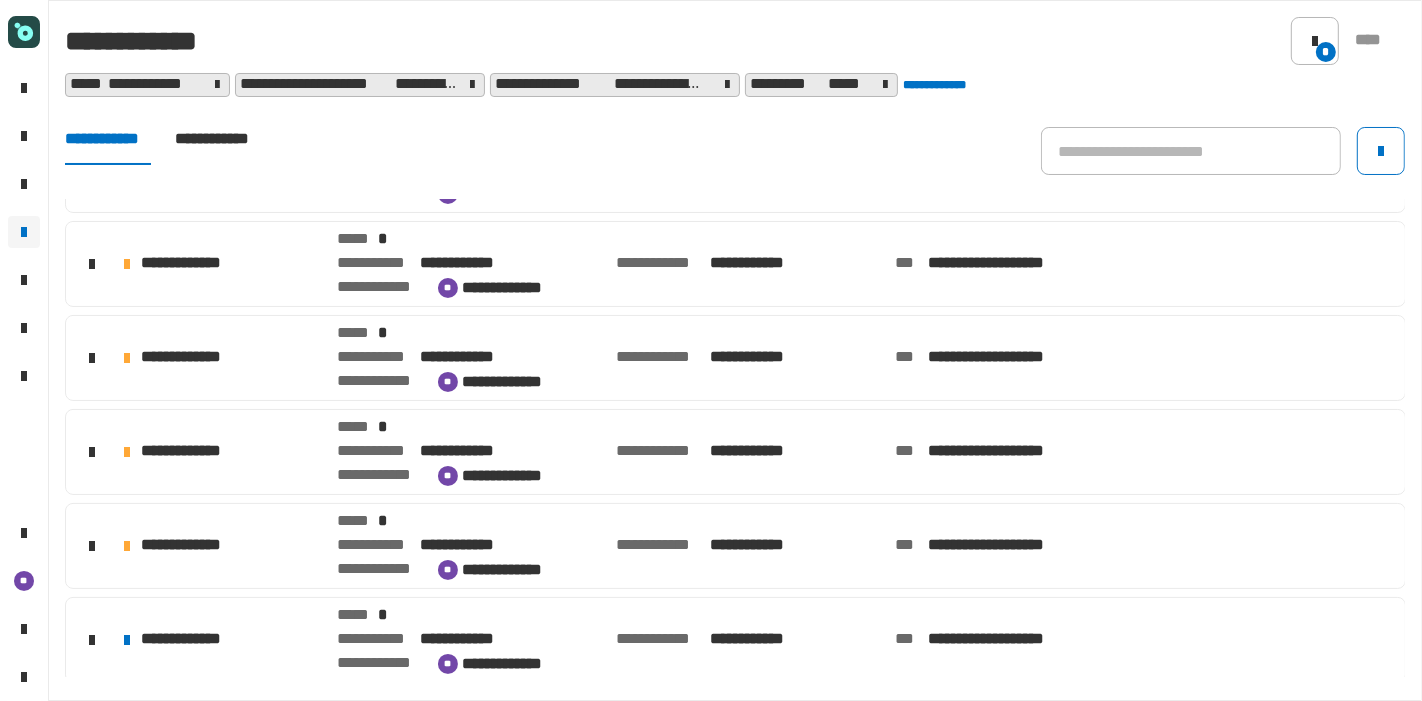 click on "**********" 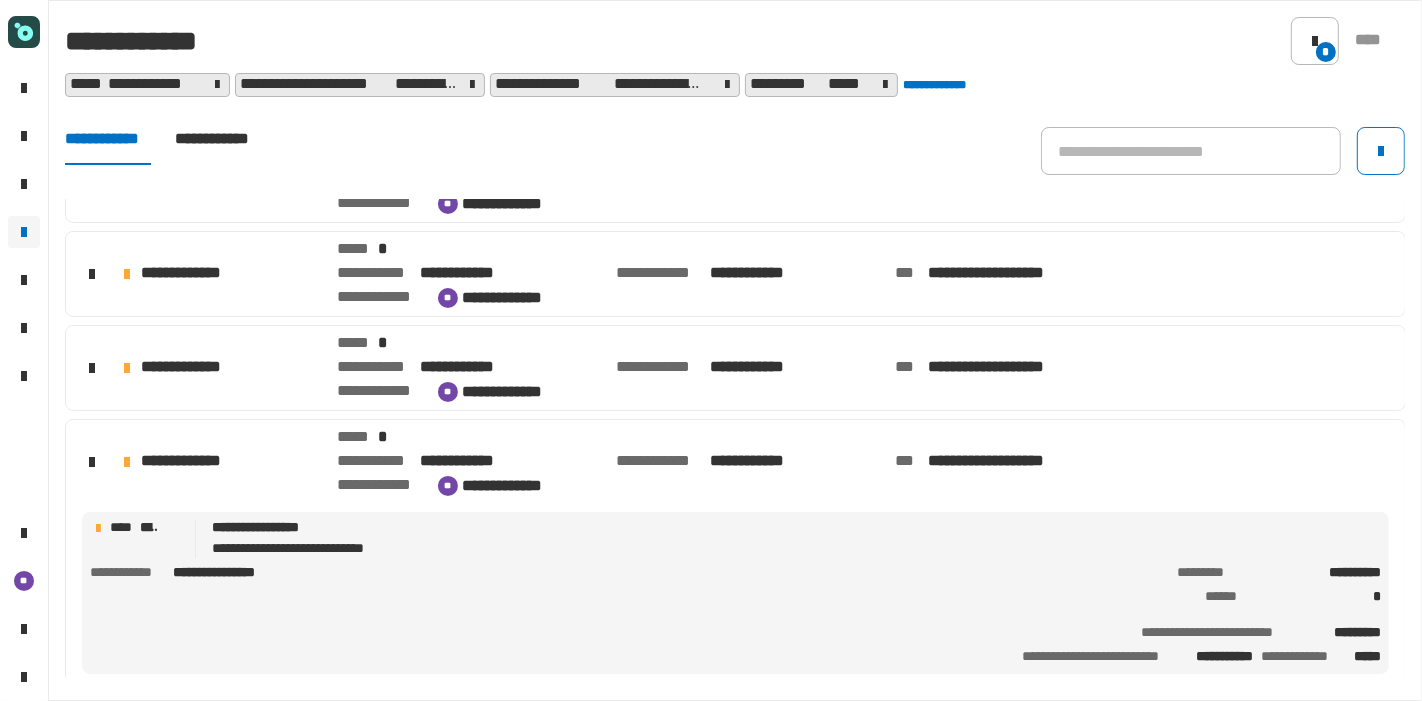 scroll, scrollTop: 677, scrollLeft: 0, axis: vertical 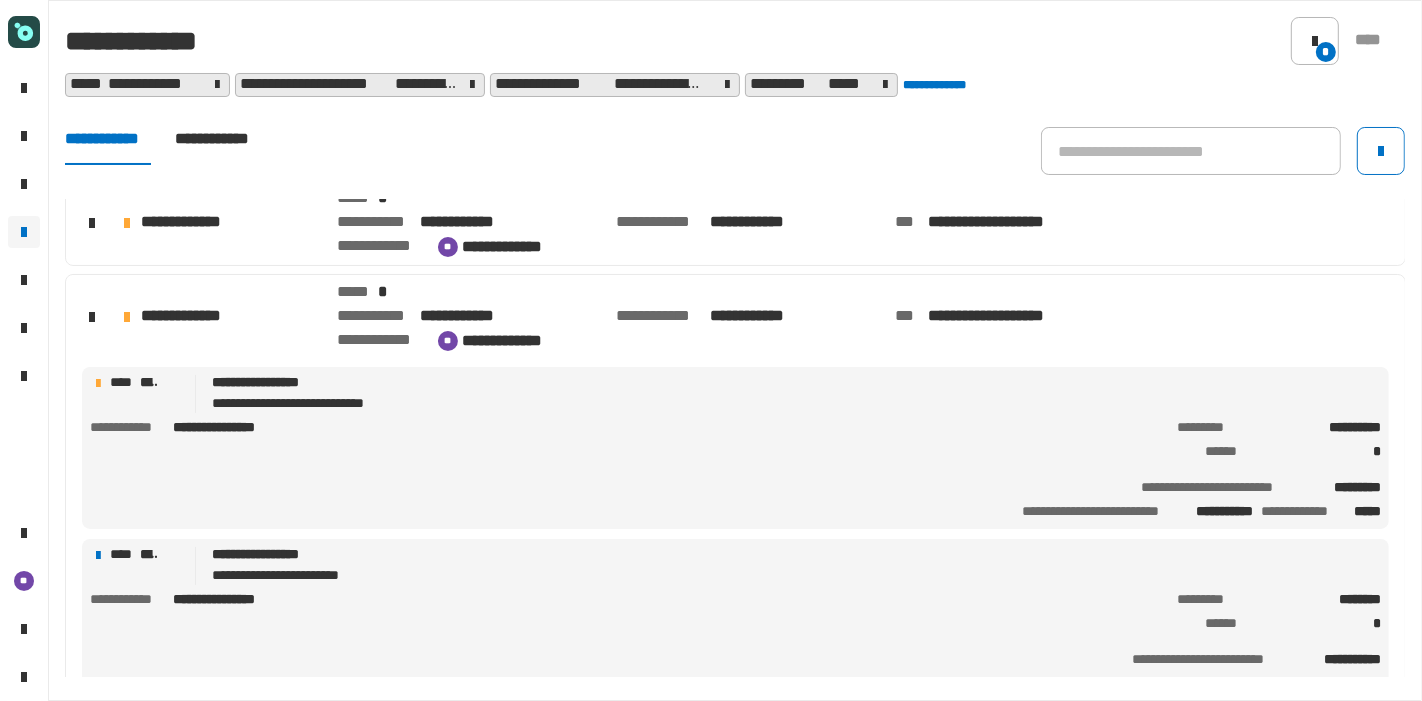 click on "**********" 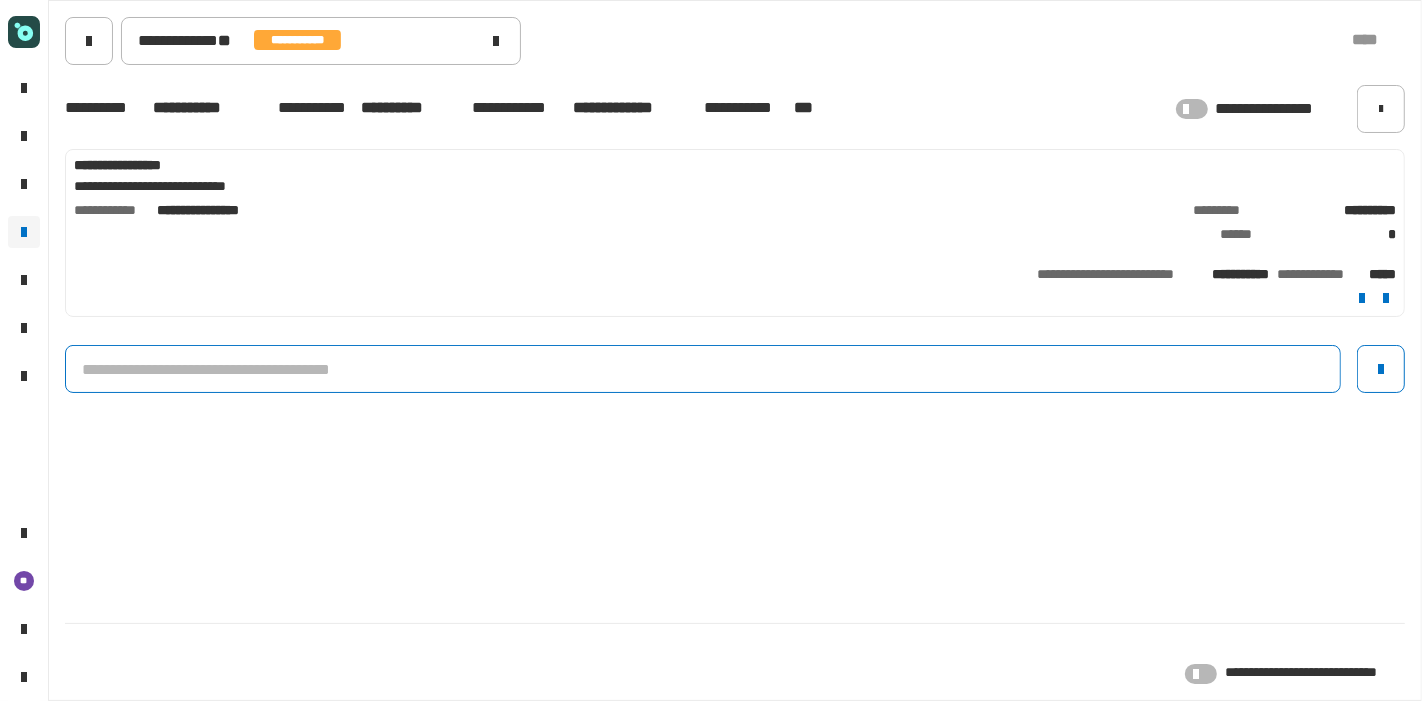 click 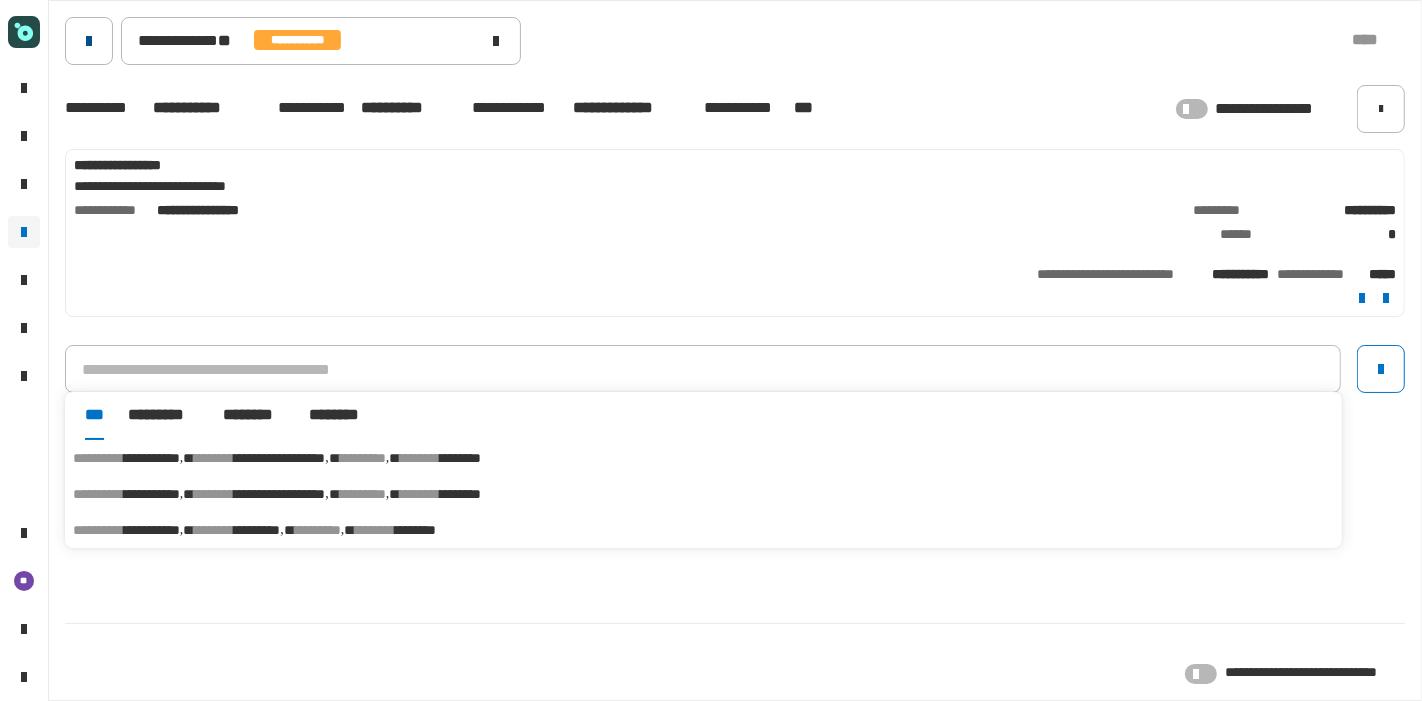 click 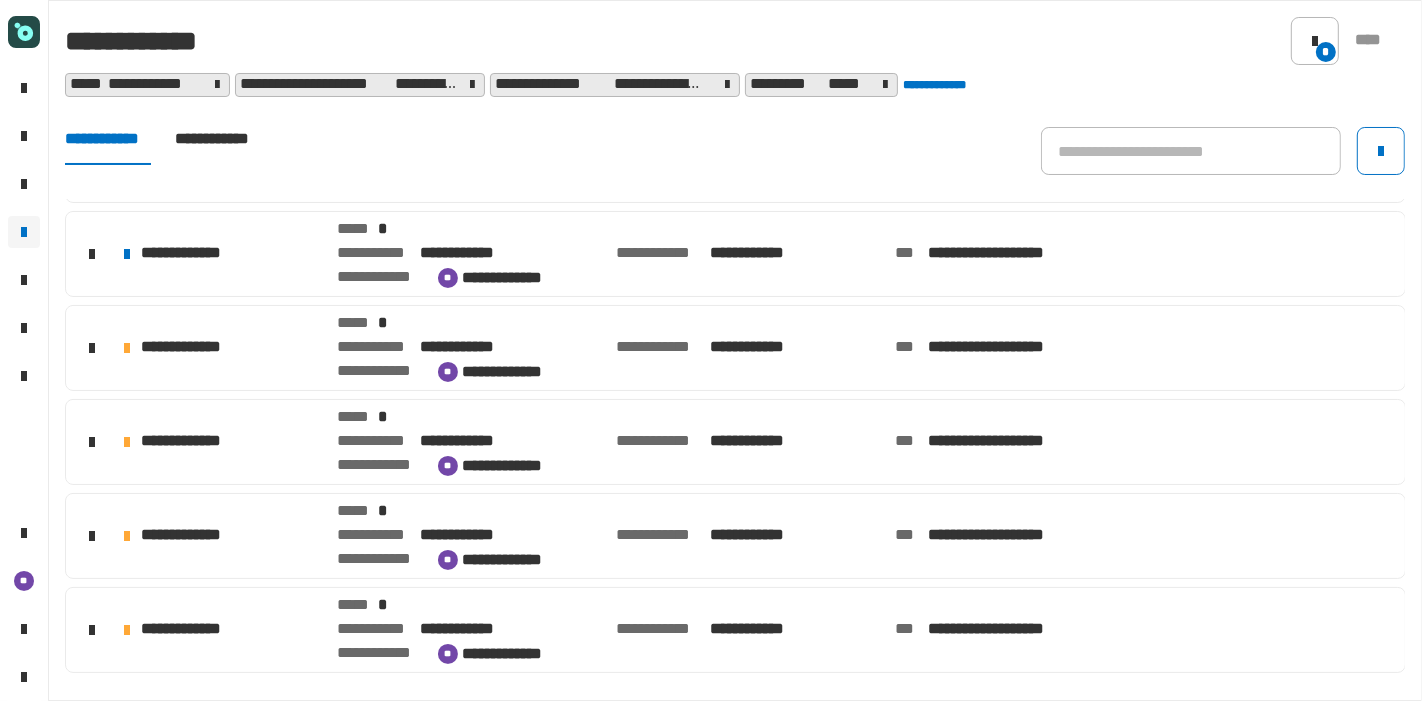 scroll, scrollTop: 448, scrollLeft: 0, axis: vertical 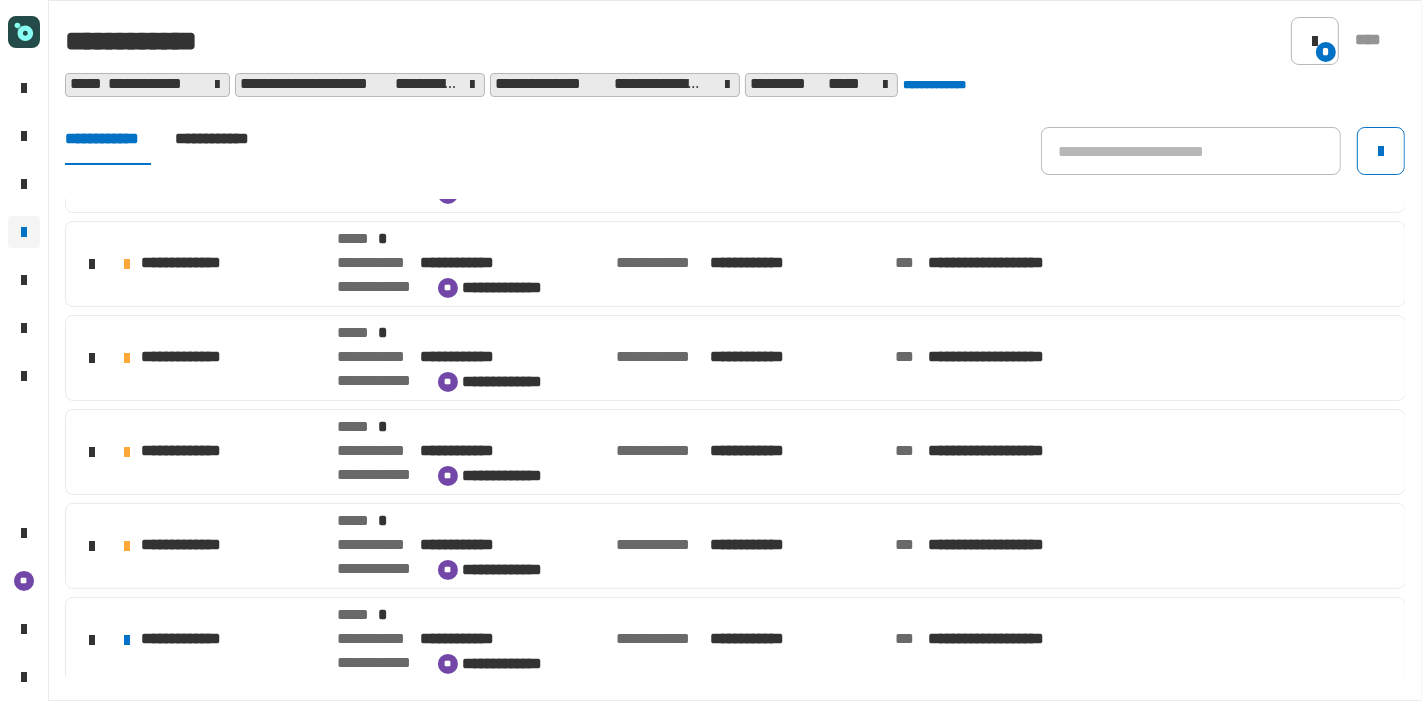 click on "**********" 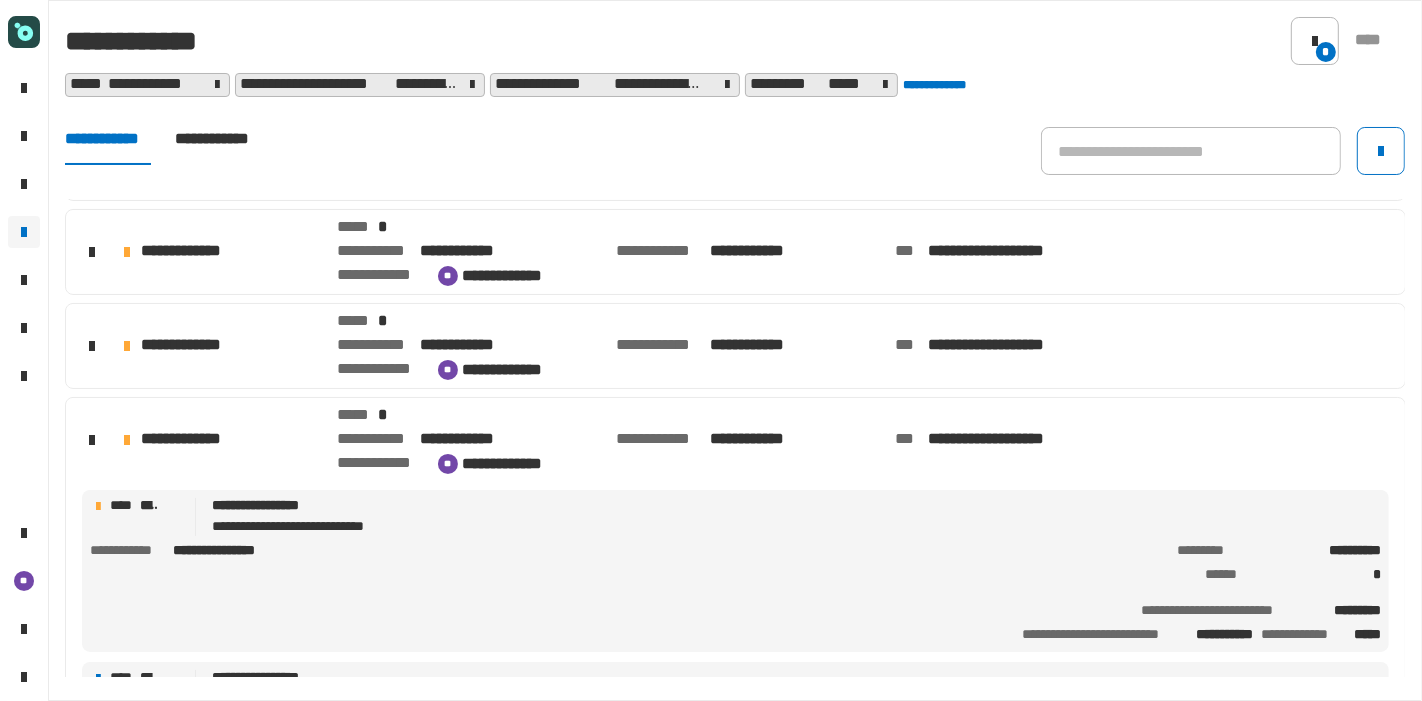 click on "**********" 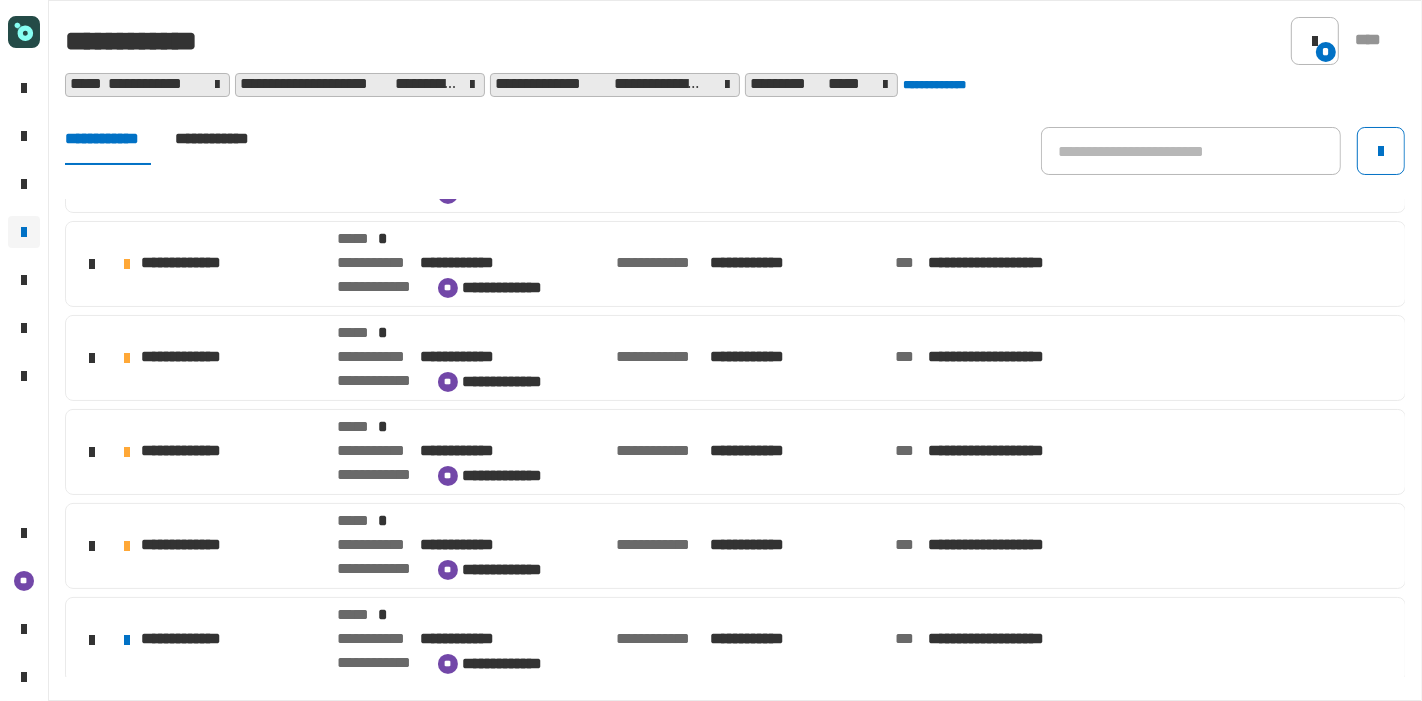 click on "**********" 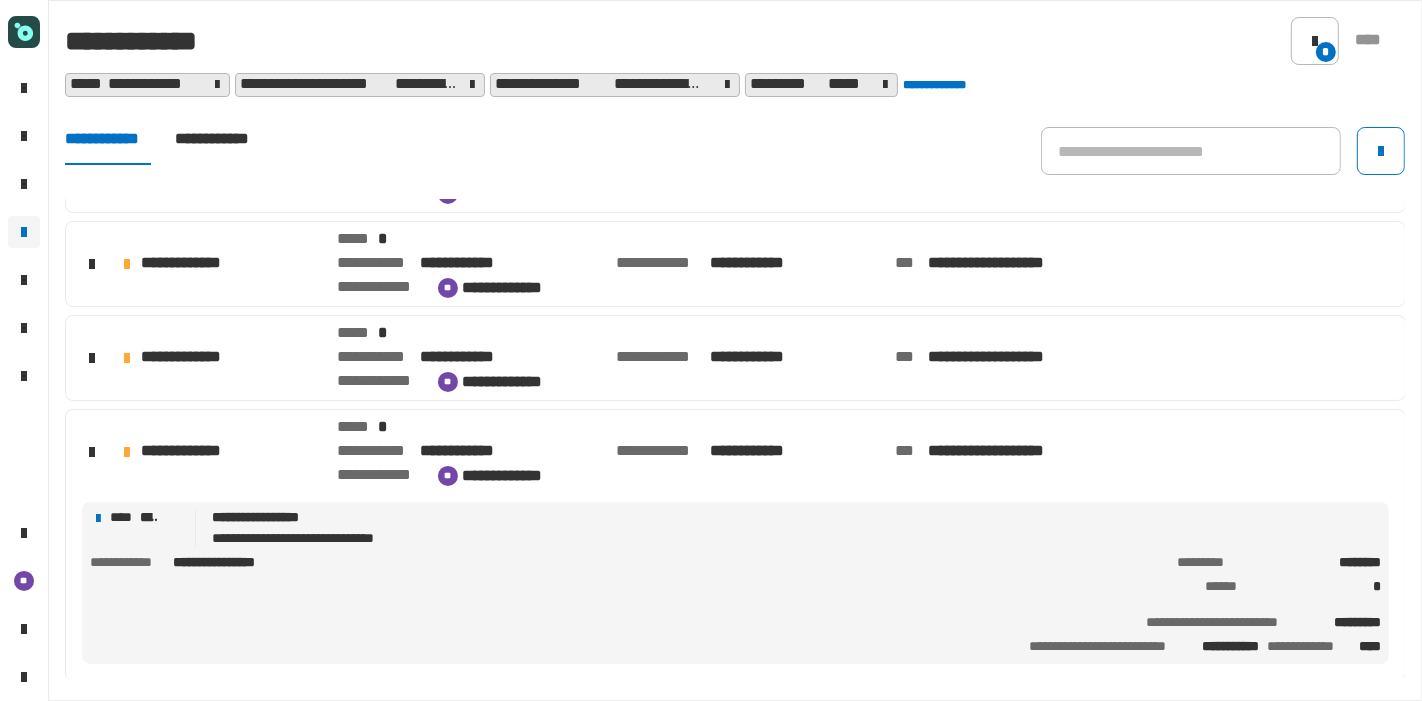 click on "**********" 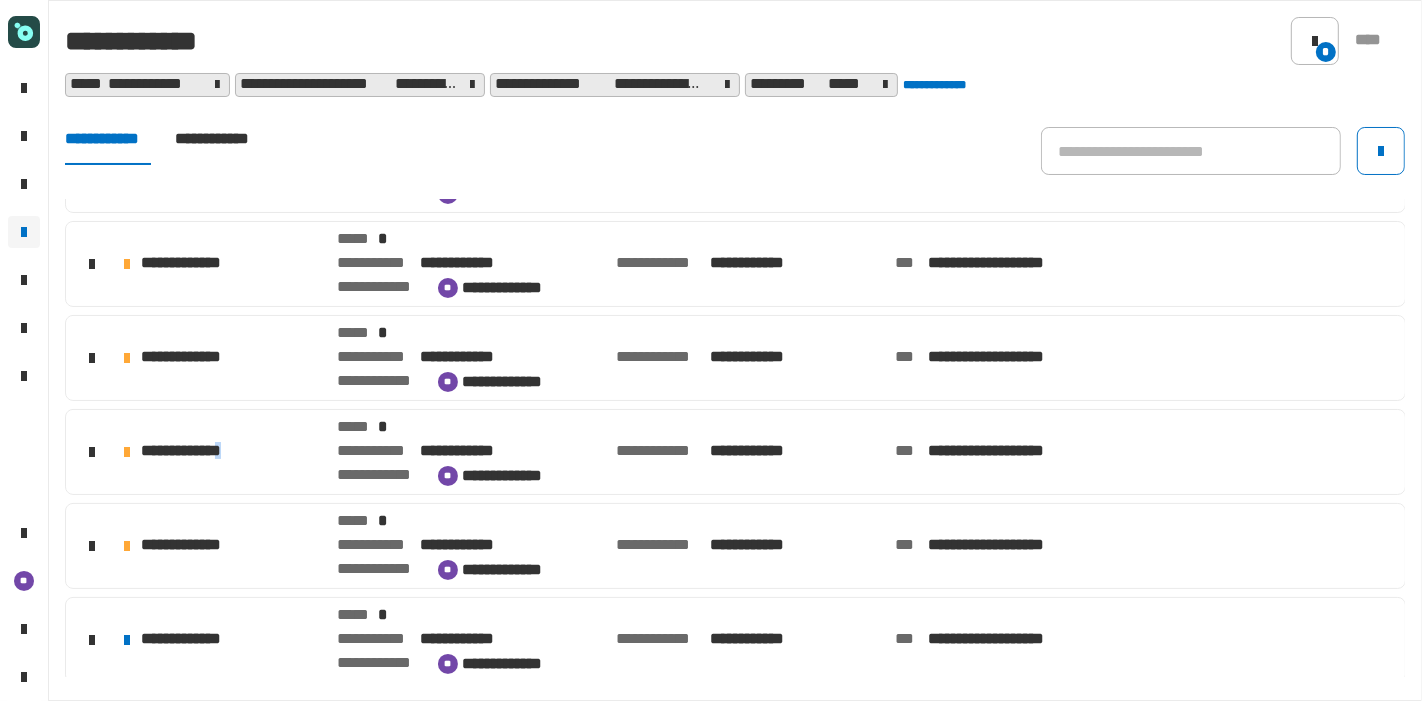 click on "**********" 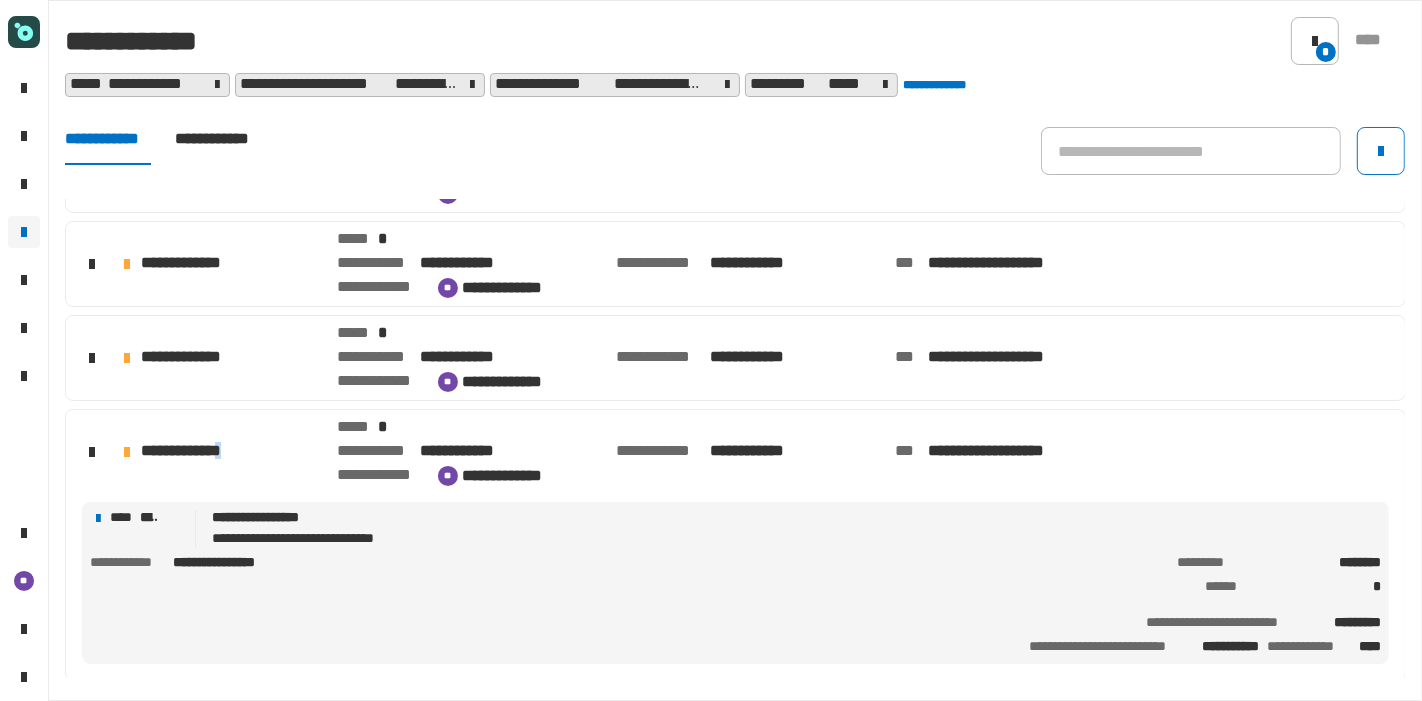 click on "**********" 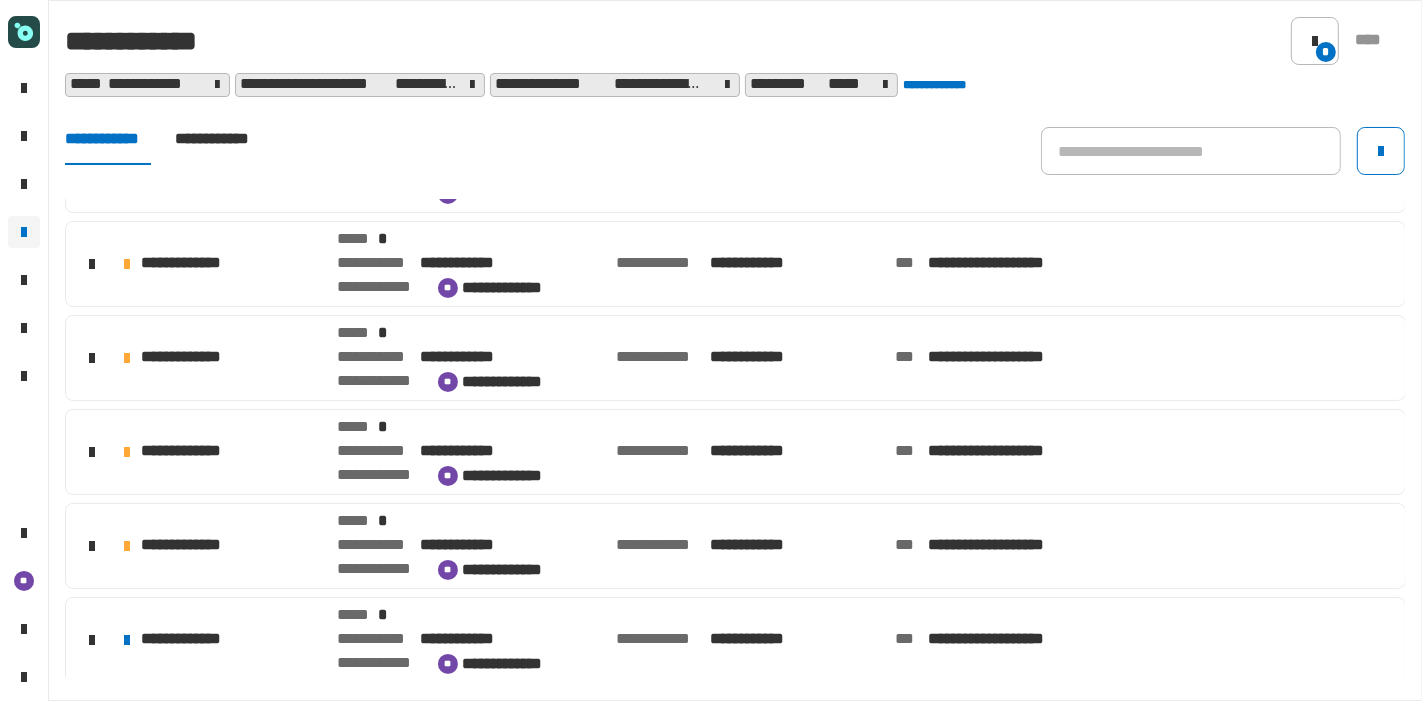 click on "**********" 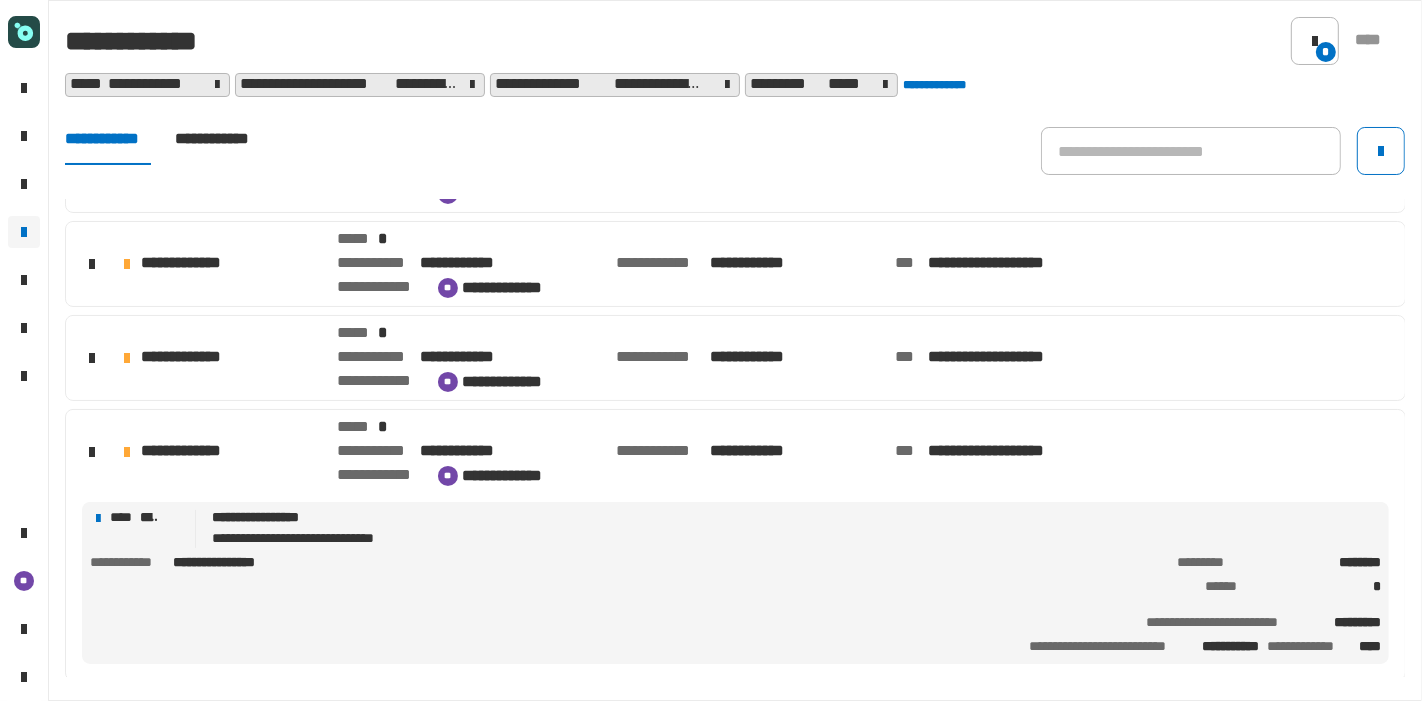 click on "**********" 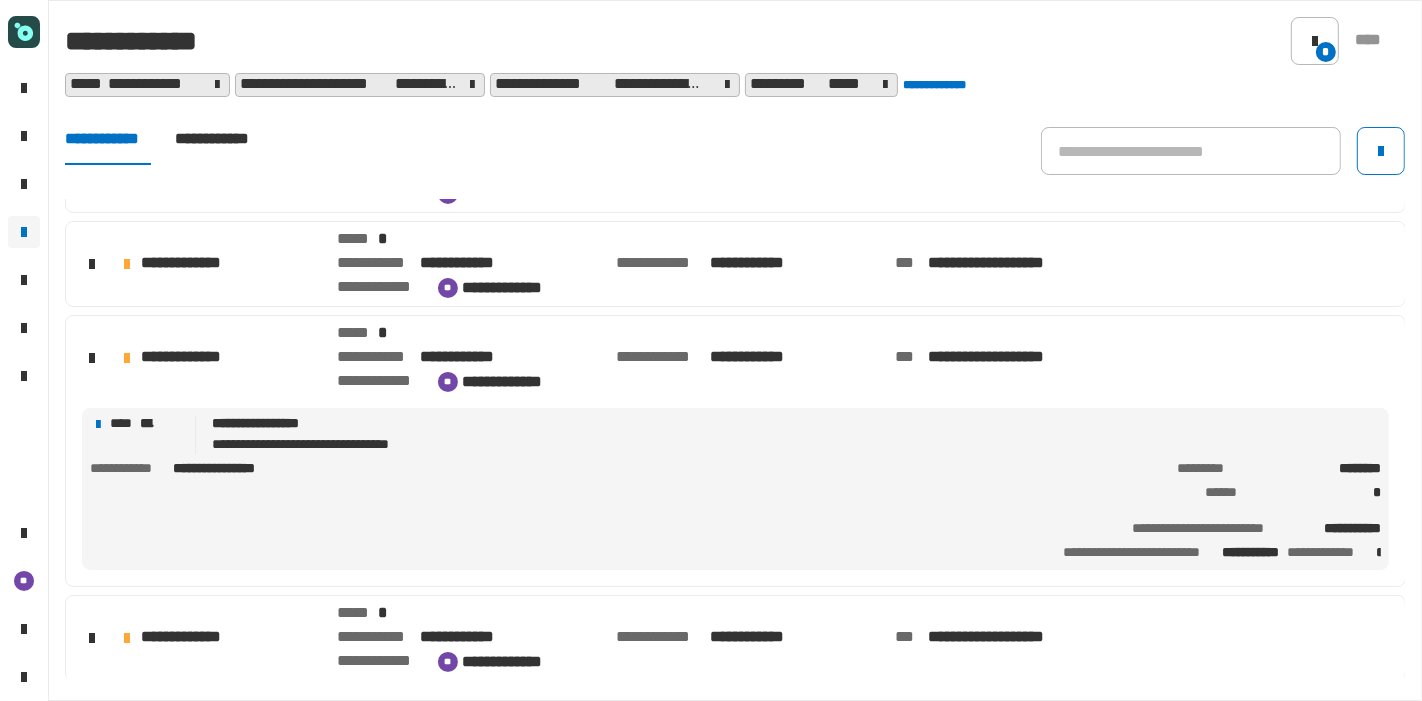 click on "**********" 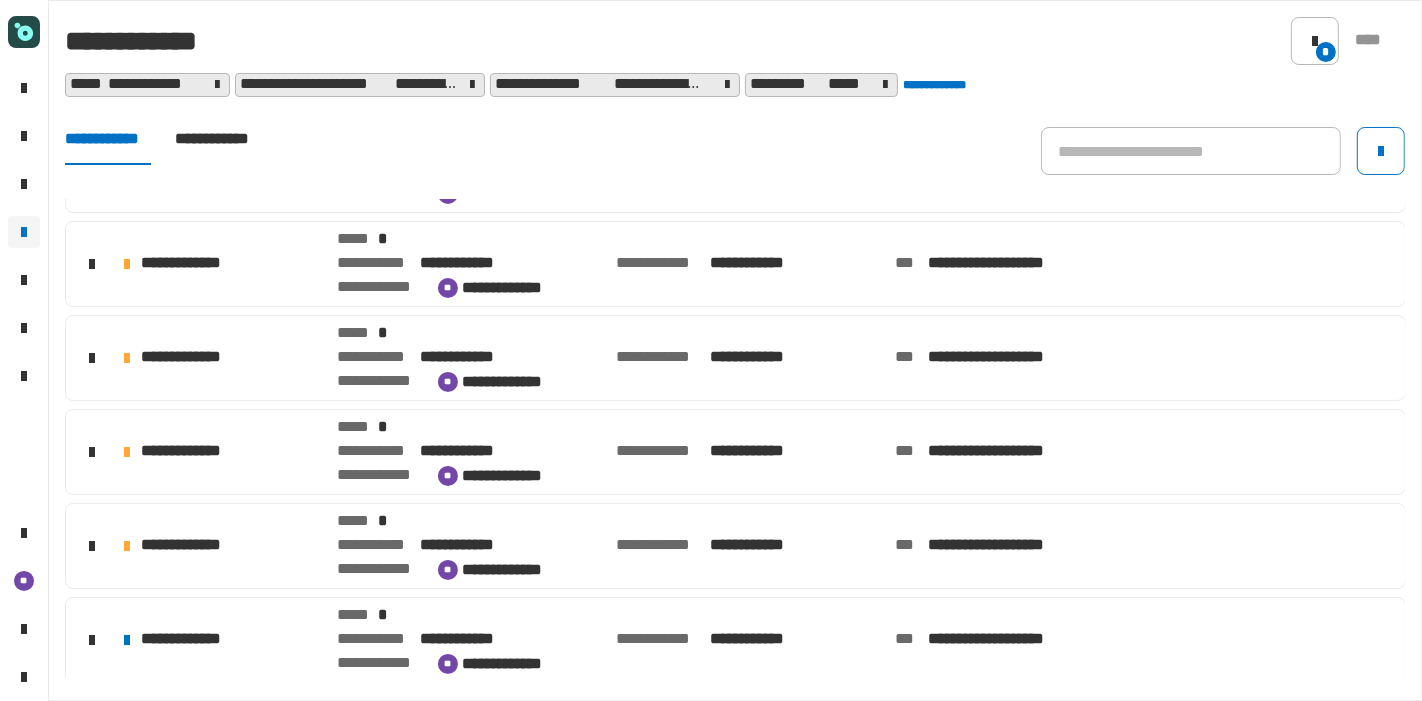 click on "**********" 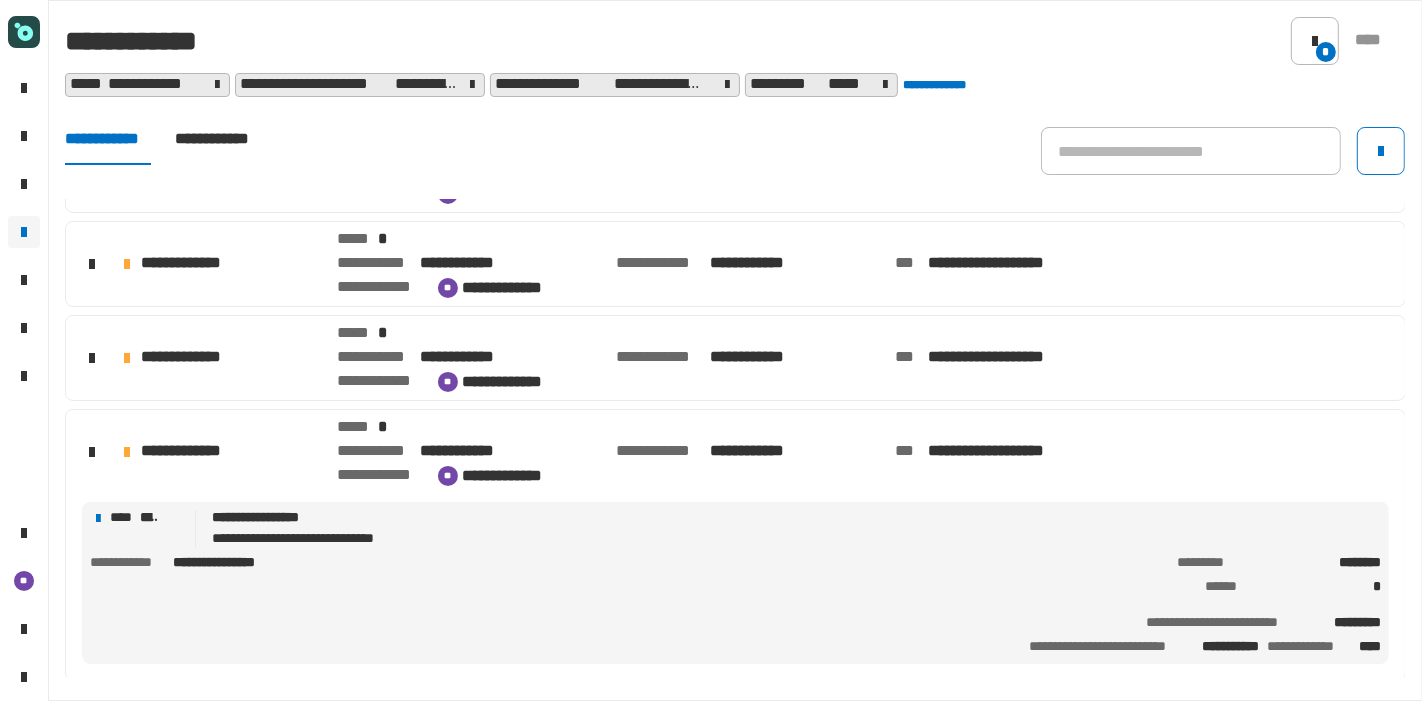 click on "**********" 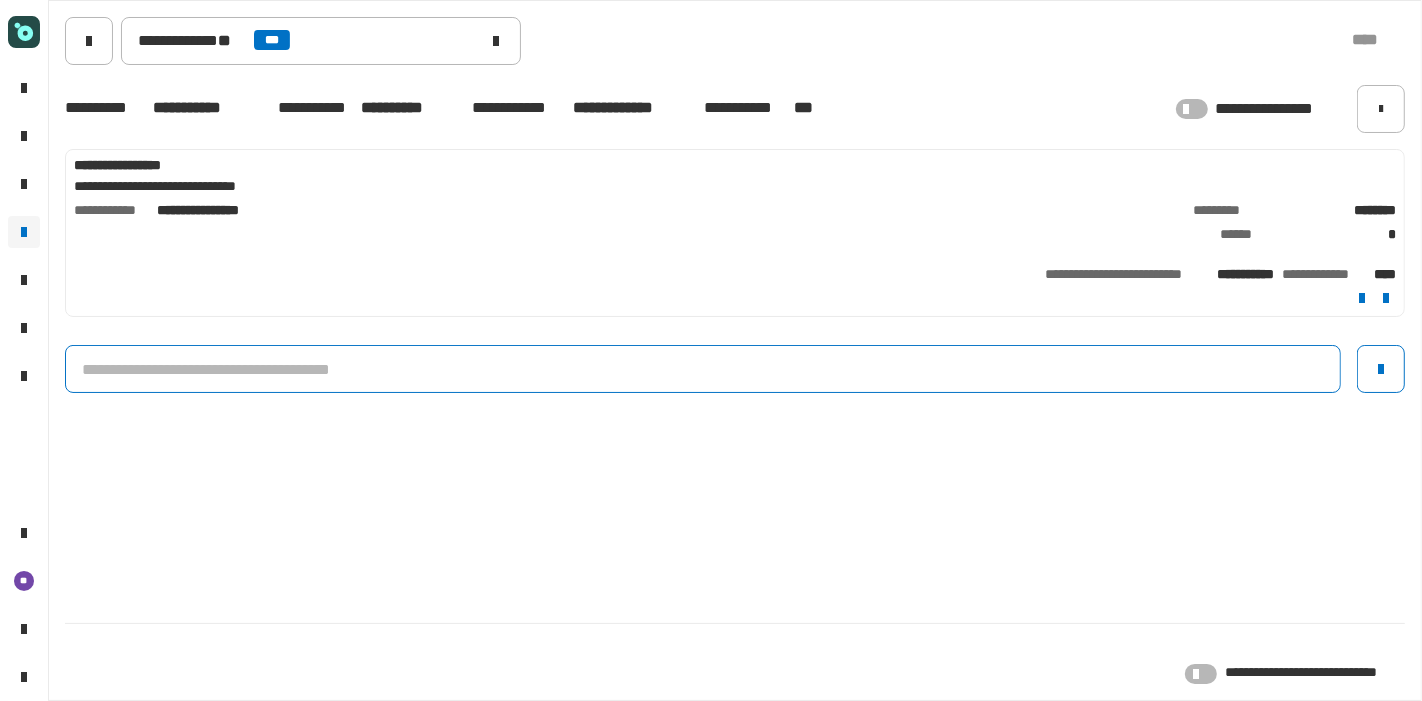 click 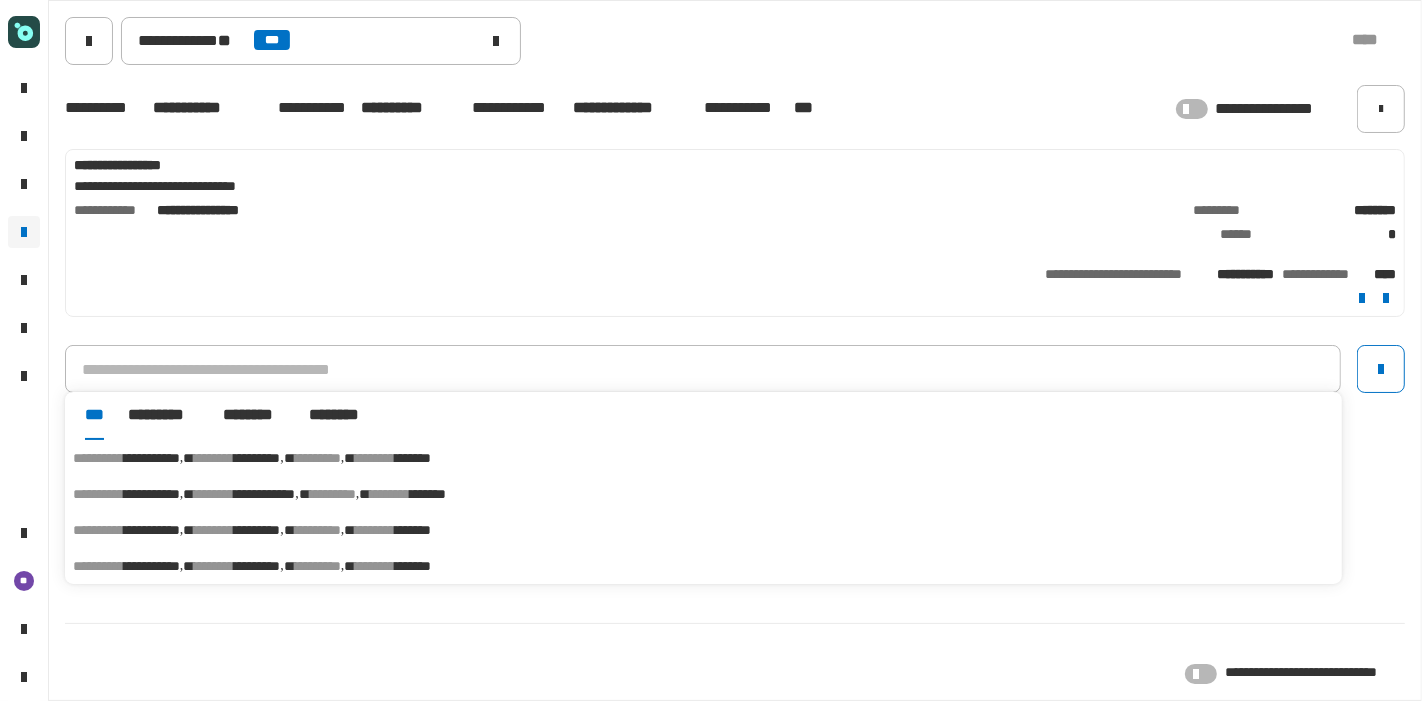 click on "**********" at bounding box center (703, 458) 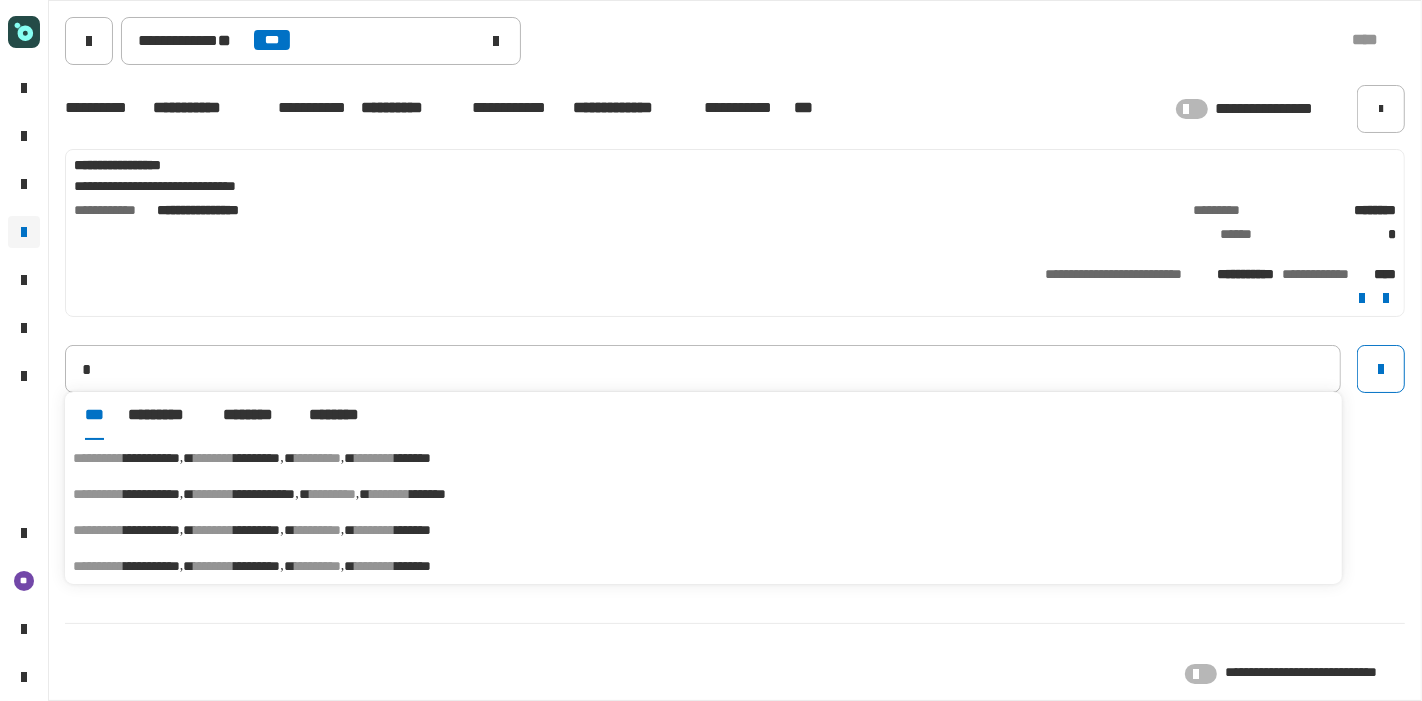type on "**********" 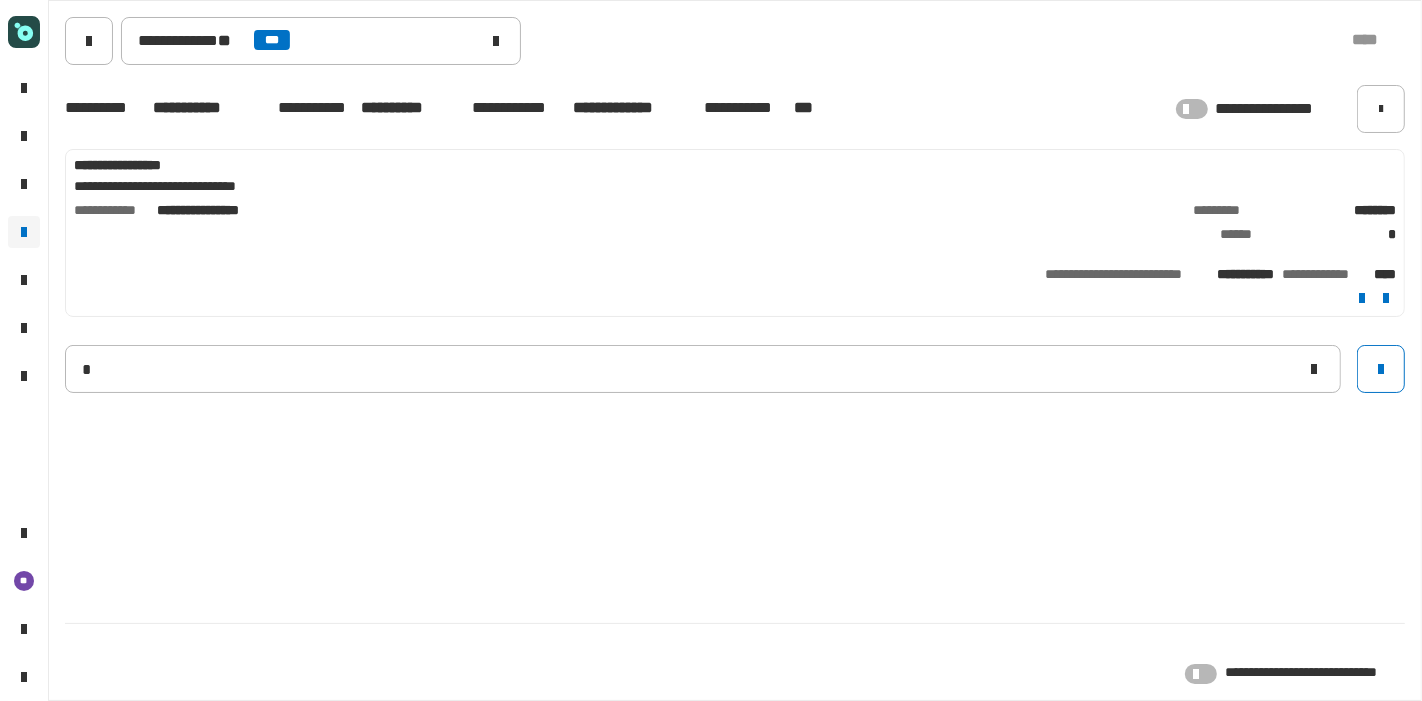 type 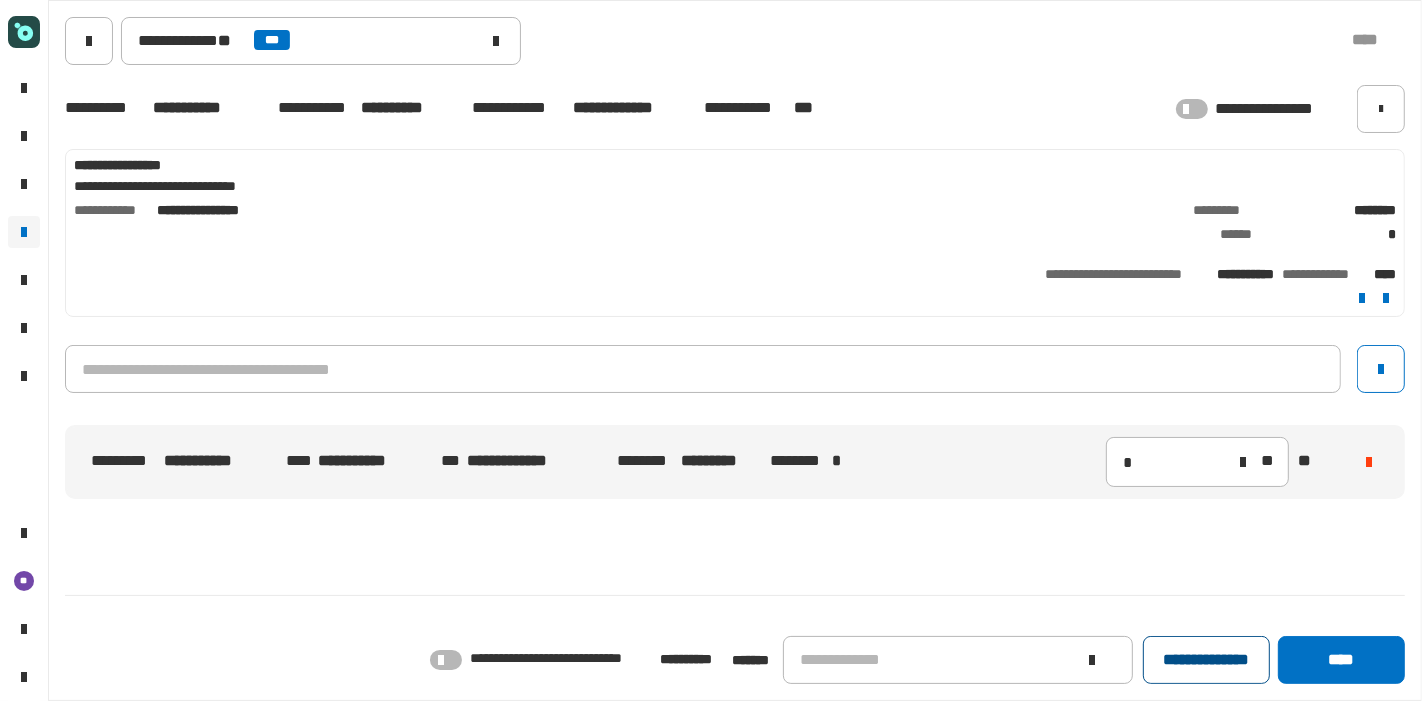click on "**********" 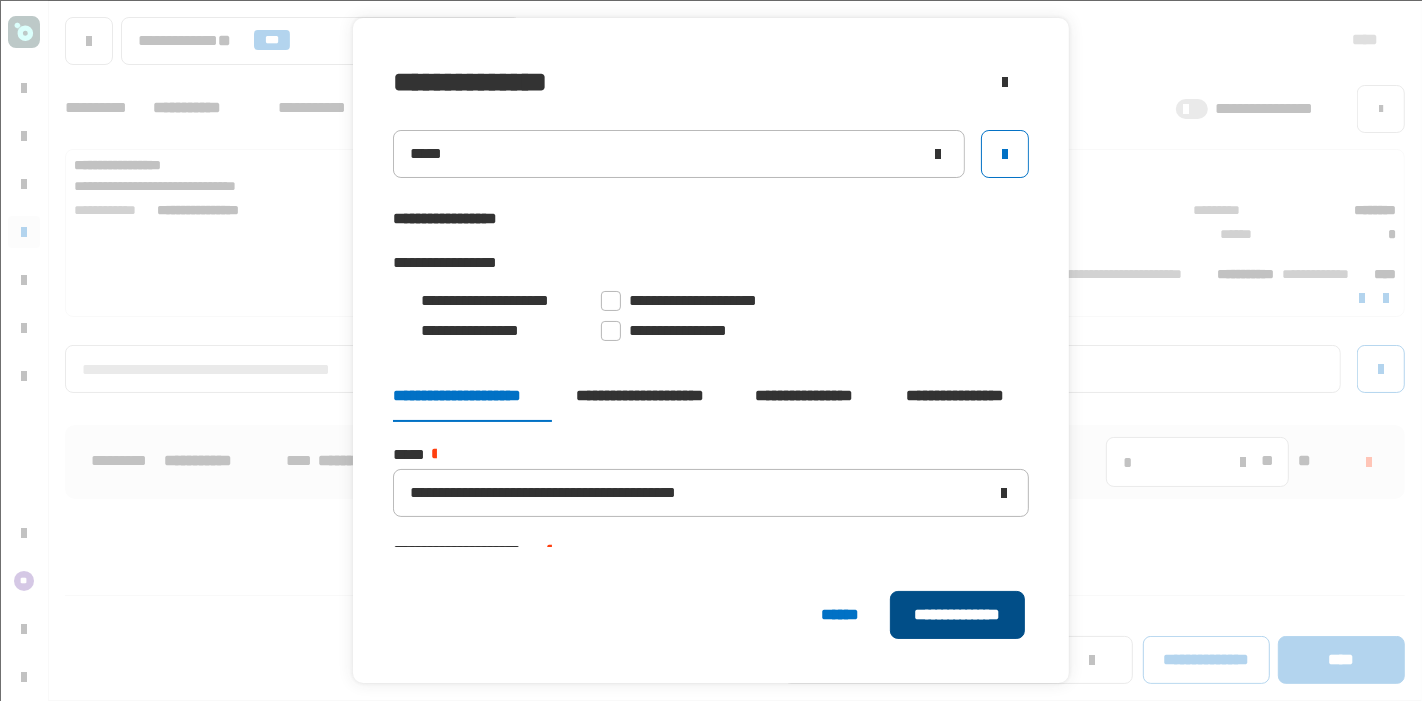 click on "**********" 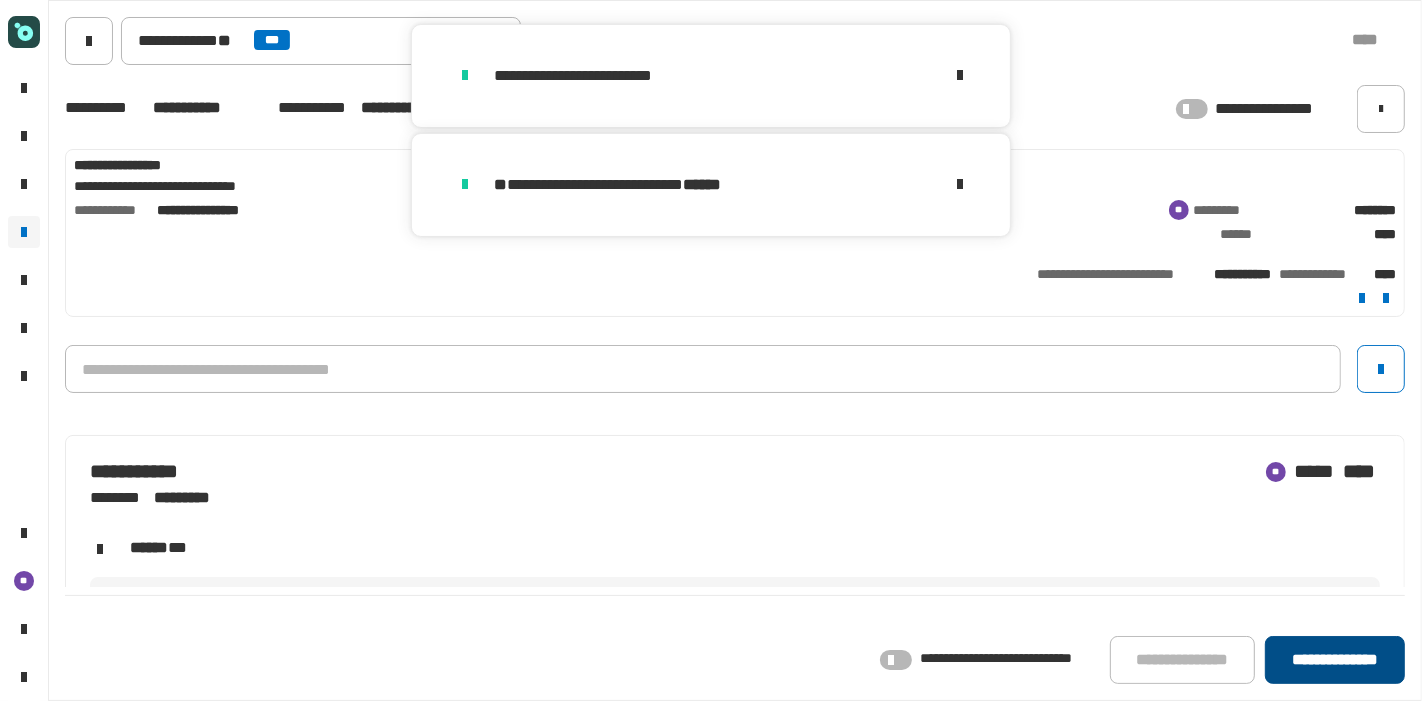 click on "**********" 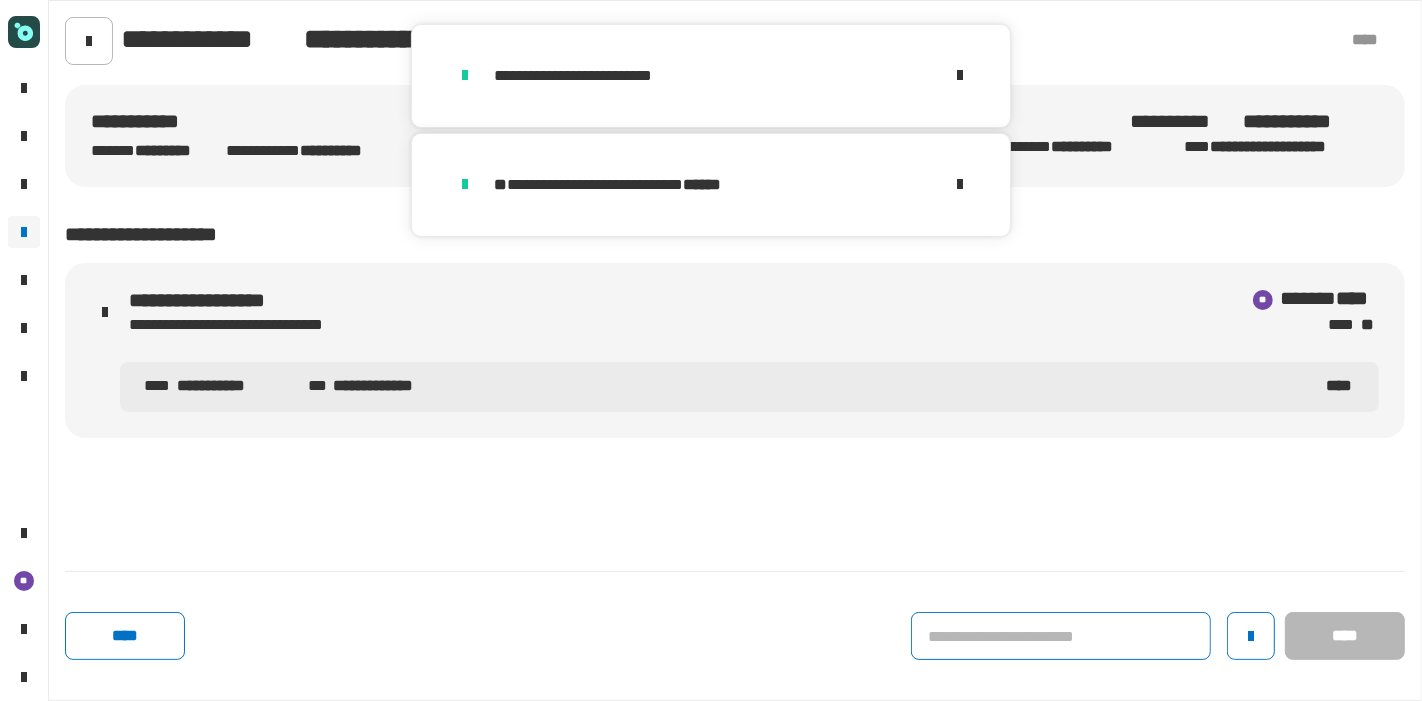 click 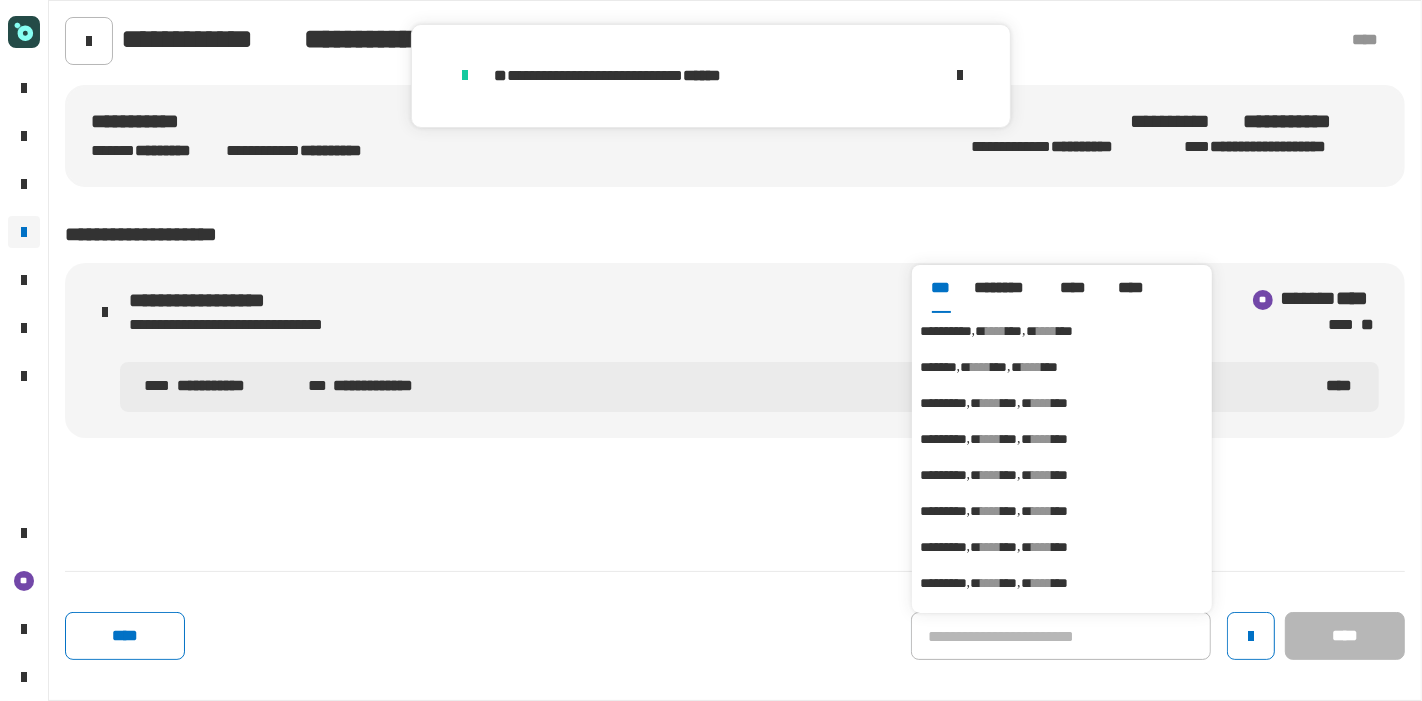 click on "**********" at bounding box center (946, 331) 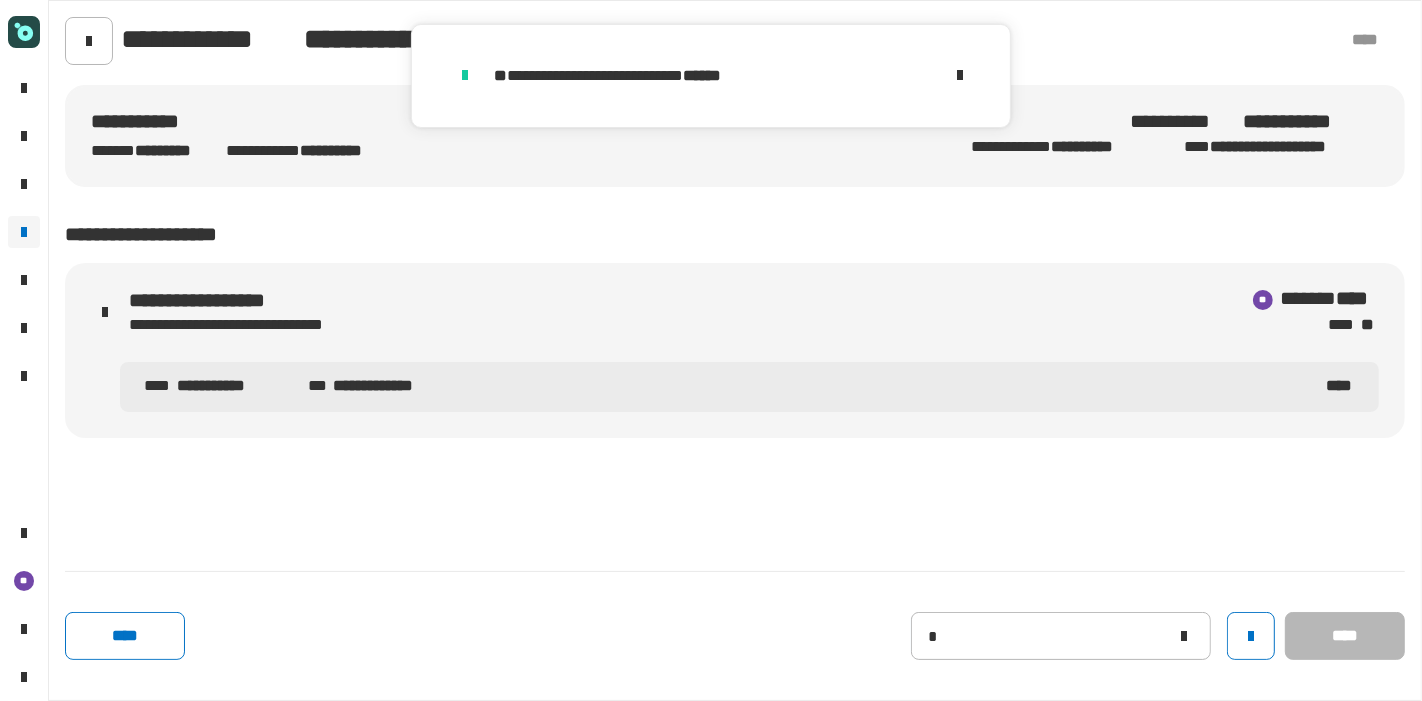 type on "**********" 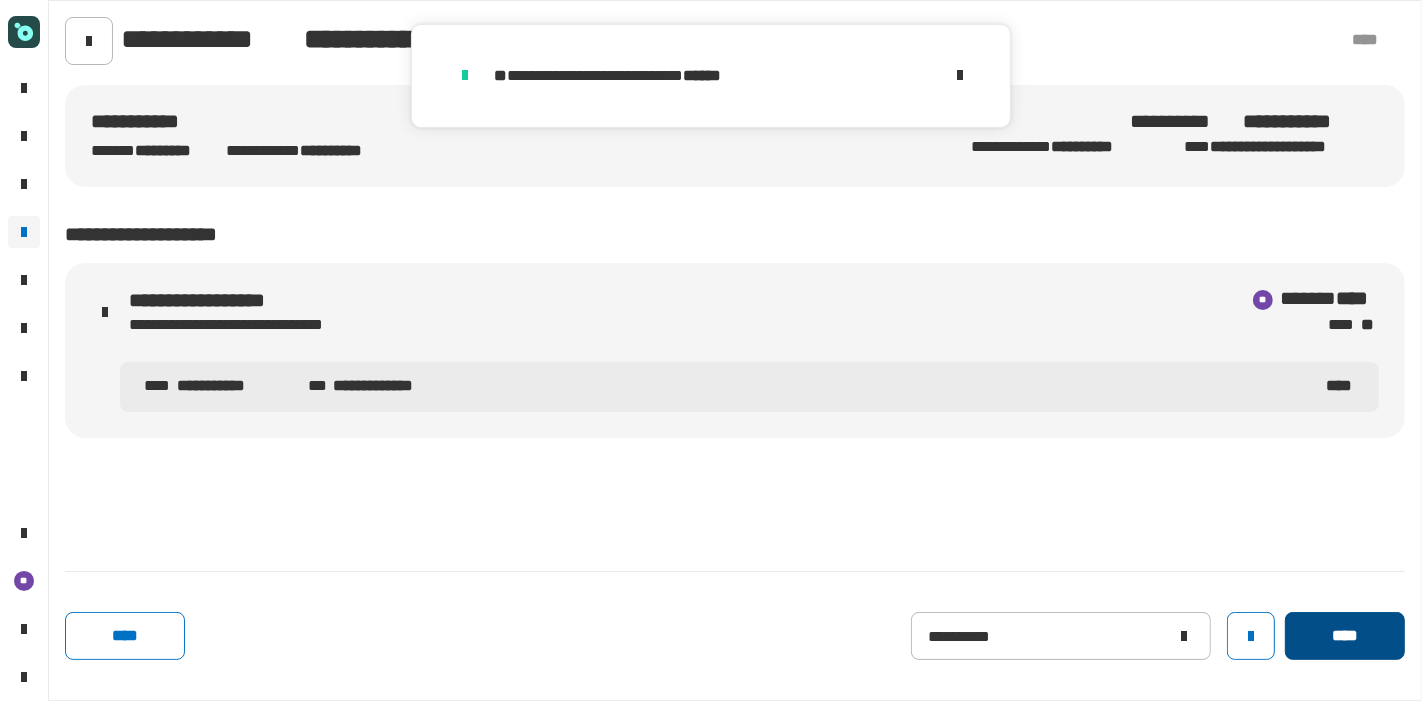 click on "****" 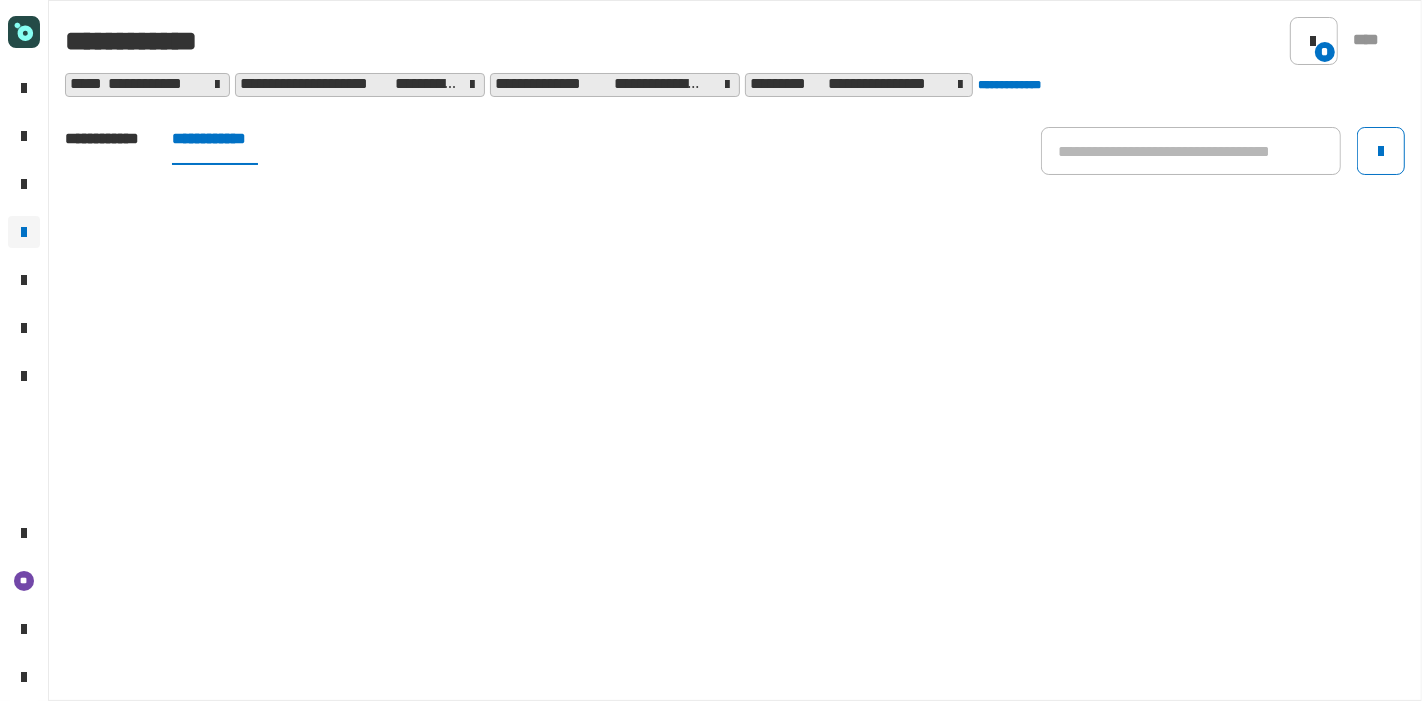 click on "**********" 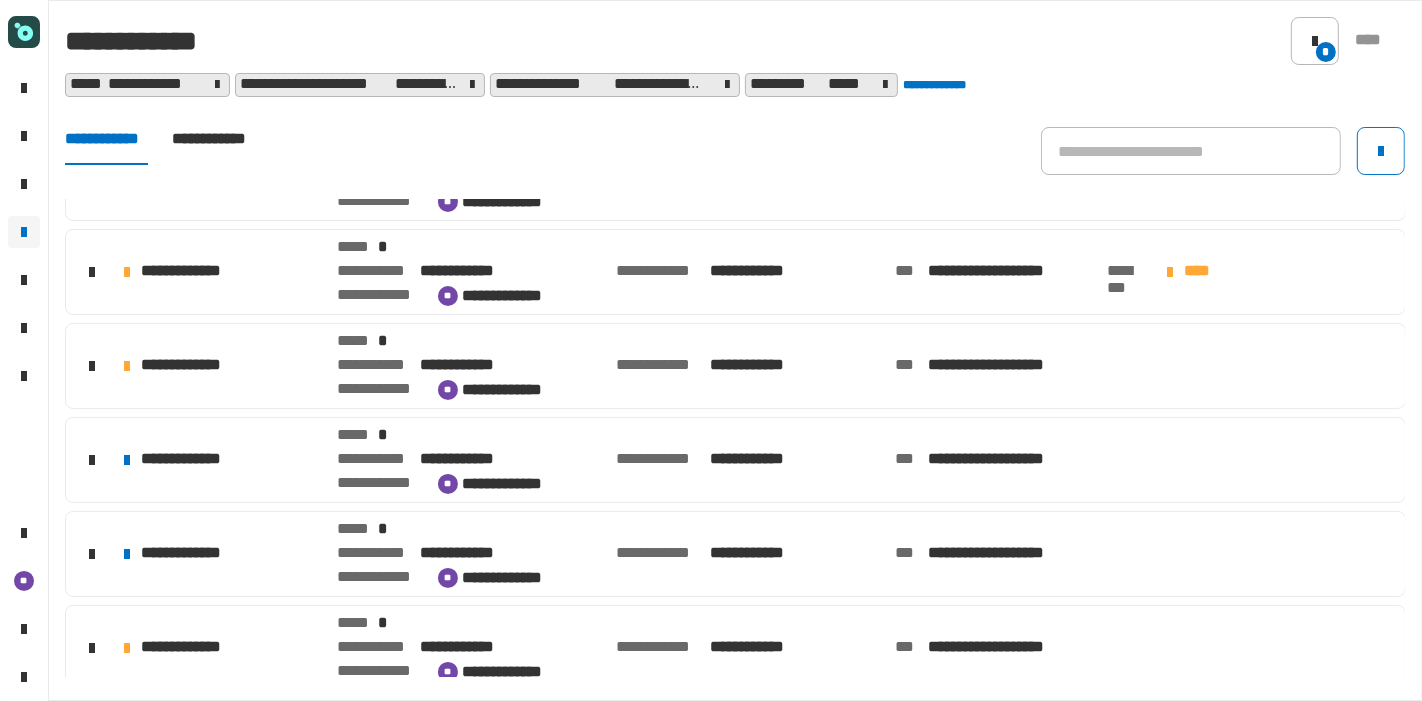 scroll, scrollTop: 66, scrollLeft: 0, axis: vertical 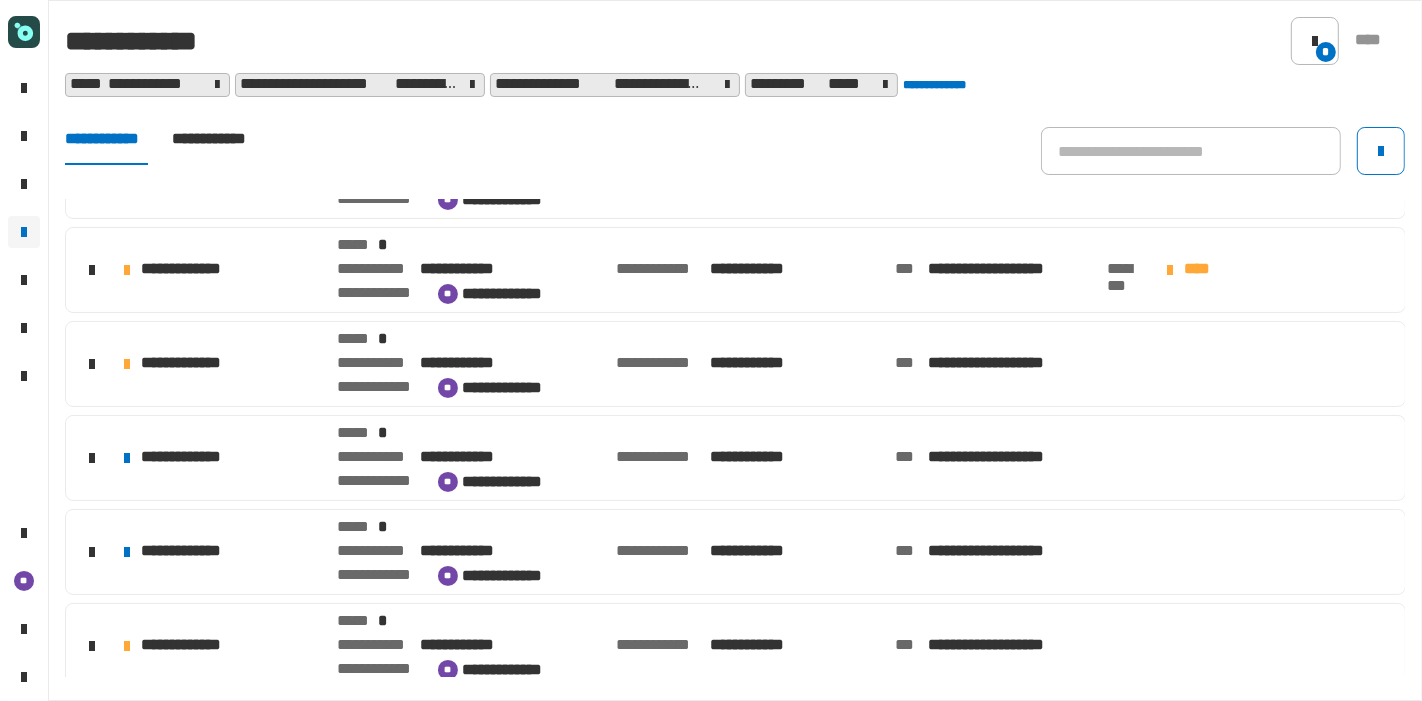 click on "**********" 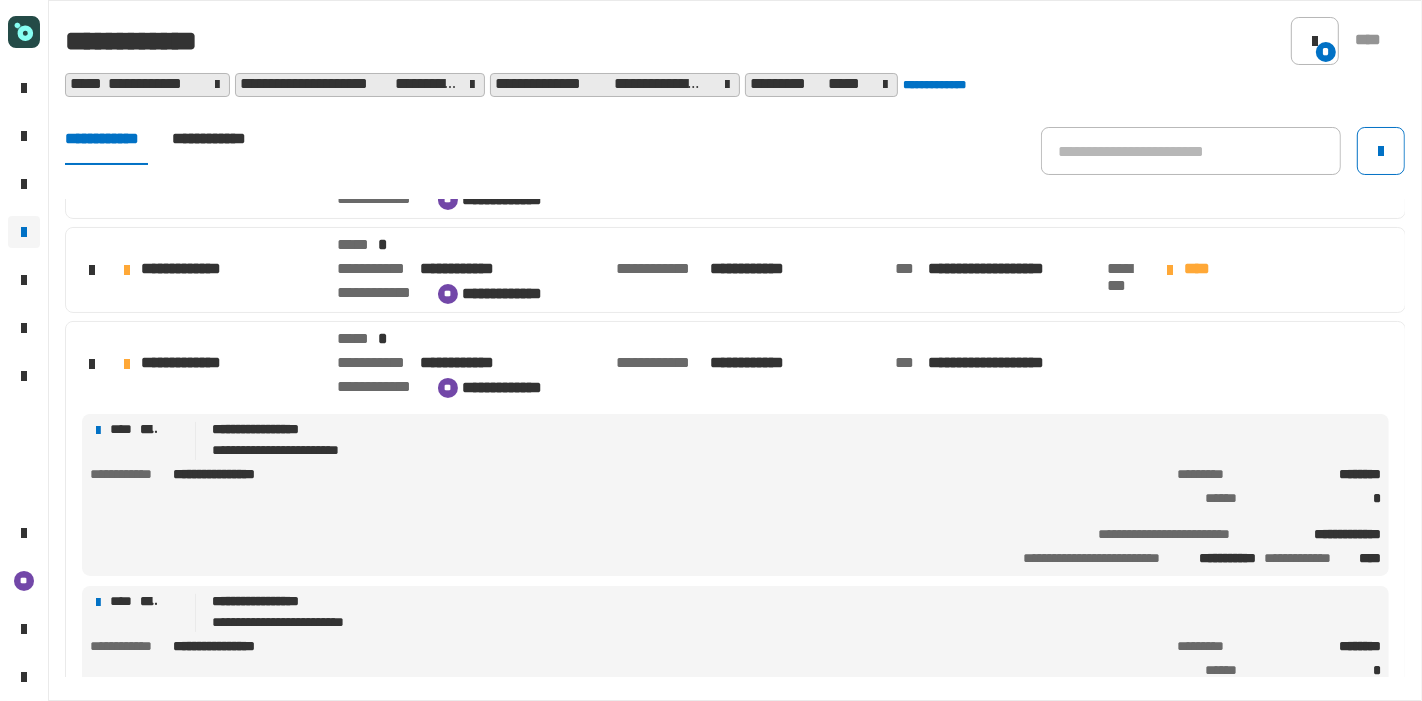 click on "**********" 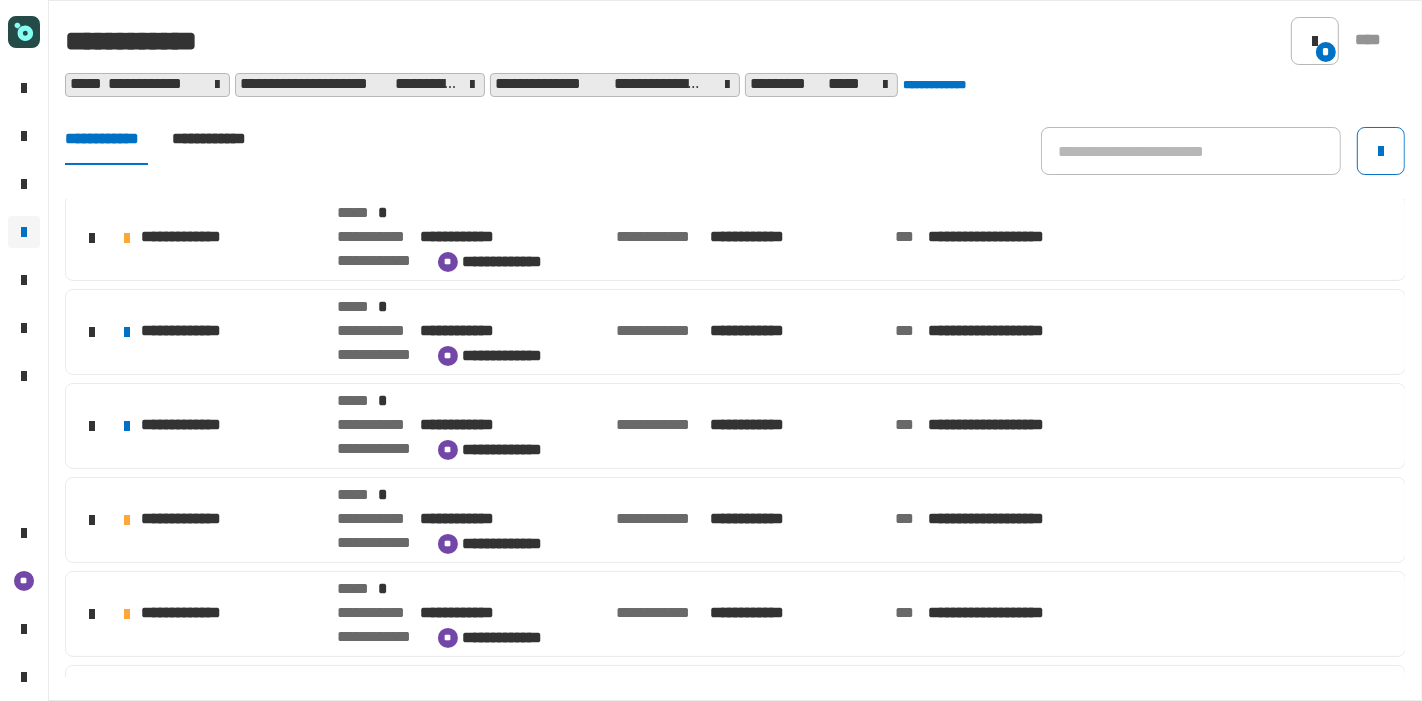scroll, scrollTop: 193, scrollLeft: 0, axis: vertical 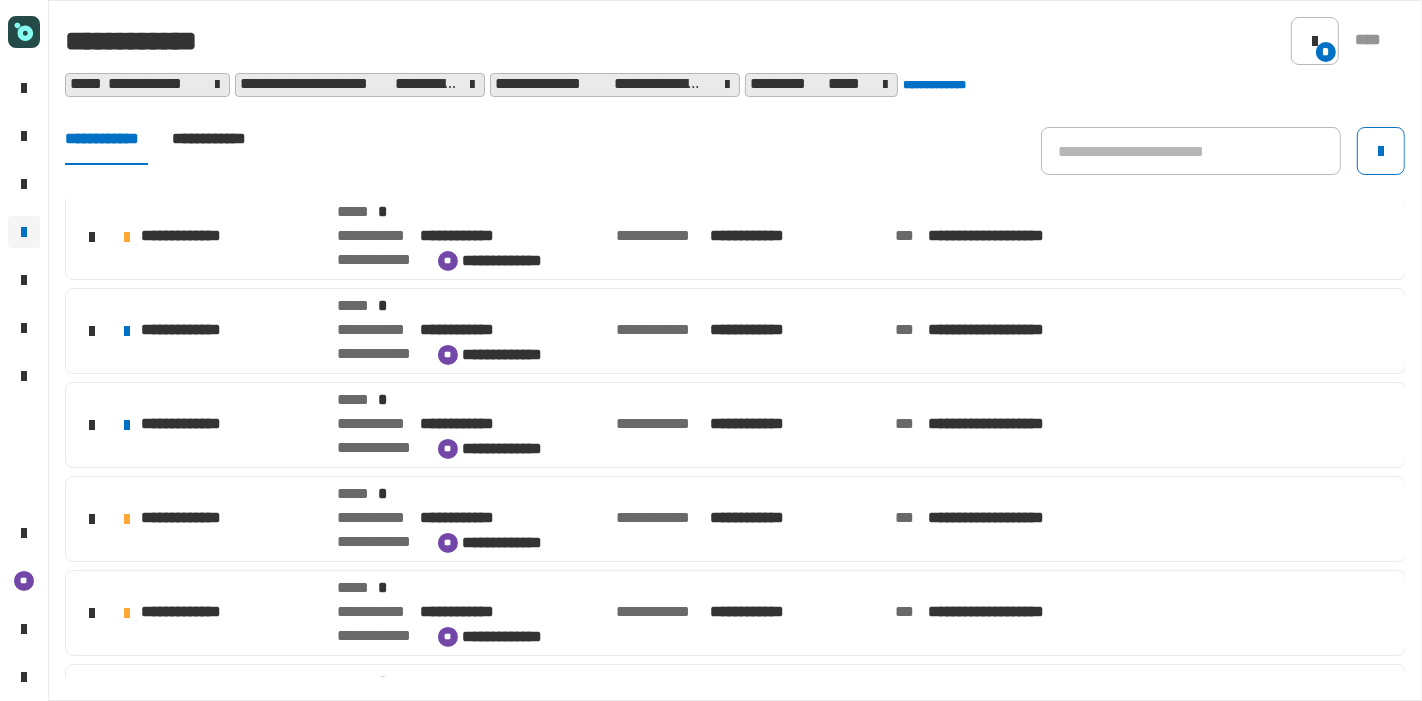 click on "**********" 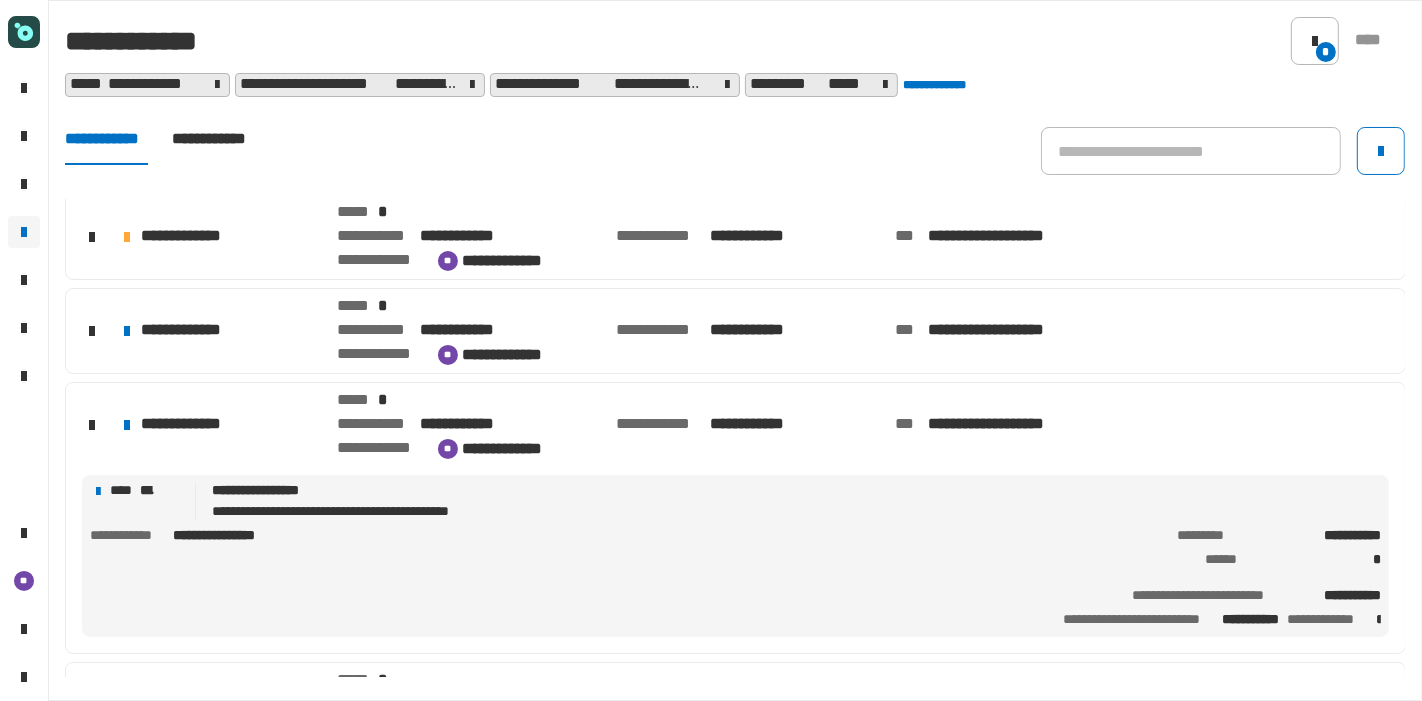 click on "**********" 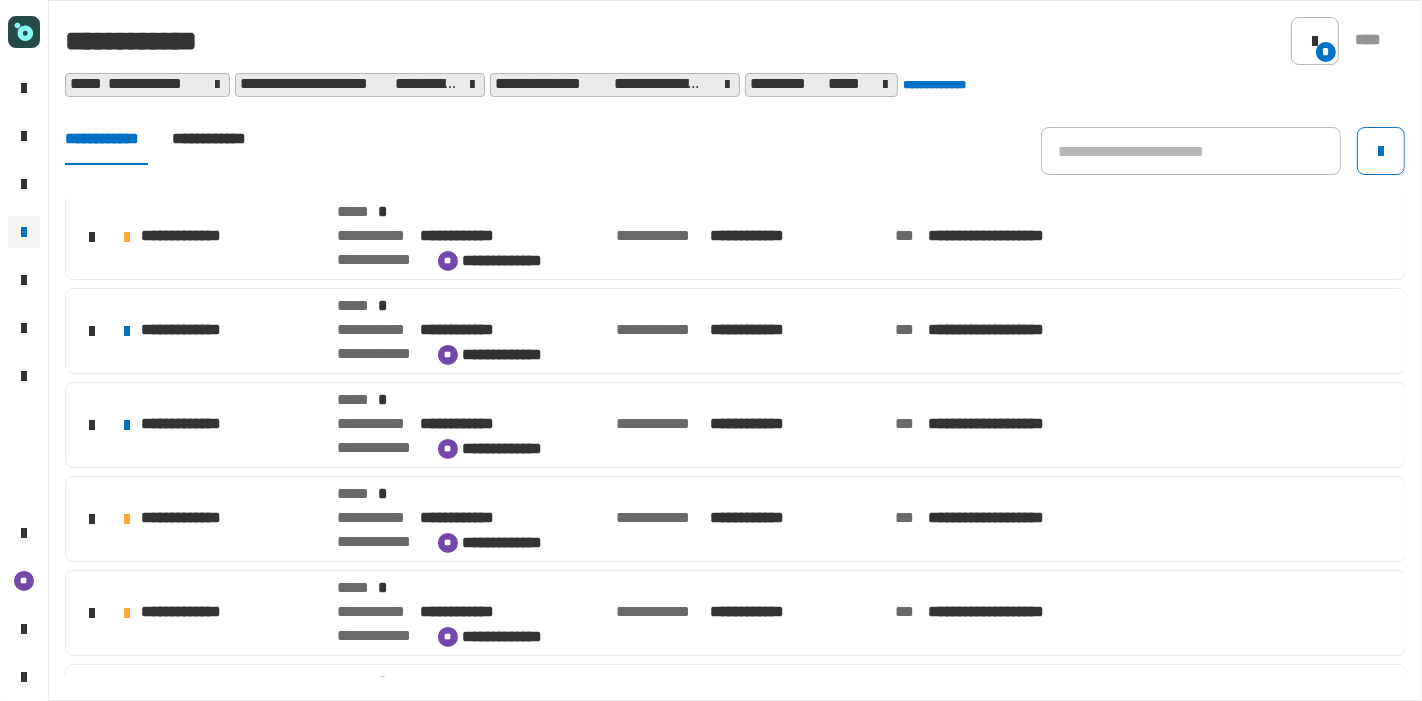 click on "**********" 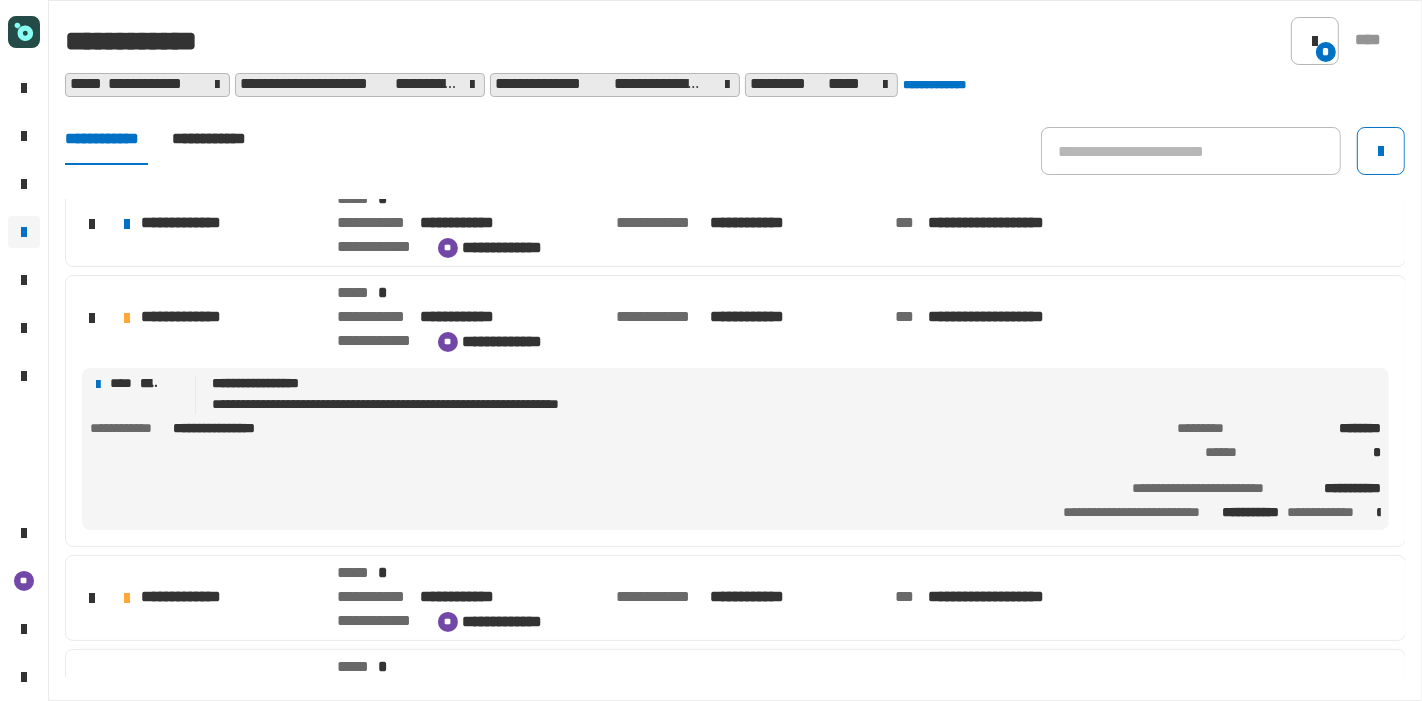 scroll, scrollTop: 540, scrollLeft: 0, axis: vertical 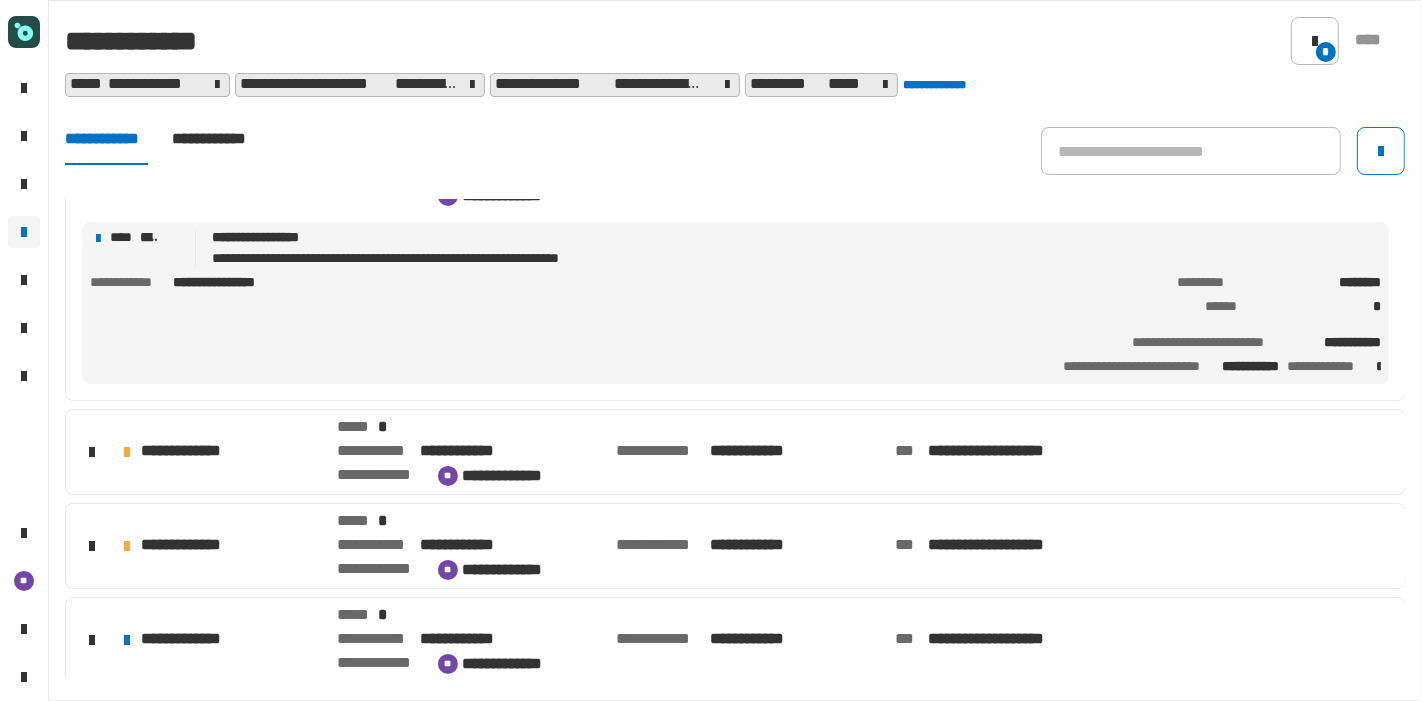 click on "**********" 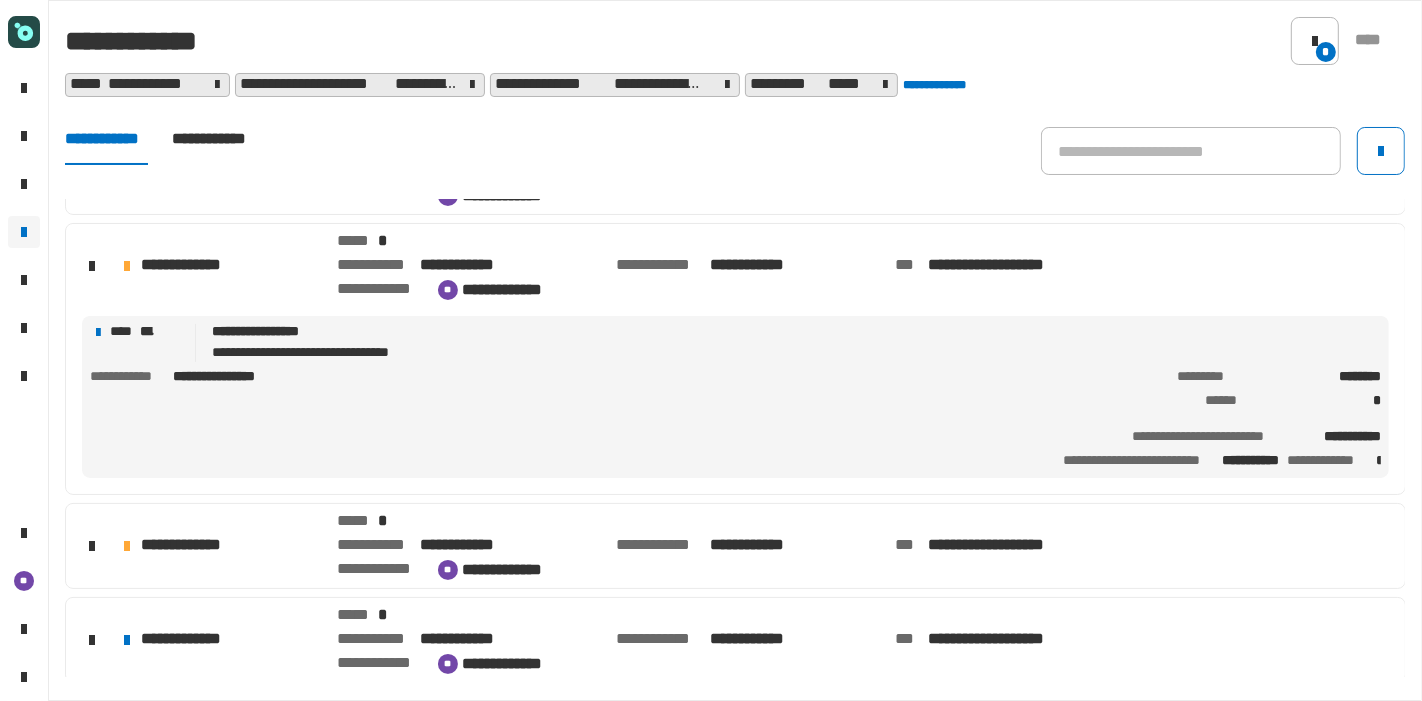 click on "**********" 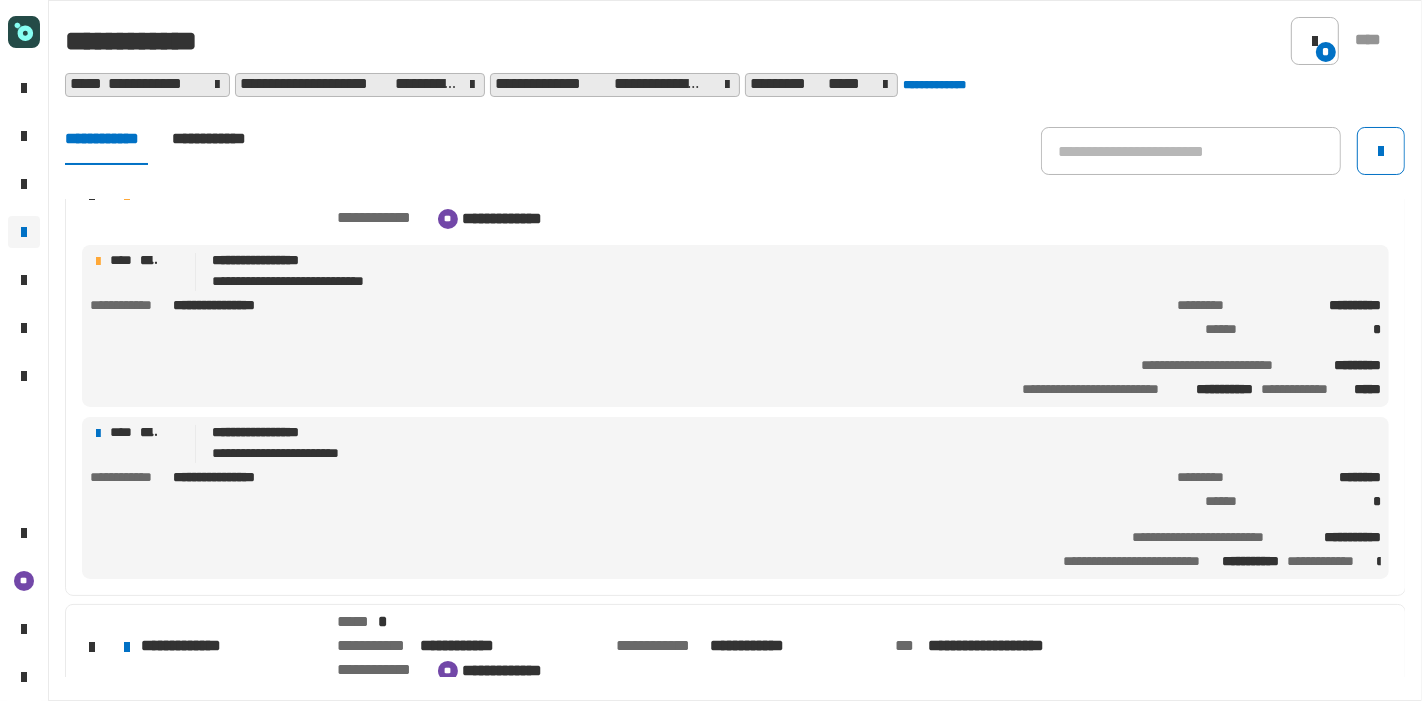 scroll, scrollTop: 712, scrollLeft: 0, axis: vertical 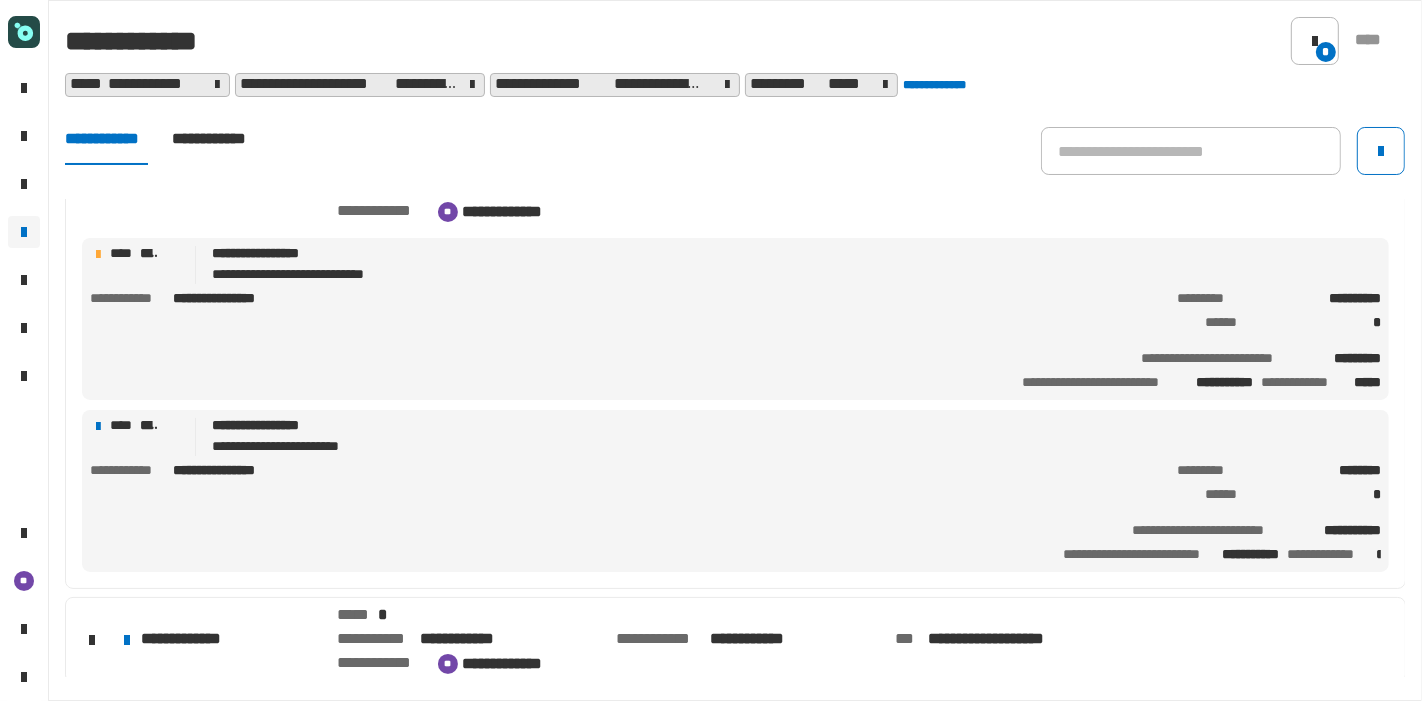 click on "**********" 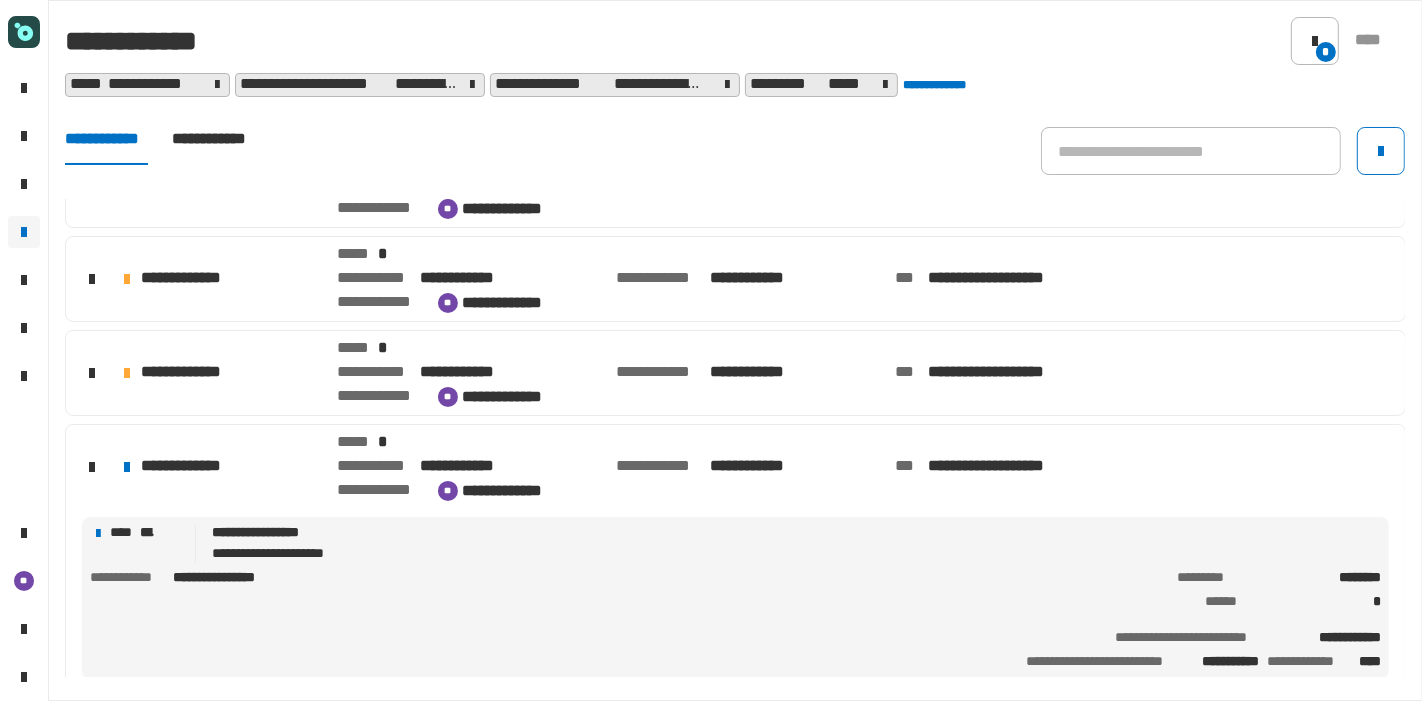 scroll, scrollTop: 528, scrollLeft: 0, axis: vertical 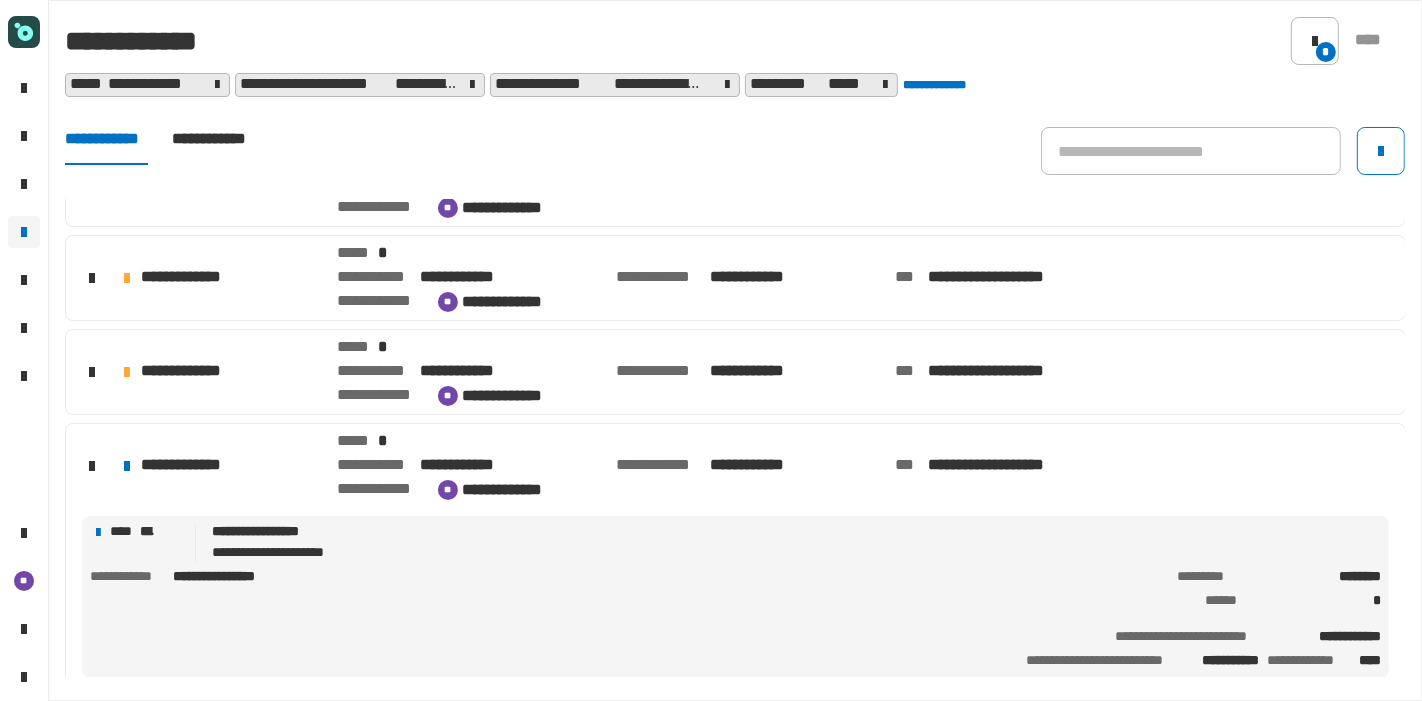 click on "**********" 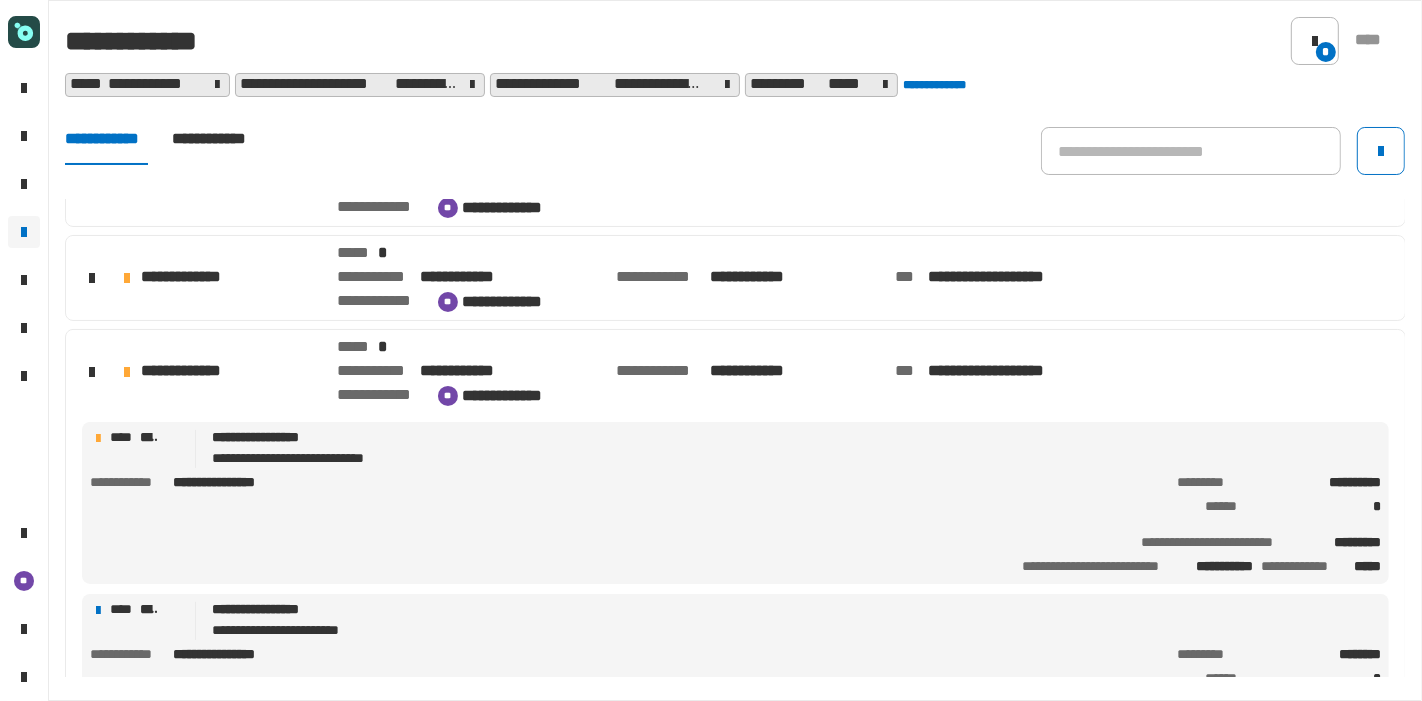 scroll, scrollTop: 379, scrollLeft: 0, axis: vertical 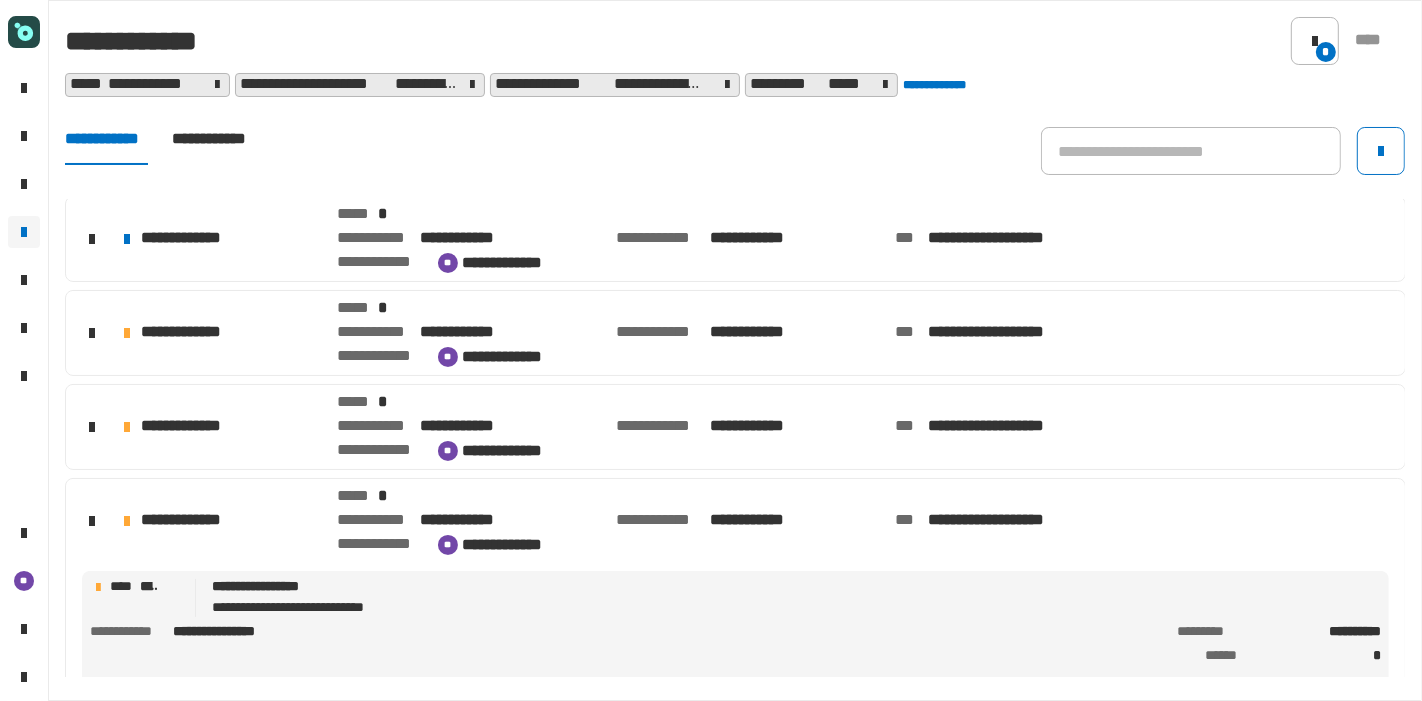 click on "**********" 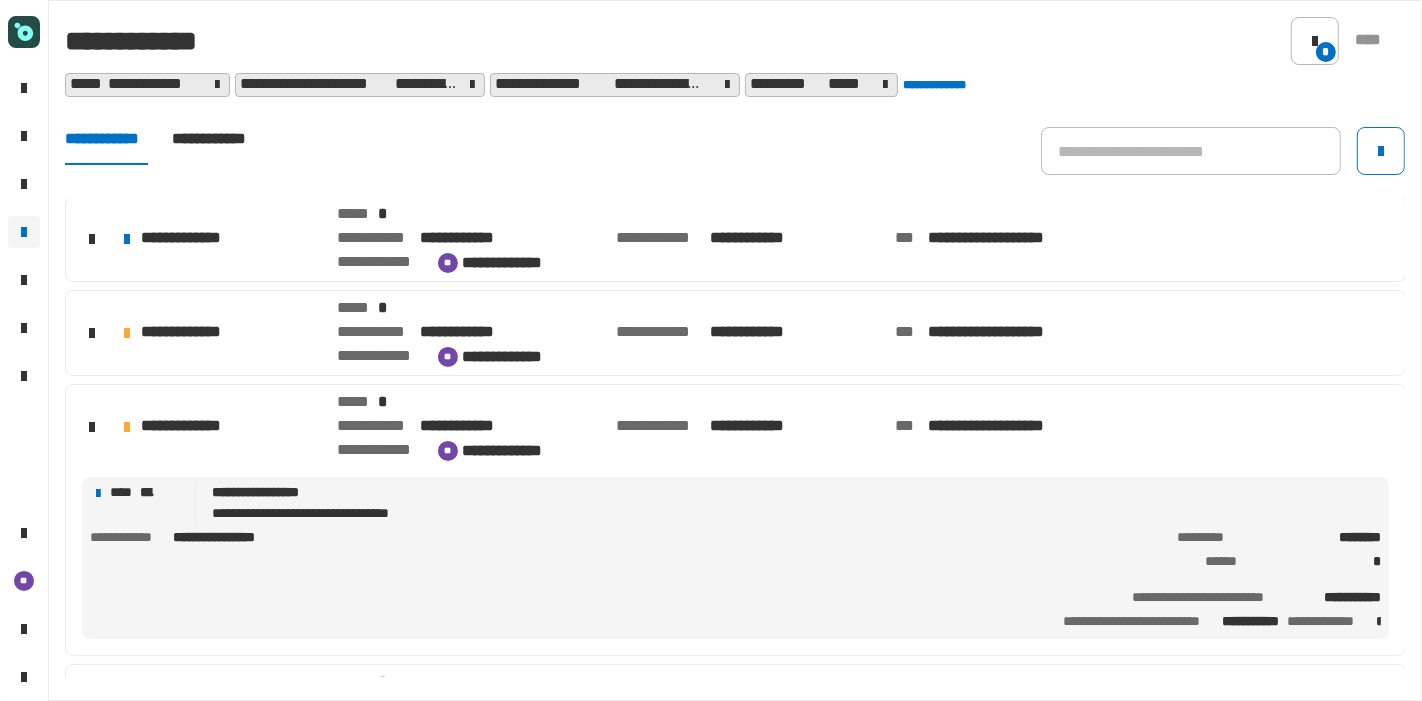 click on "**********" 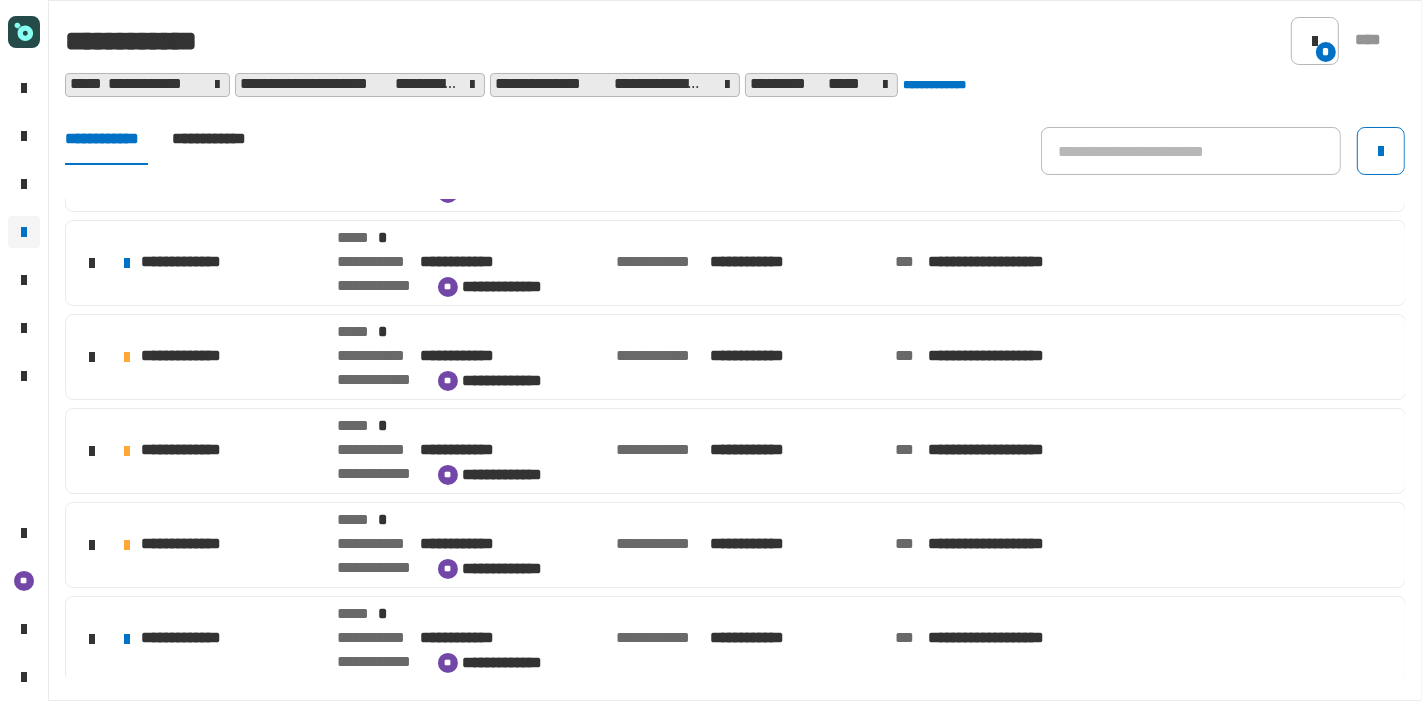 scroll, scrollTop: 354, scrollLeft: 0, axis: vertical 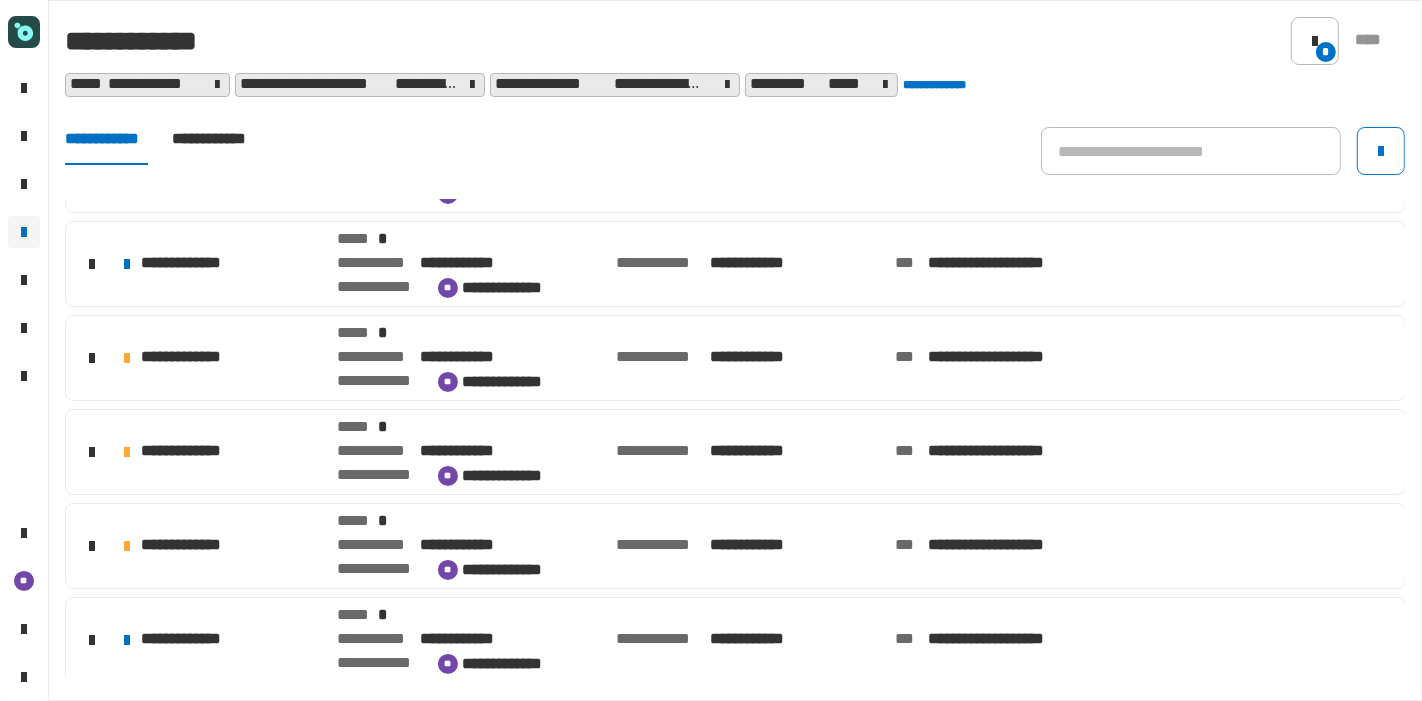 click on "**********" 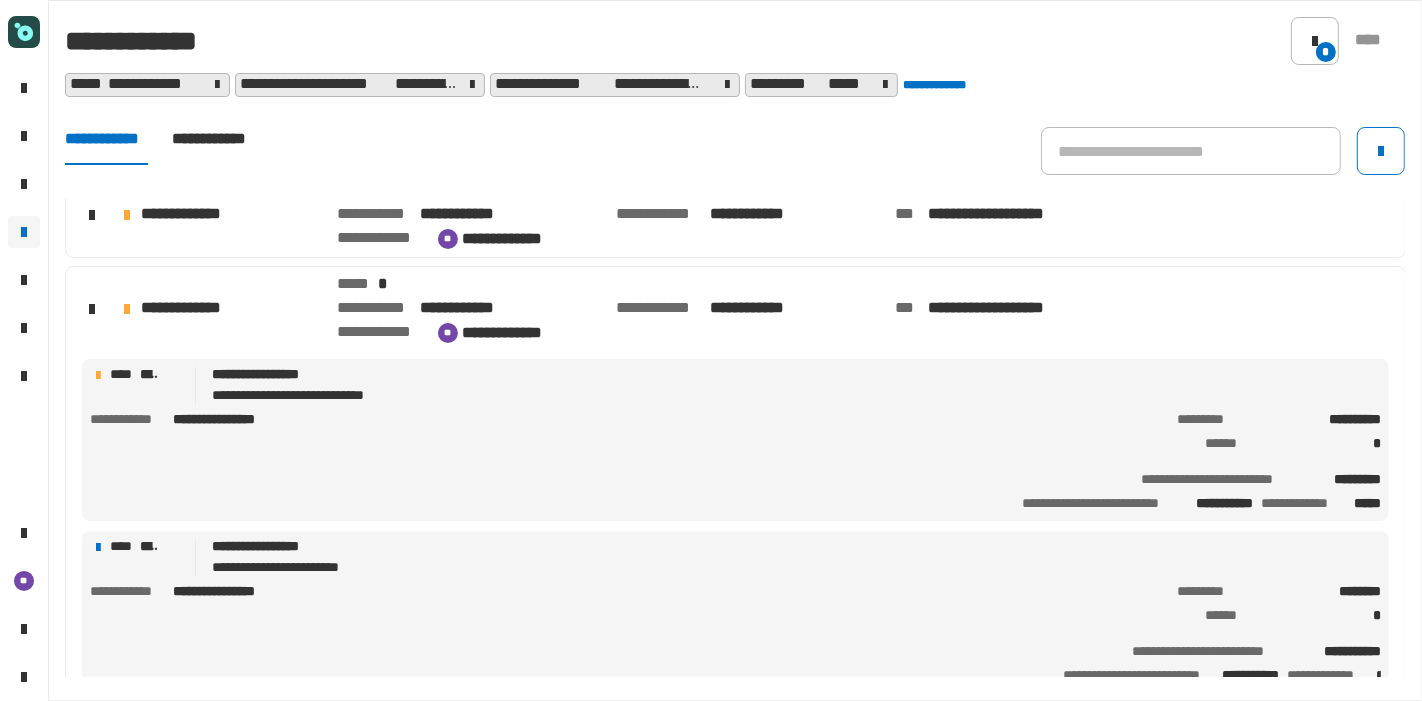 scroll, scrollTop: 592, scrollLeft: 0, axis: vertical 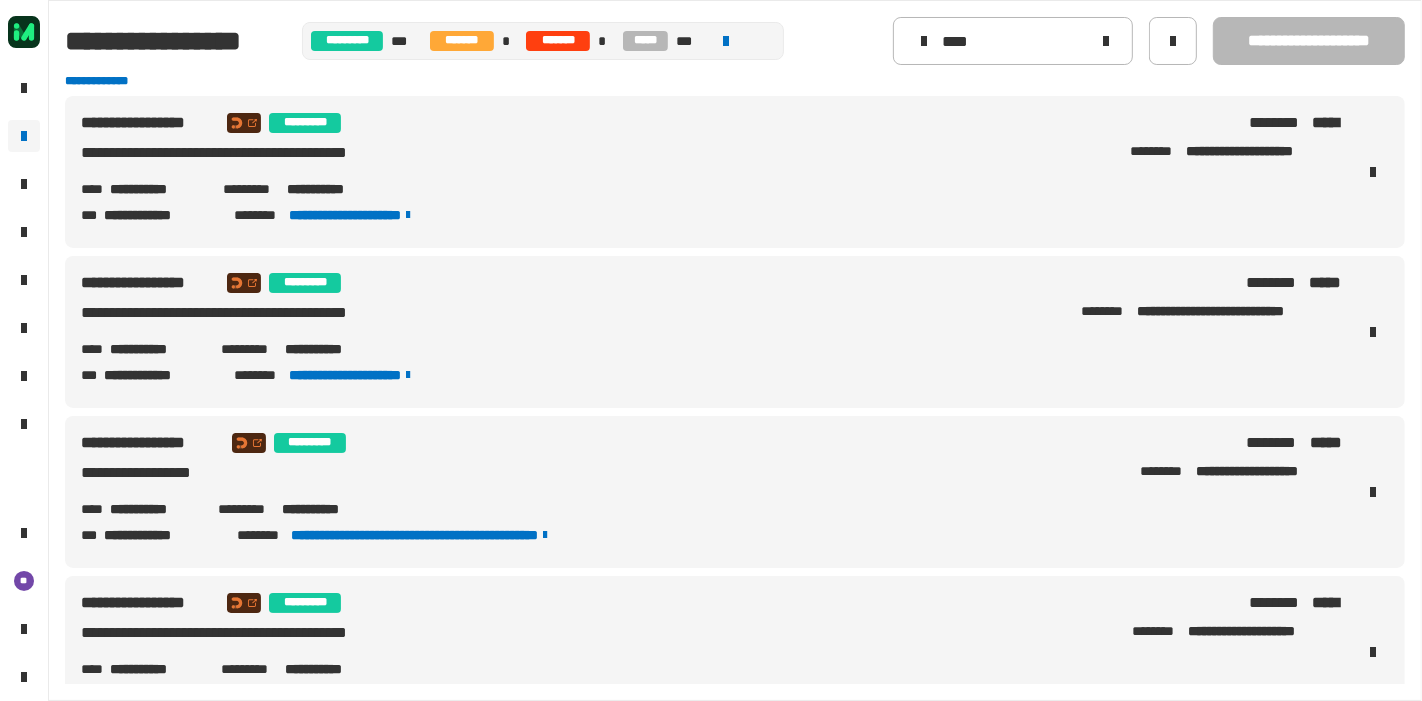 click 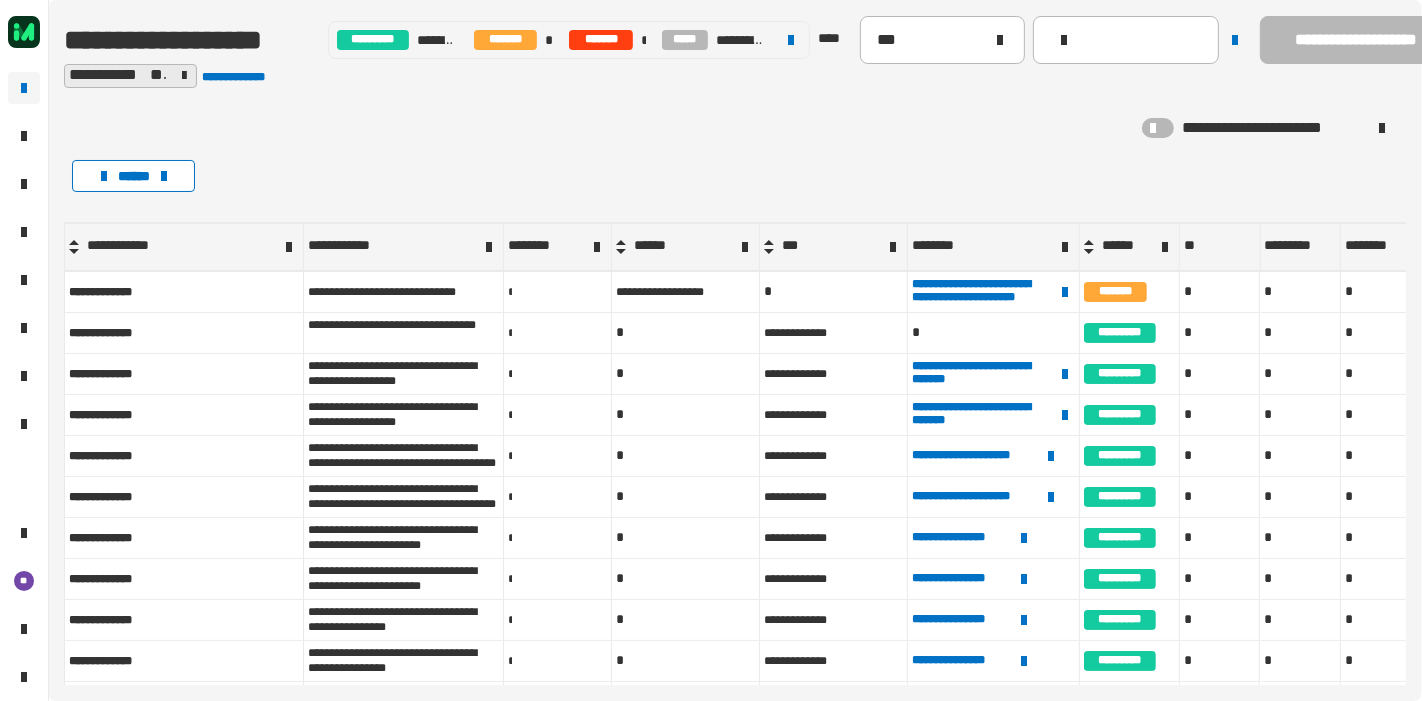 click 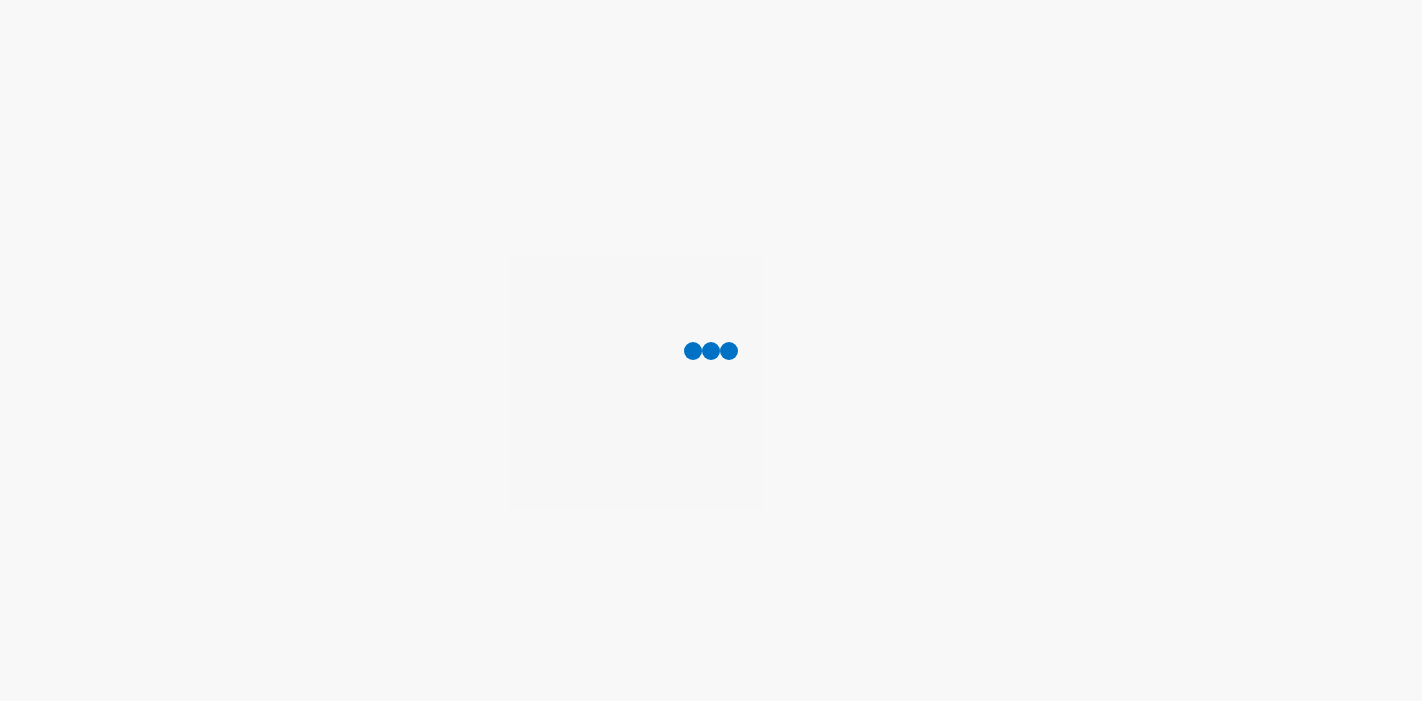 scroll, scrollTop: 0, scrollLeft: 0, axis: both 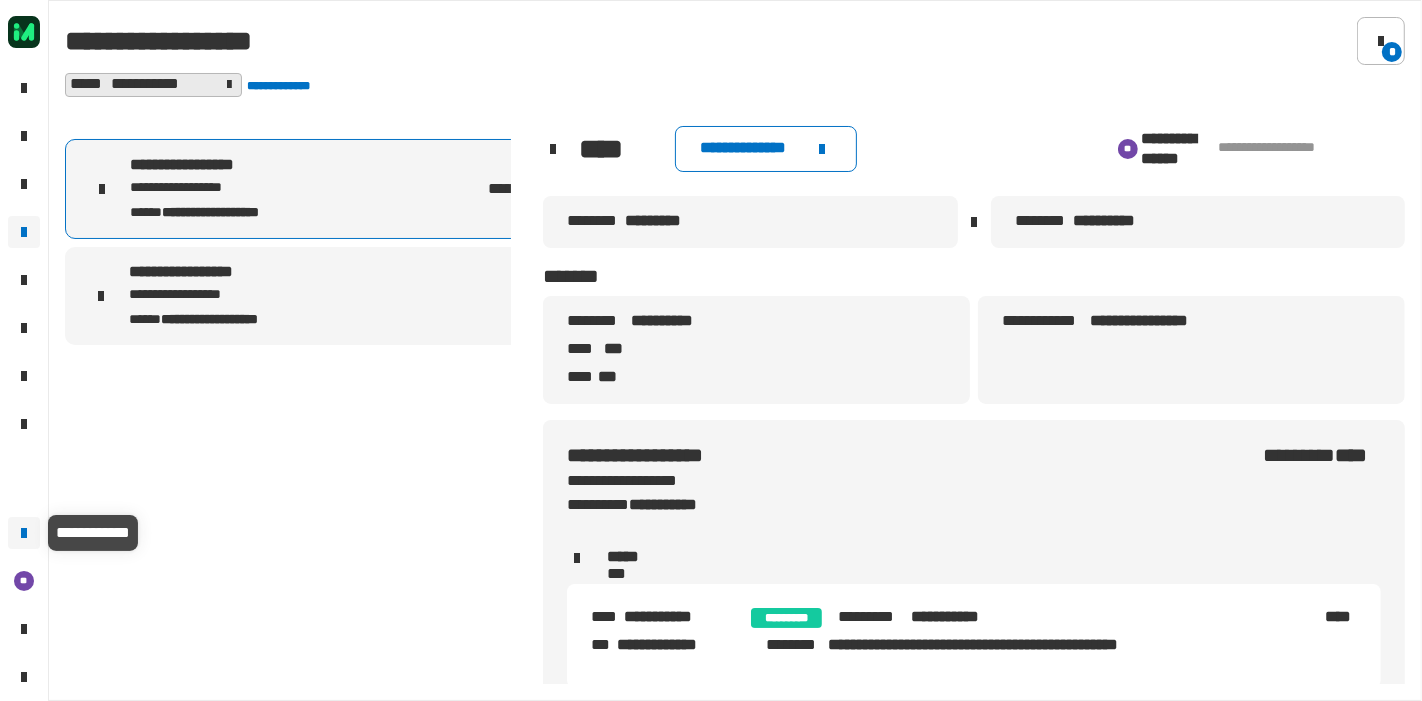 click 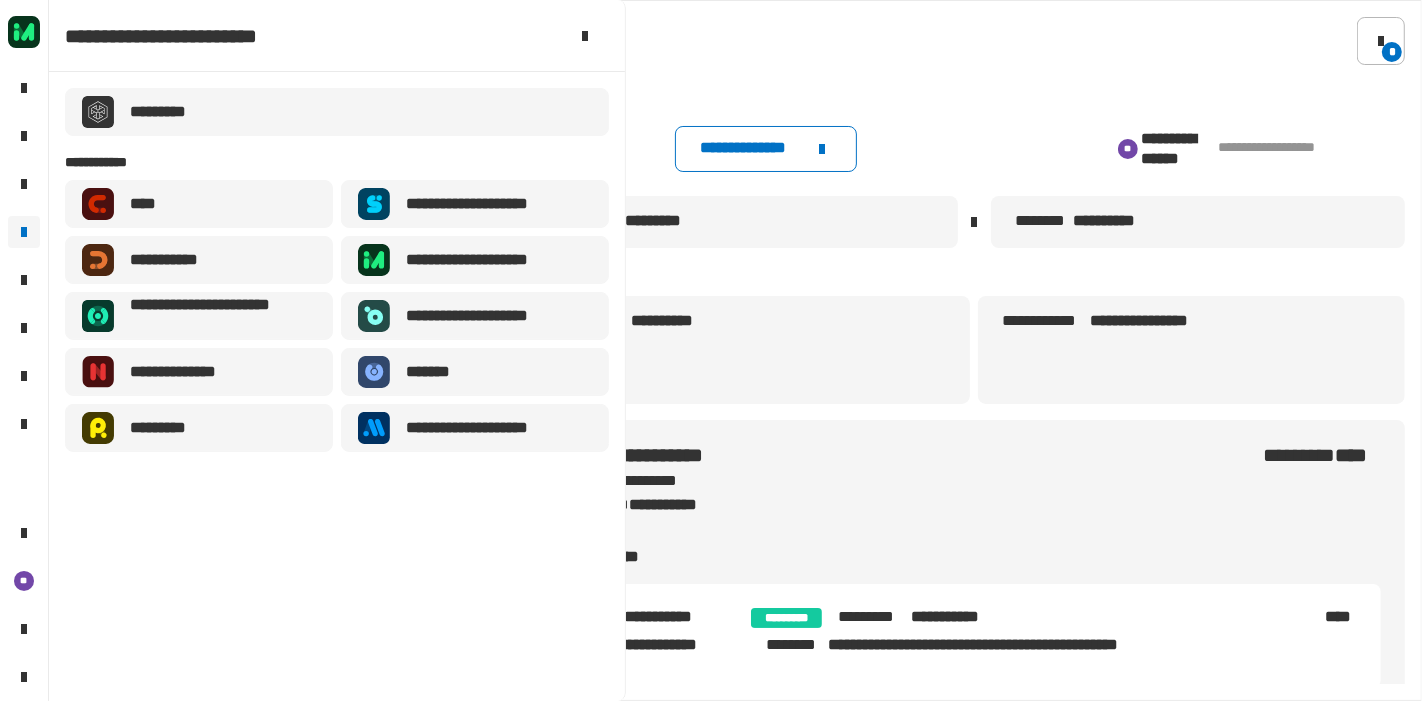 click on "*" 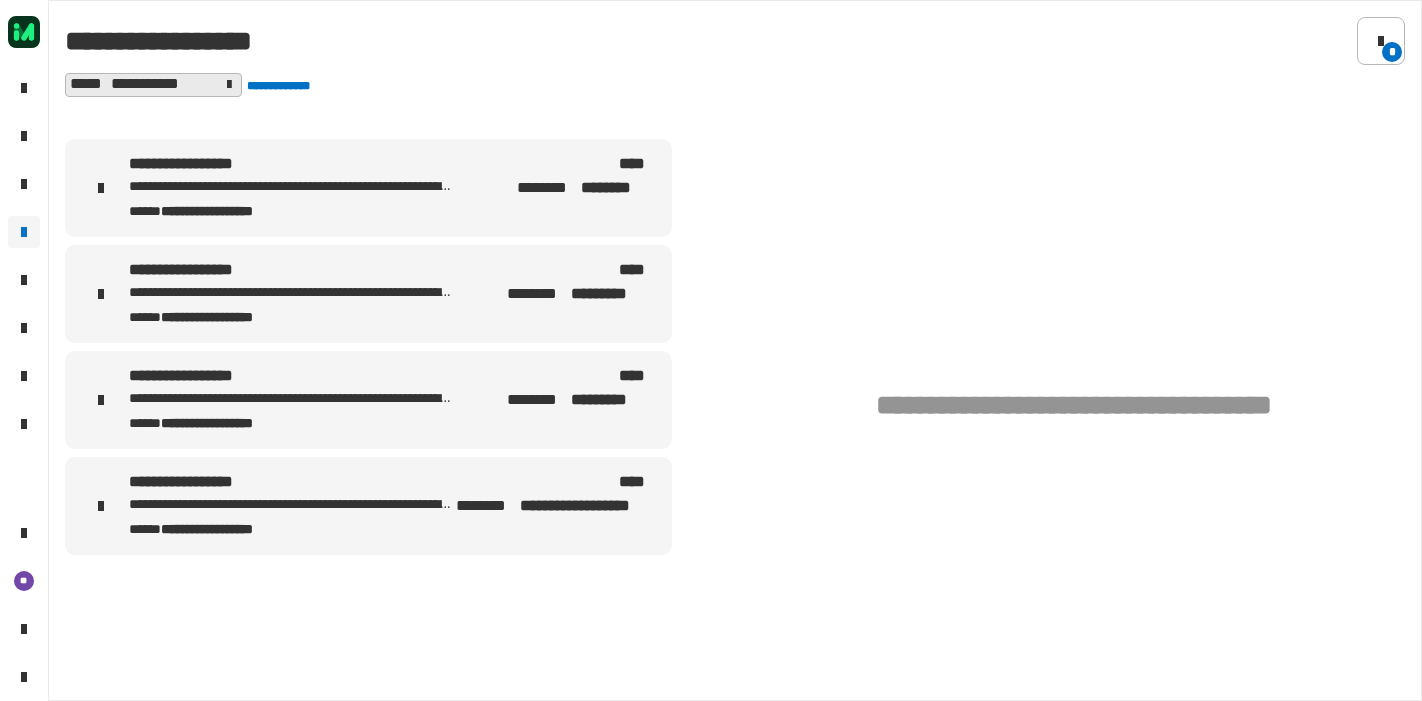 scroll, scrollTop: 0, scrollLeft: 0, axis: both 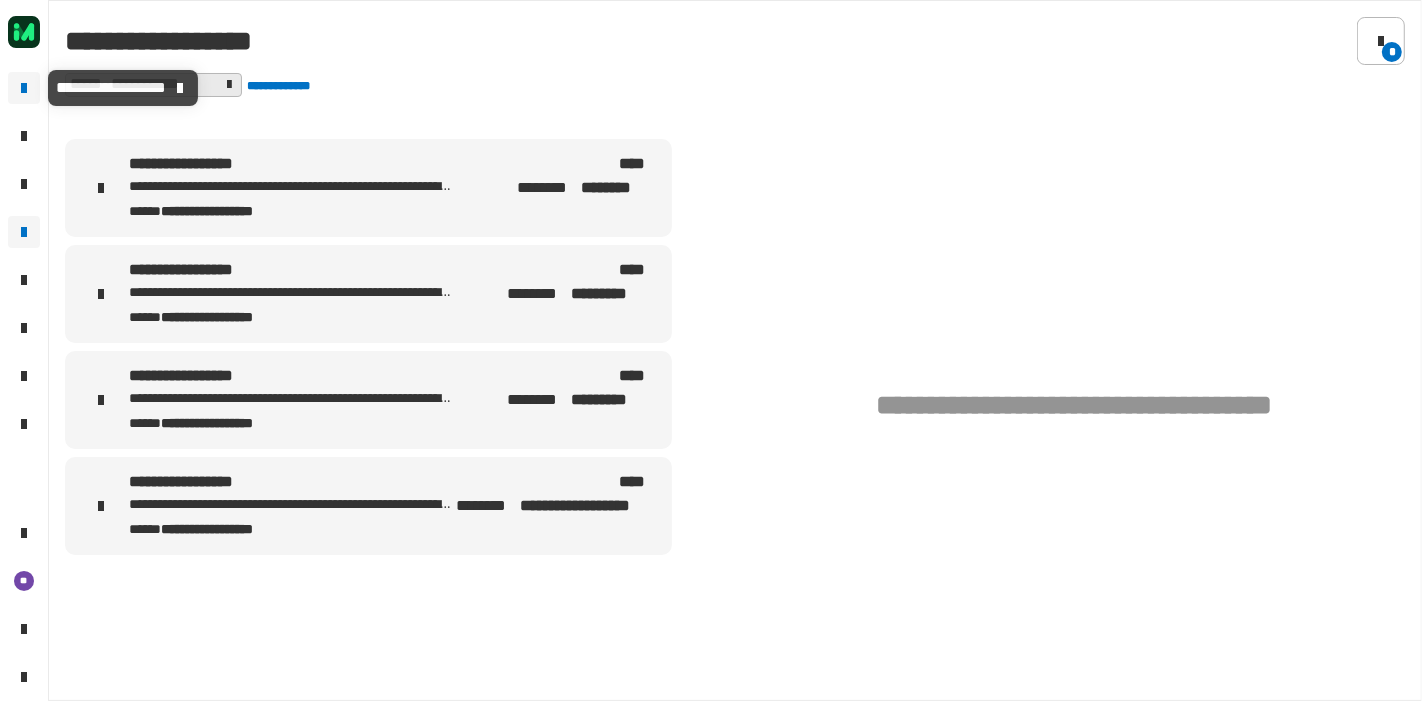 click 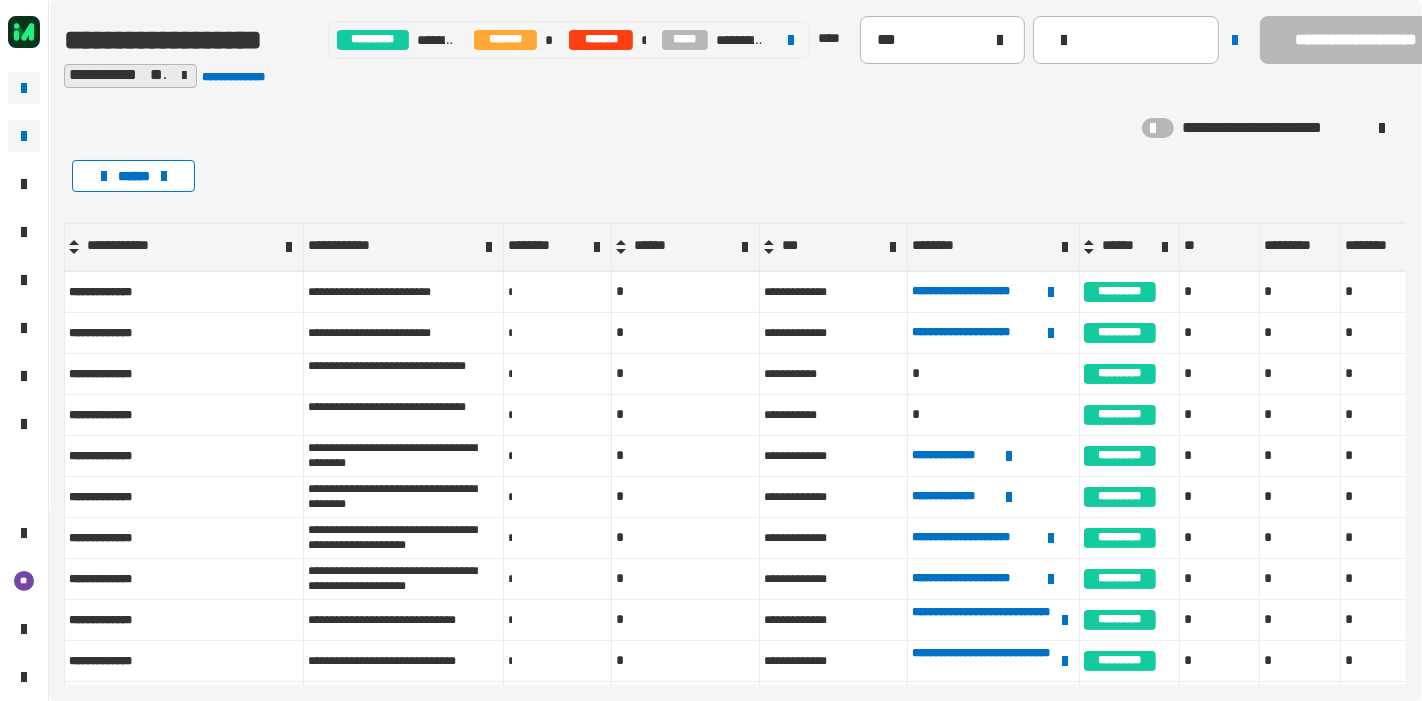 click 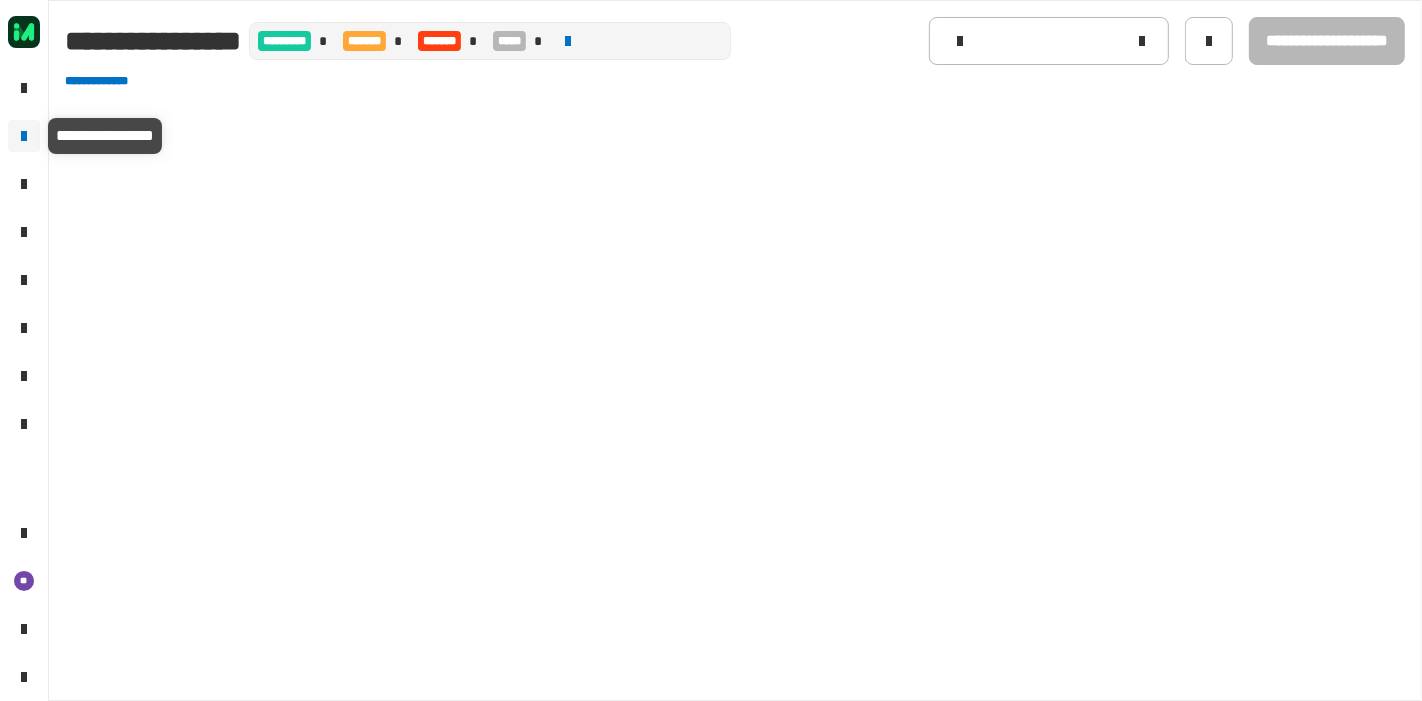 type on "****" 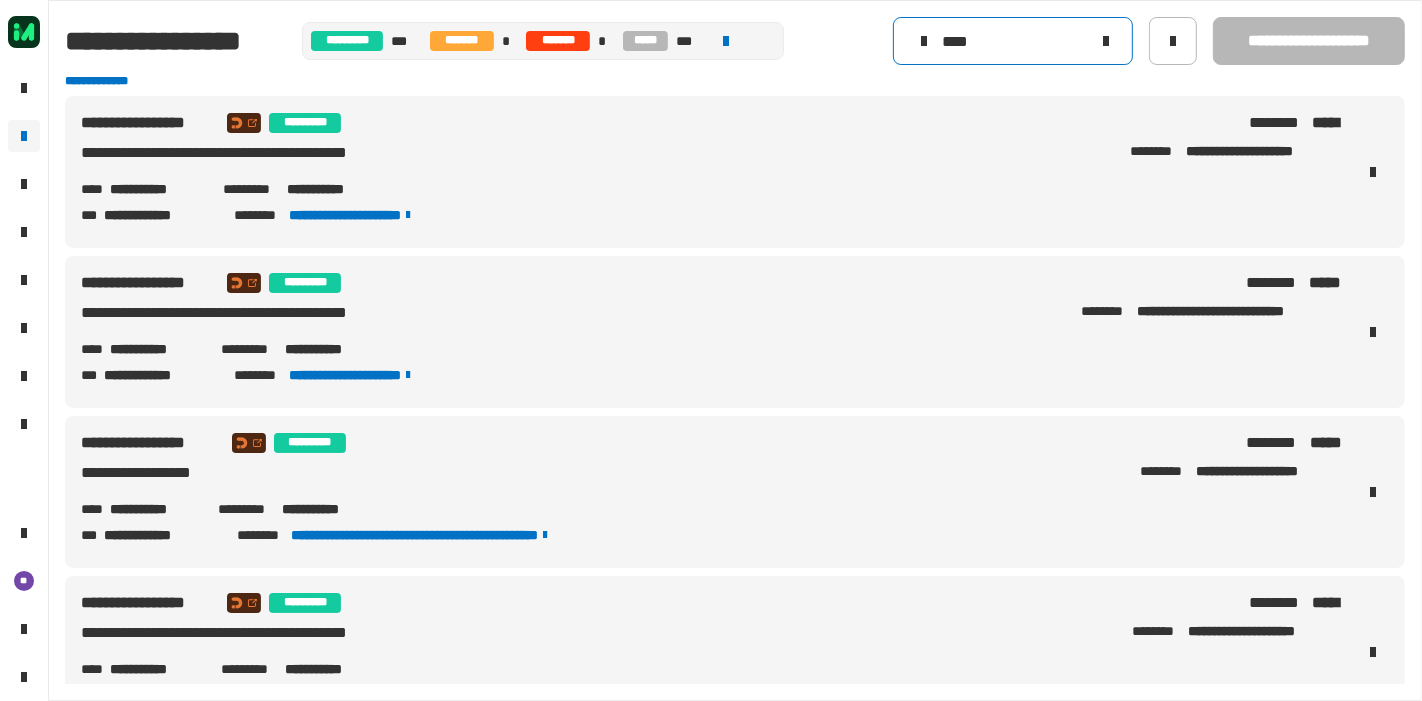 click on "****" 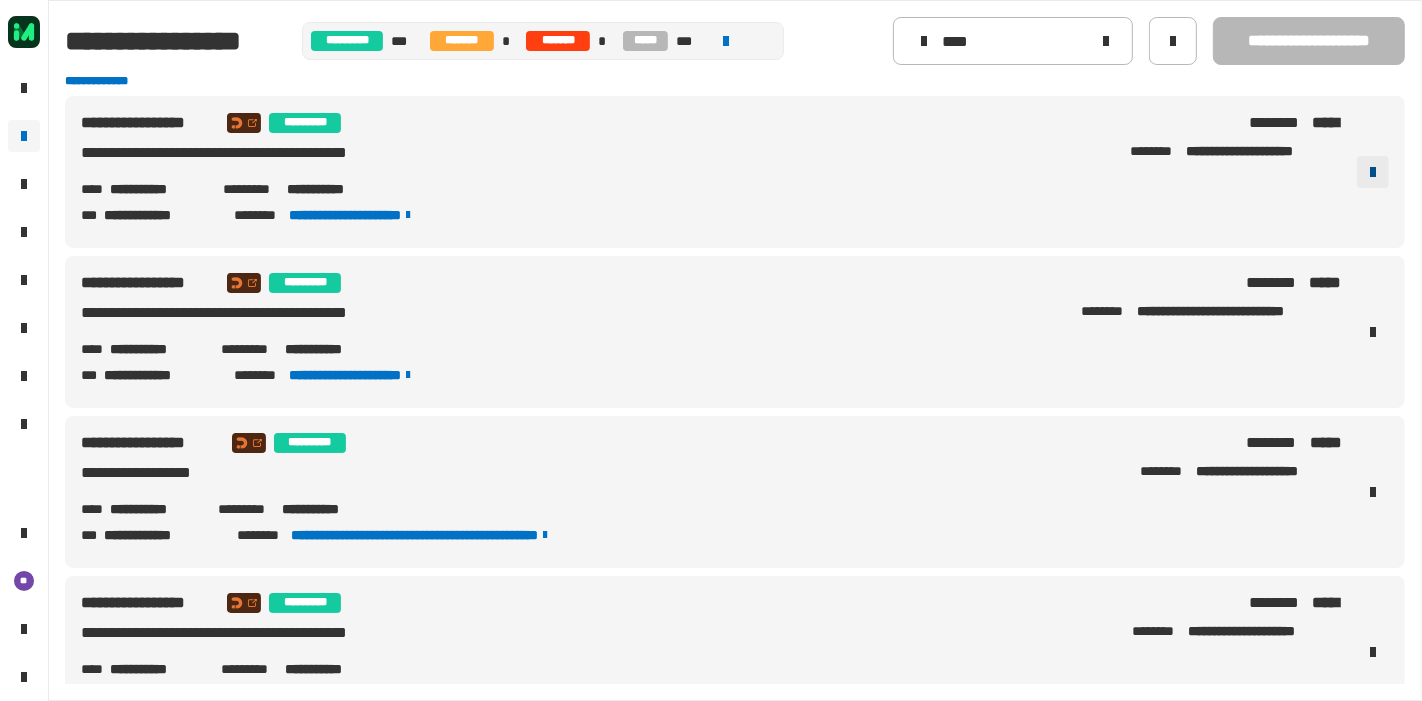 click at bounding box center [1373, 172] 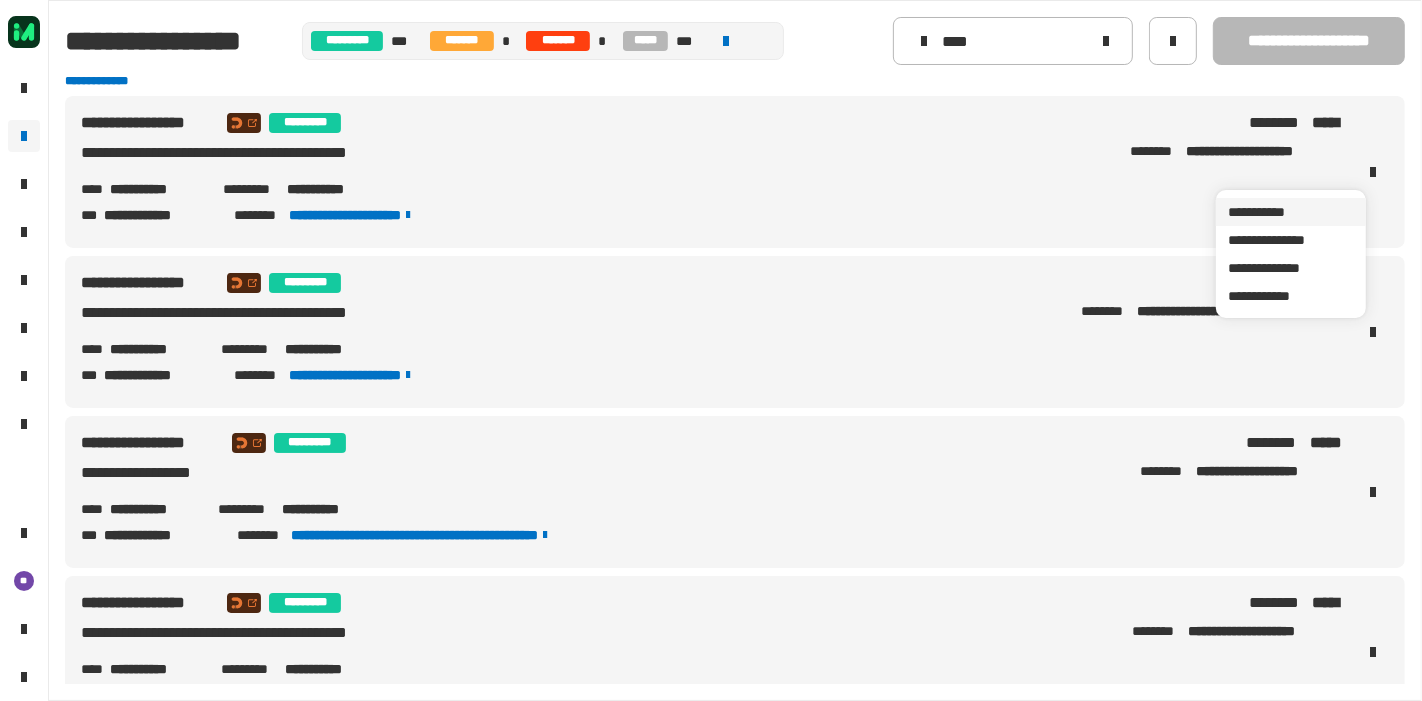 click on "**********" at bounding box center [1291, 212] 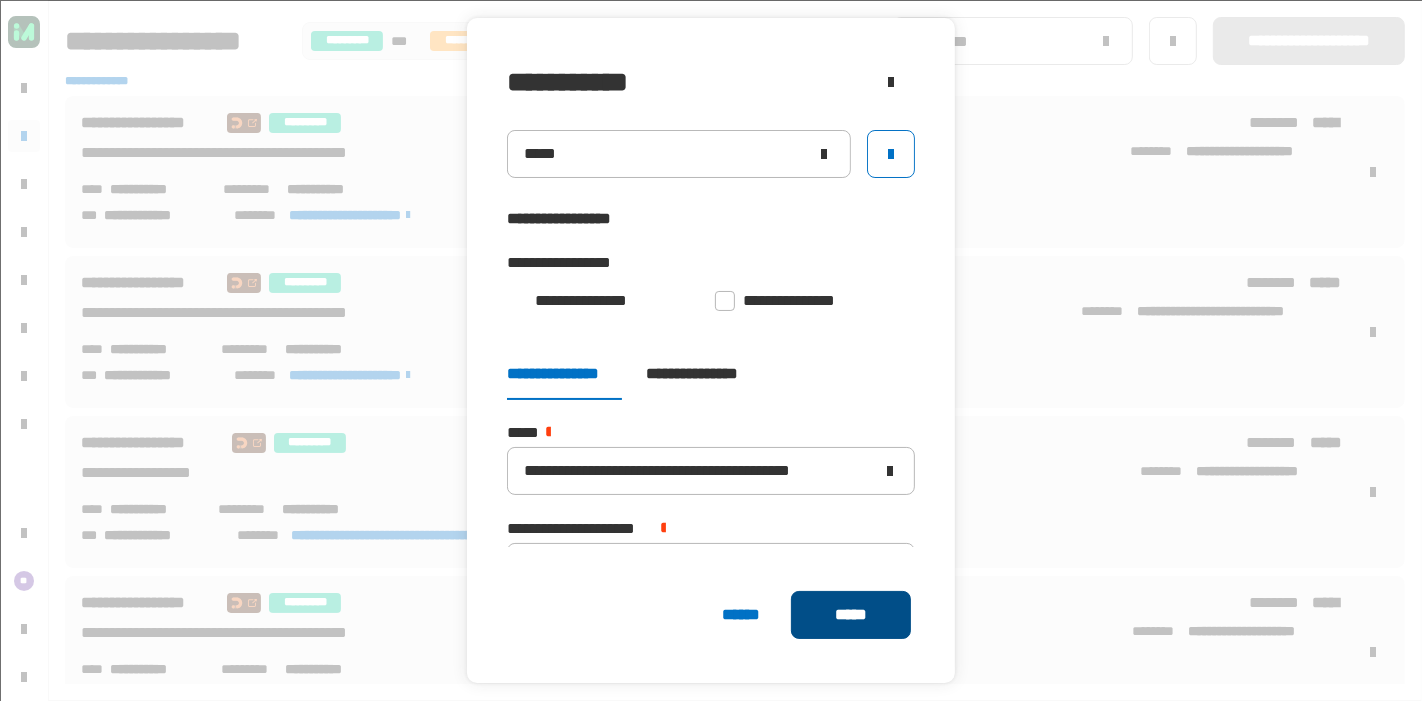 click on "*****" 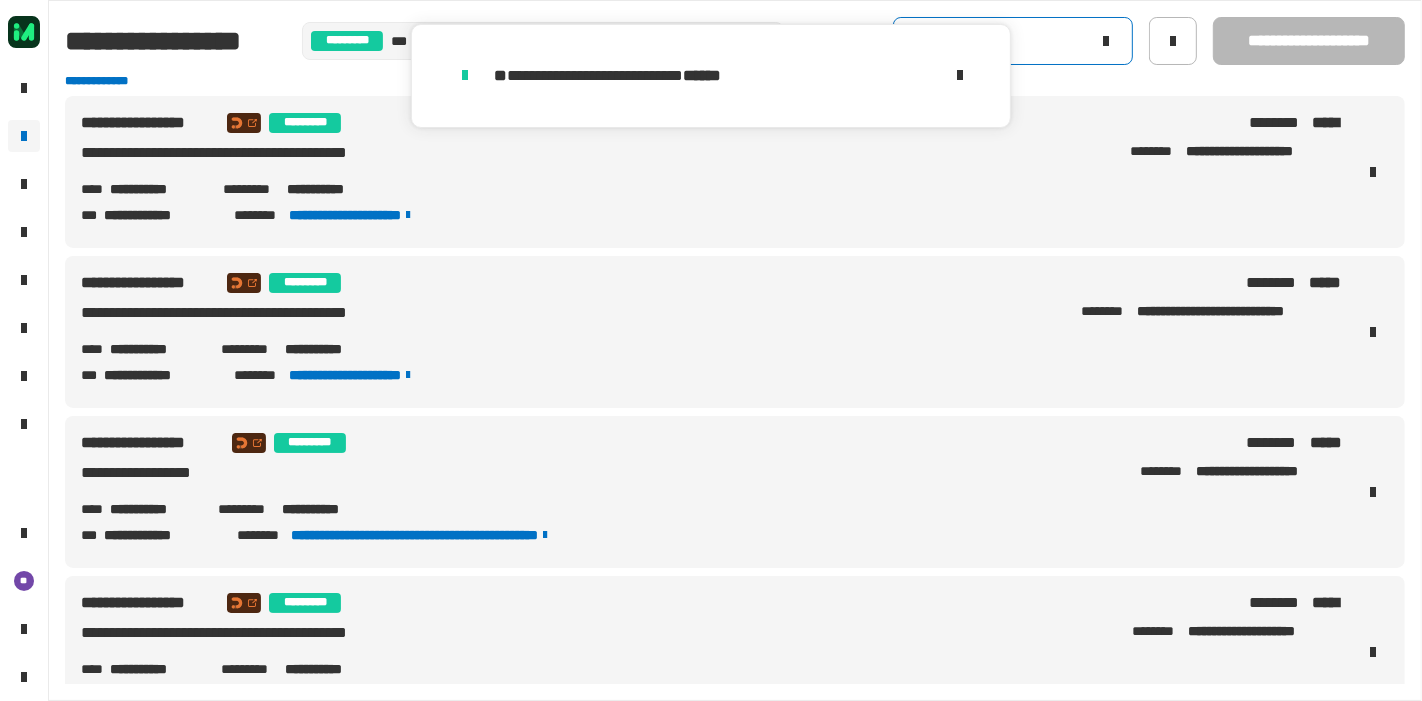 click on "****" 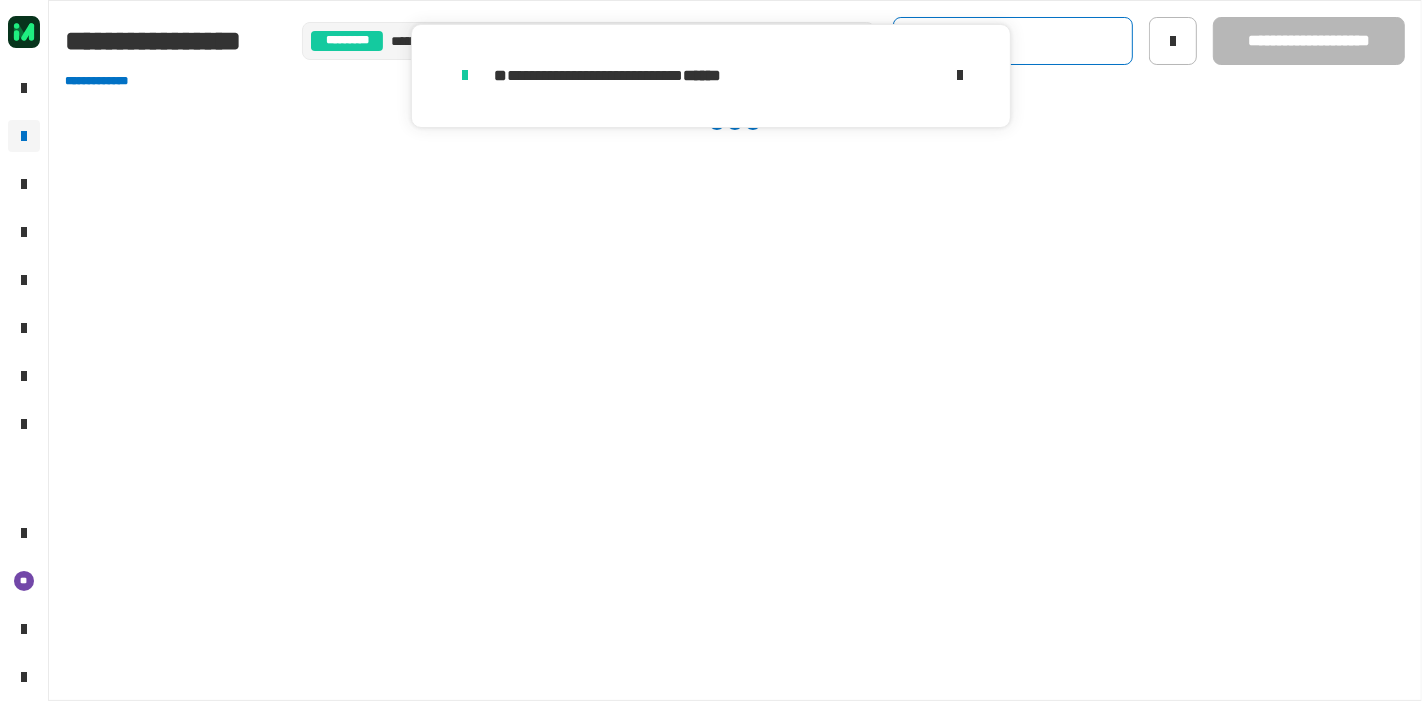 click 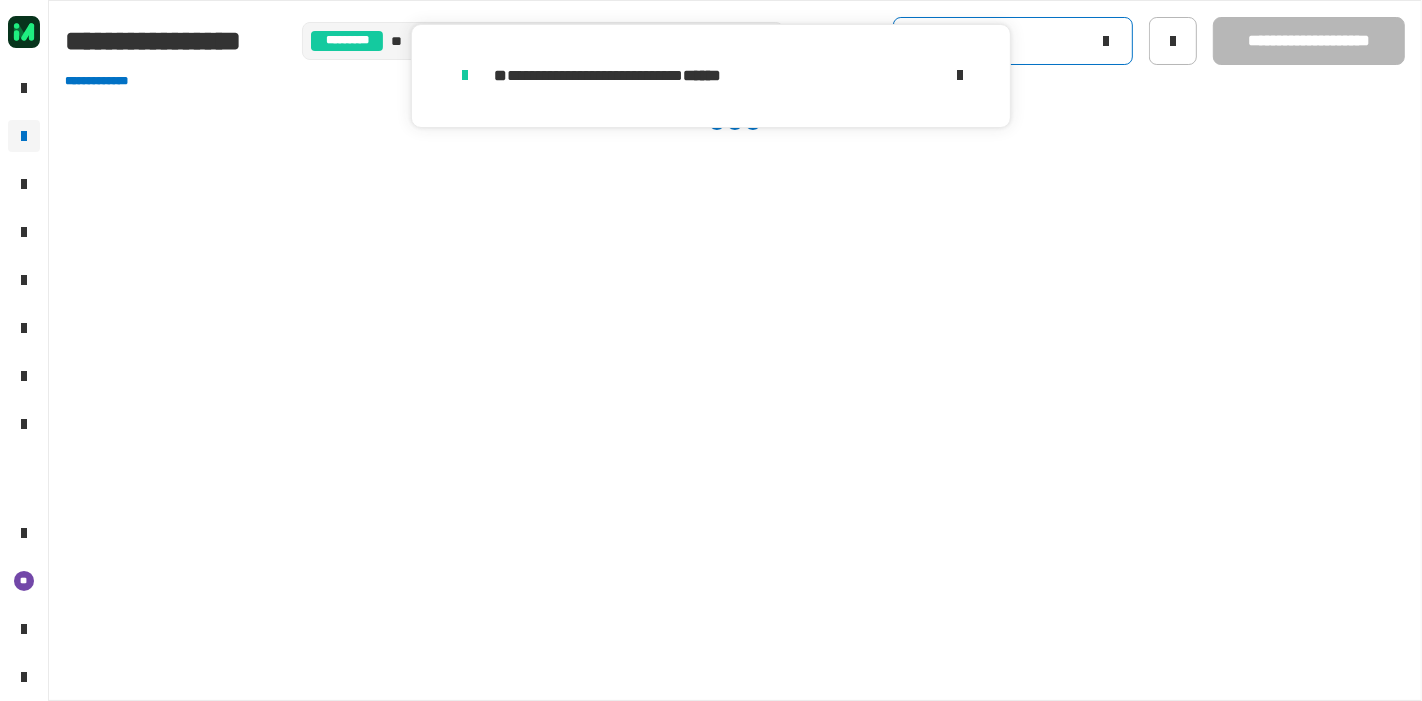 type on "****" 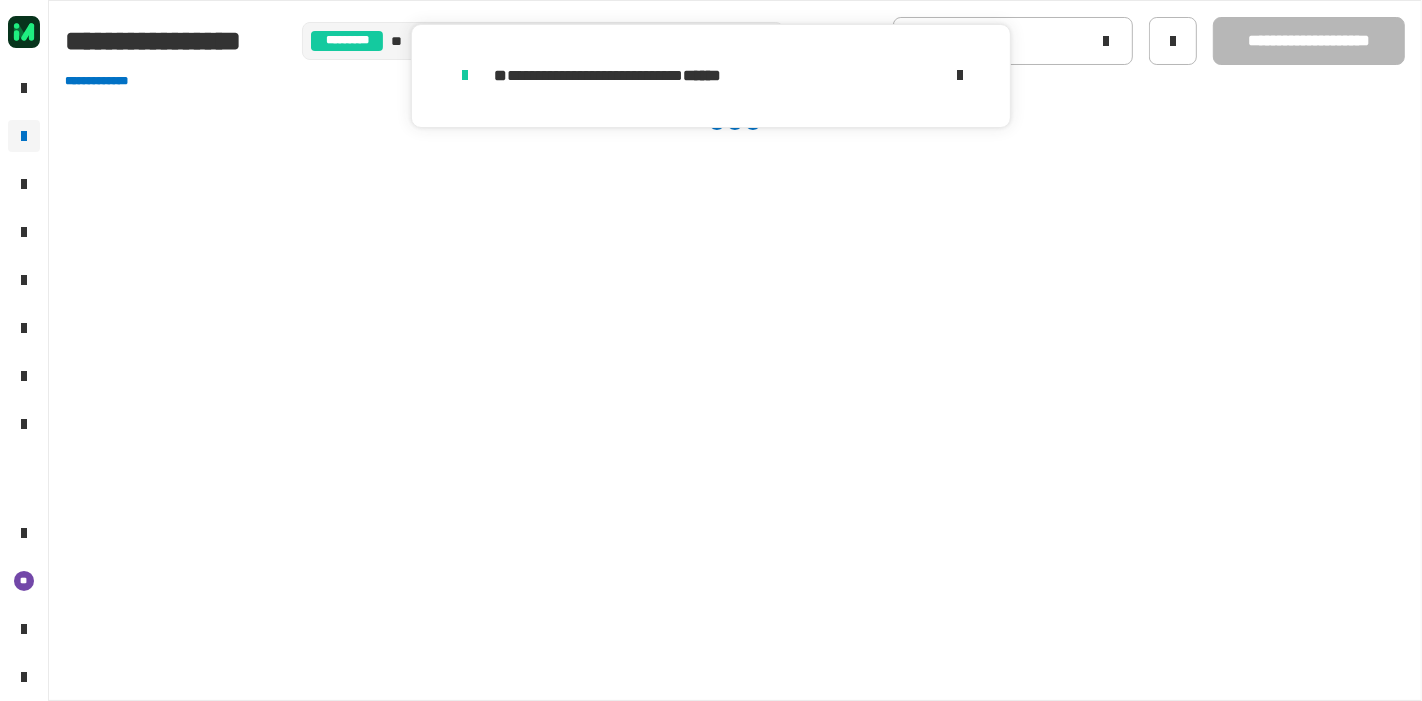 click 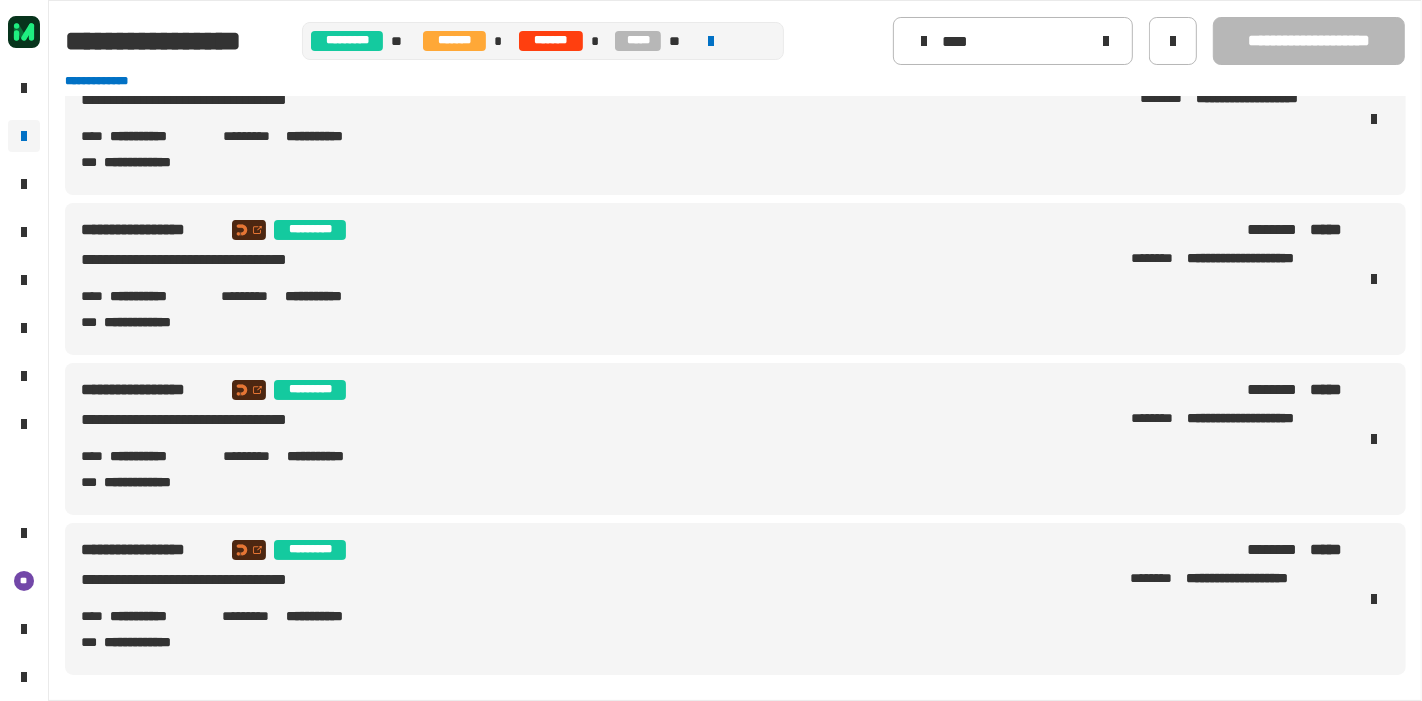 scroll, scrollTop: 937, scrollLeft: 0, axis: vertical 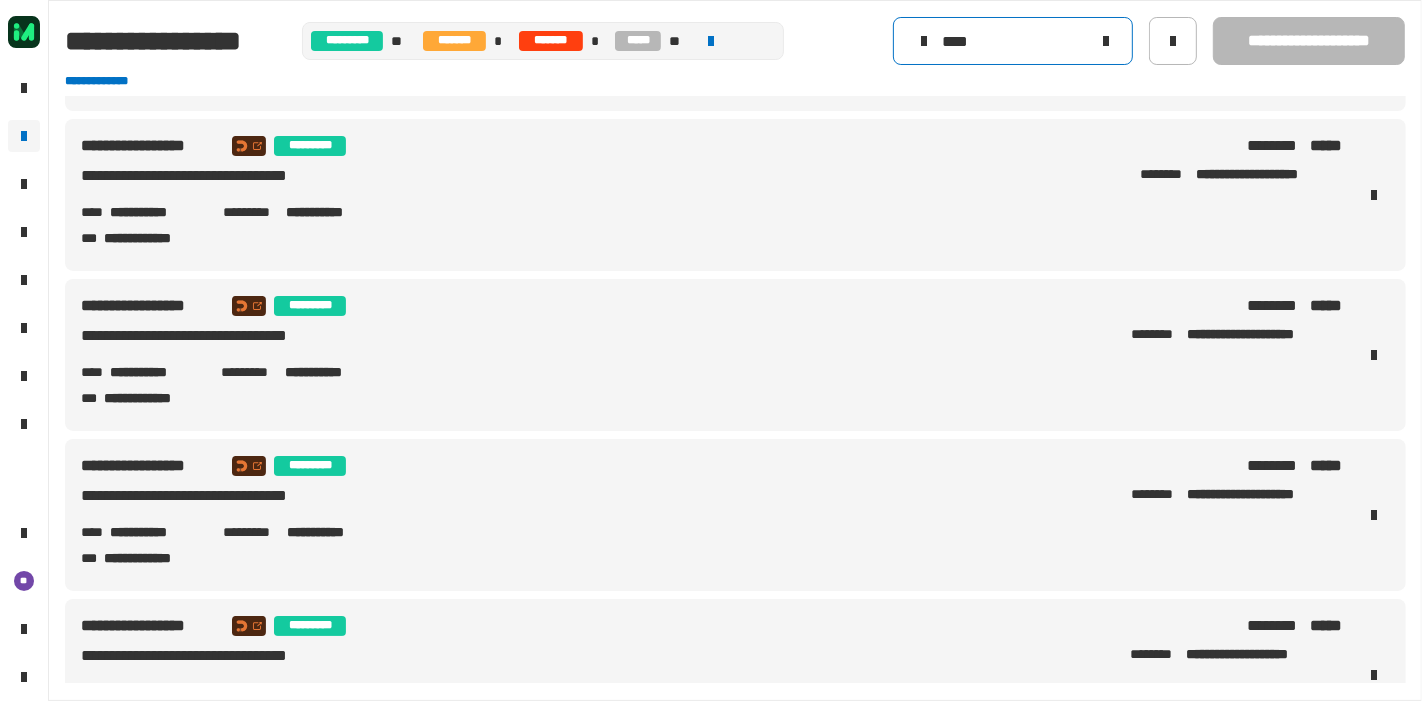 click on "****" 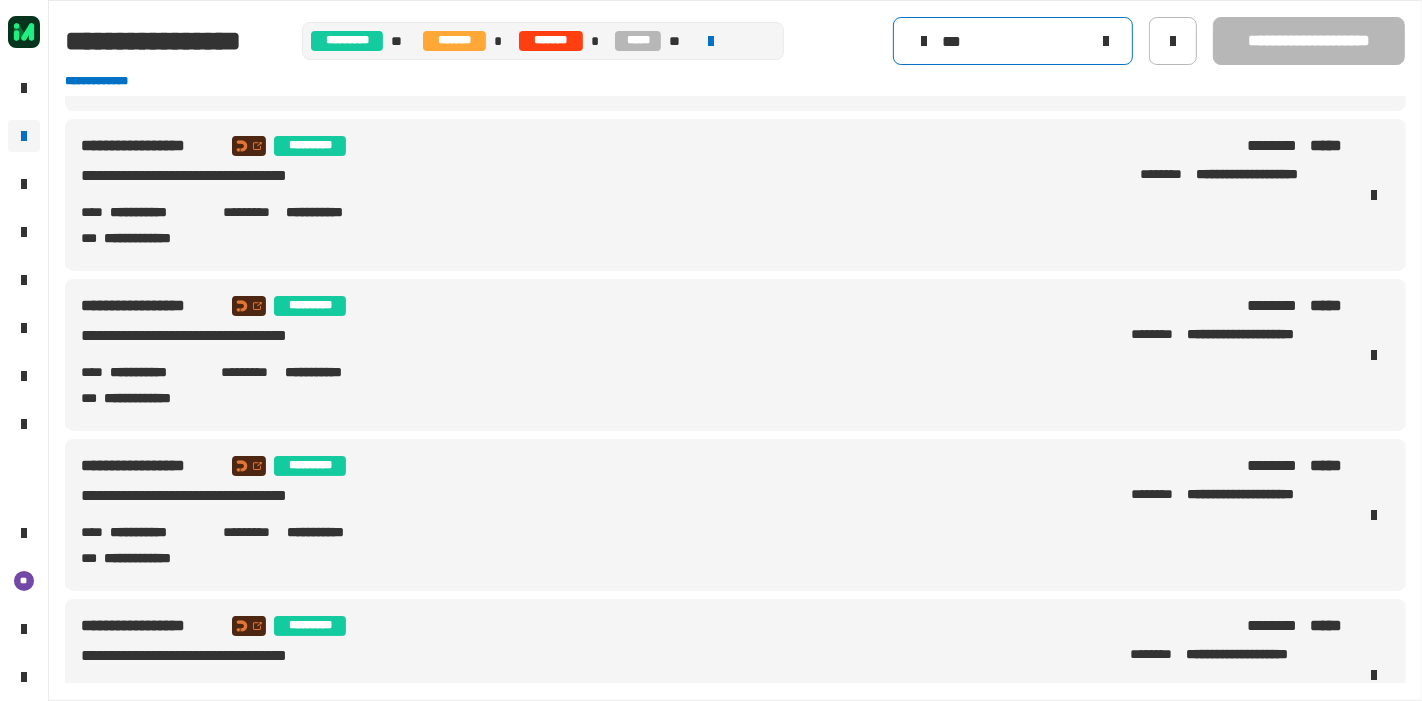 scroll, scrollTop: 0, scrollLeft: 0, axis: both 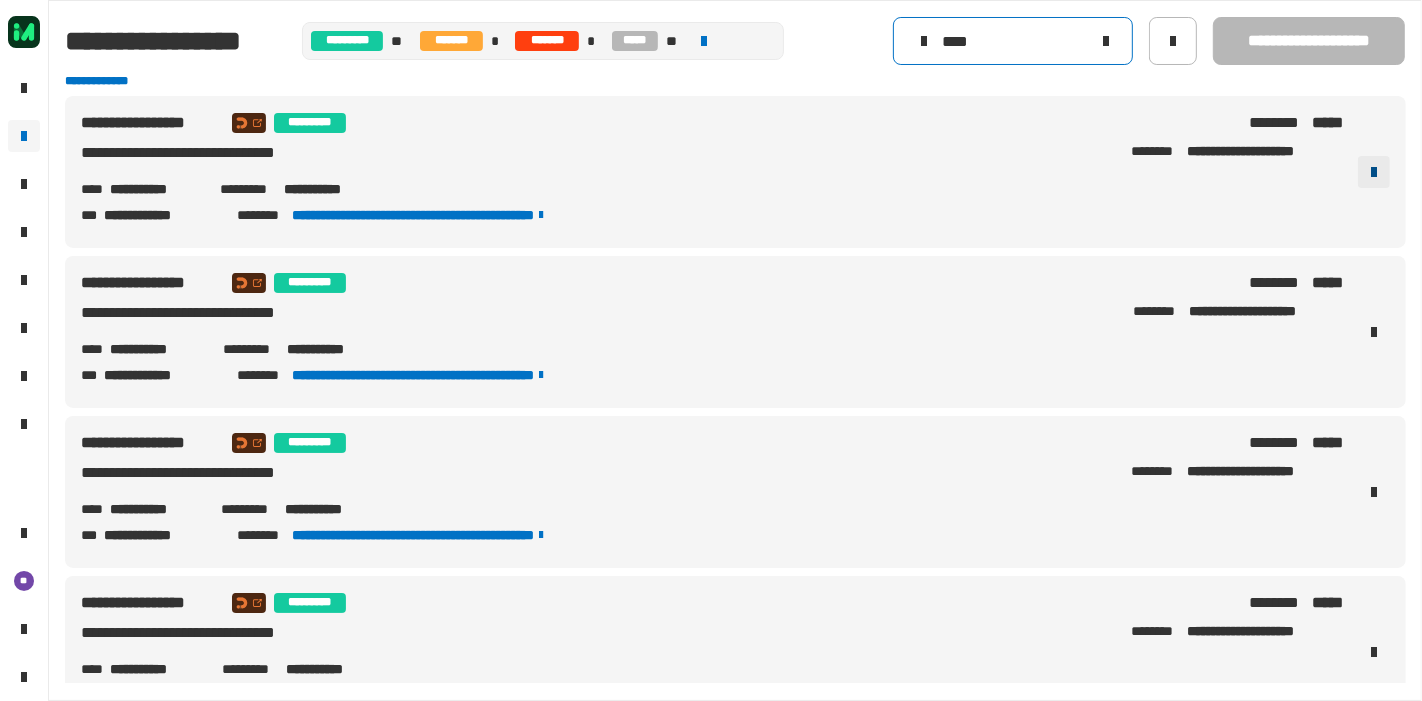 type on "****" 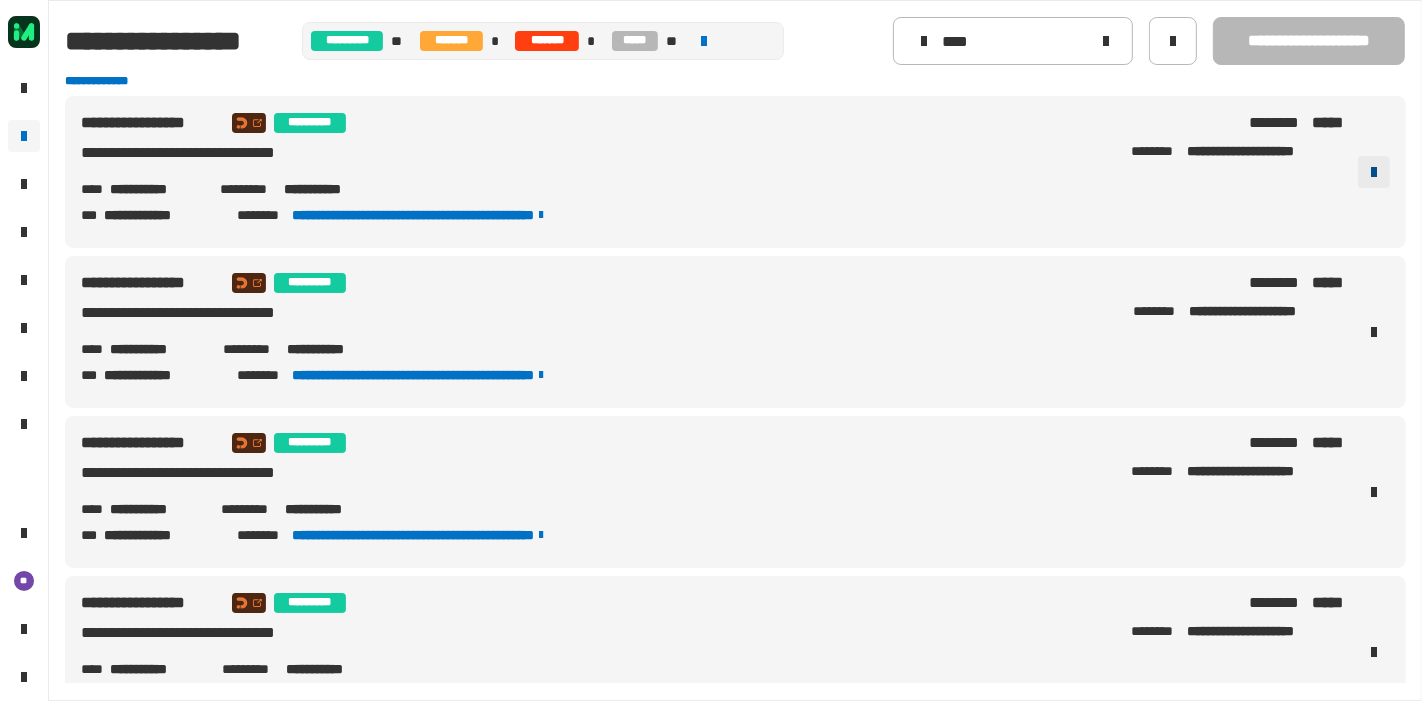 click at bounding box center [1374, 172] 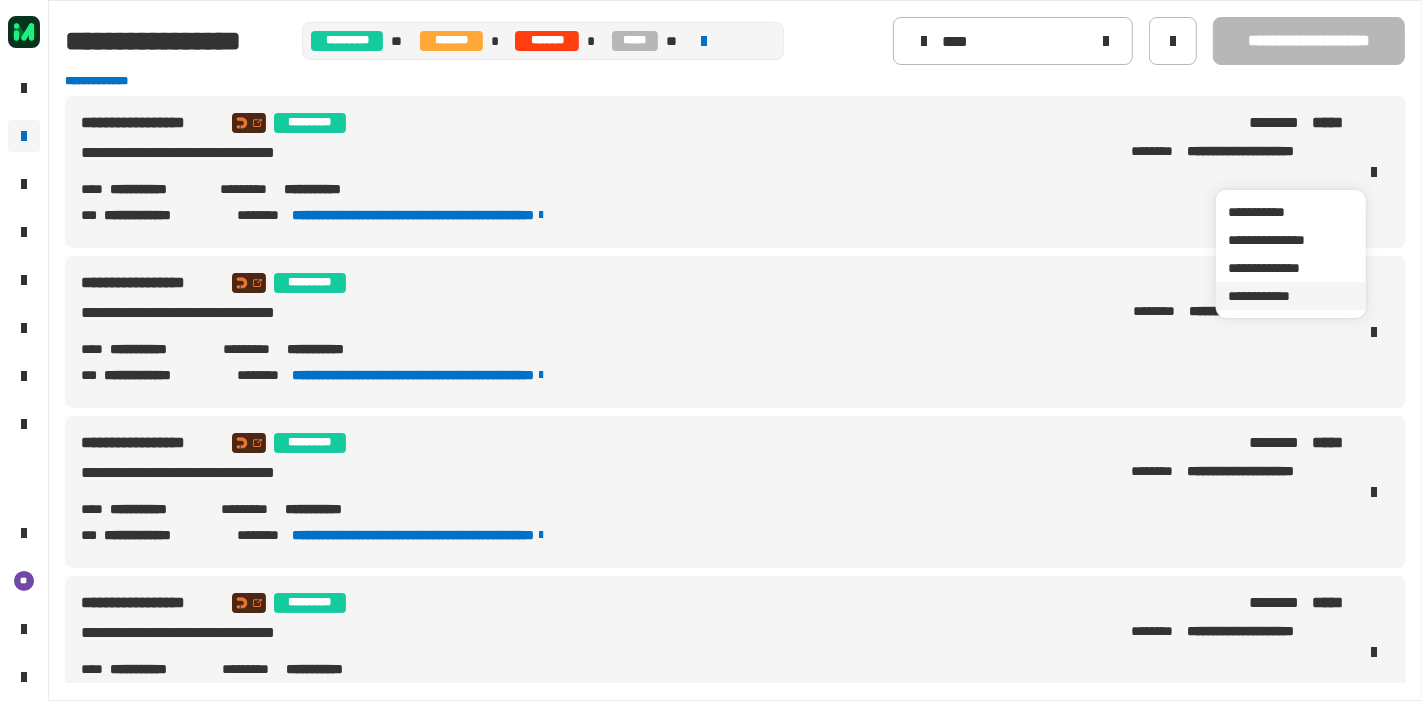 click on "**********" at bounding box center [1291, 296] 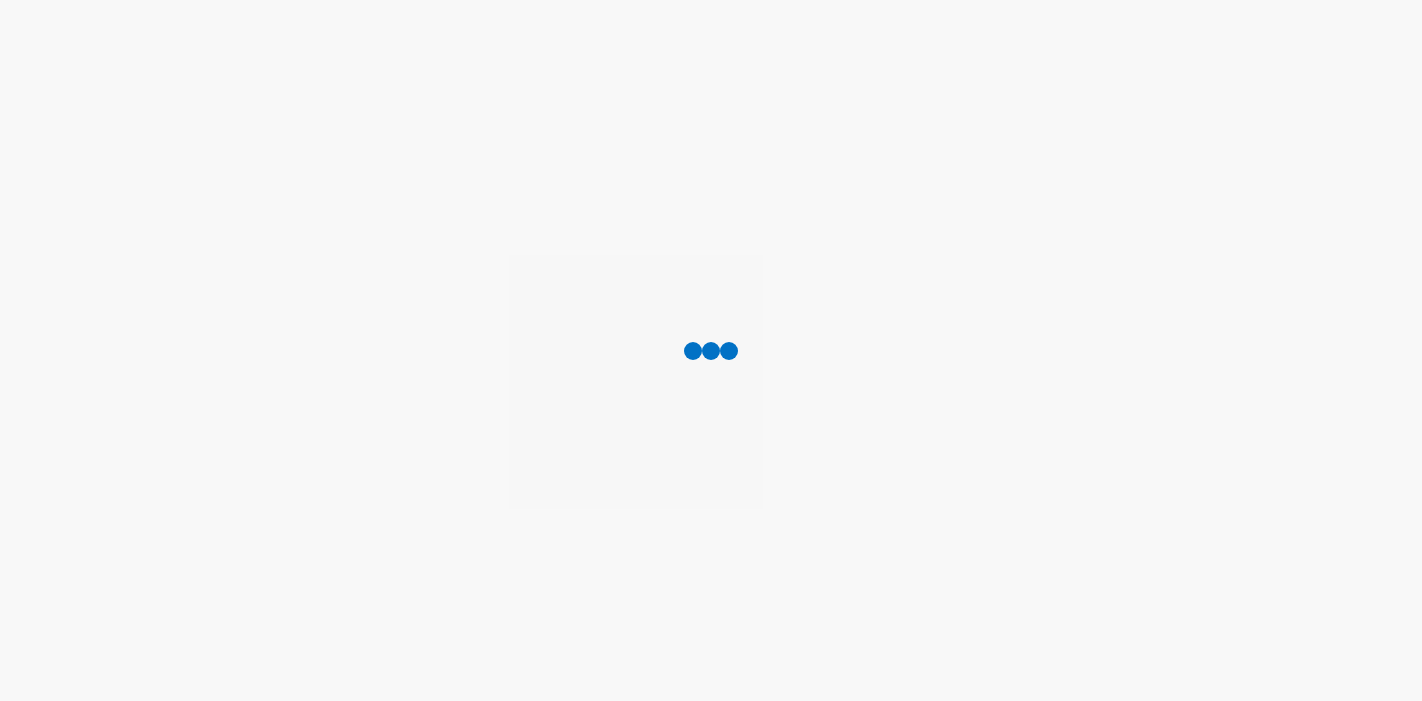 scroll, scrollTop: 0, scrollLeft: 0, axis: both 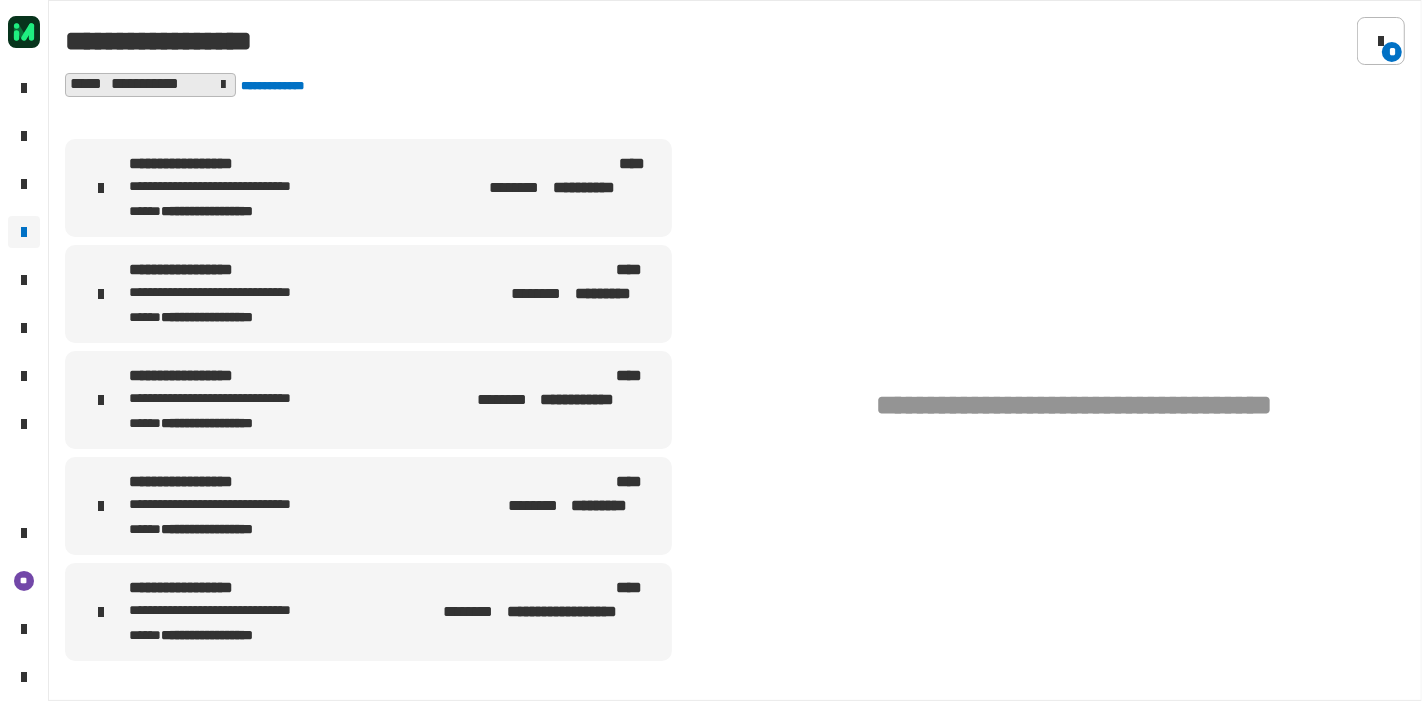click on "**********" at bounding box center (247, 188) 